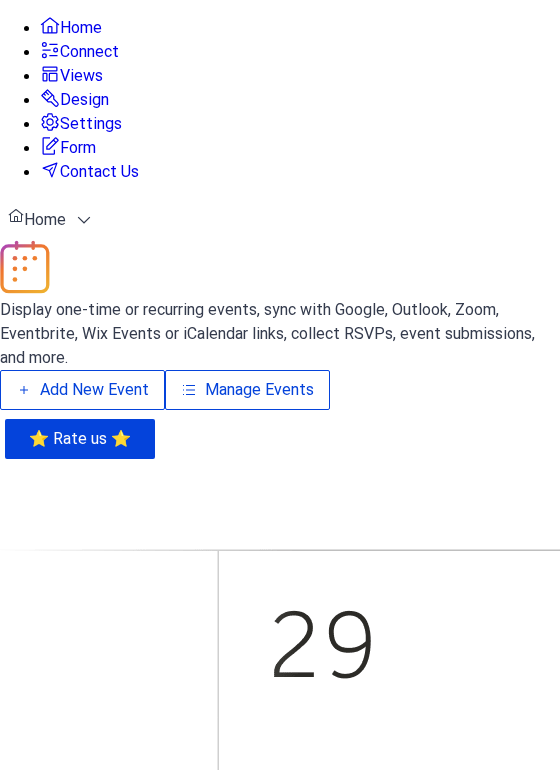 scroll, scrollTop: 0, scrollLeft: 0, axis: both 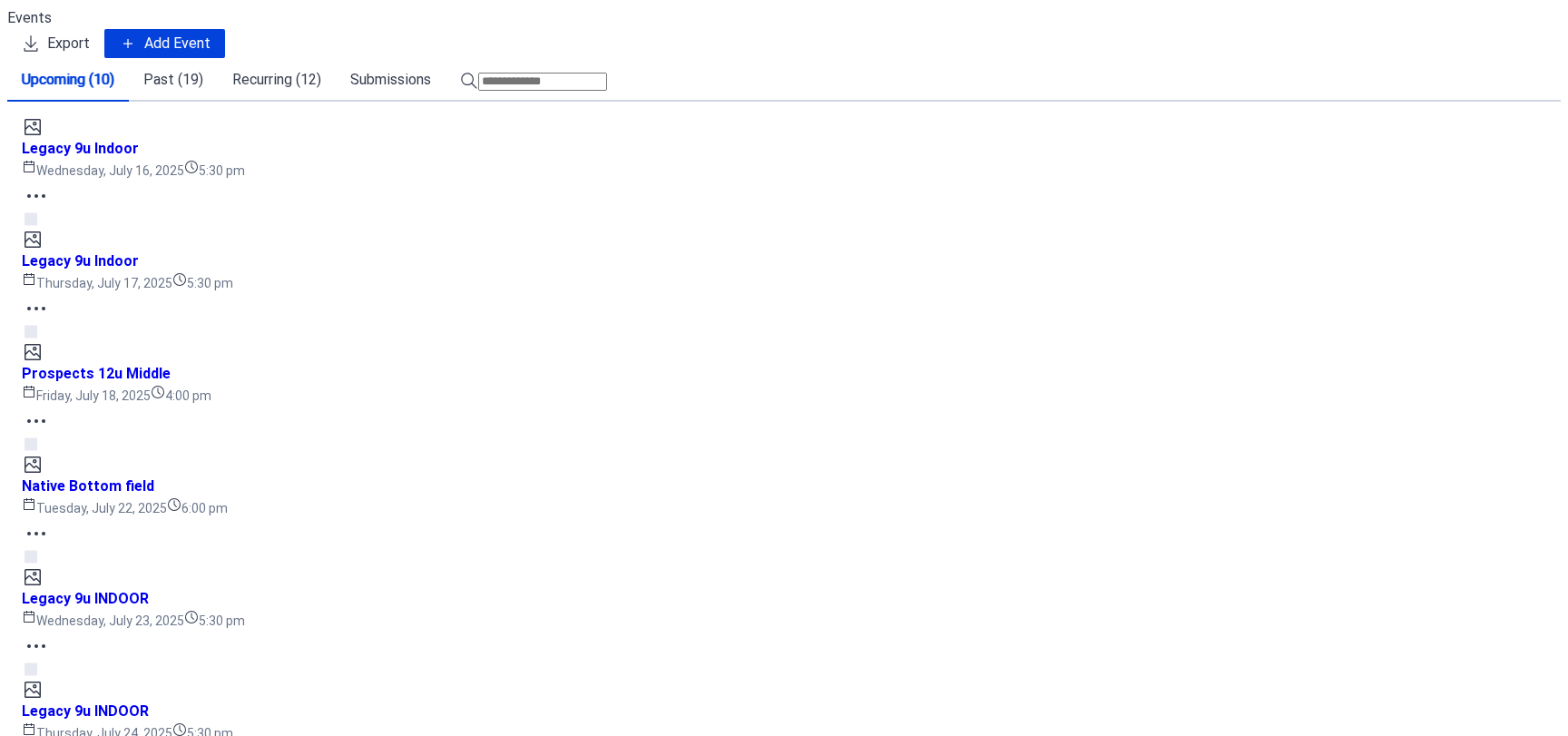 click on "Recurring (12)" at bounding box center (277, 80) 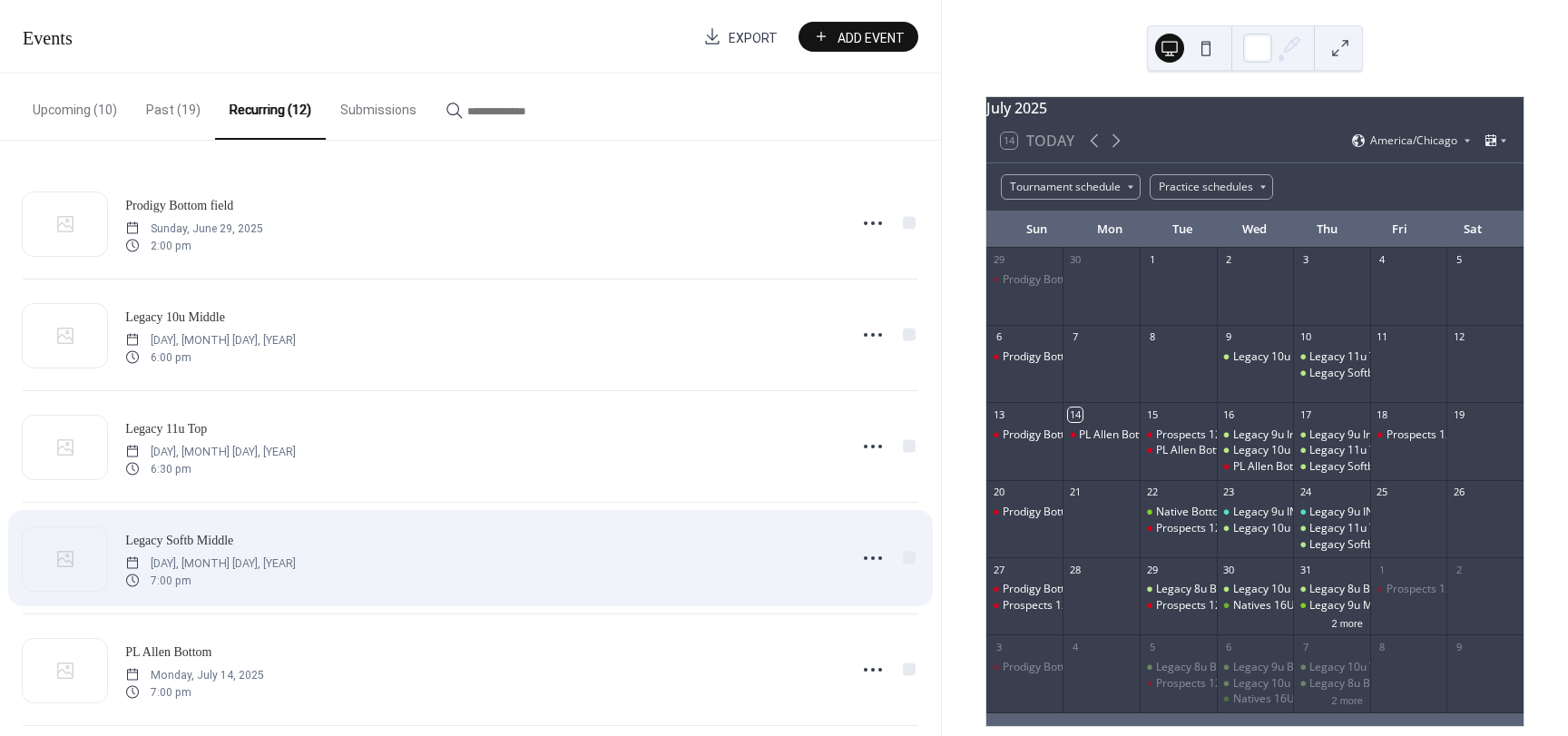 click on "[DAY], [MONTH] [DAY], [YEAR]" at bounding box center (211, 564) 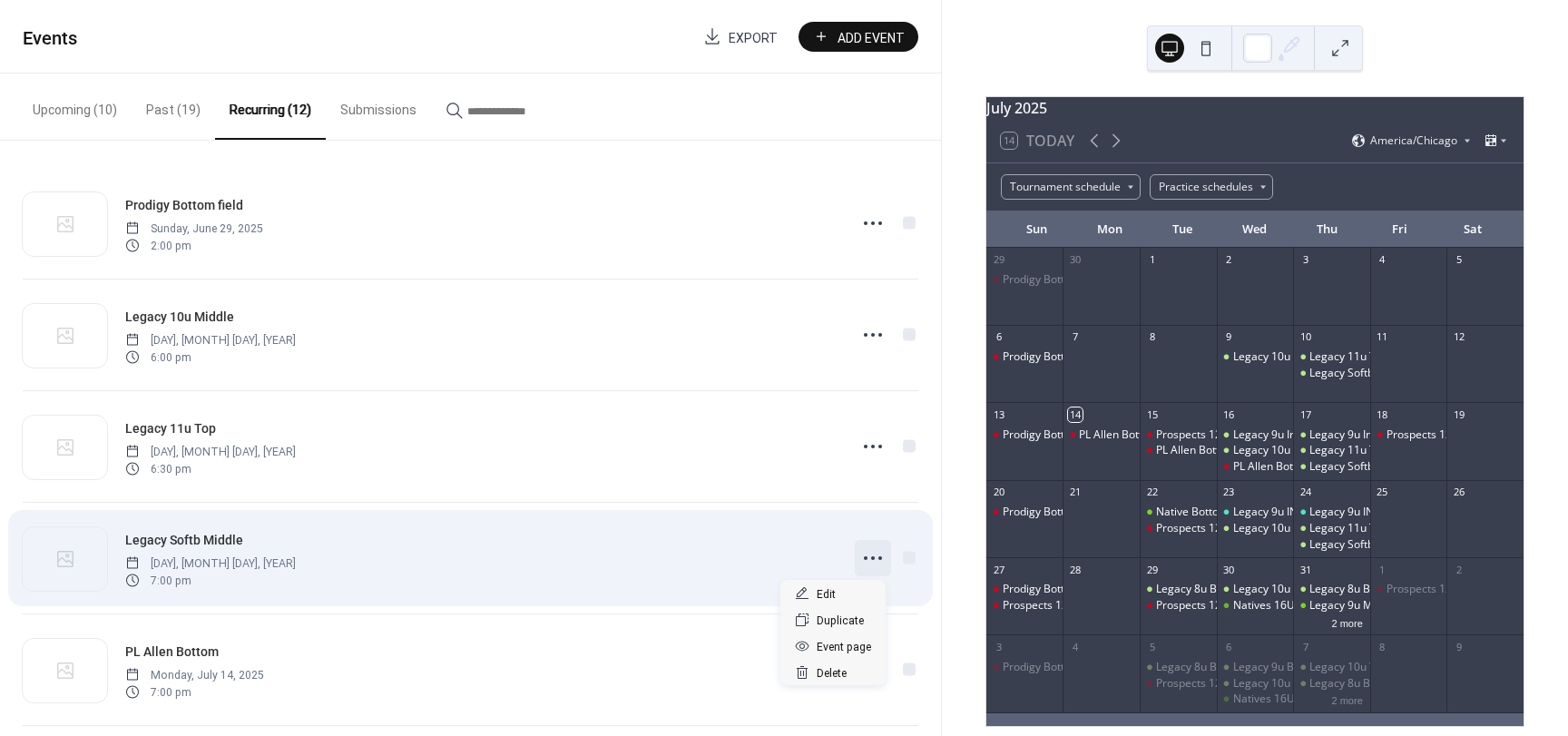 click 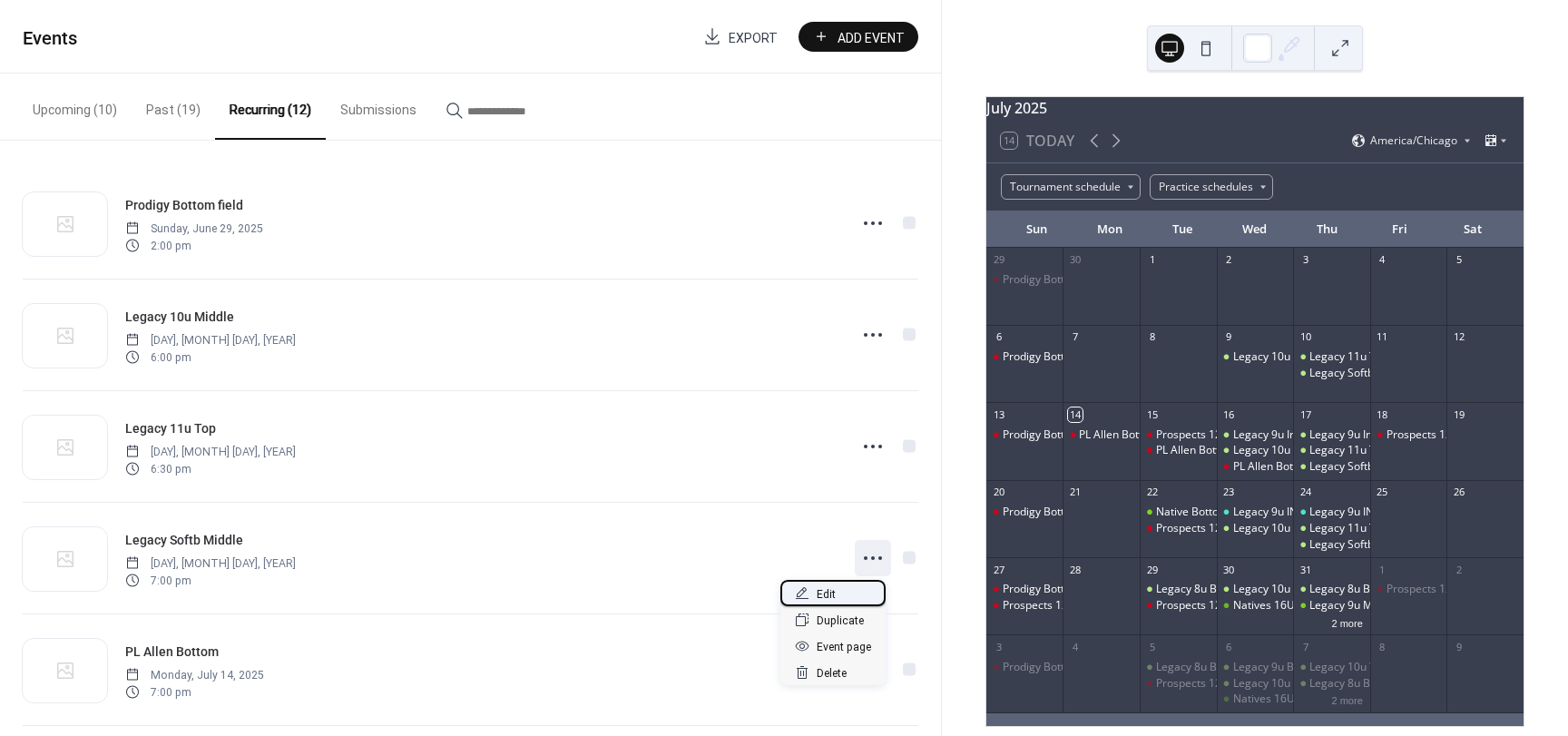 click on "Edit" at bounding box center (833, 593) 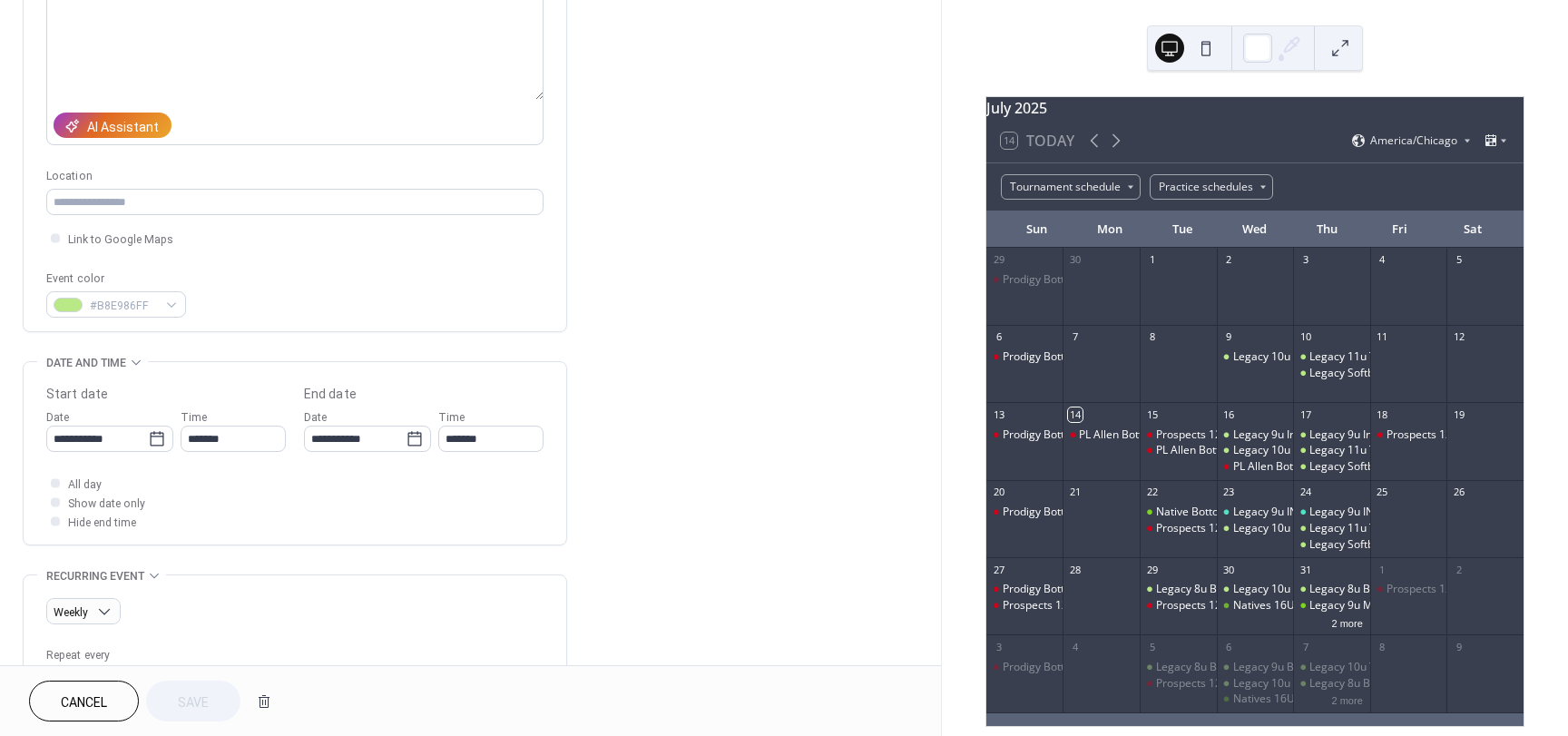 scroll, scrollTop: 272, scrollLeft: 0, axis: vertical 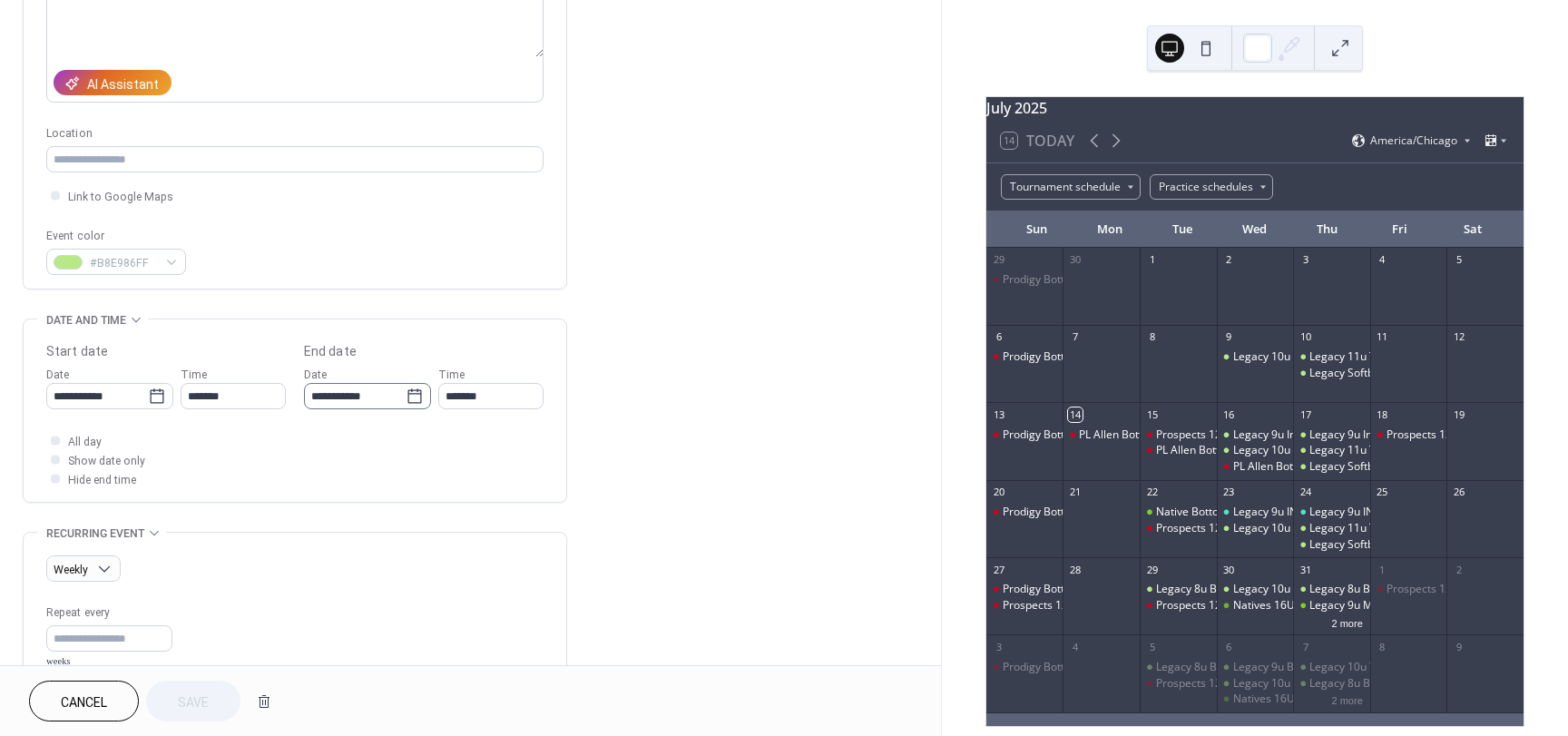 click 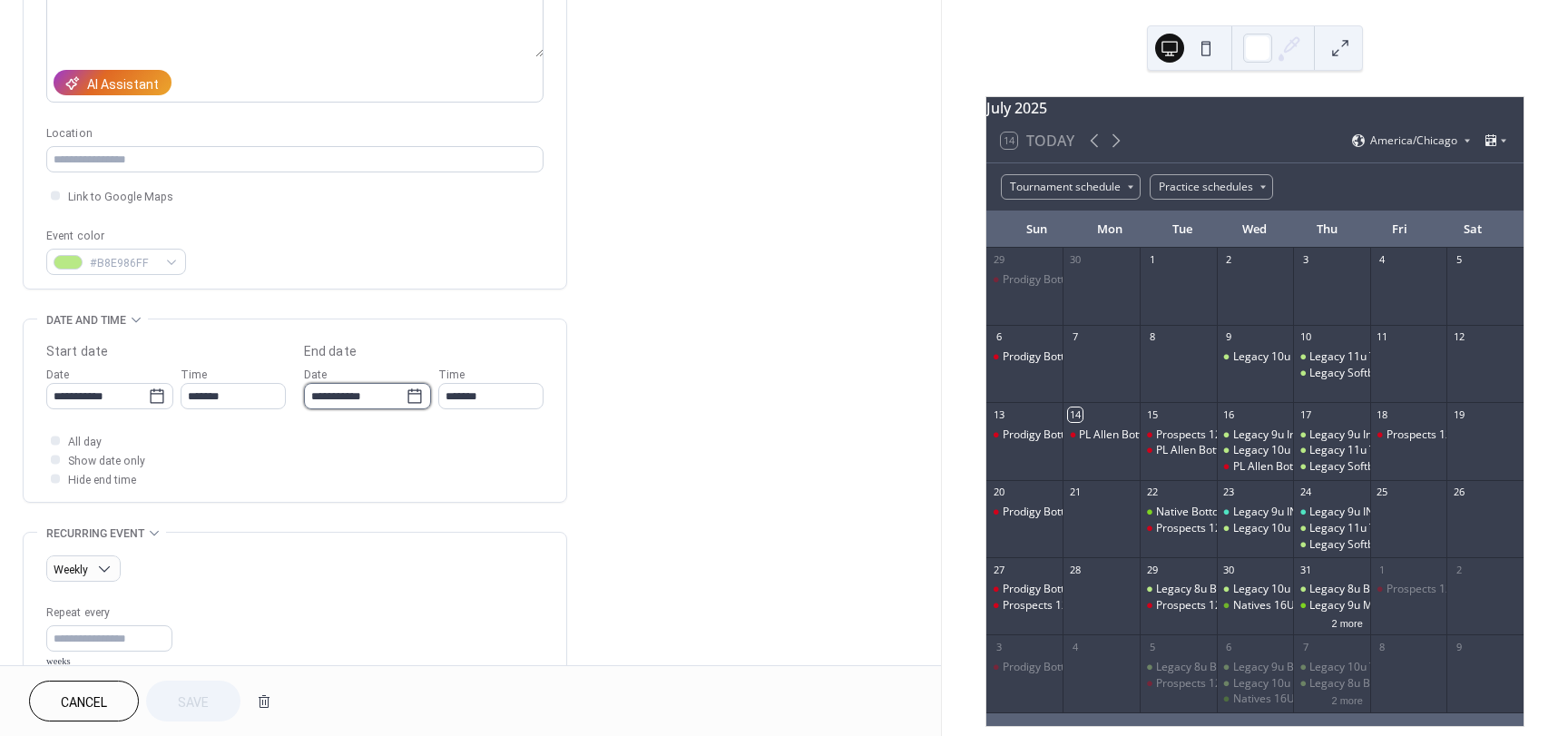 click on "**********" at bounding box center [355, 396] 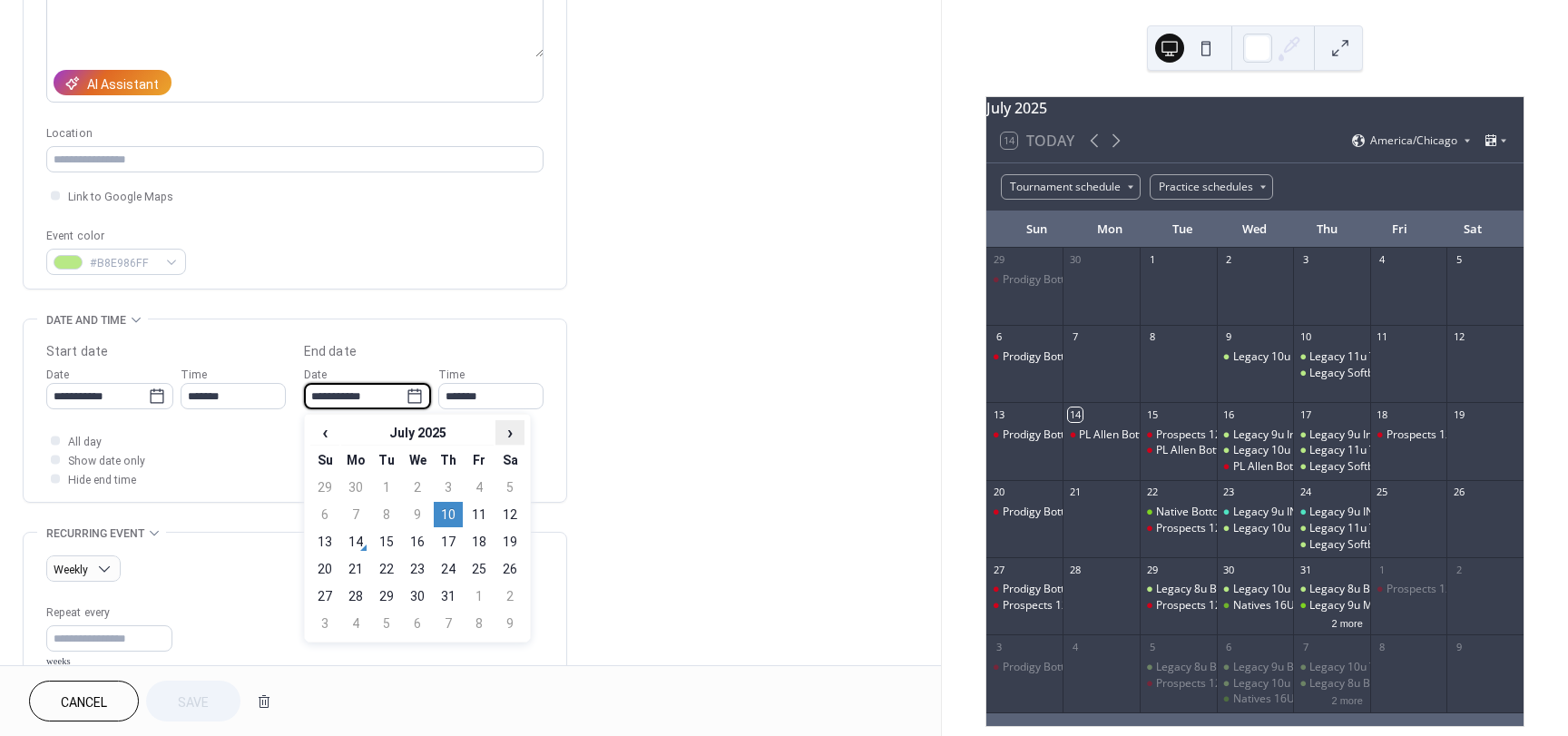 click on "›" at bounding box center [510, 432] 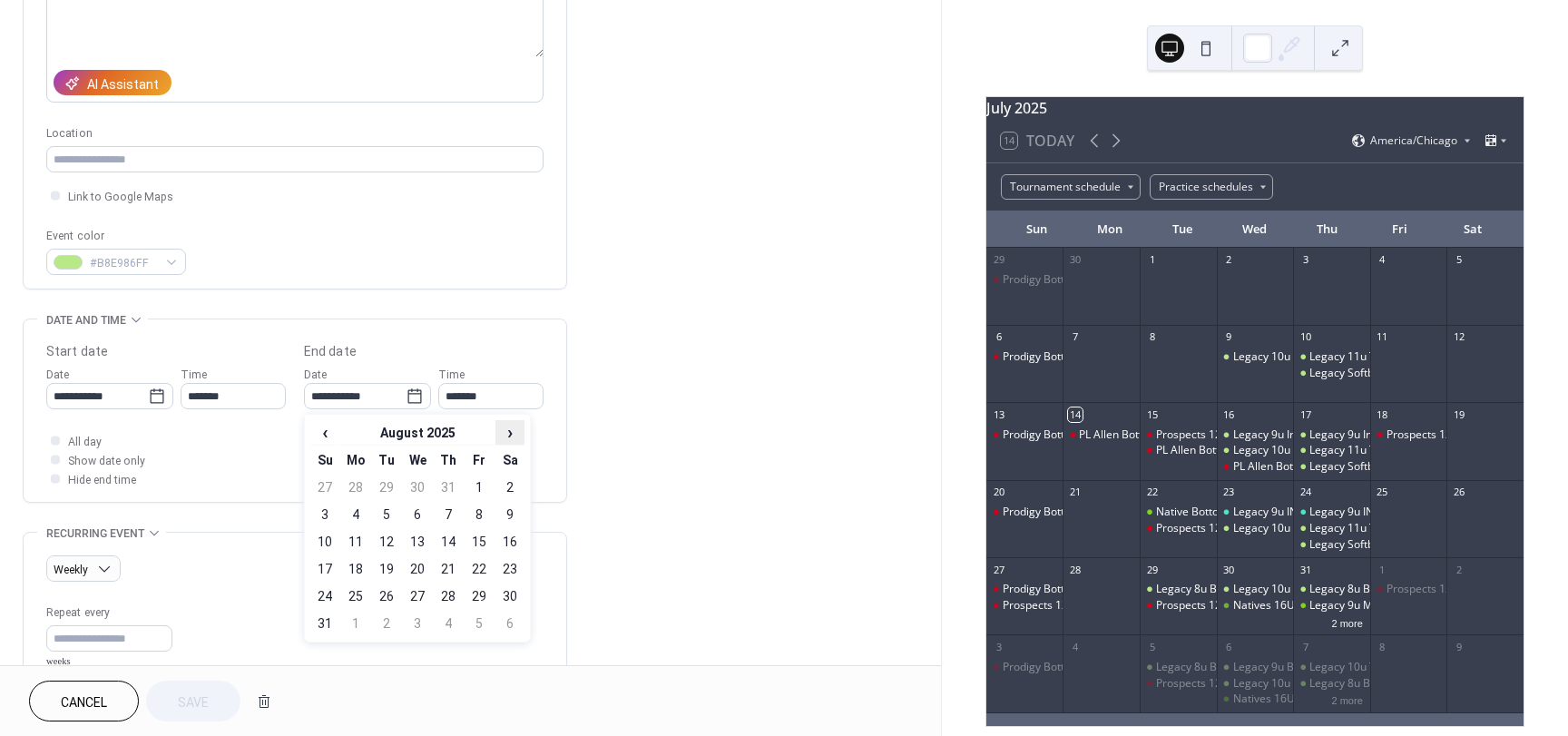 click on "›" at bounding box center [510, 432] 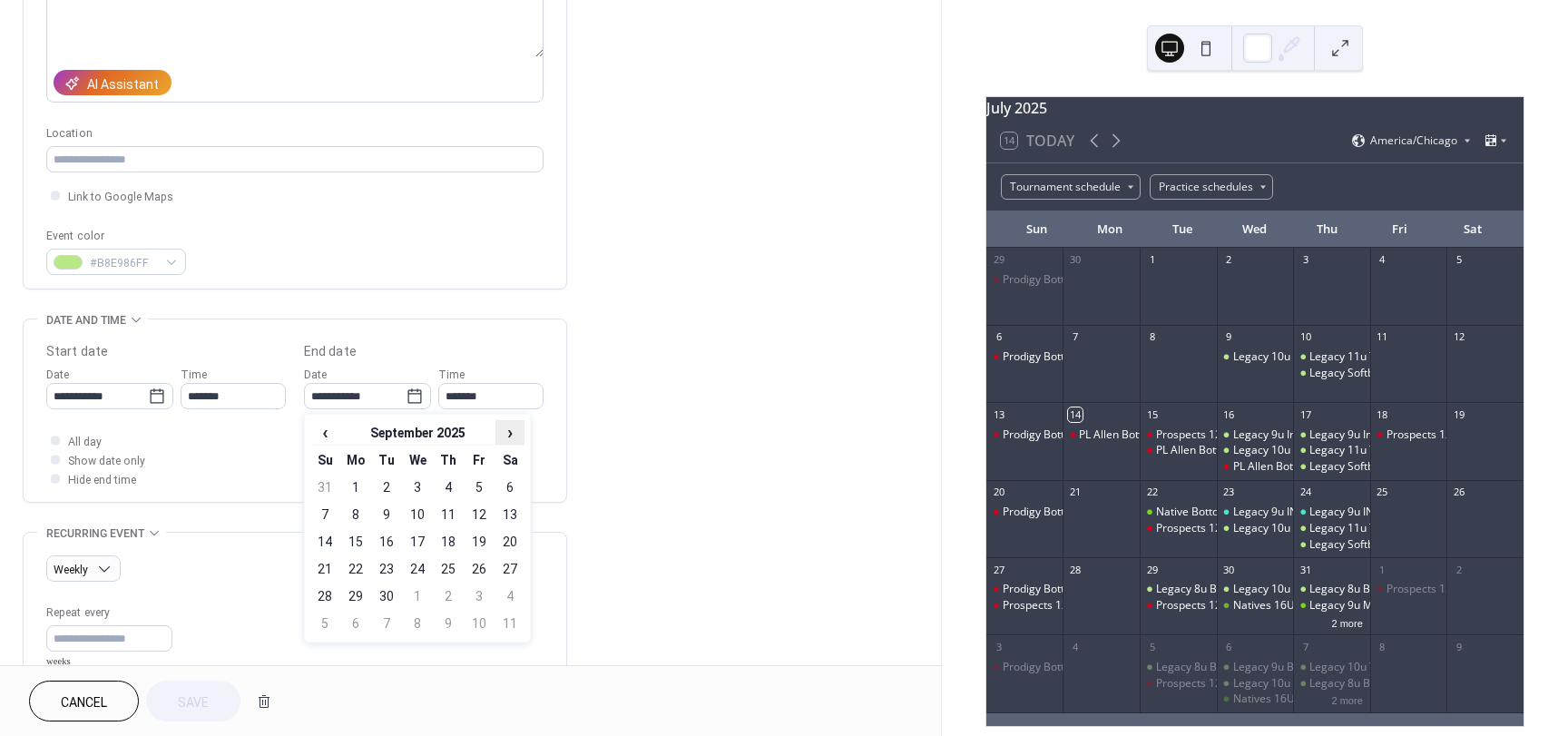 click on "›" at bounding box center [510, 432] 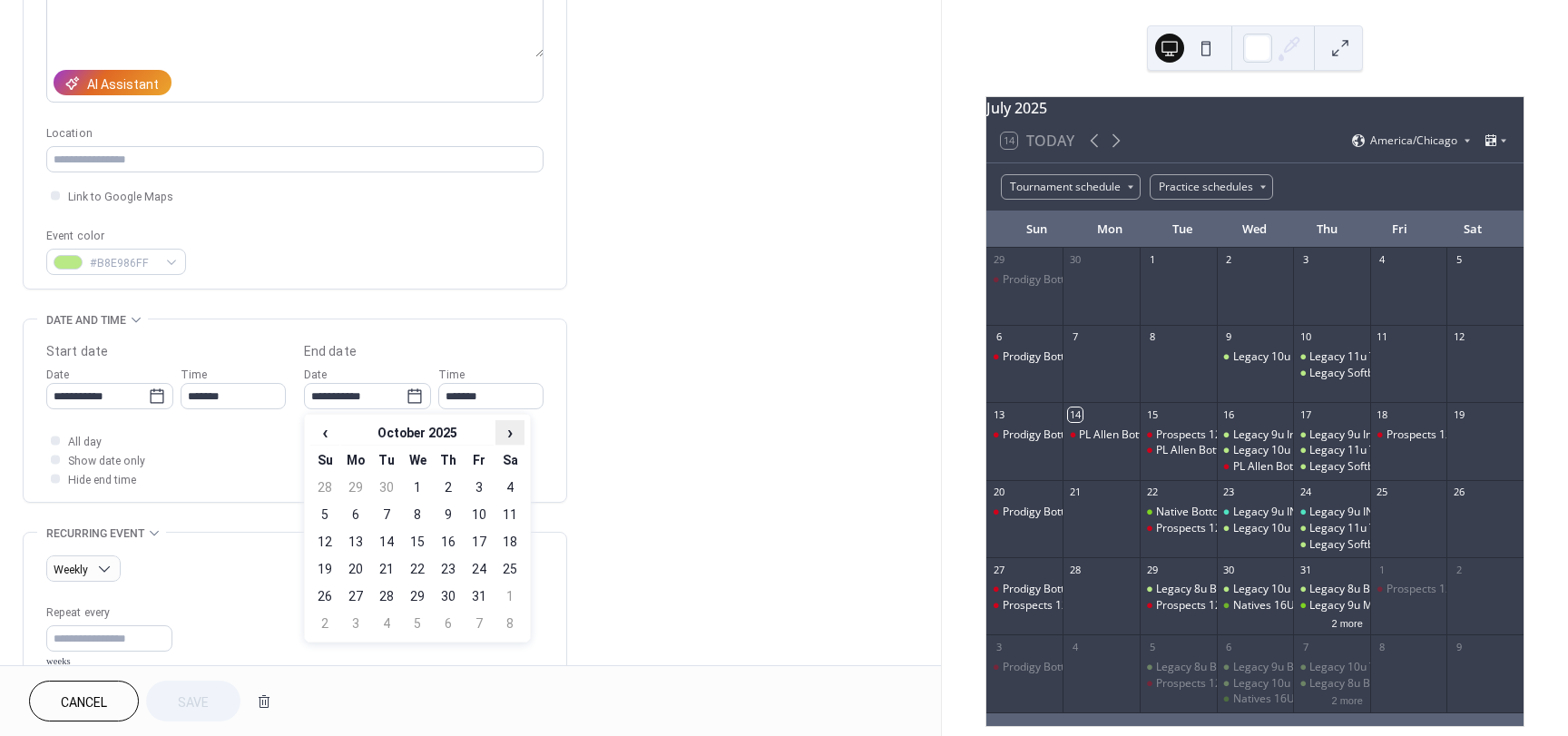 click on "›" at bounding box center (510, 432) 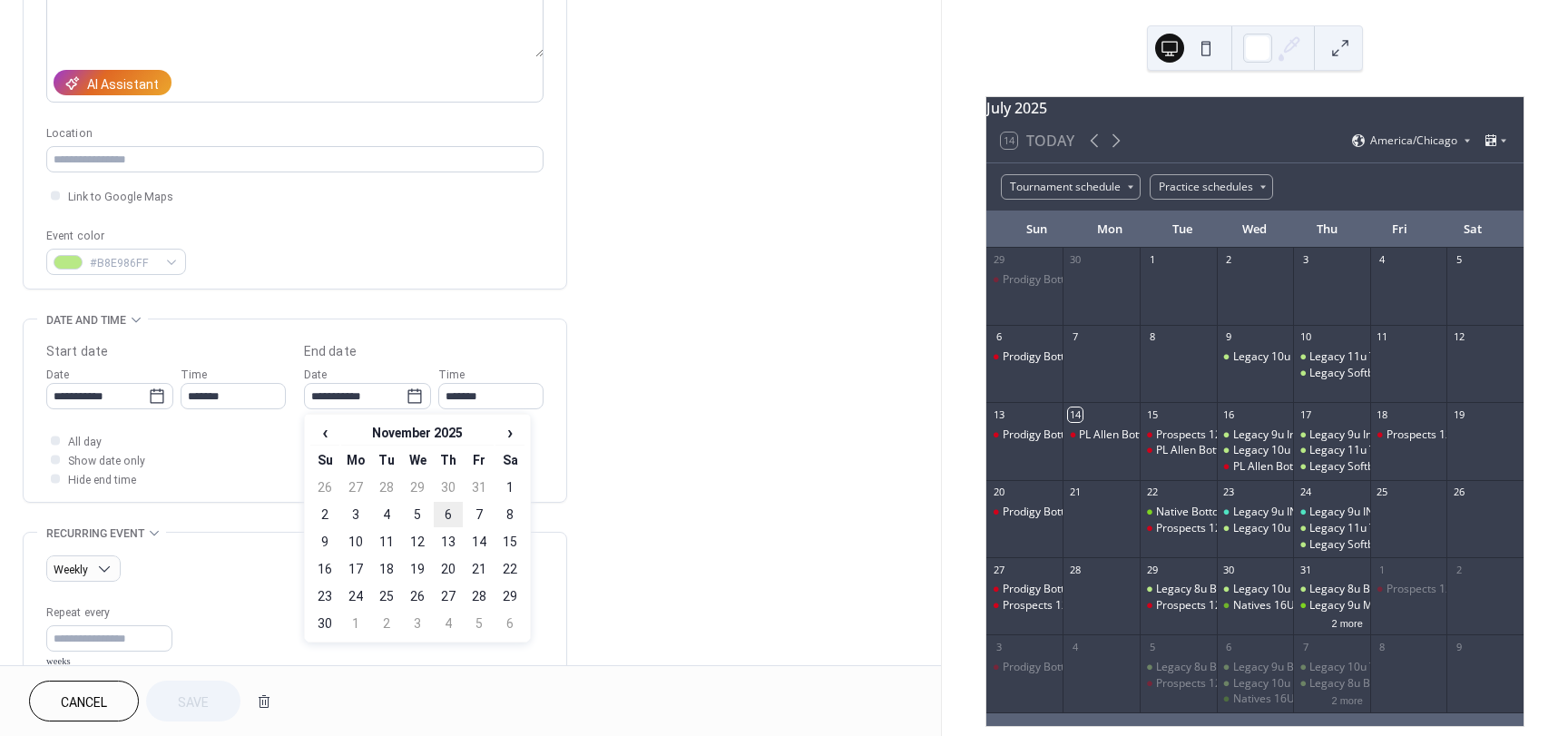 click on "6" at bounding box center (448, 515) 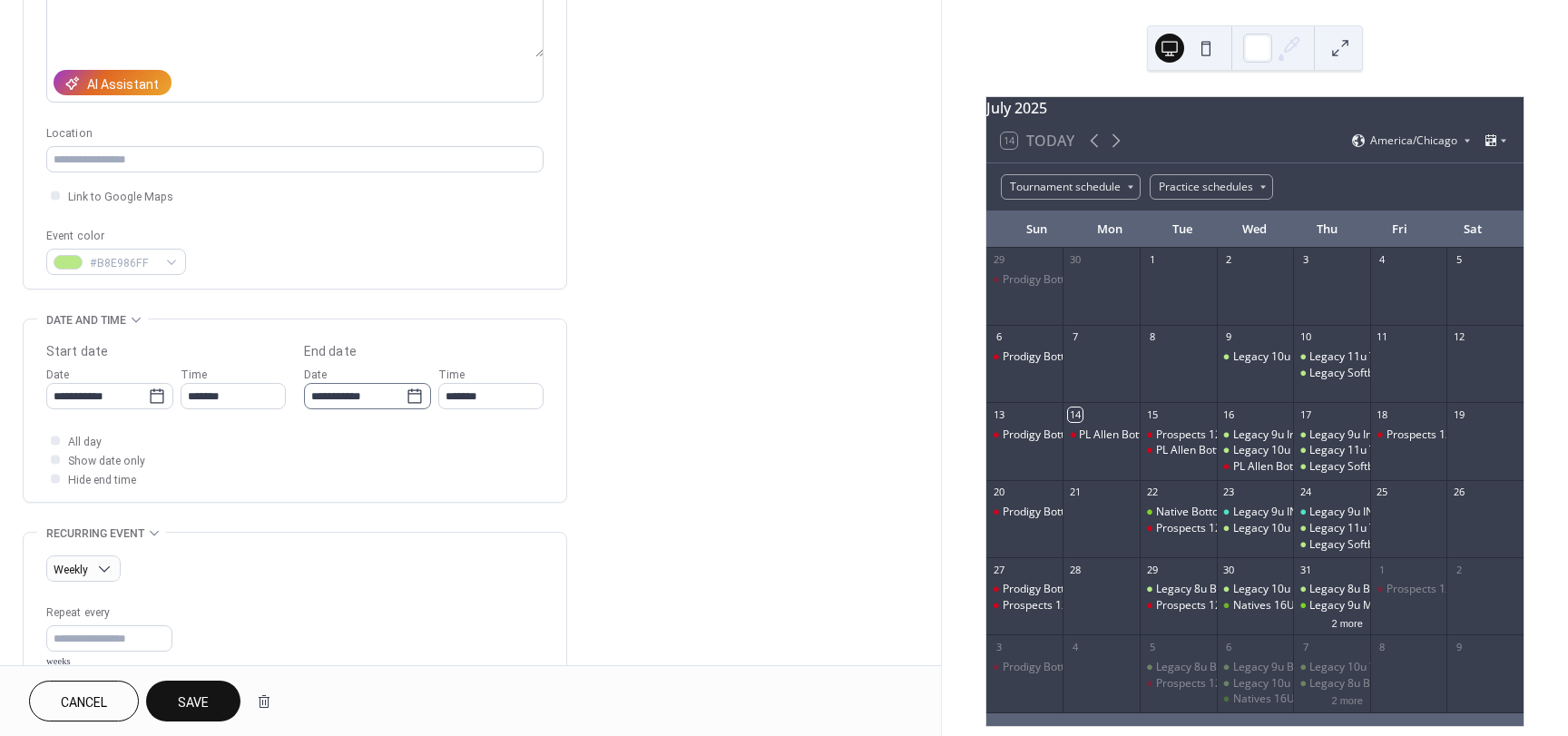 click 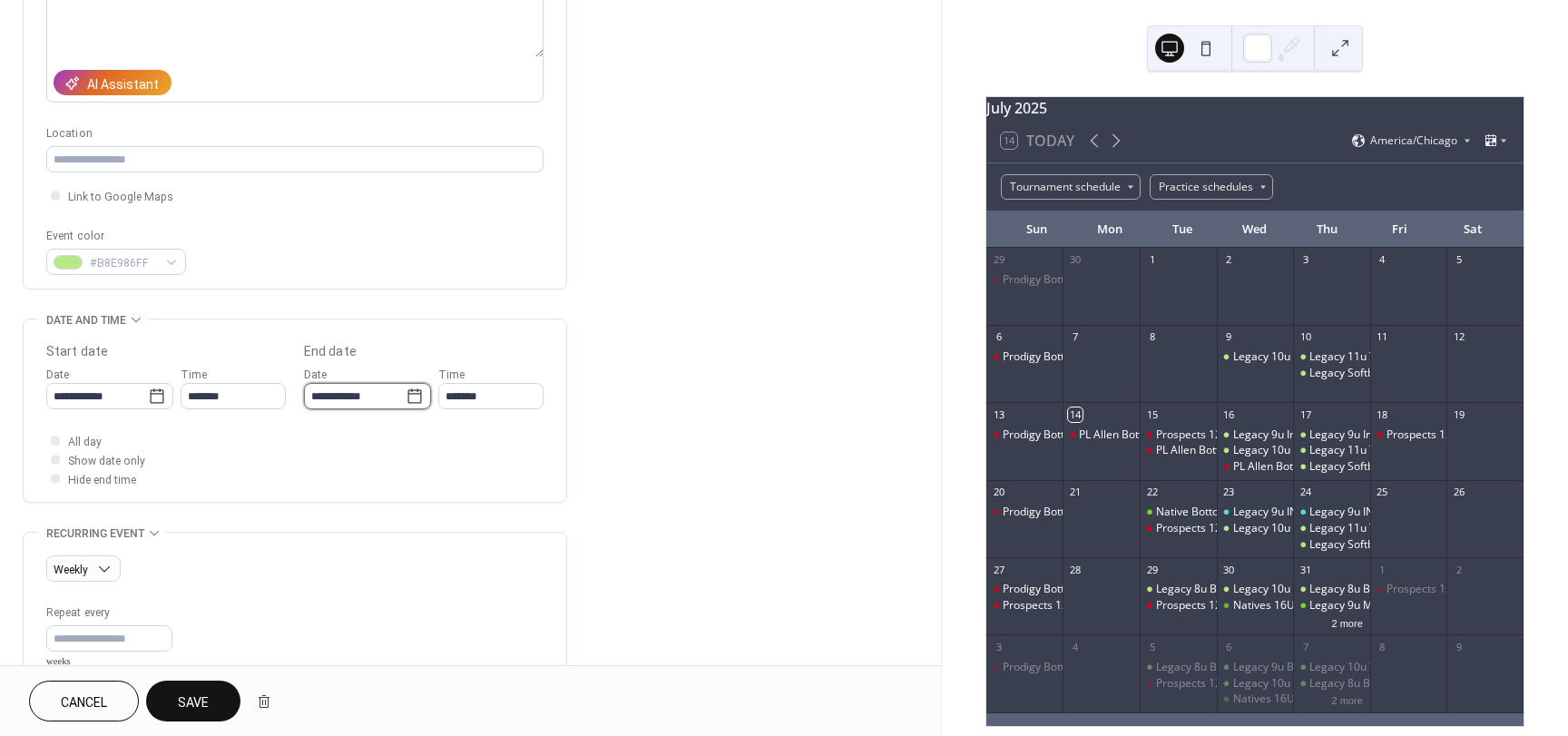 click on "**********" at bounding box center (355, 396) 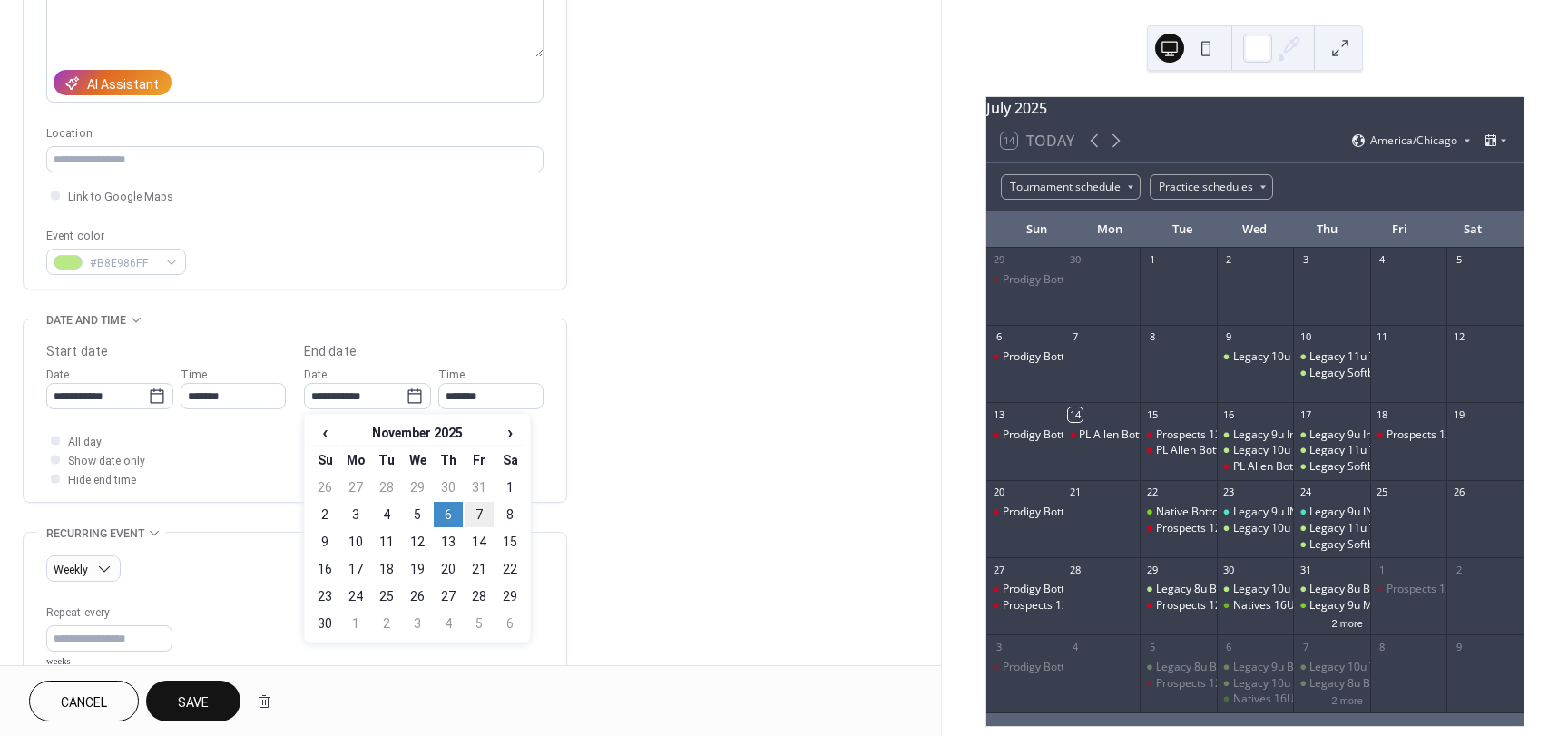 click on "7" at bounding box center [479, 515] 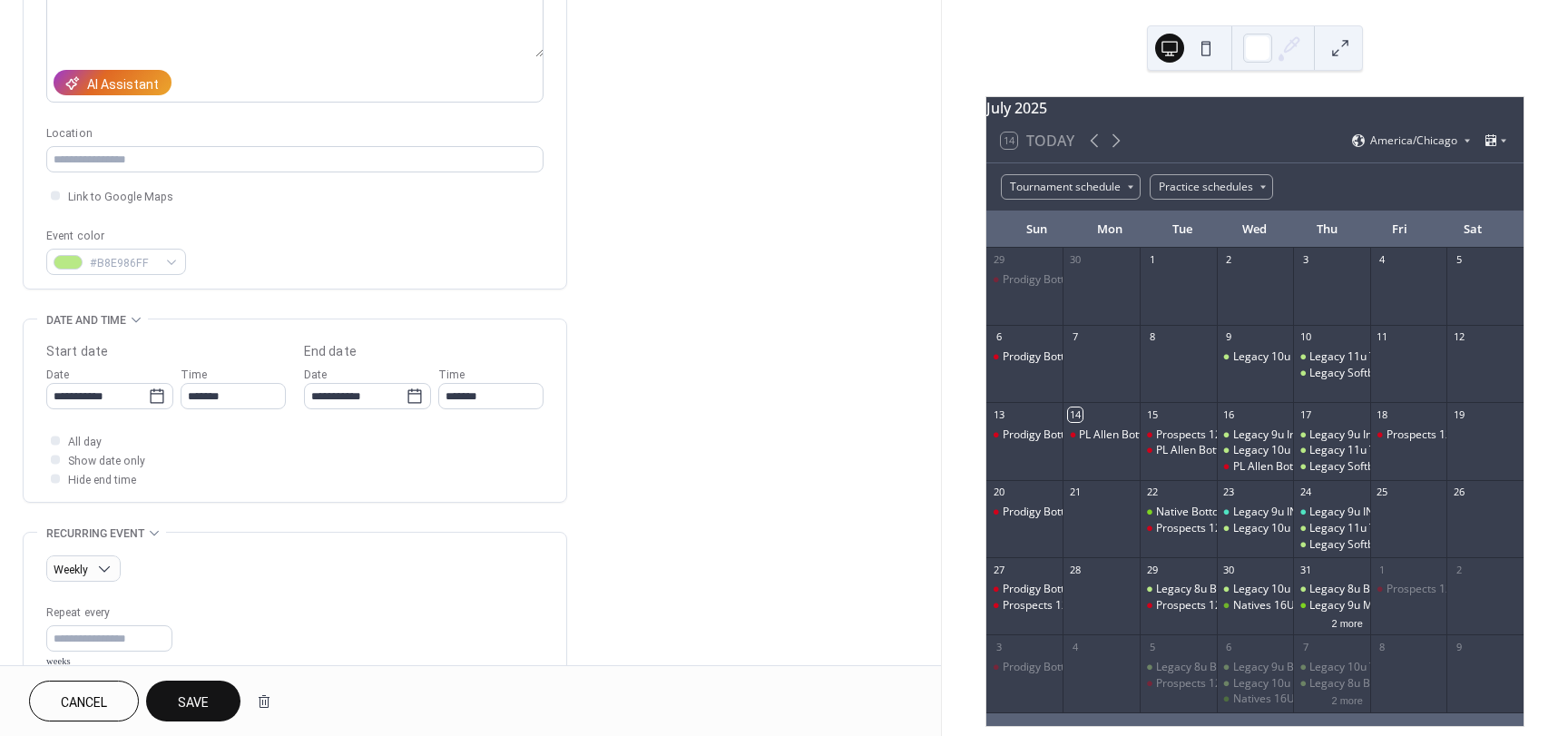 click on "Save" at bounding box center (193, 702) 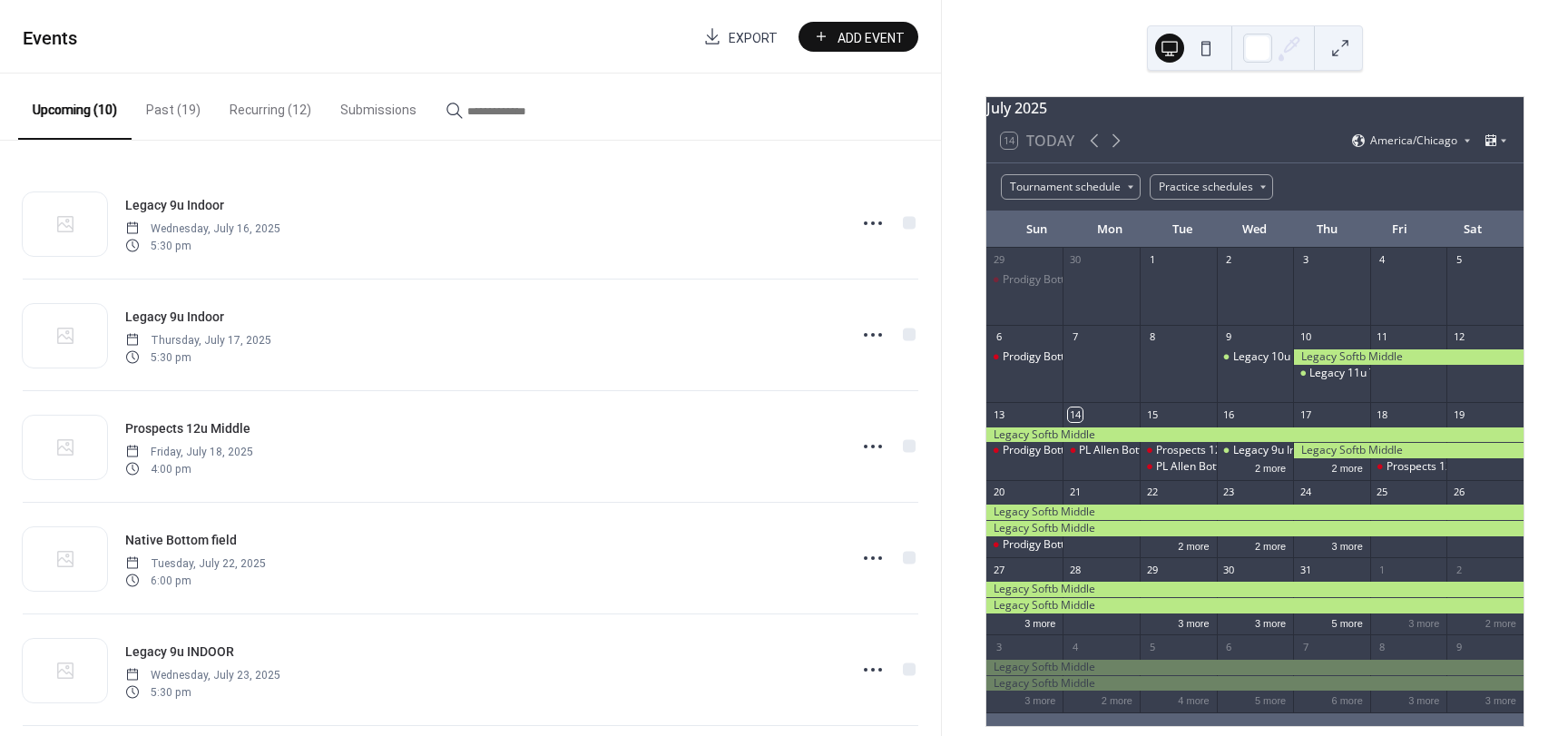 click on "Recurring (12)" at bounding box center (270, 105) 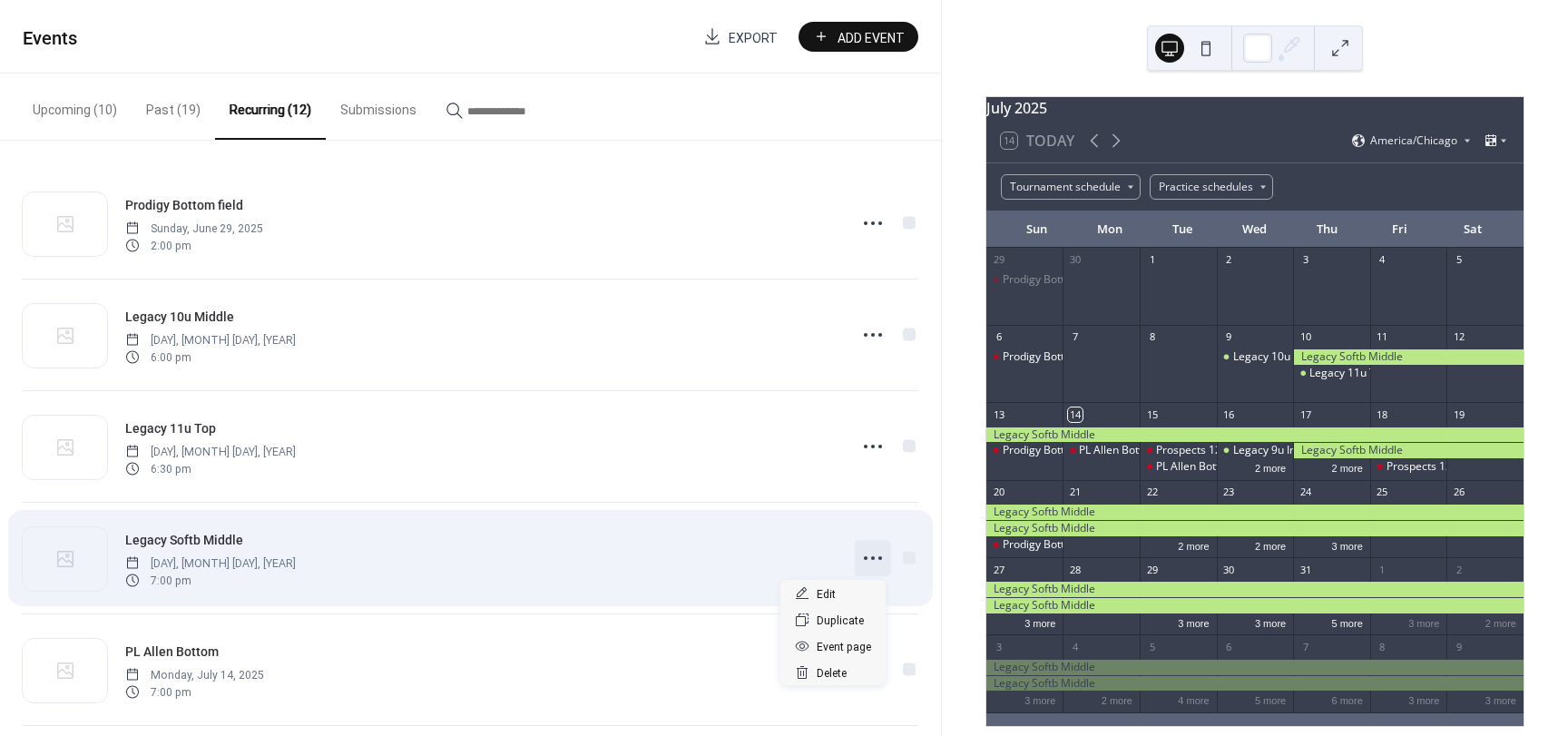click 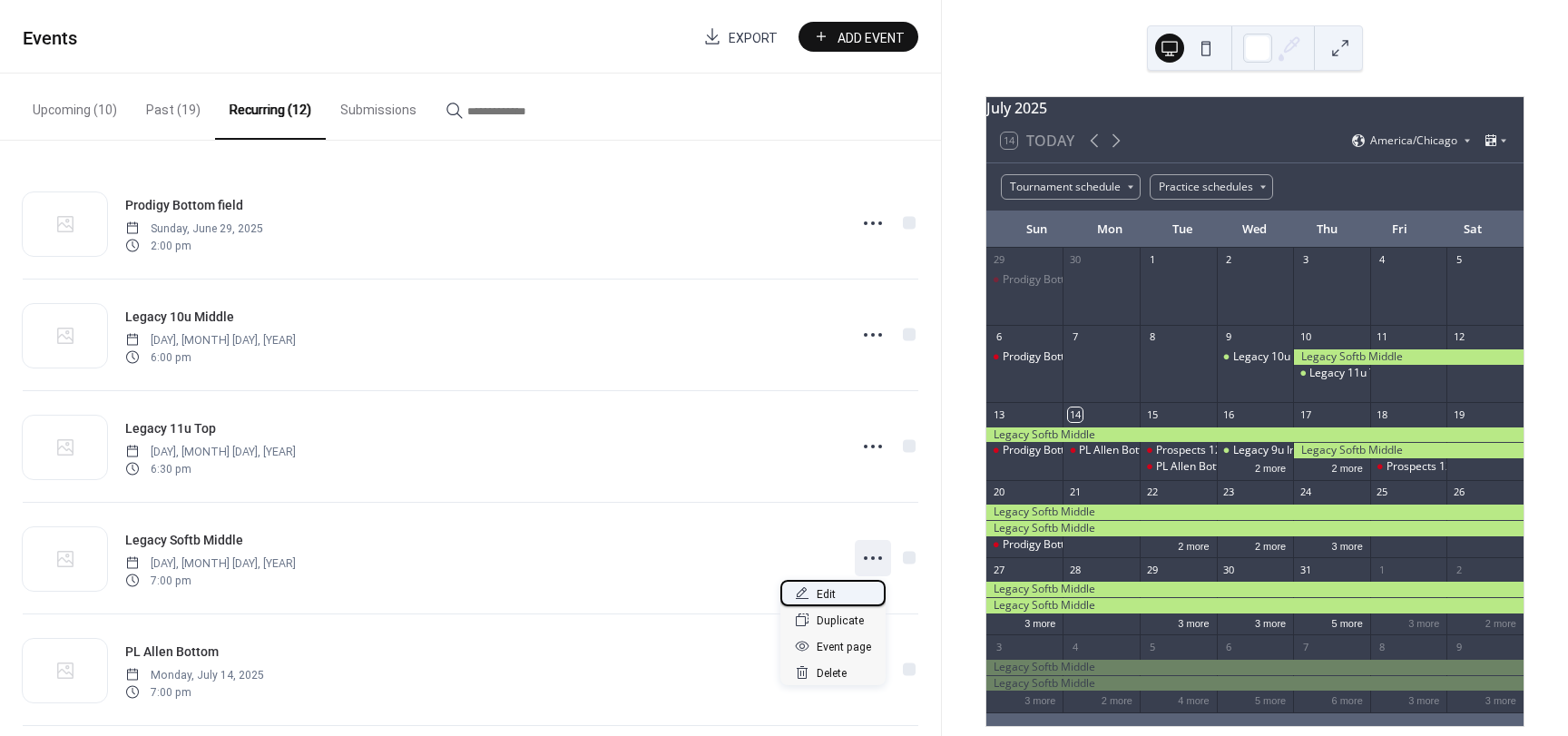 click on "Edit" at bounding box center [833, 593] 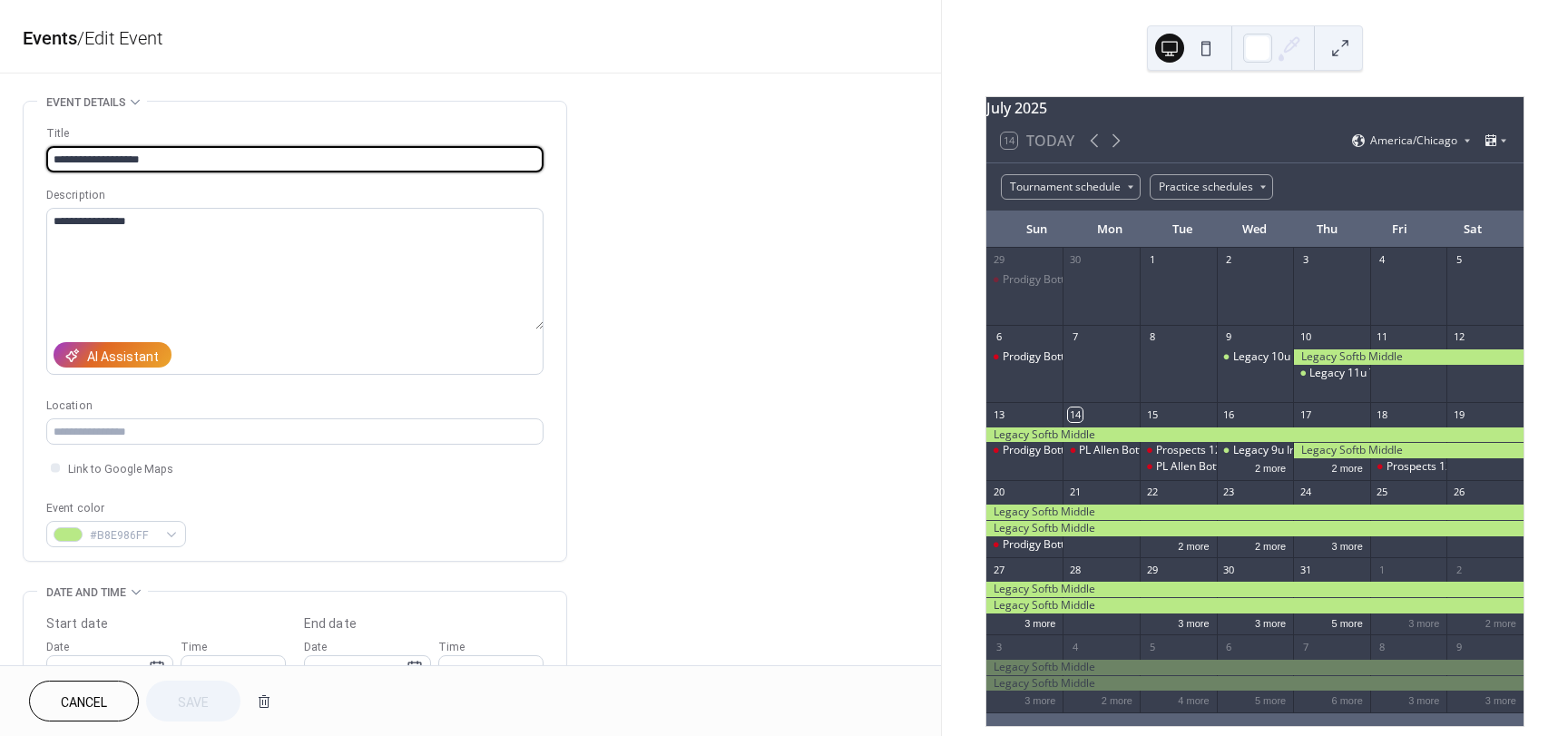 type on "**********" 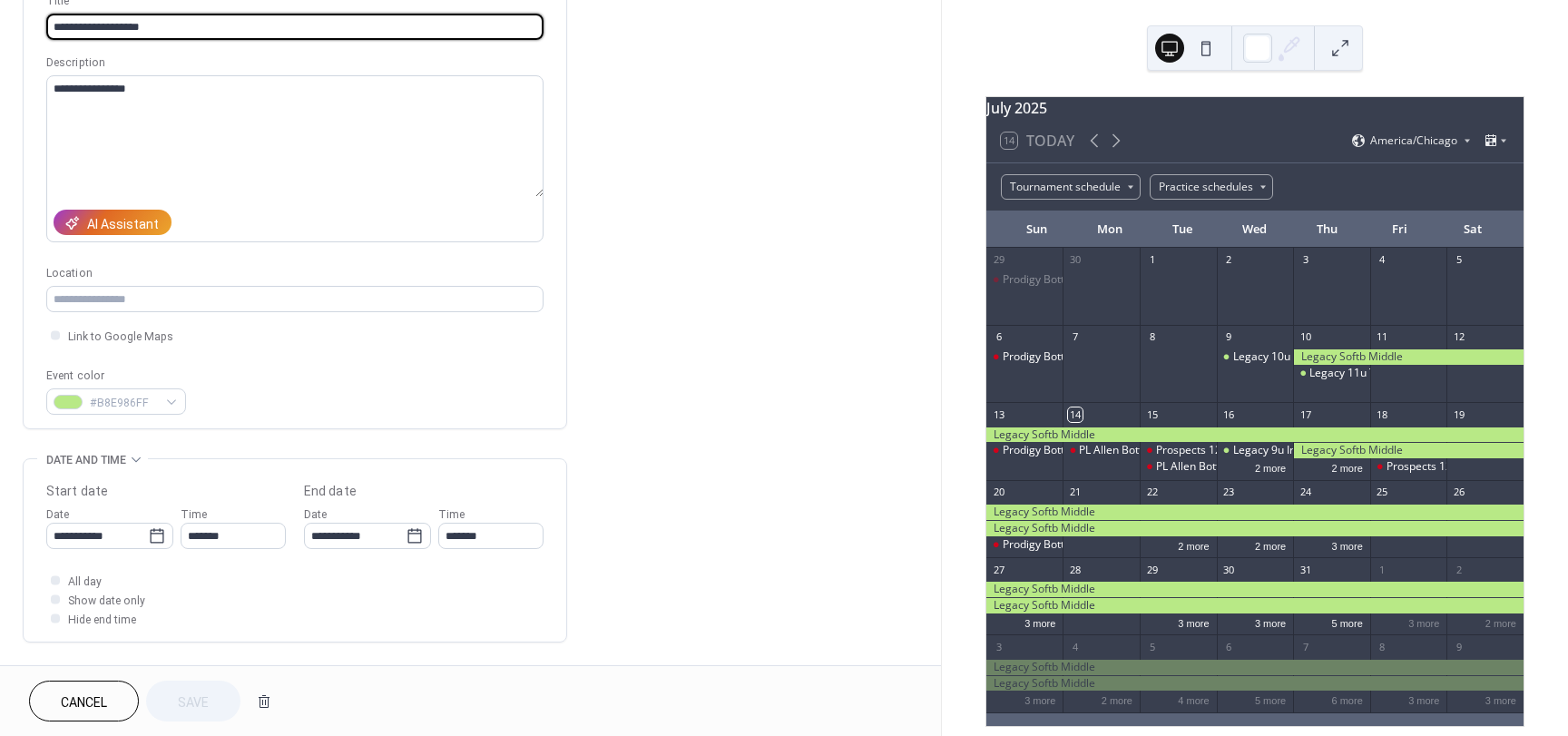 scroll, scrollTop: 182, scrollLeft: 0, axis: vertical 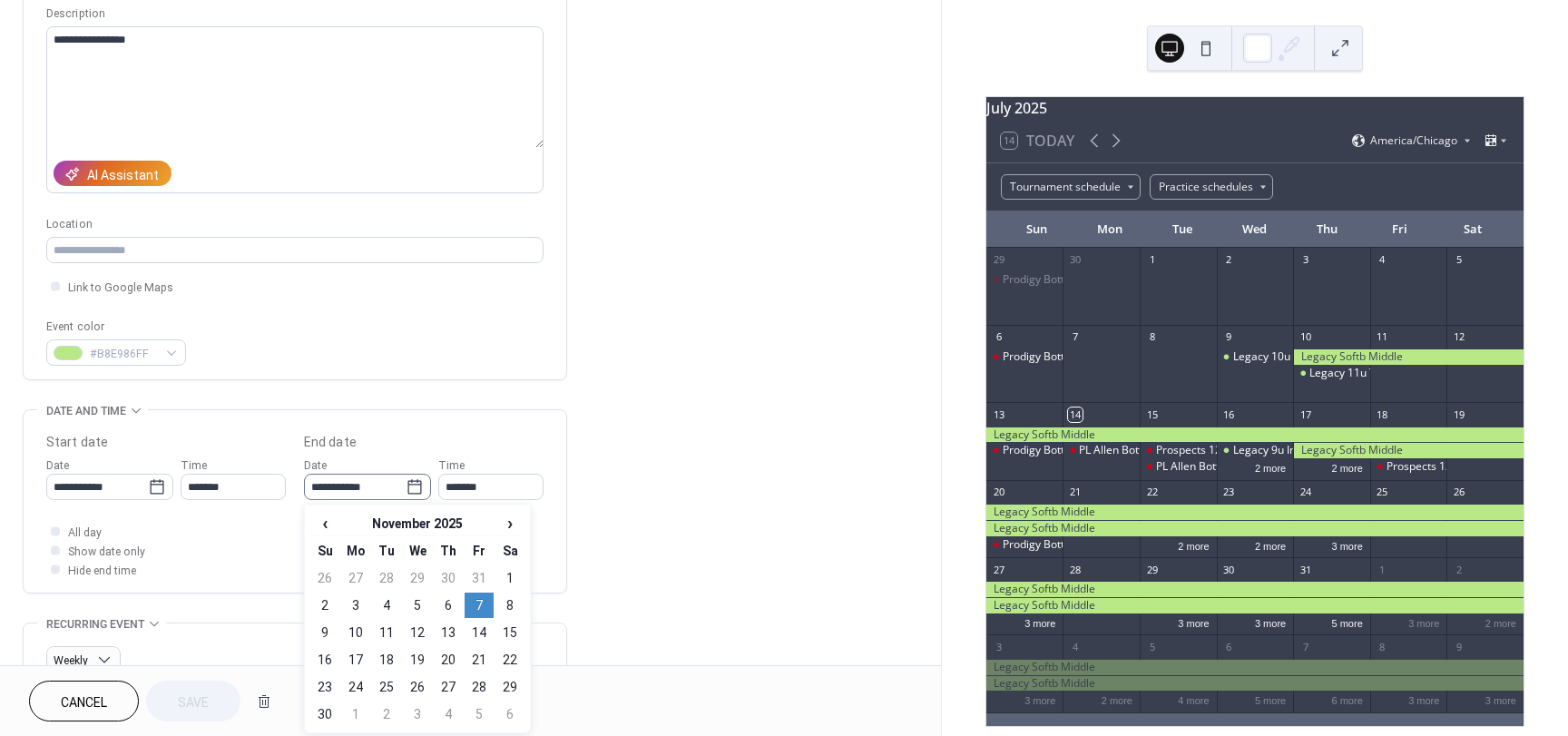 click 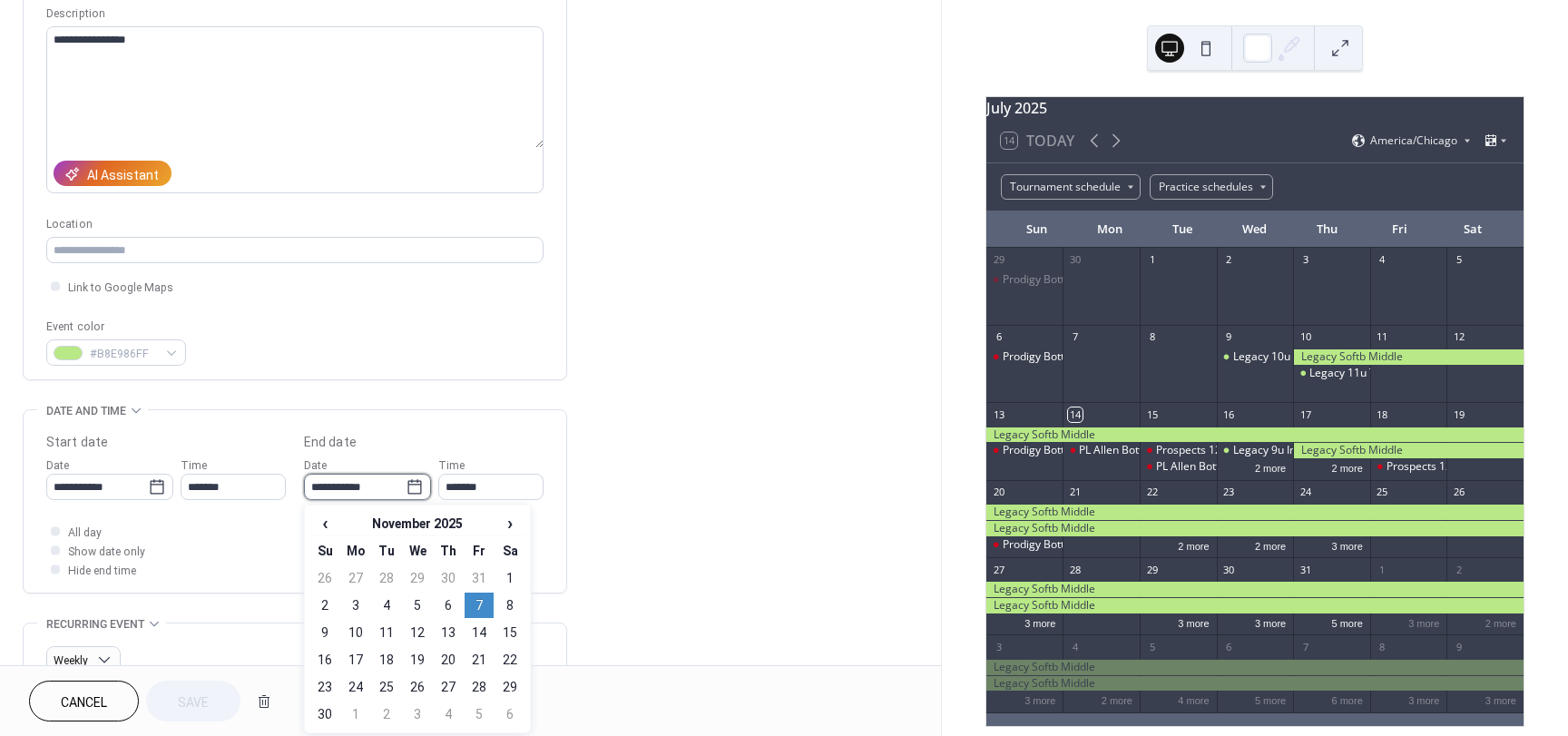 click on "**********" at bounding box center [355, 486] 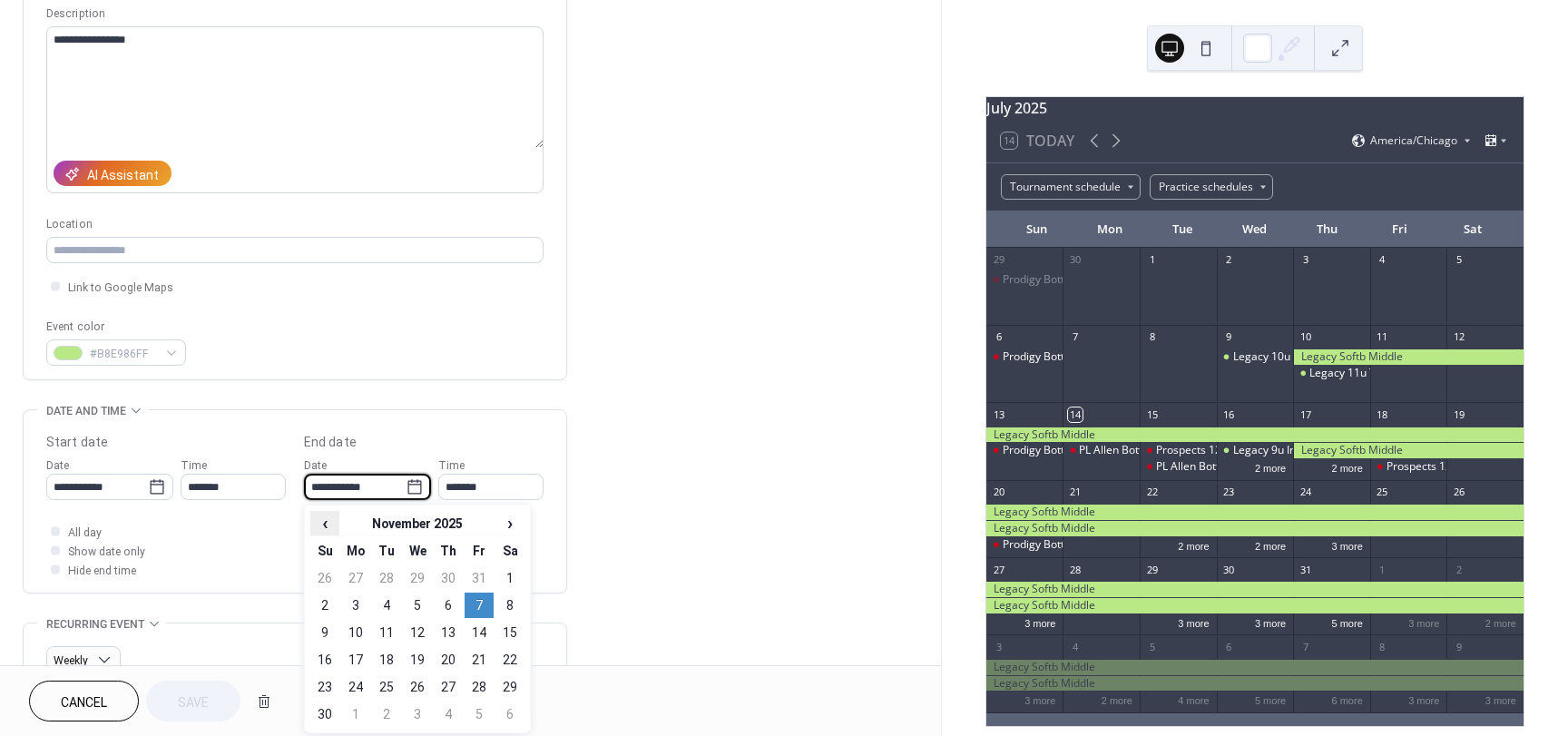 click on "‹" at bounding box center [325, 523] 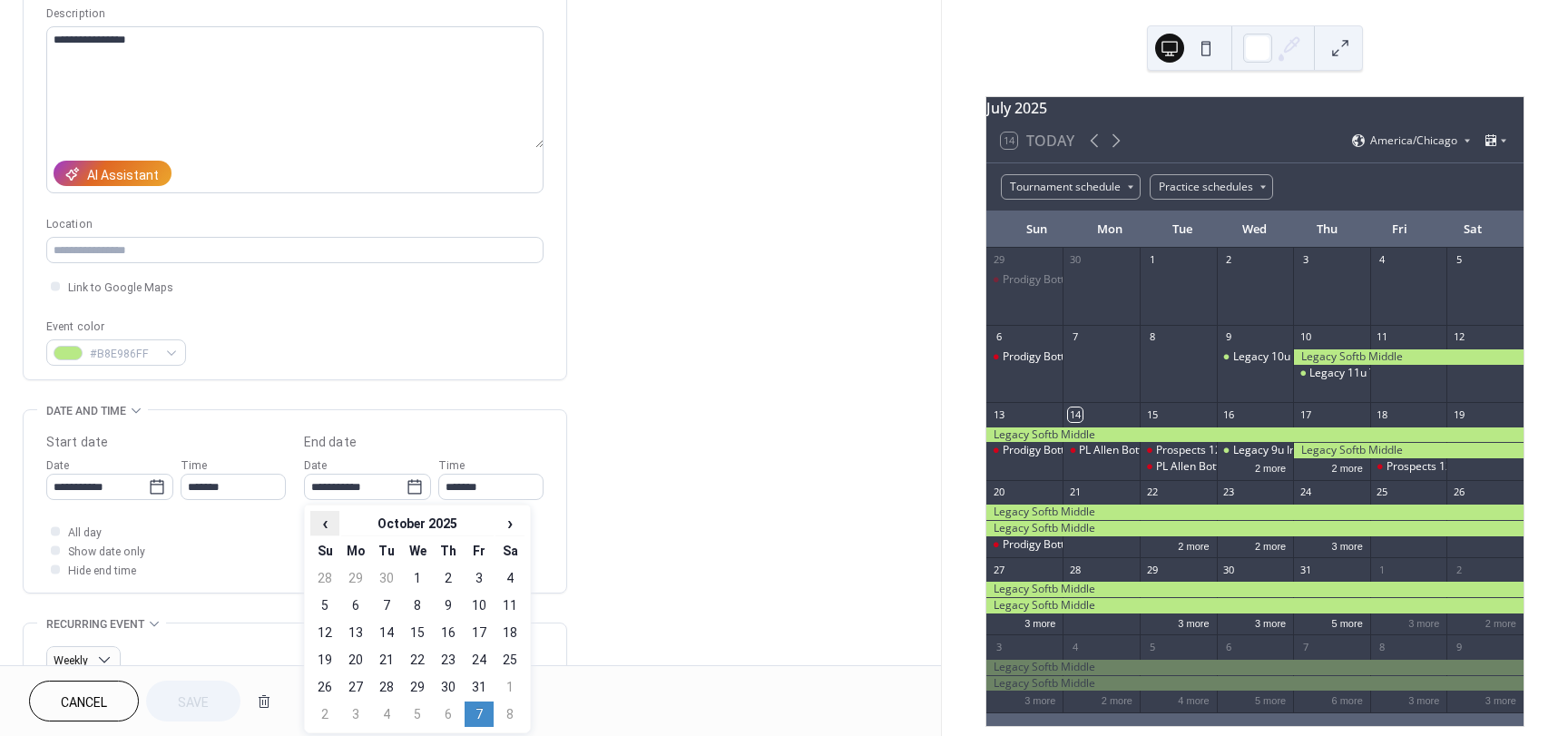 click on "‹" at bounding box center [325, 523] 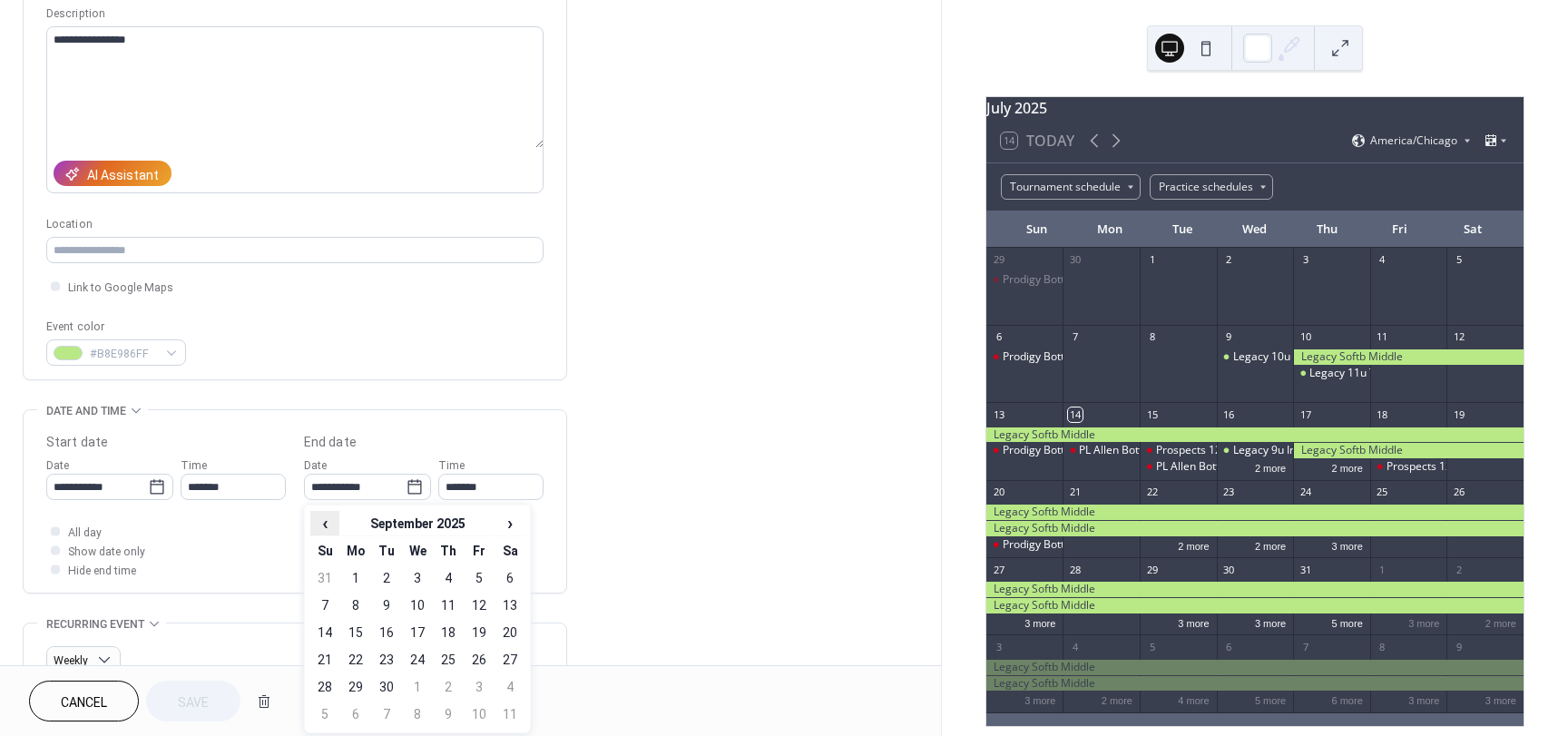 click on "‹" at bounding box center (325, 523) 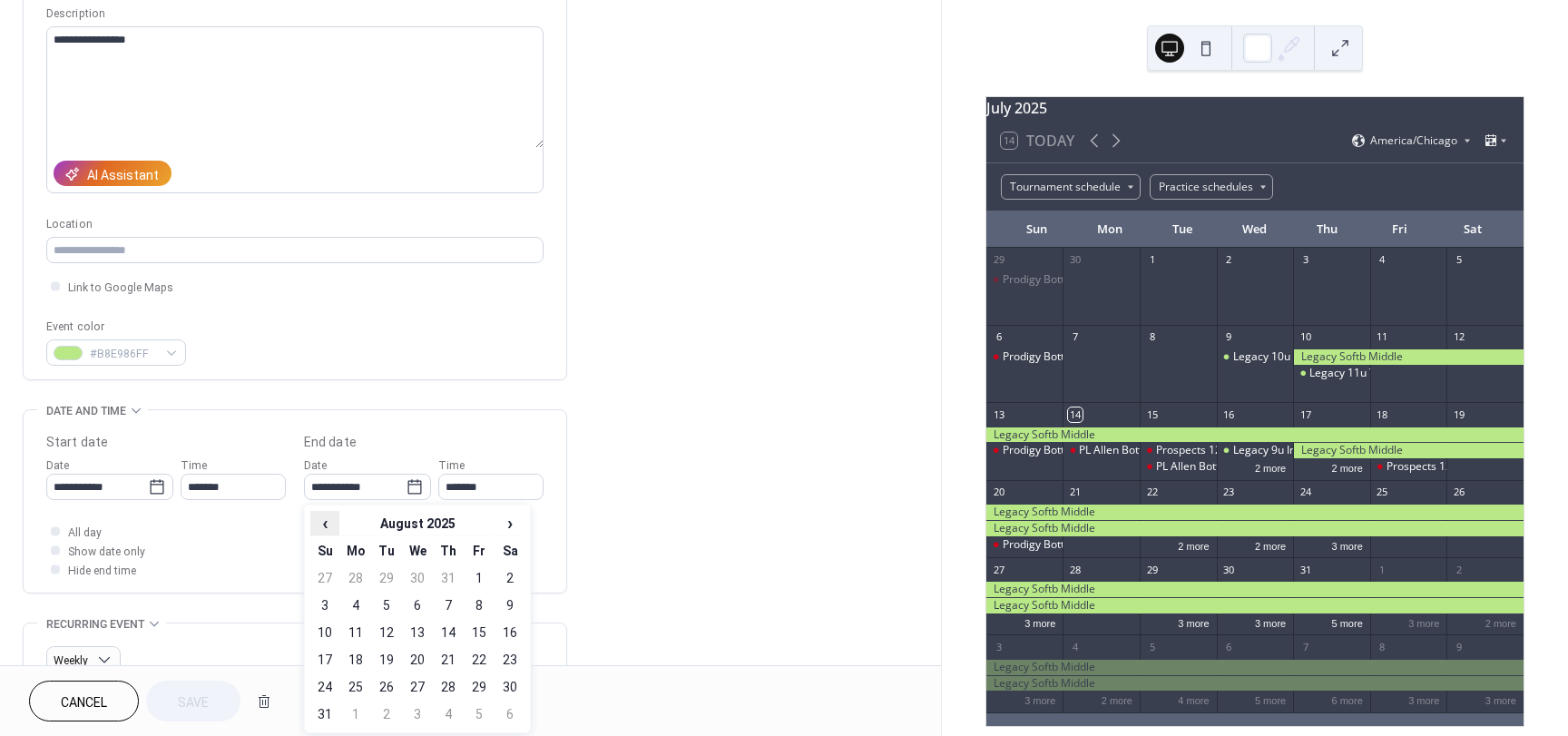 click on "‹" at bounding box center [325, 523] 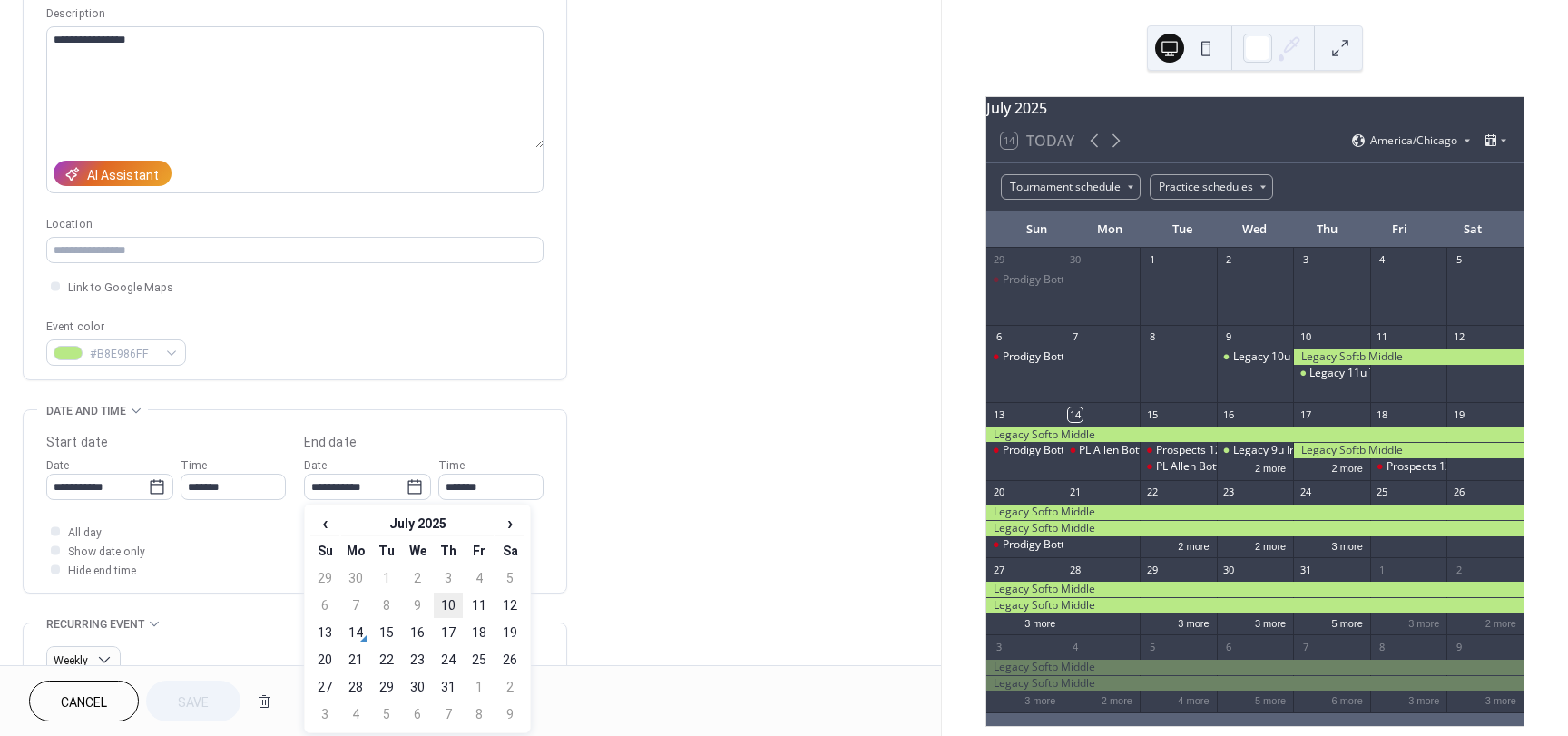 click on "10" at bounding box center [448, 605] 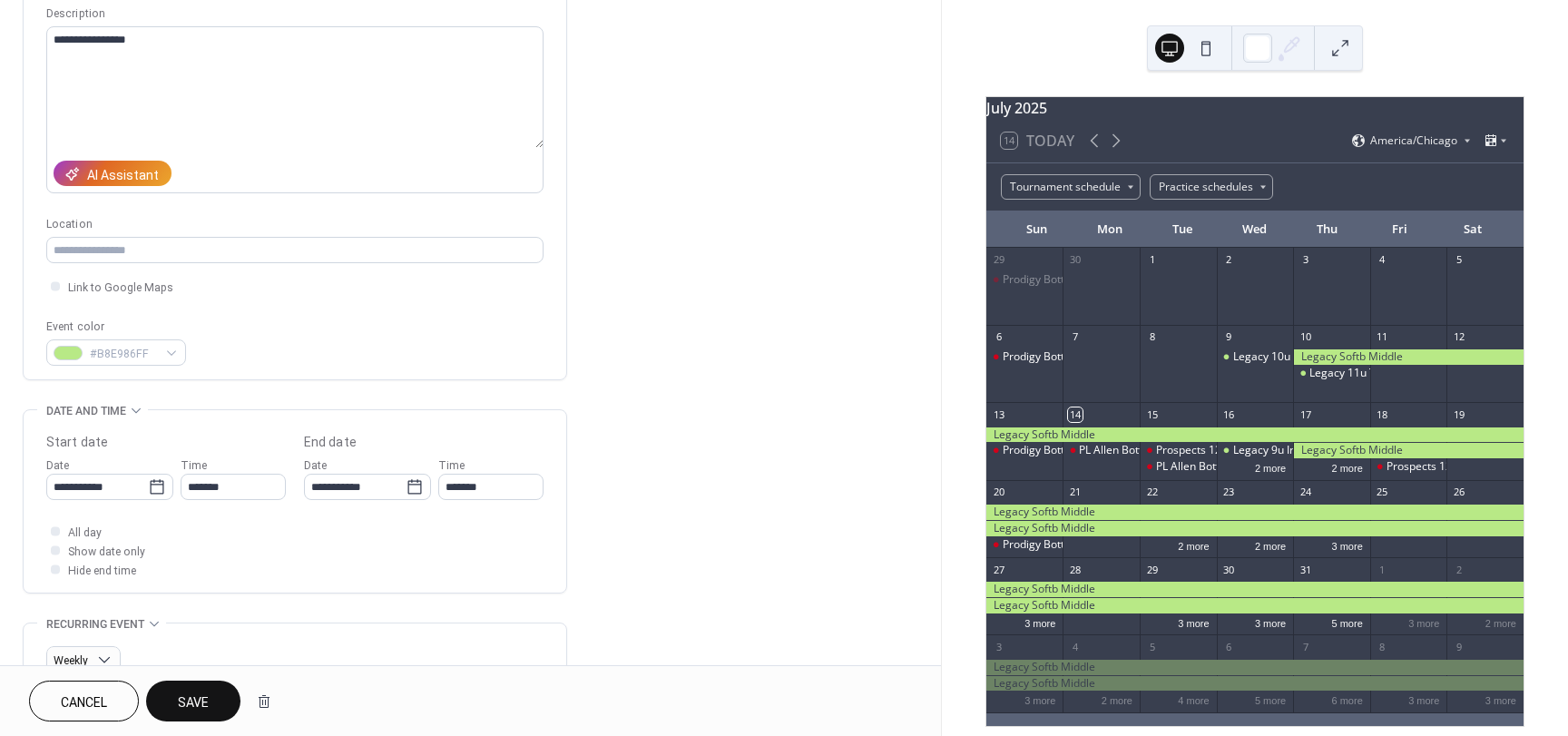 click on "All day Show date only Hide end time" at bounding box center [295, 550] 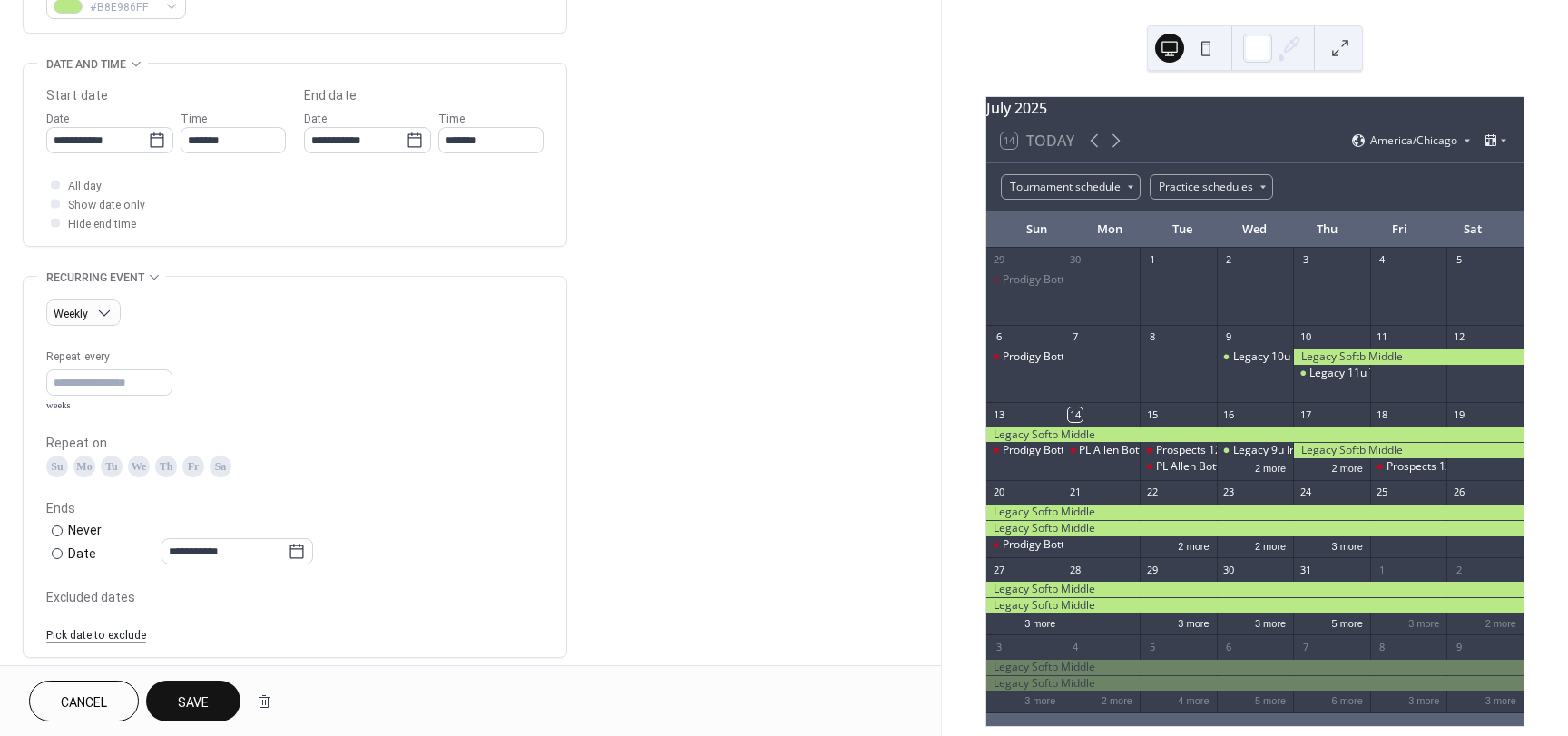 scroll, scrollTop: 545, scrollLeft: 0, axis: vertical 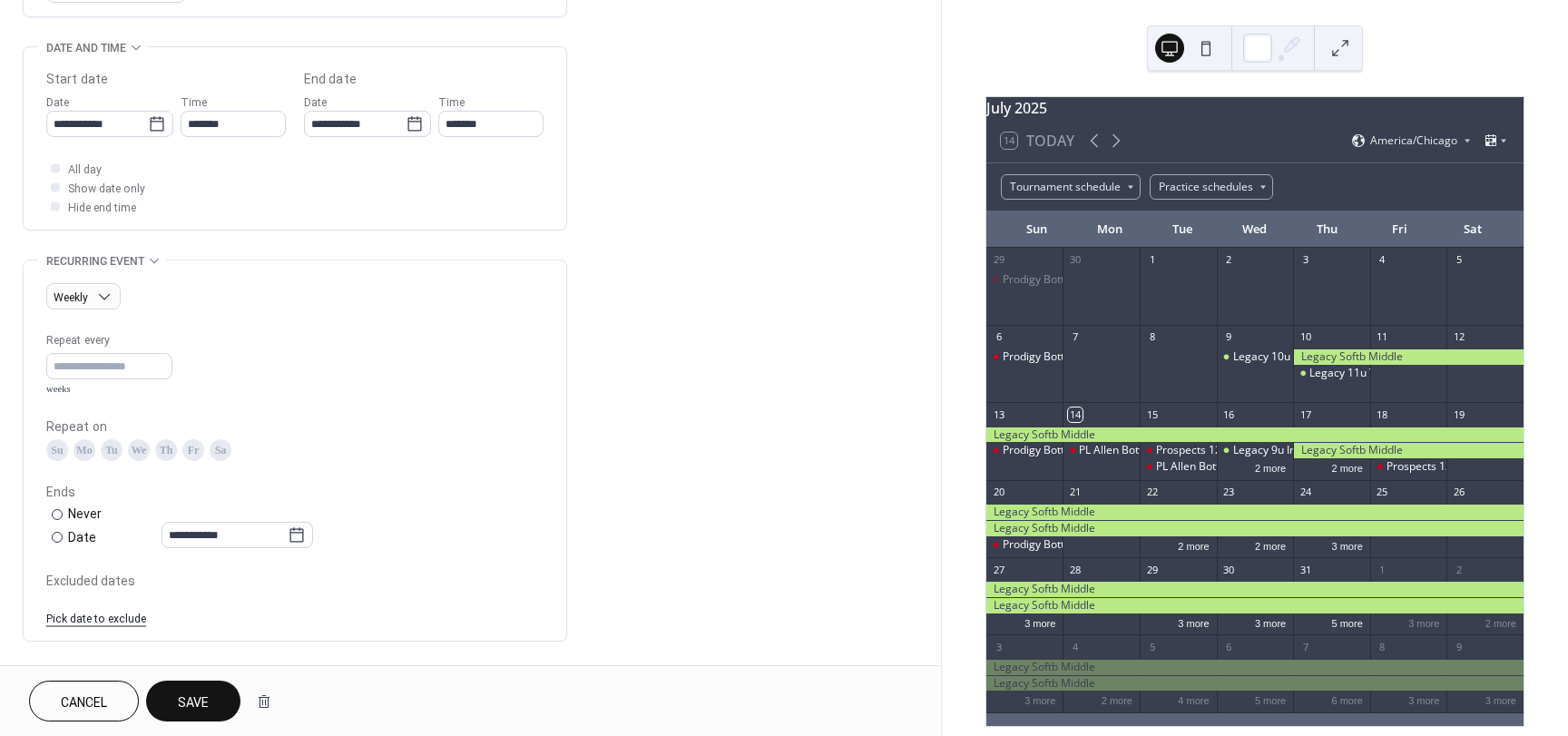 click on "Th" at bounding box center [166, 450] 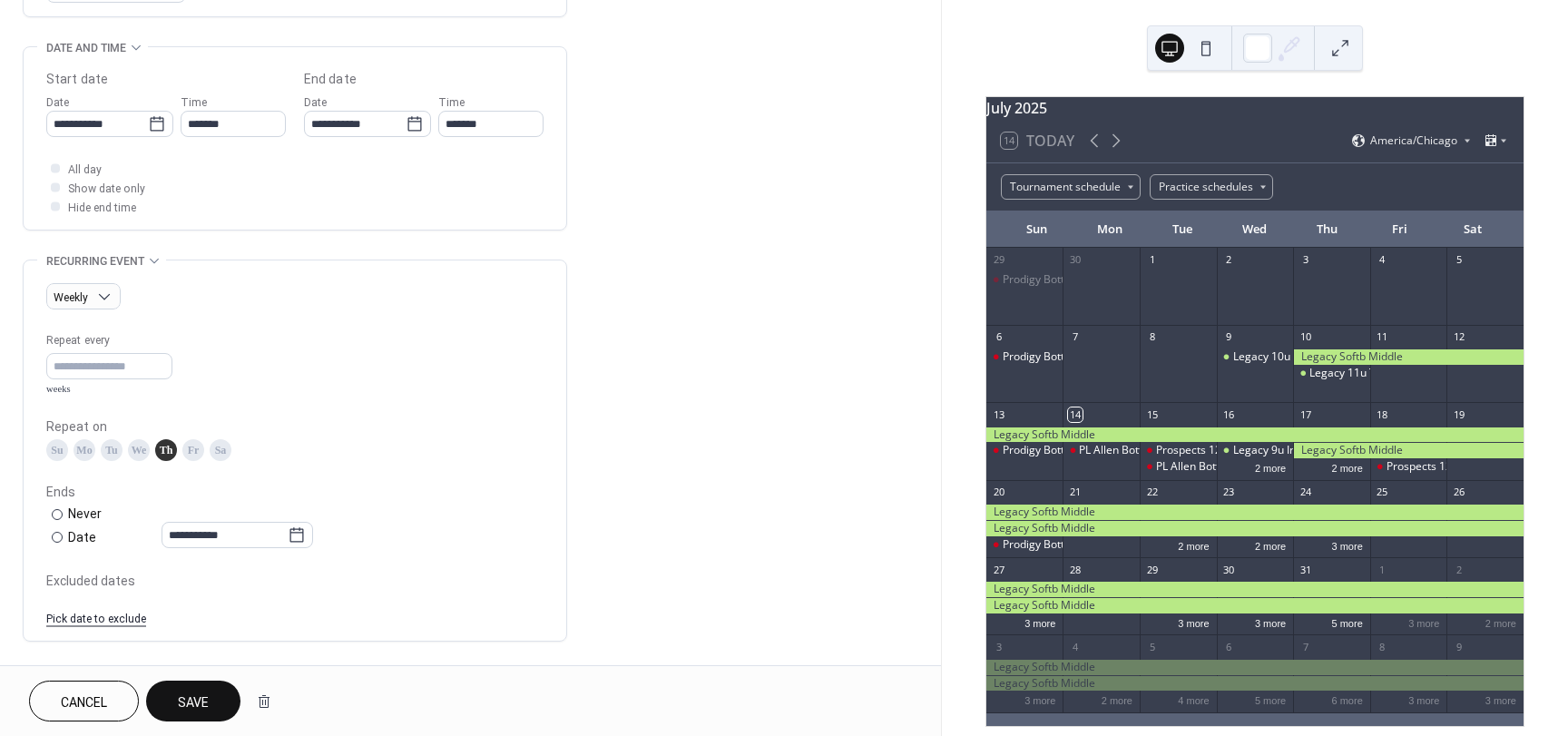 click on "Save" at bounding box center (193, 702) 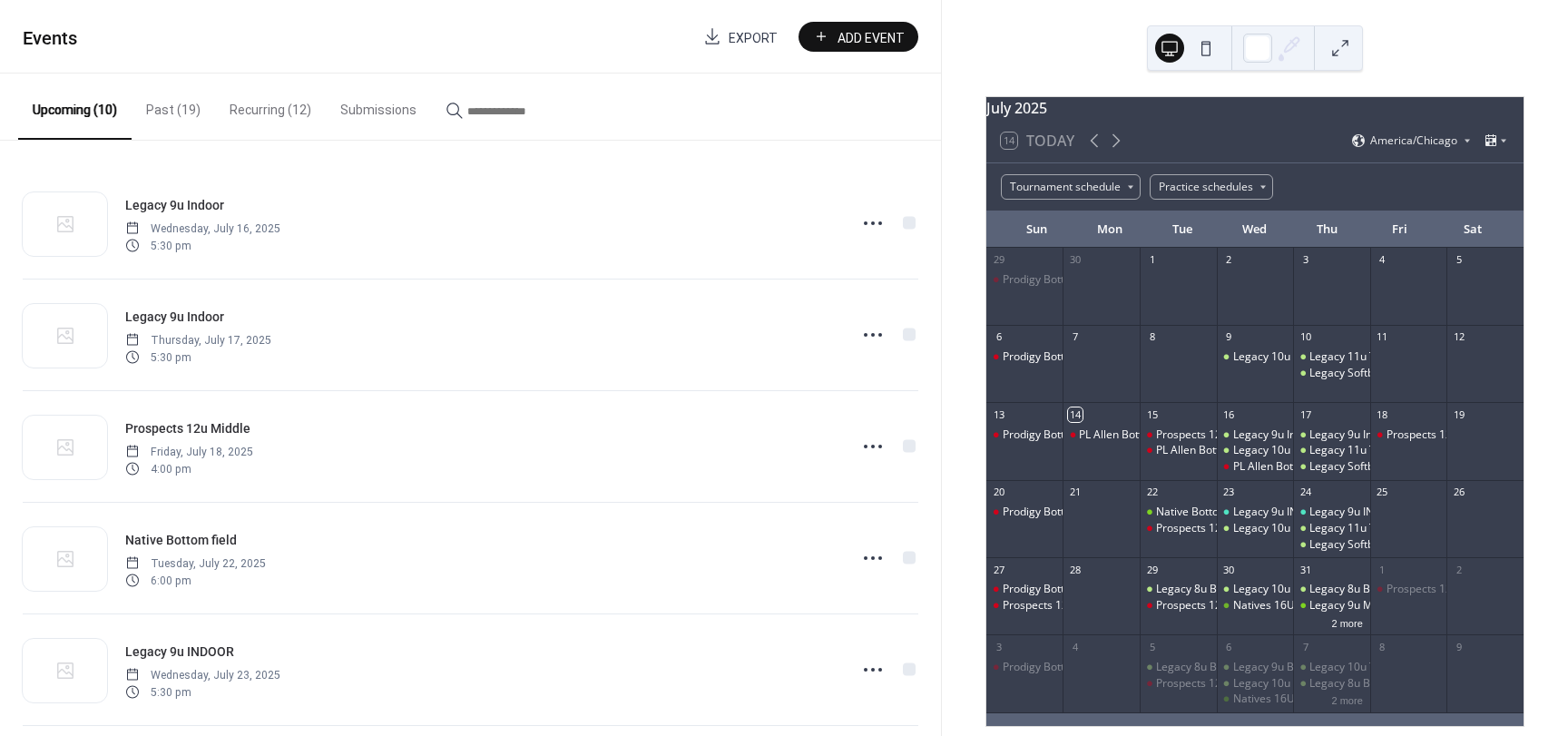 click on "Recurring (12)" at bounding box center [270, 105] 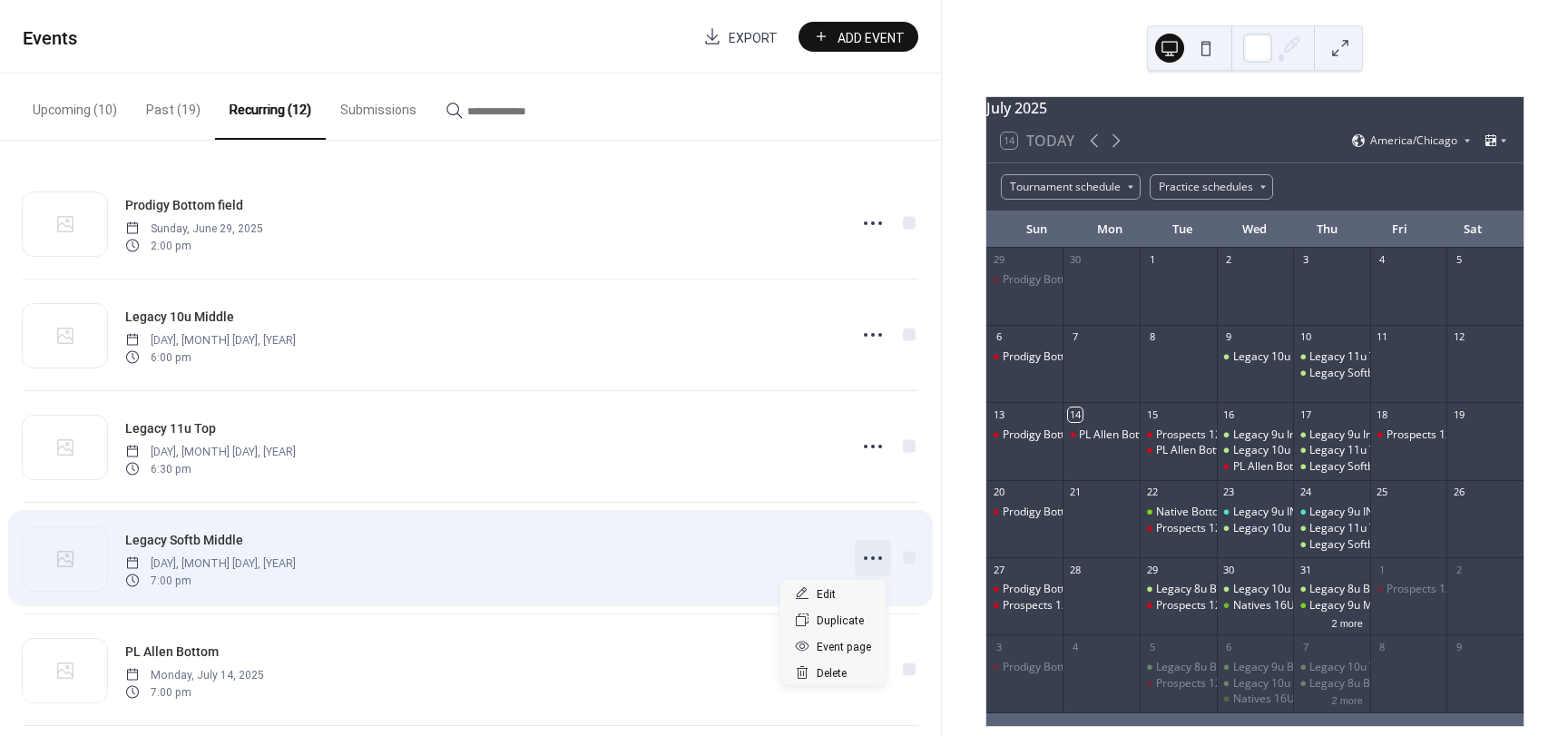 click 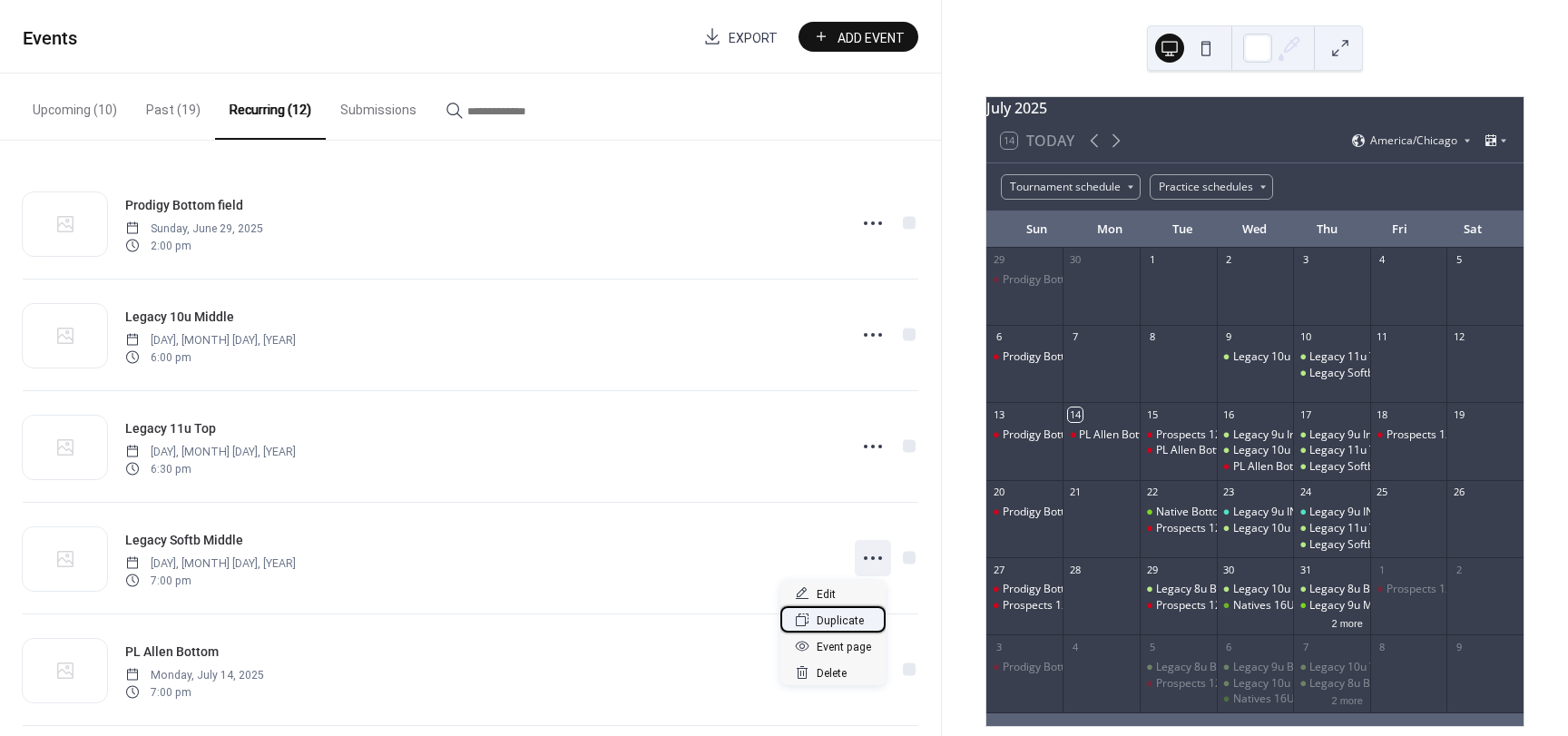 click on "Duplicate" at bounding box center (840, 621) 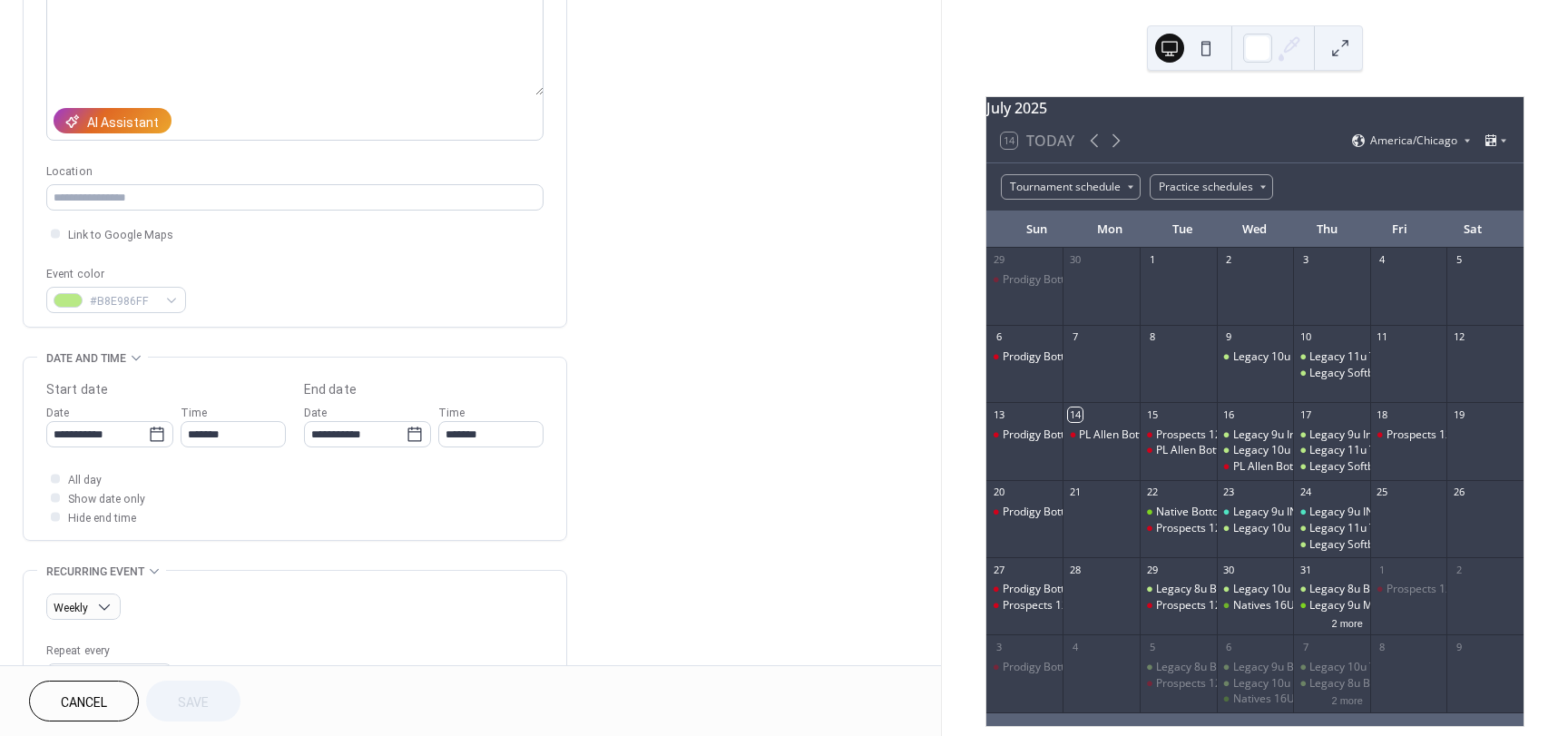 scroll, scrollTop: 272, scrollLeft: 0, axis: vertical 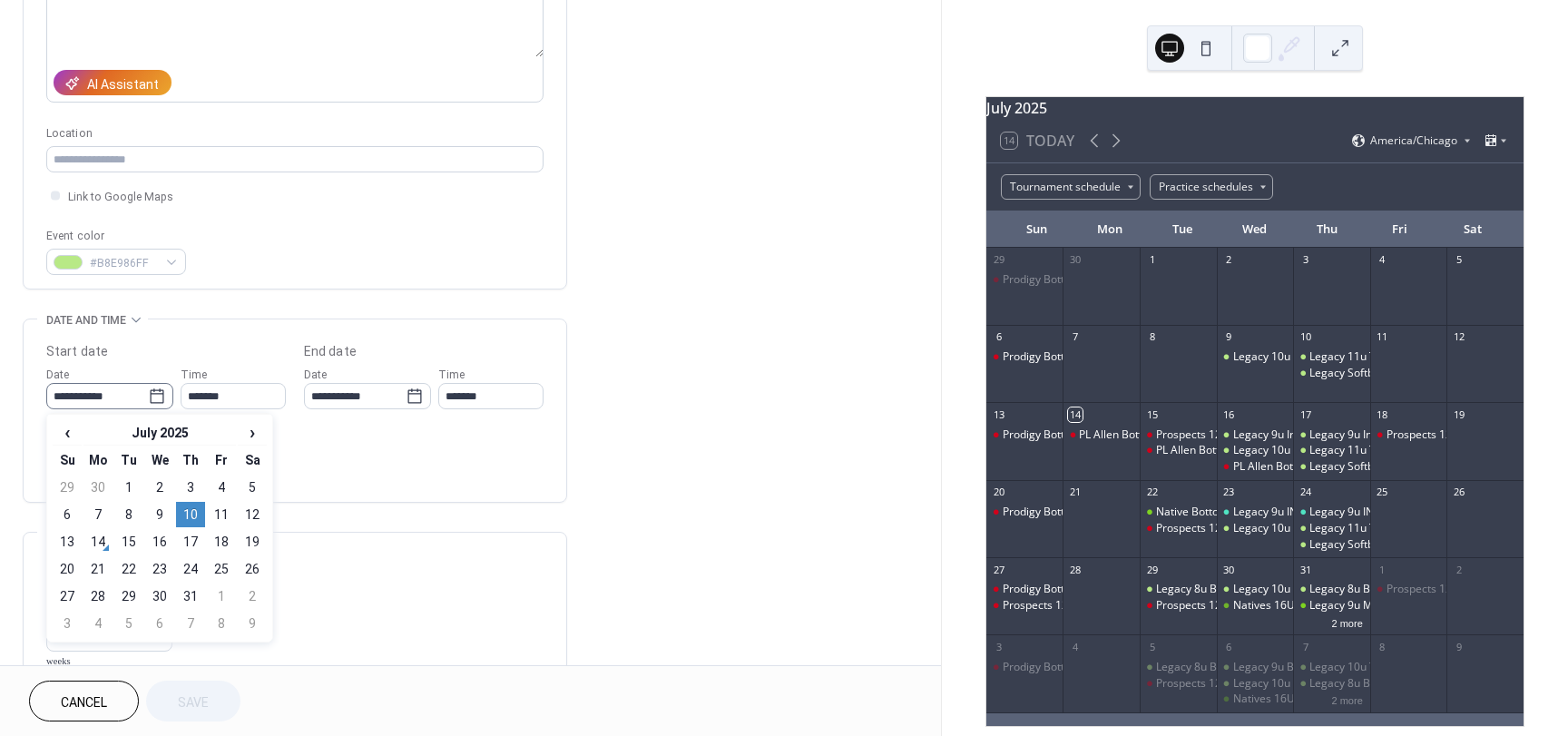 click 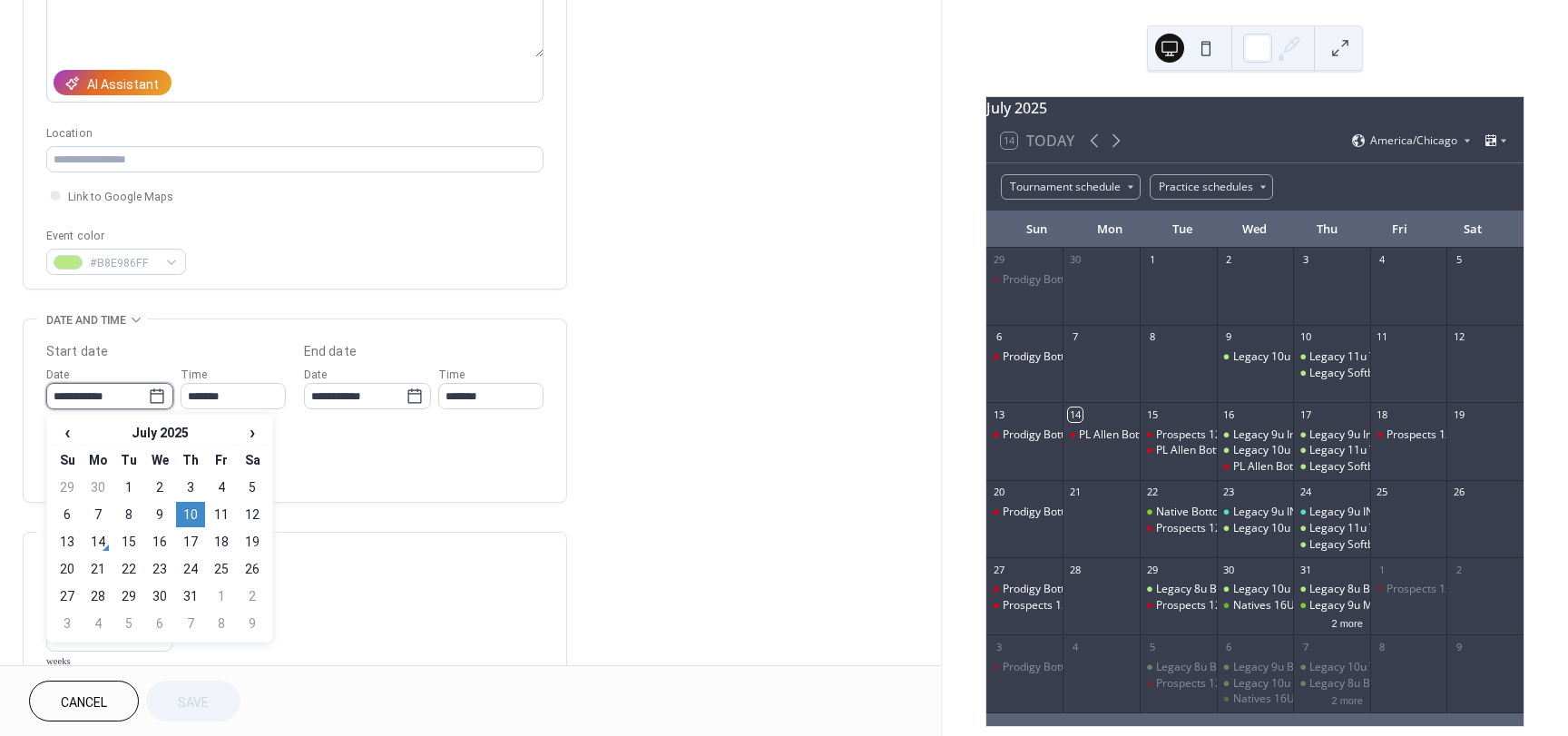 click on "**********" at bounding box center [97, 396] 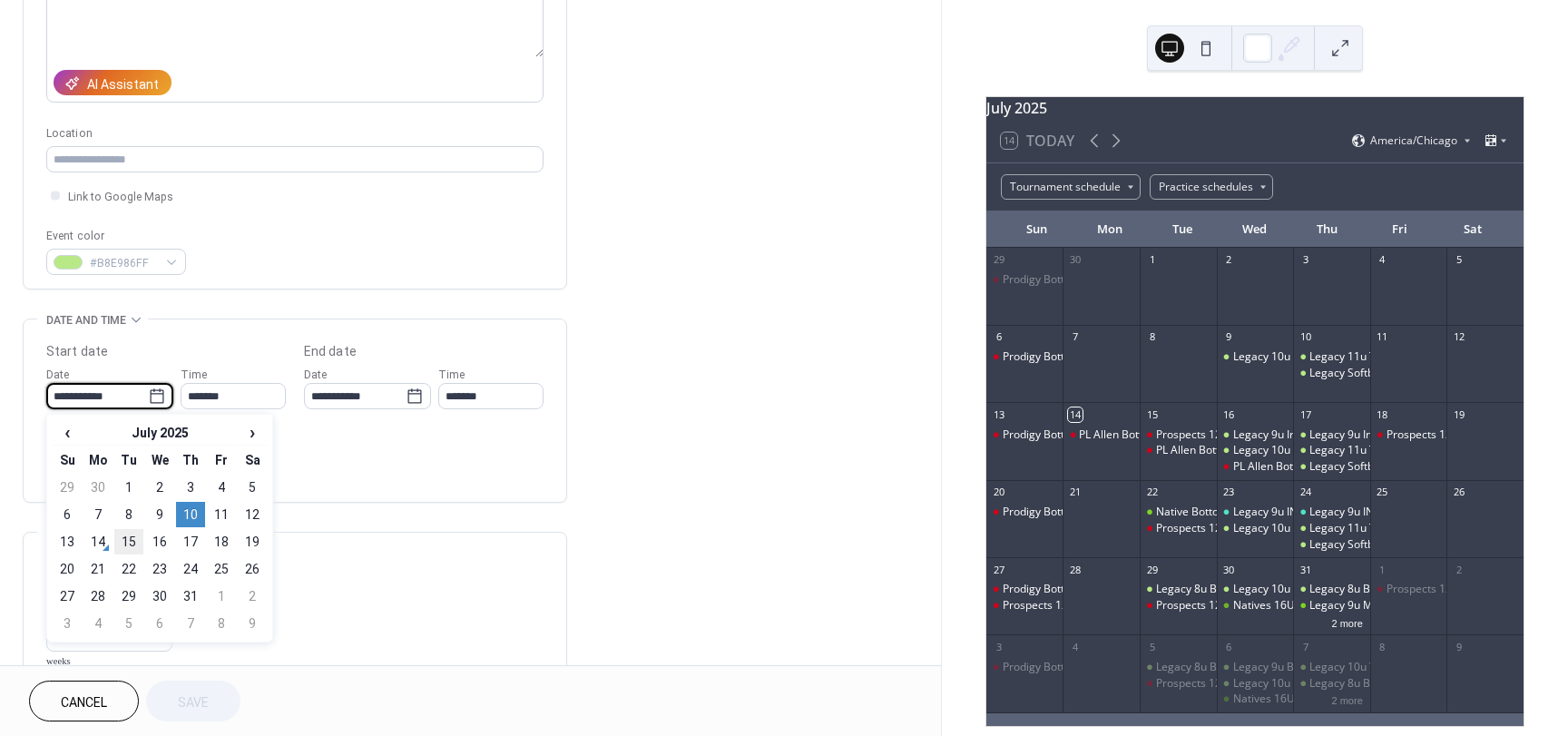 click on "15" at bounding box center [129, 542] 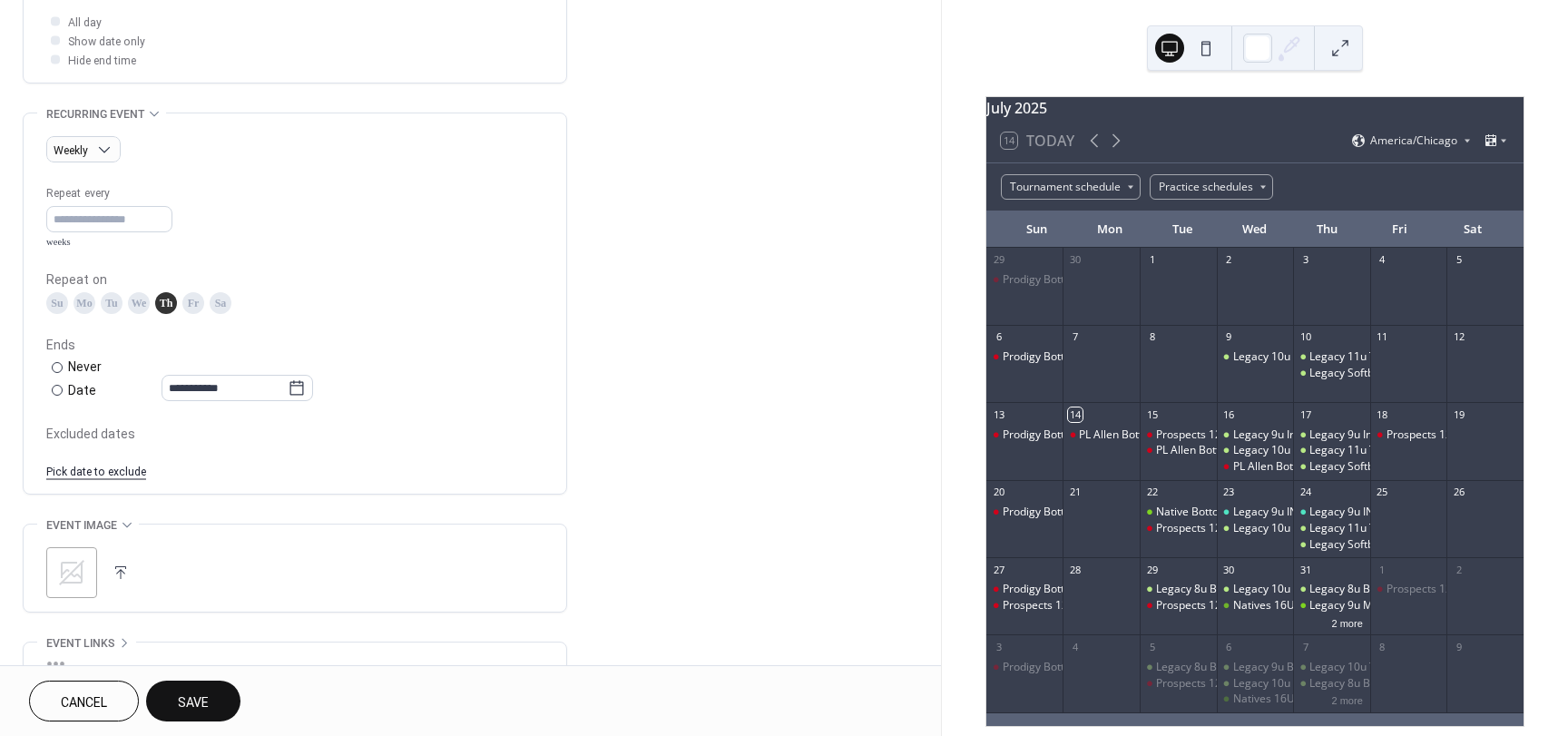 scroll, scrollTop: 726, scrollLeft: 0, axis: vertical 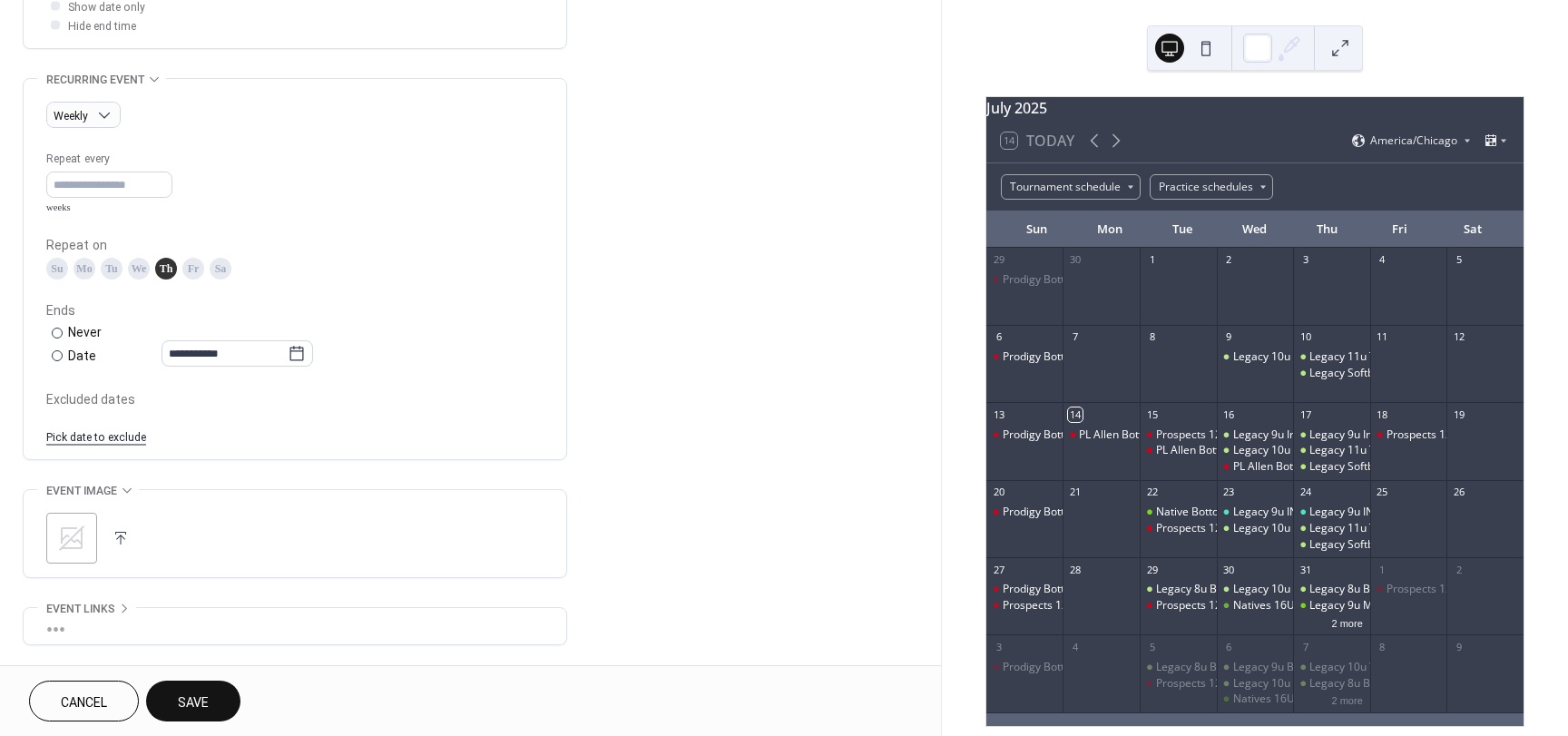 click on "Th" at bounding box center (166, 269) 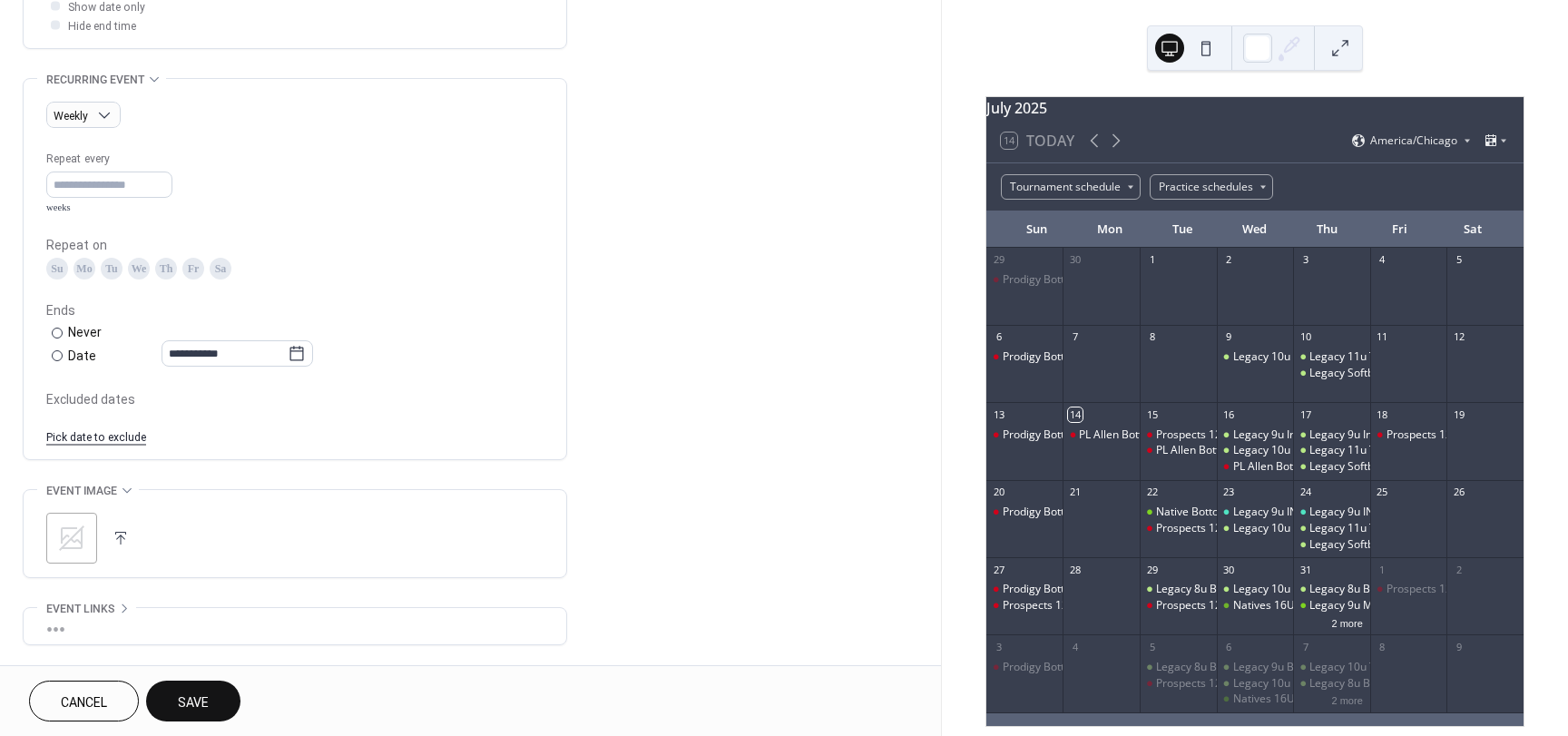 click on "Tu" at bounding box center (112, 269) 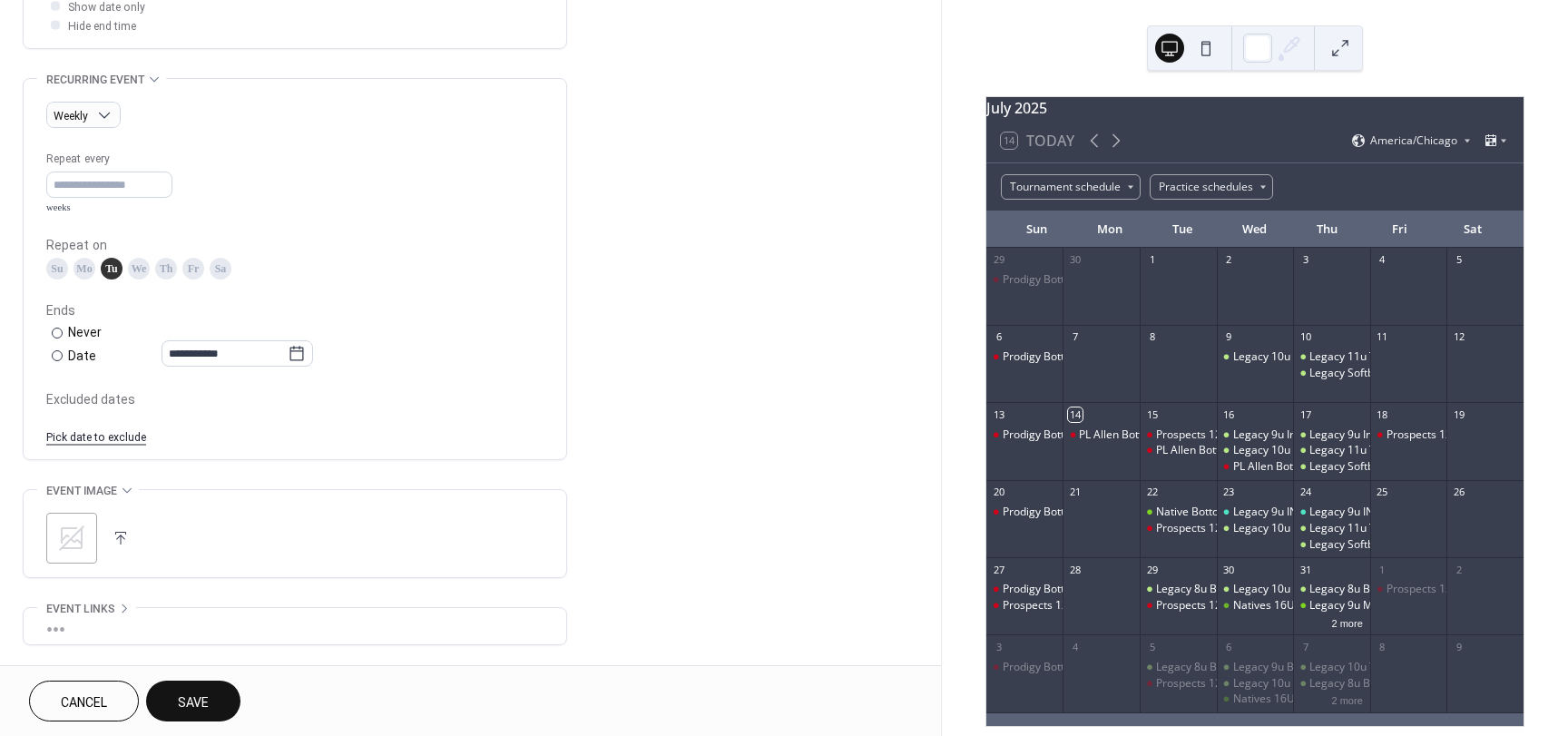 click on "Save" at bounding box center [193, 701] 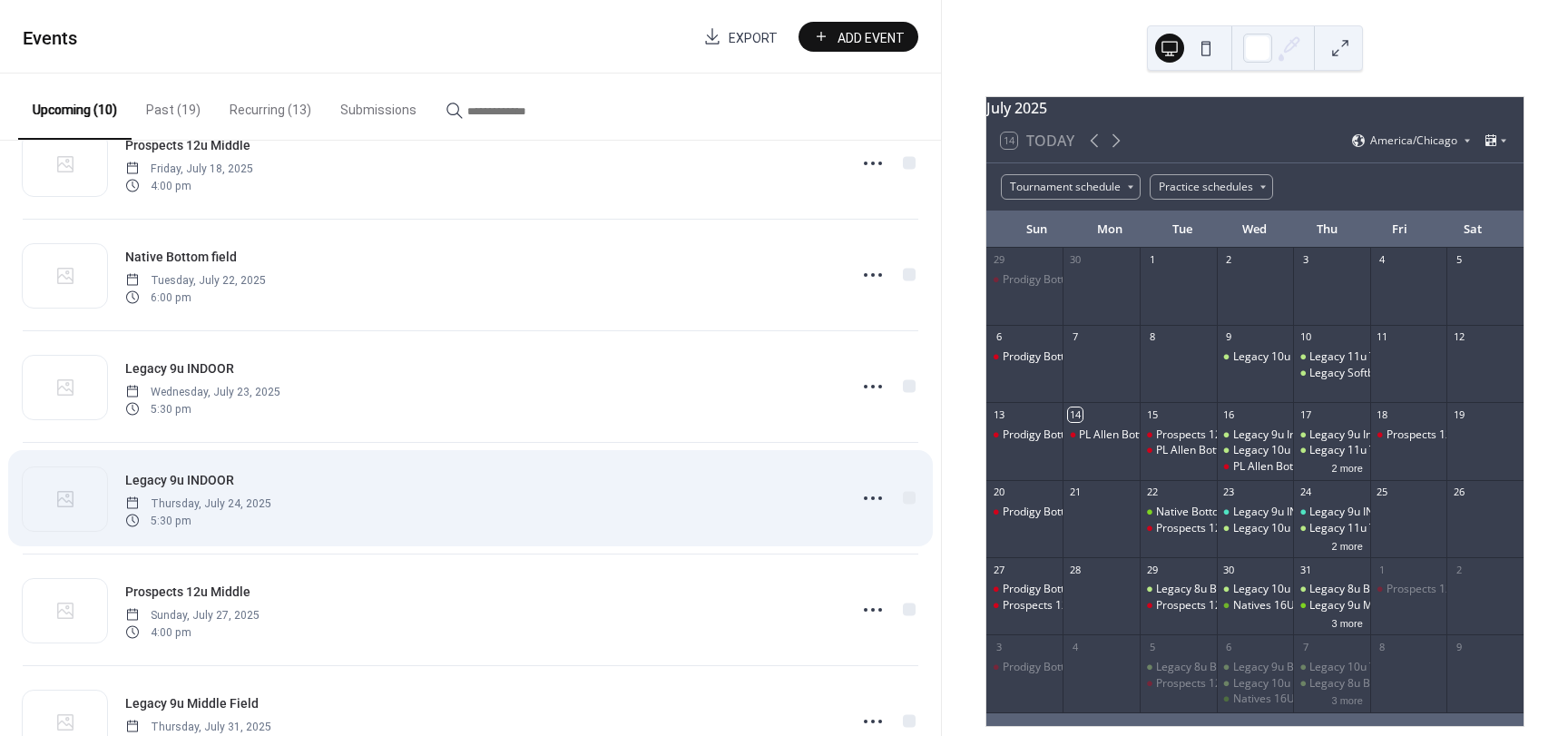 scroll, scrollTop: 363, scrollLeft: 0, axis: vertical 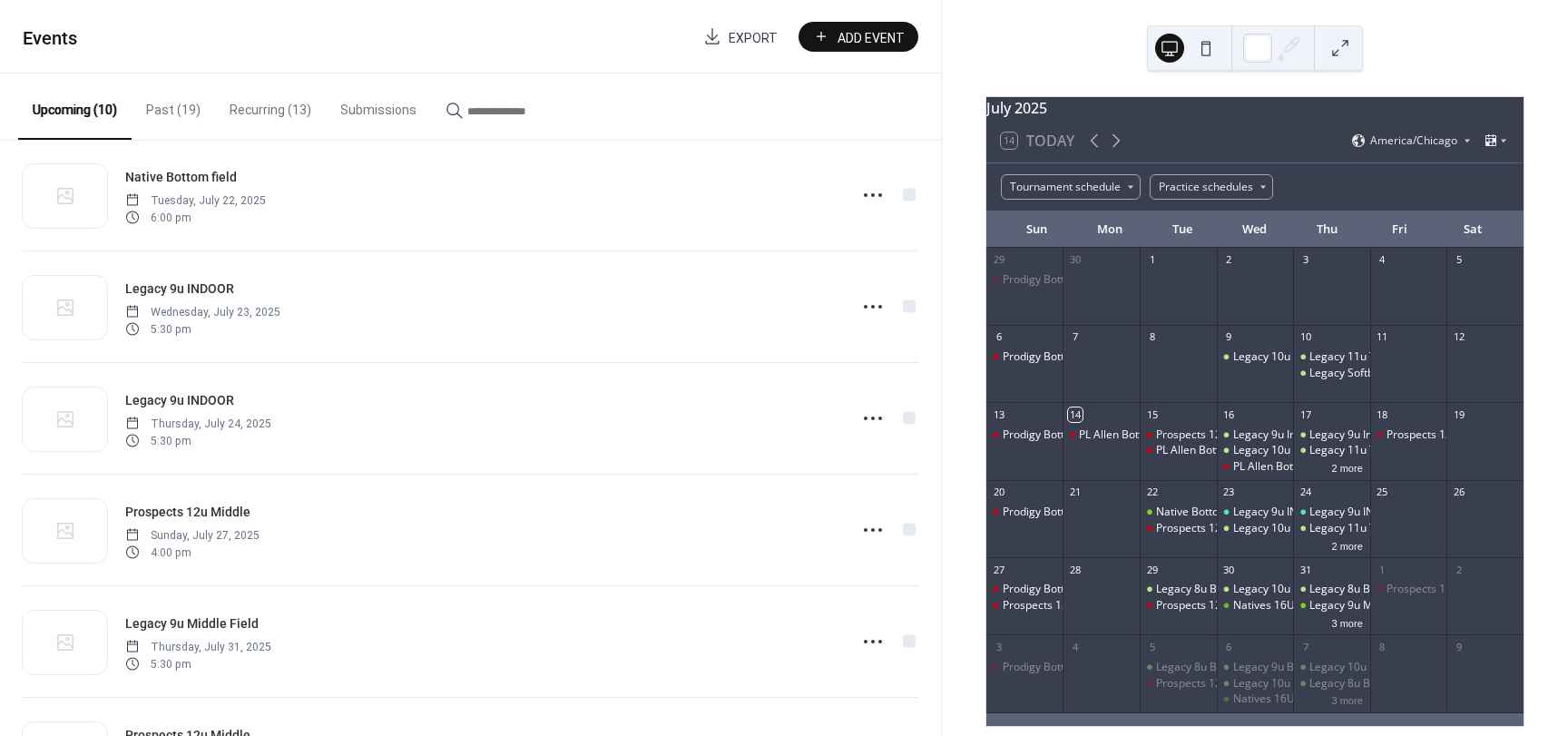 click on "Recurring (13)" at bounding box center [270, 105] 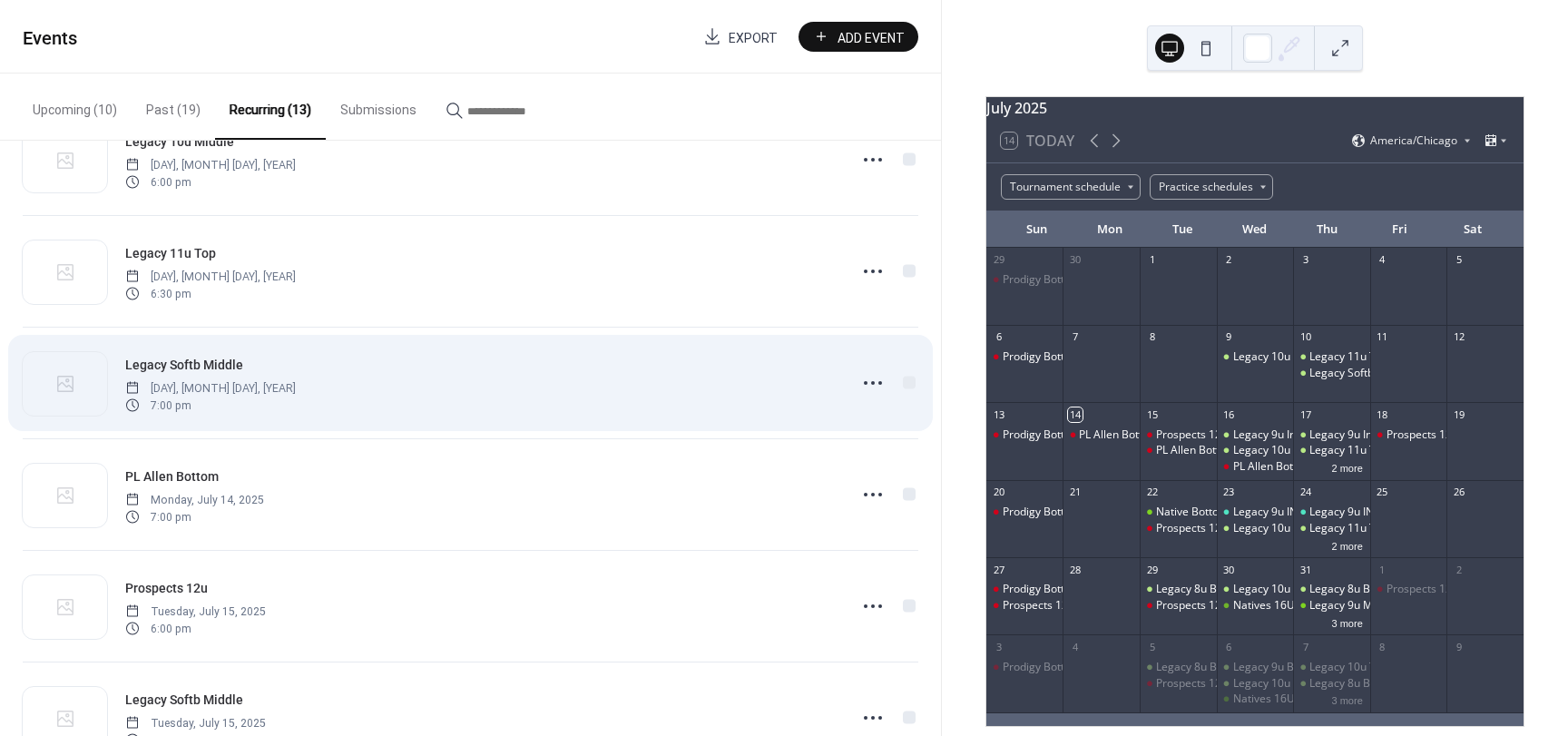 scroll, scrollTop: 363, scrollLeft: 0, axis: vertical 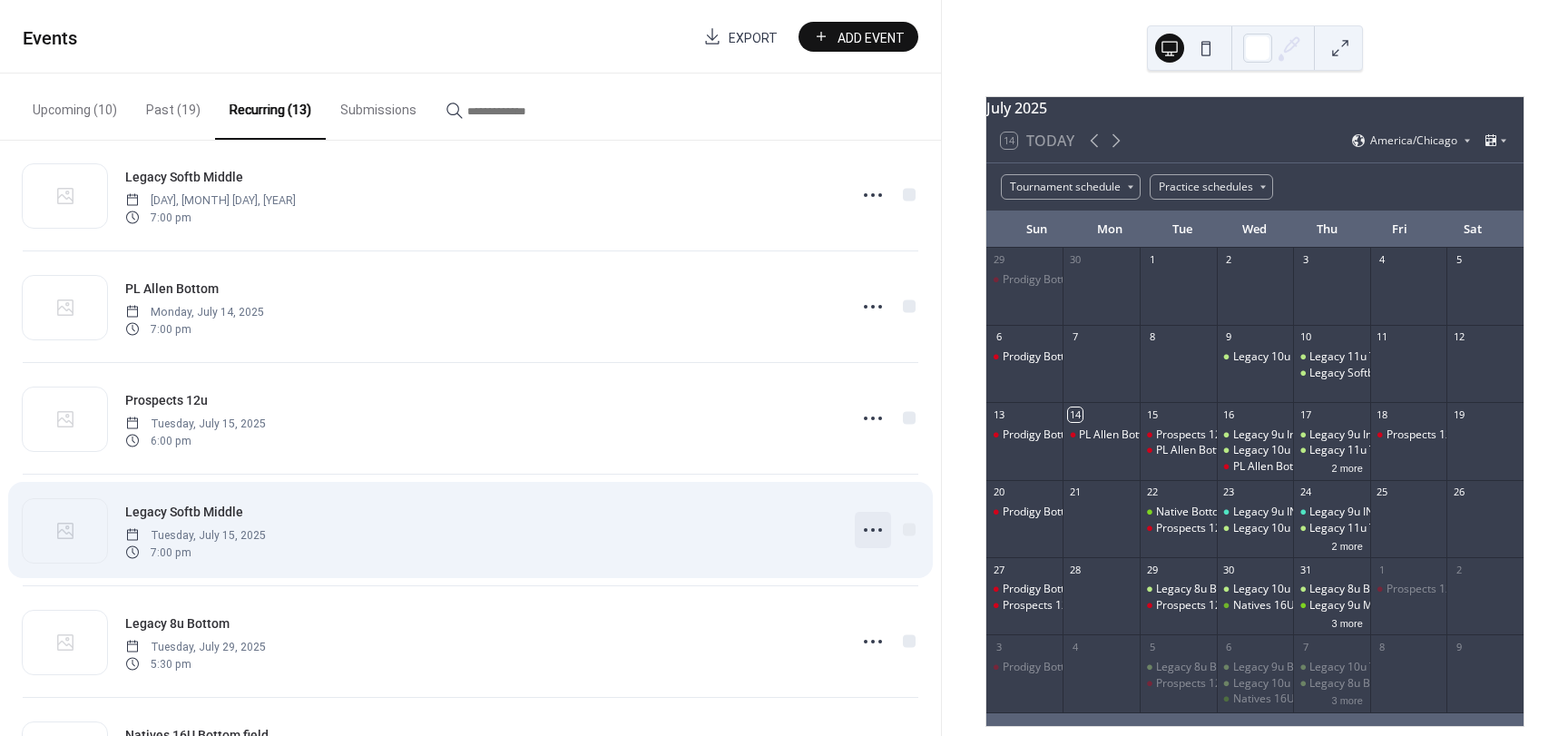 click 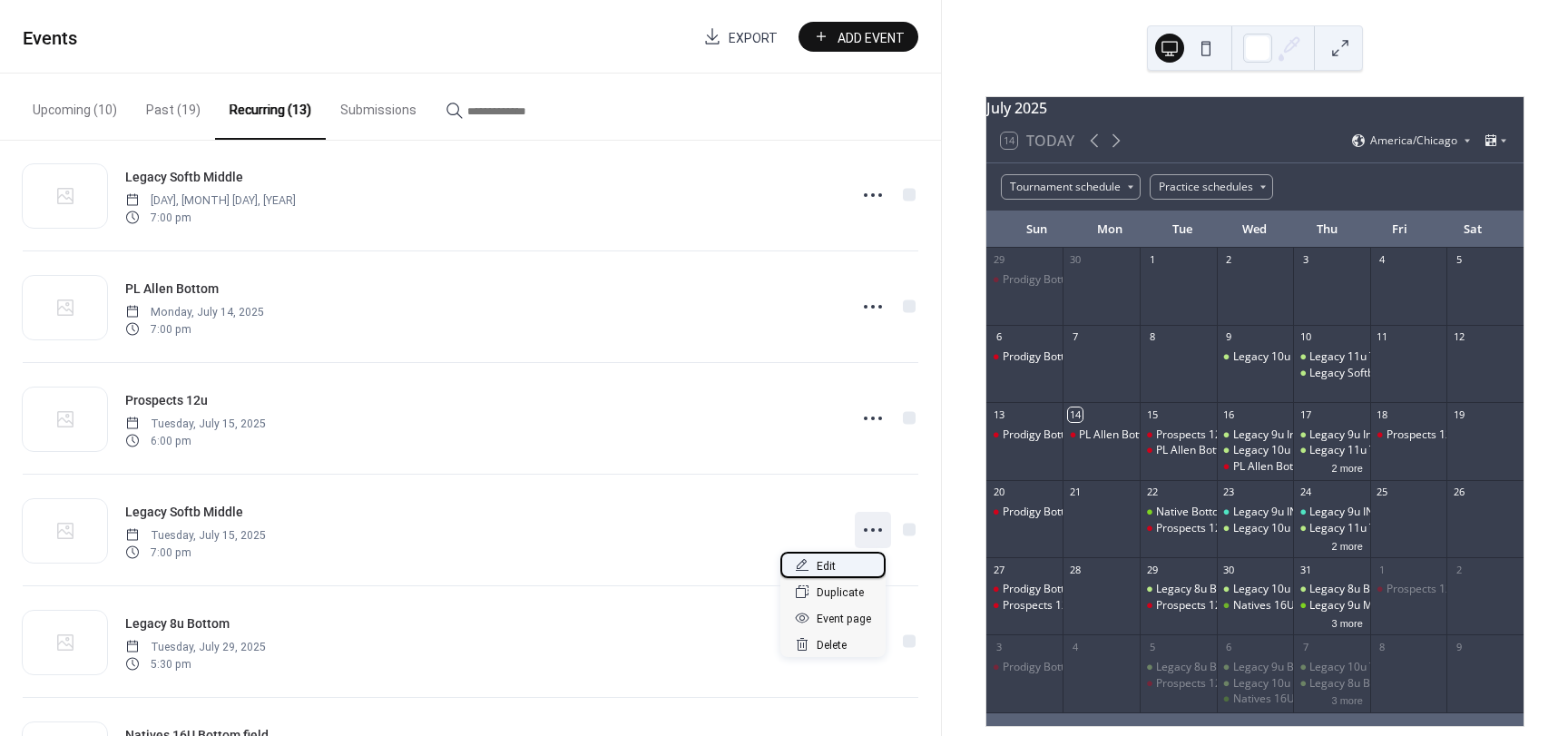 click on "Edit" at bounding box center (833, 564) 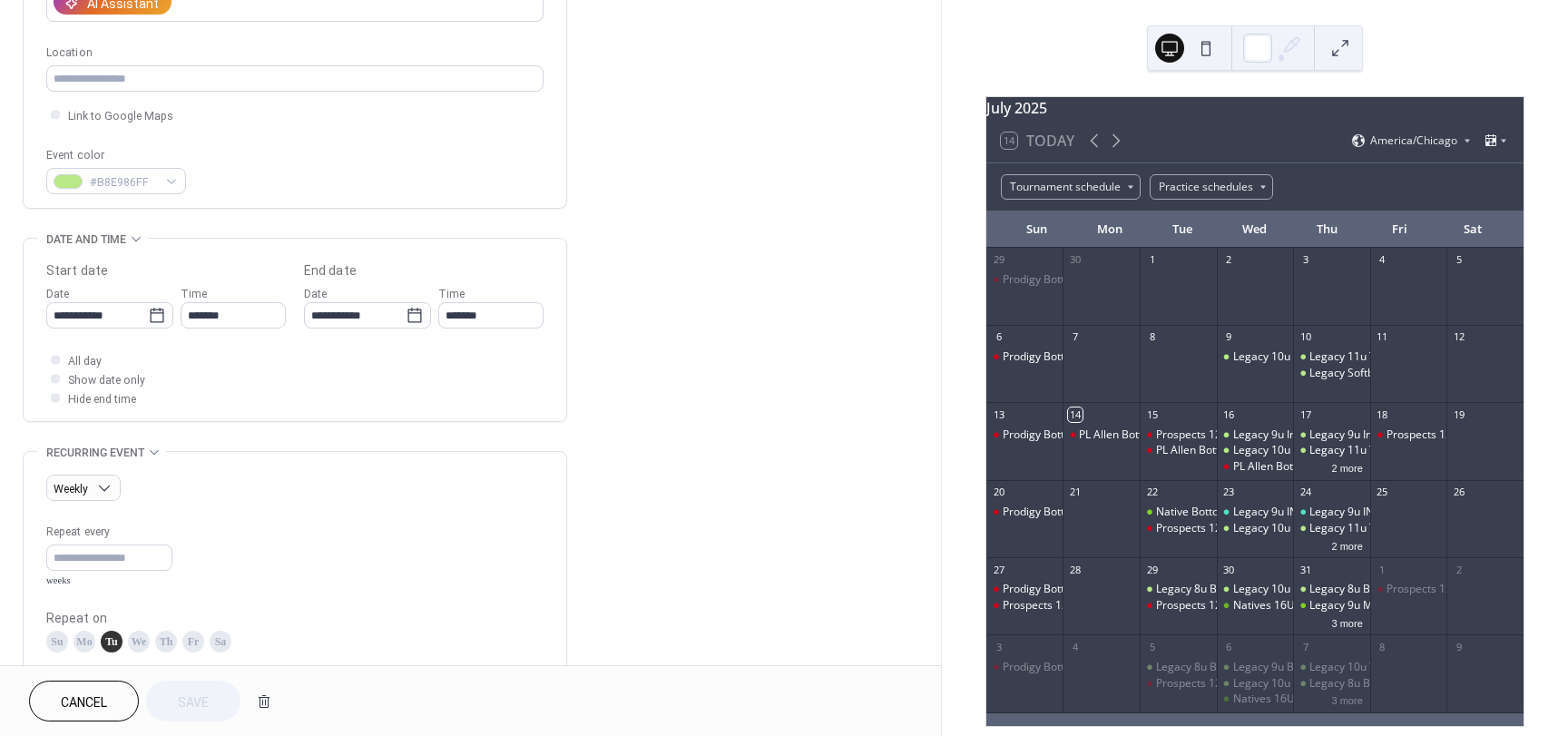 scroll, scrollTop: 363, scrollLeft: 0, axis: vertical 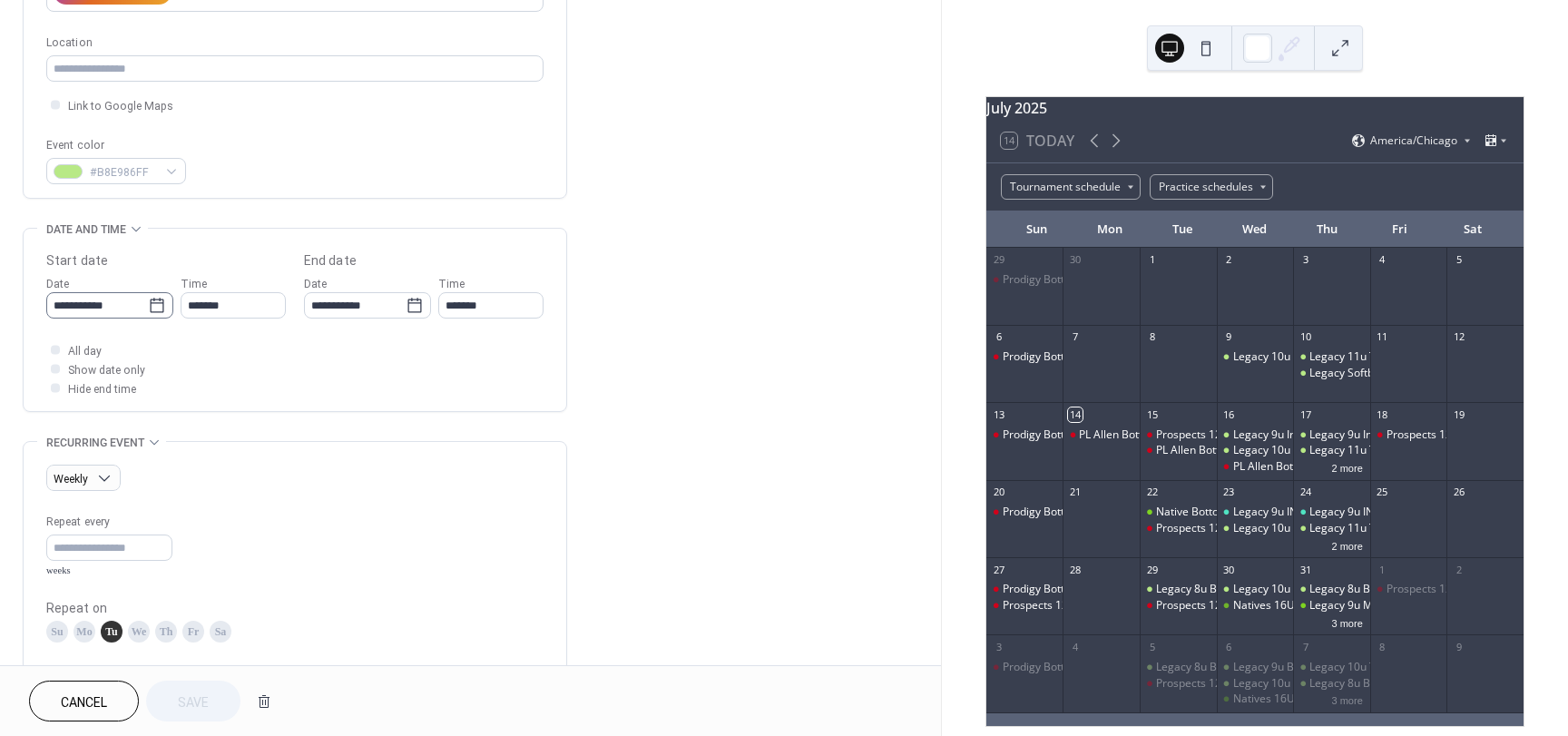click 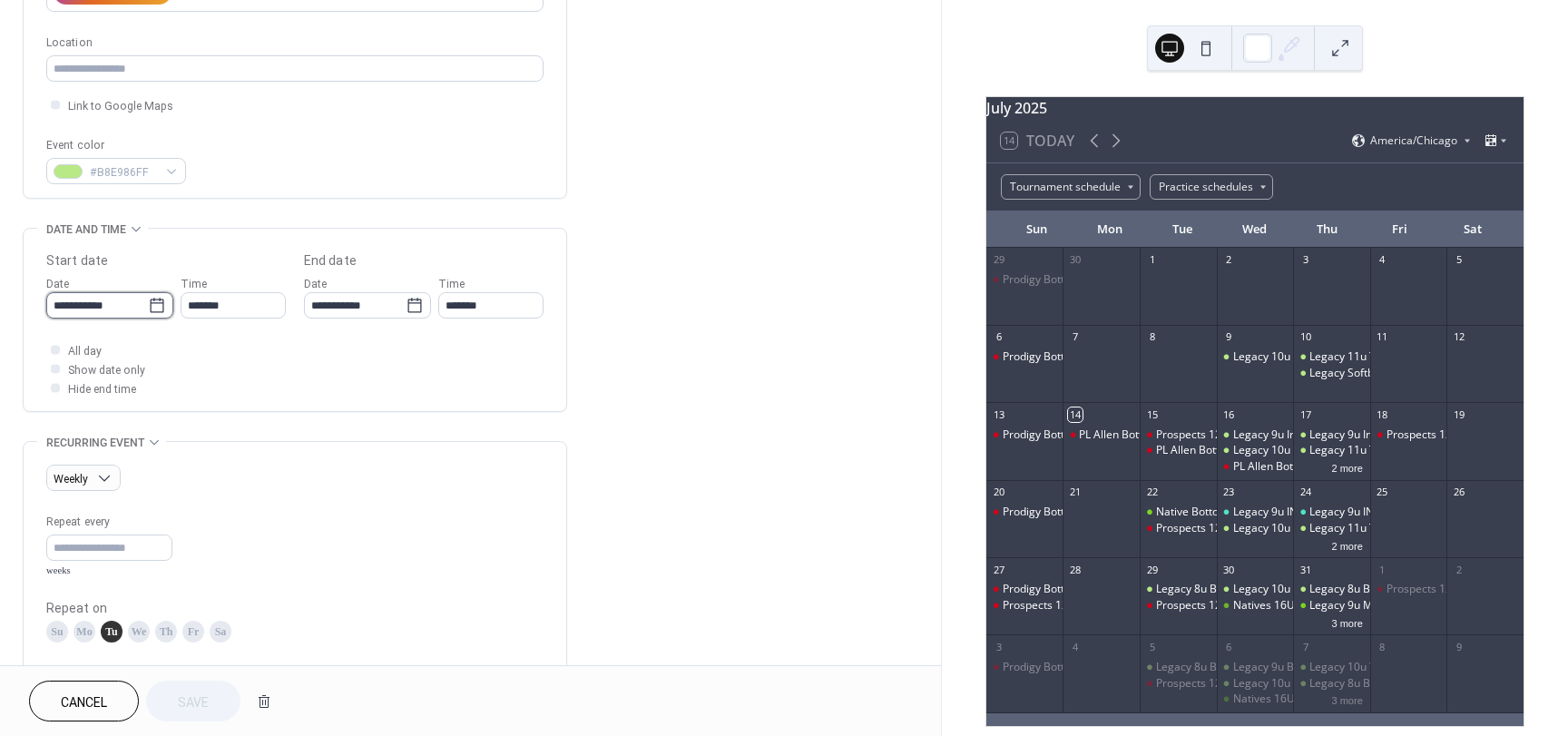 click on "**********" at bounding box center (97, 305) 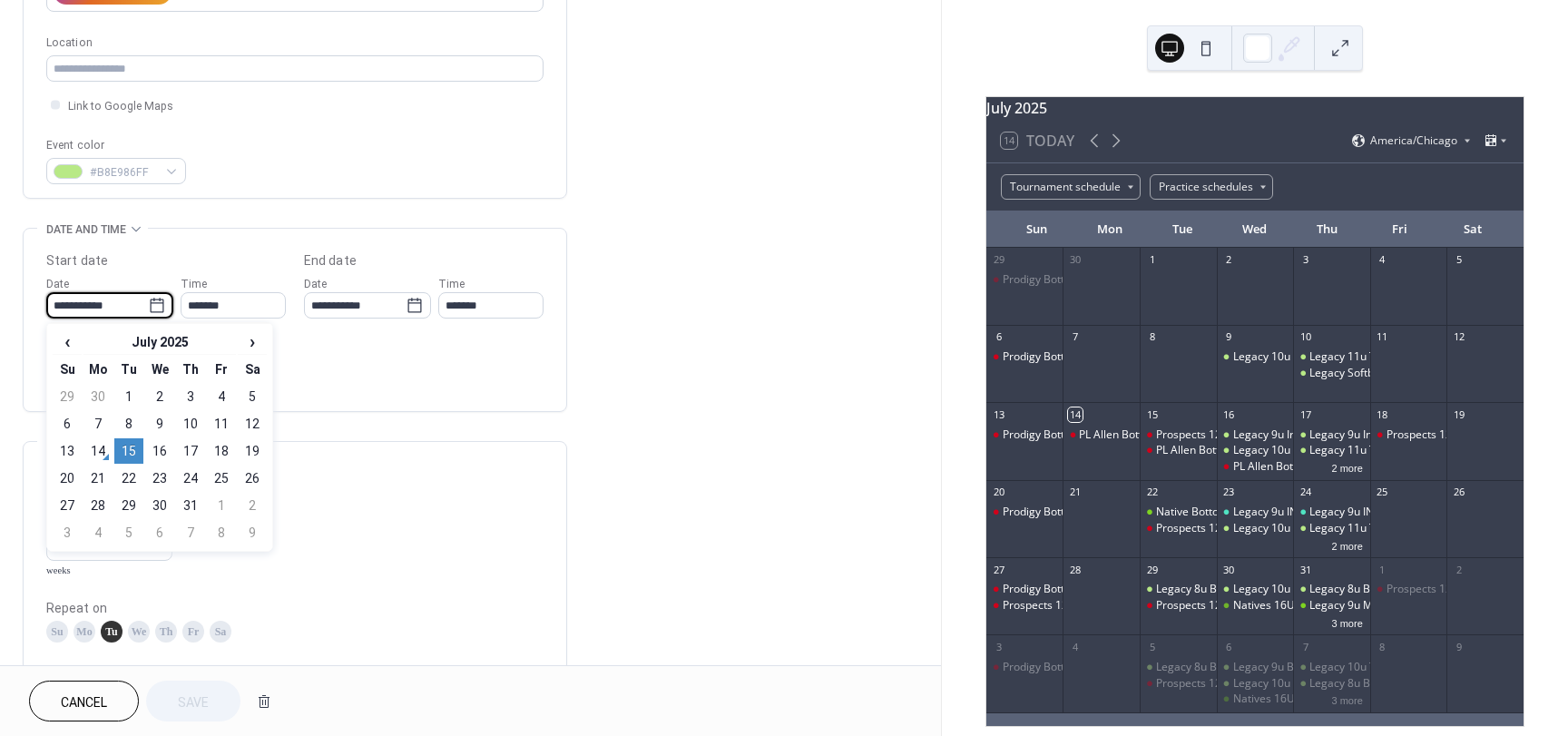 click on "All day Show date only Hide end time" at bounding box center (295, 368) 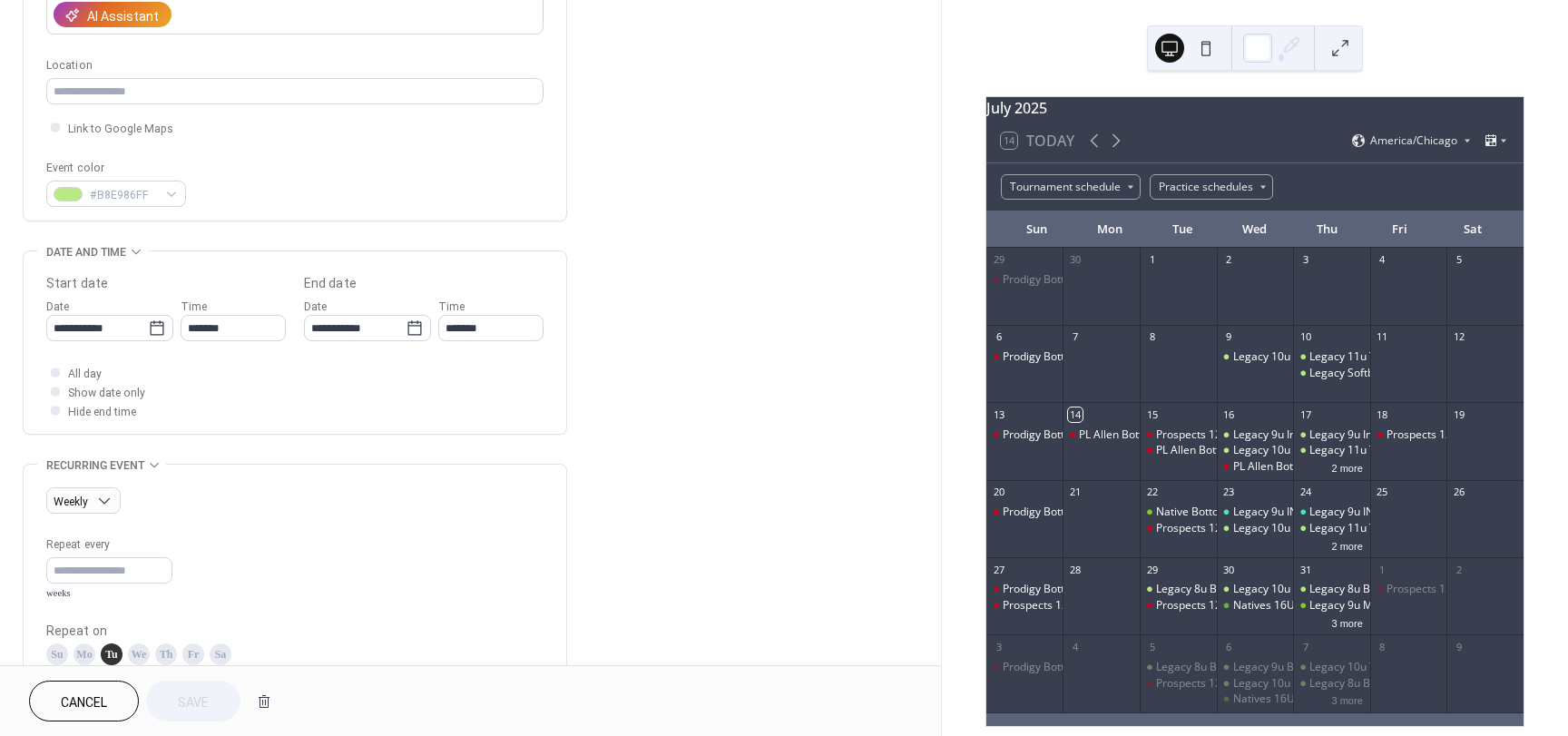 scroll, scrollTop: 545, scrollLeft: 0, axis: vertical 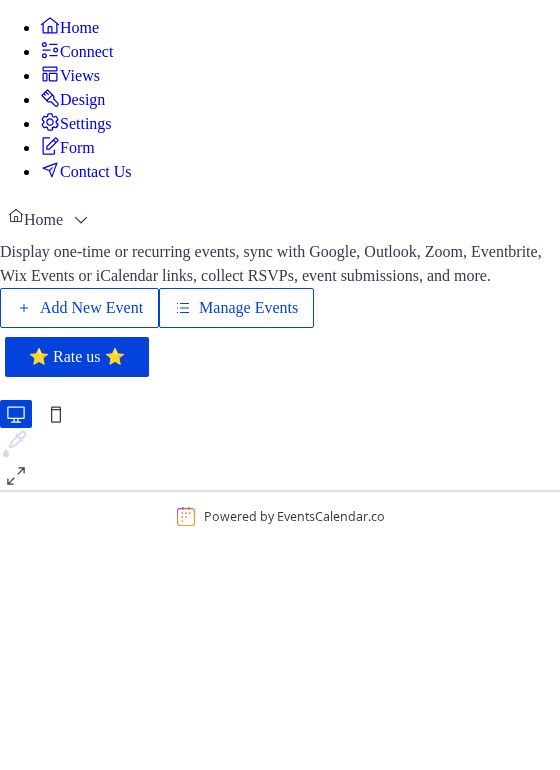 click on "Manage Events" at bounding box center [248, 308] 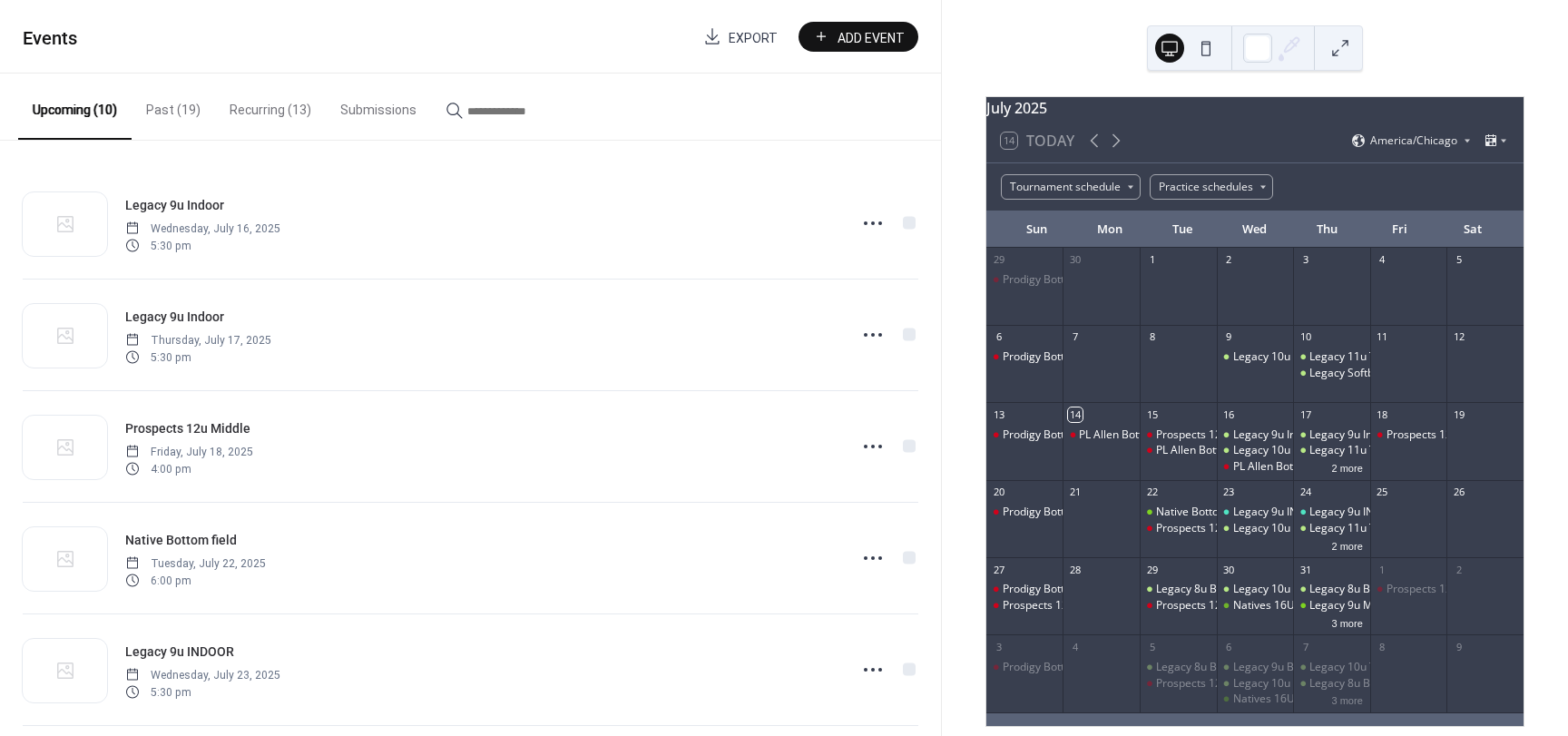 scroll, scrollTop: 0, scrollLeft: 0, axis: both 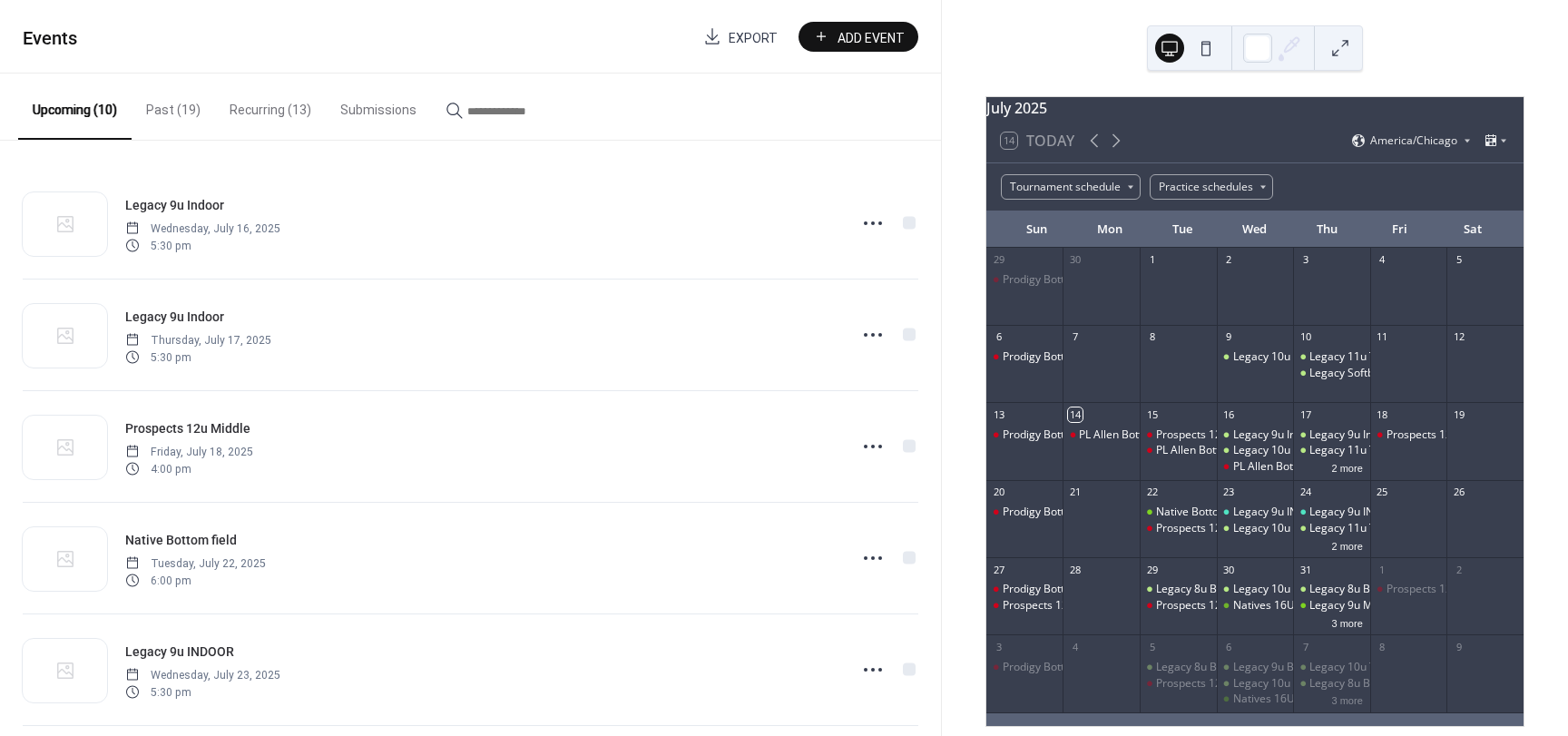 click on "Recurring (13)" at bounding box center [270, 105] 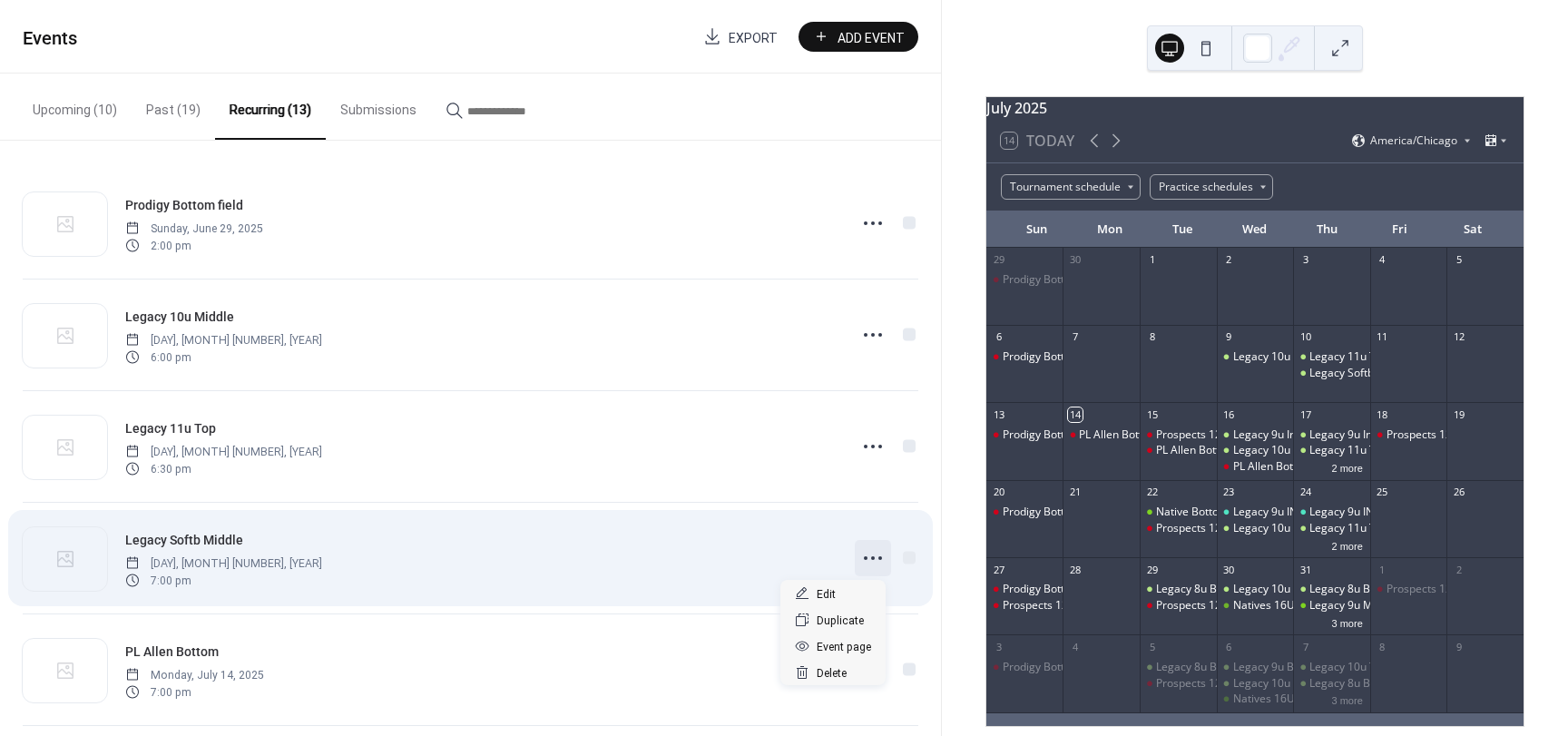 click 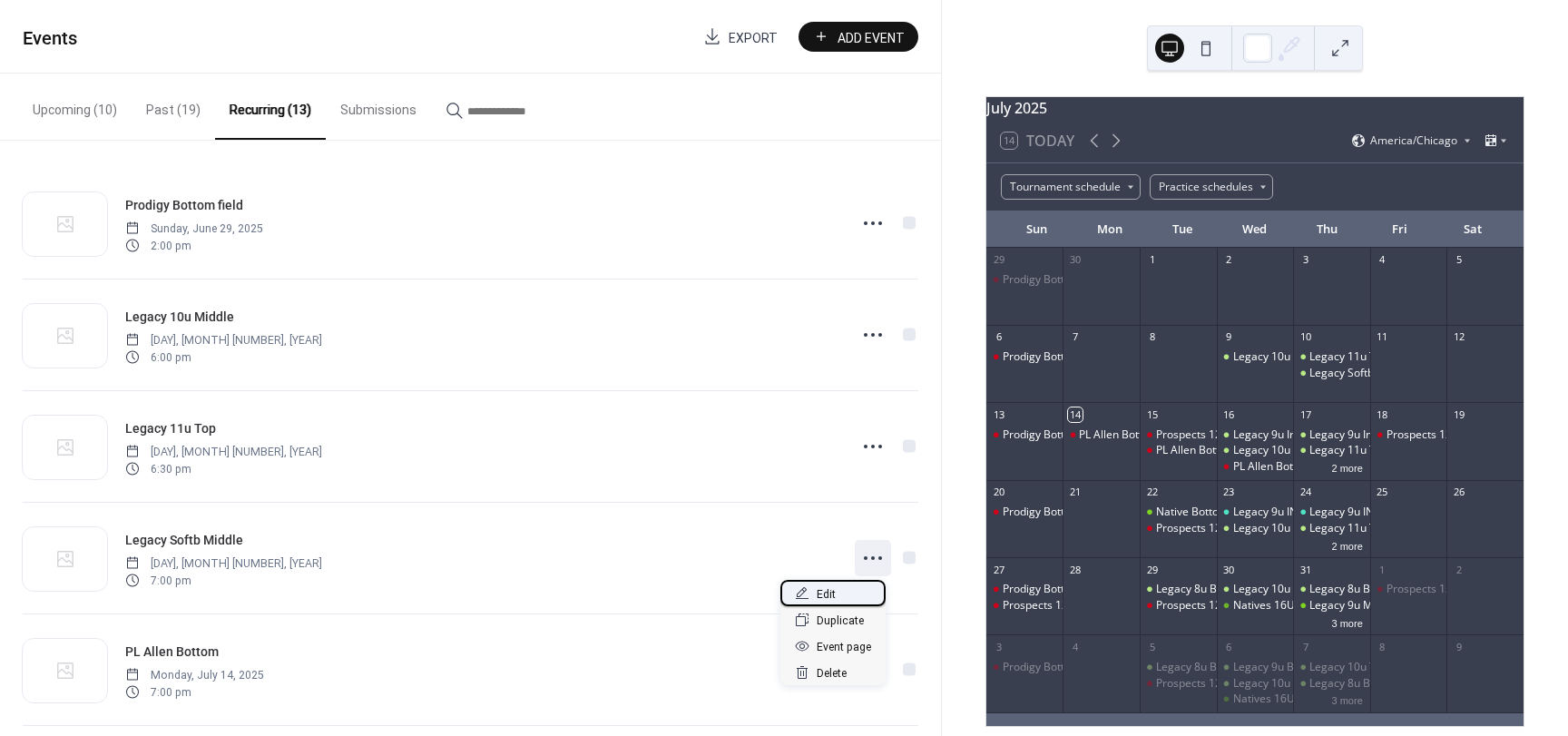 click on "Edit" at bounding box center [833, 593] 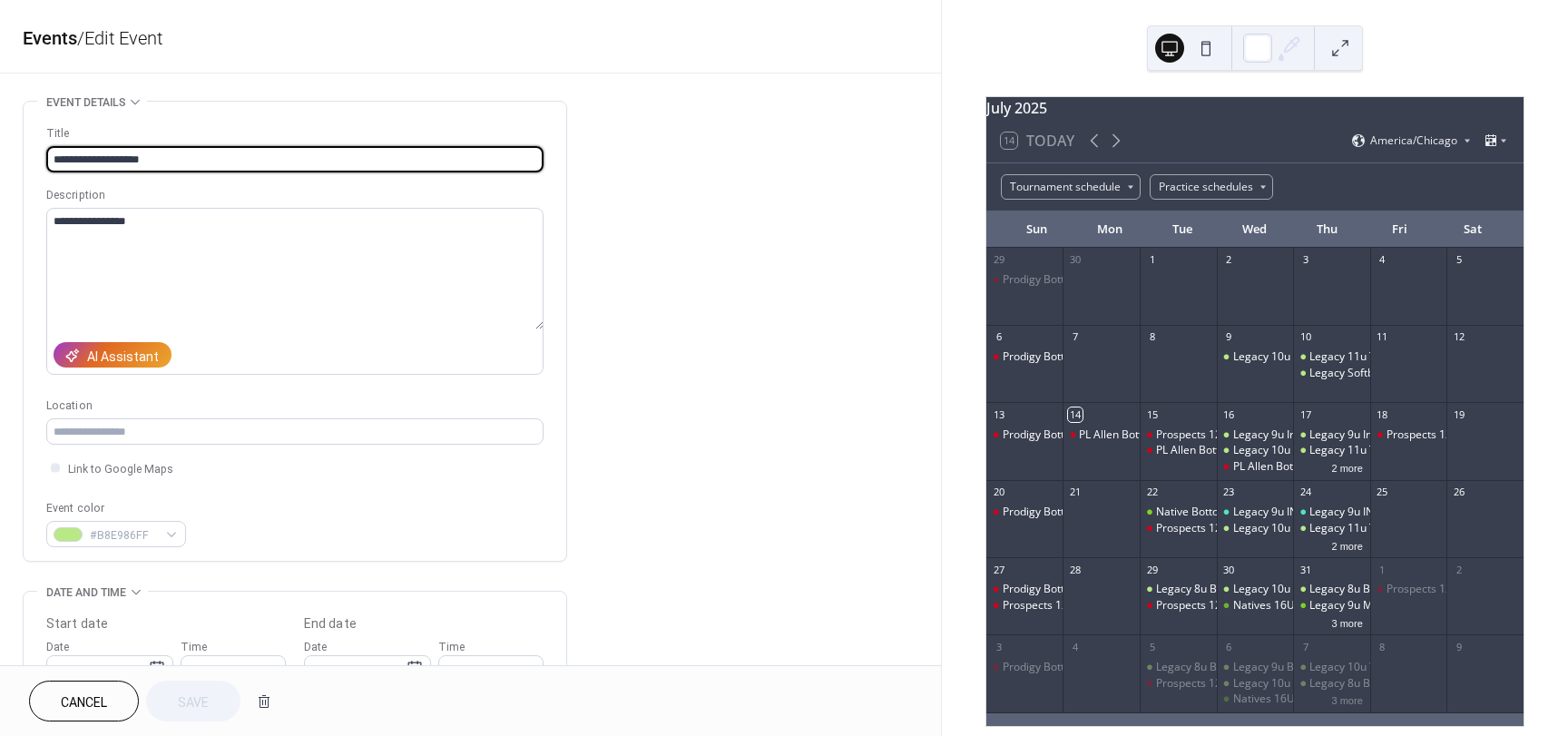 type on "**********" 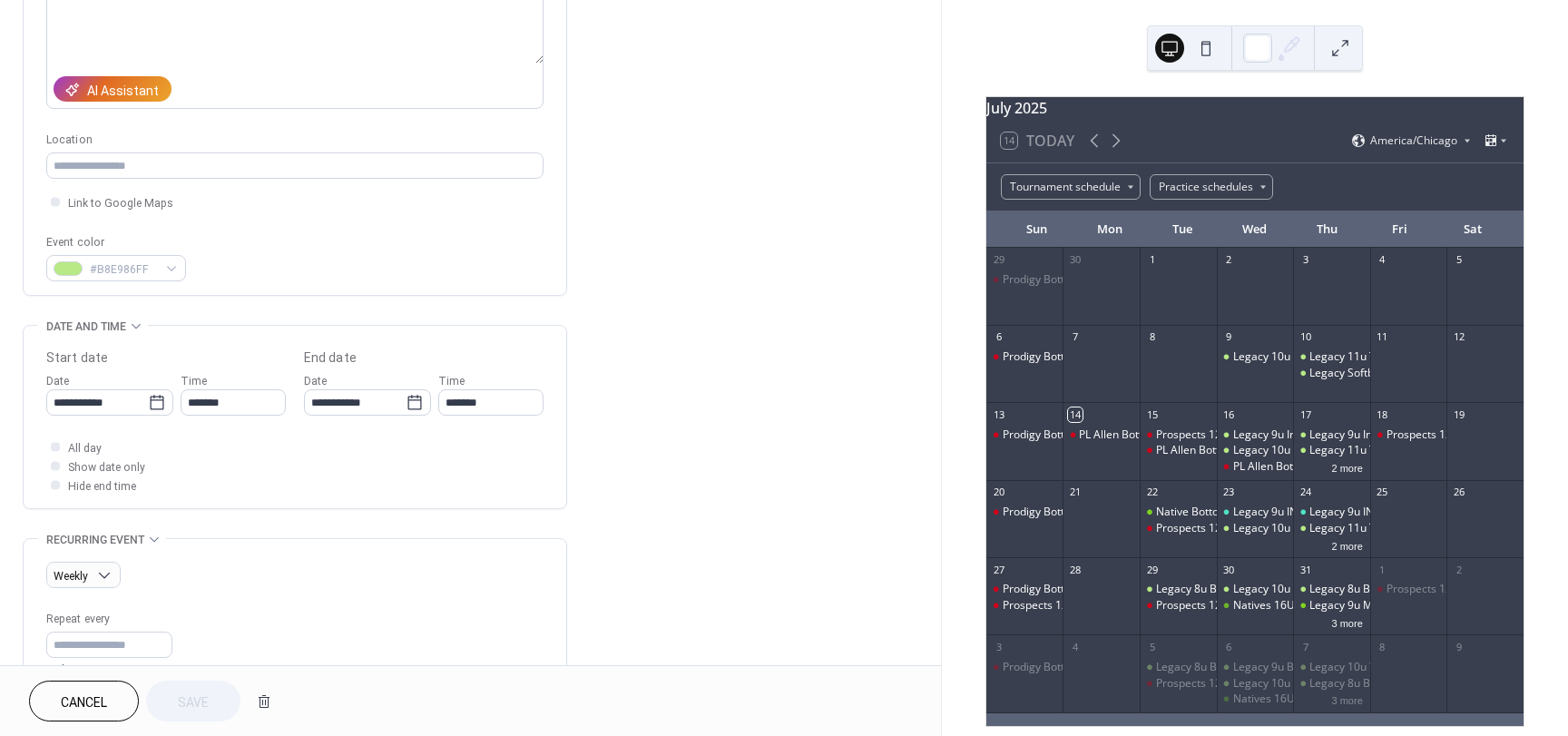 scroll, scrollTop: 0, scrollLeft: 0, axis: both 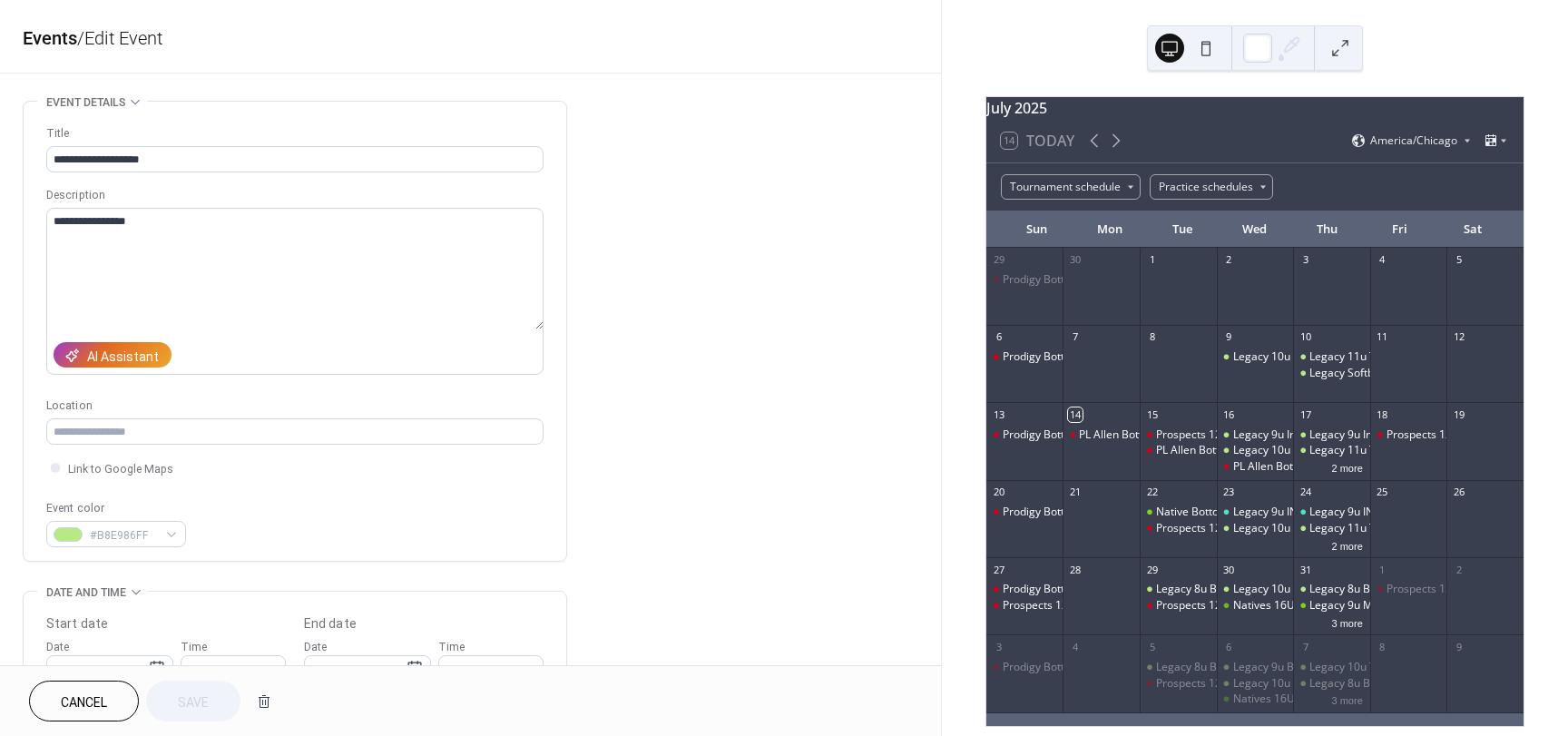 click on "Cancel" at bounding box center (83, 702) 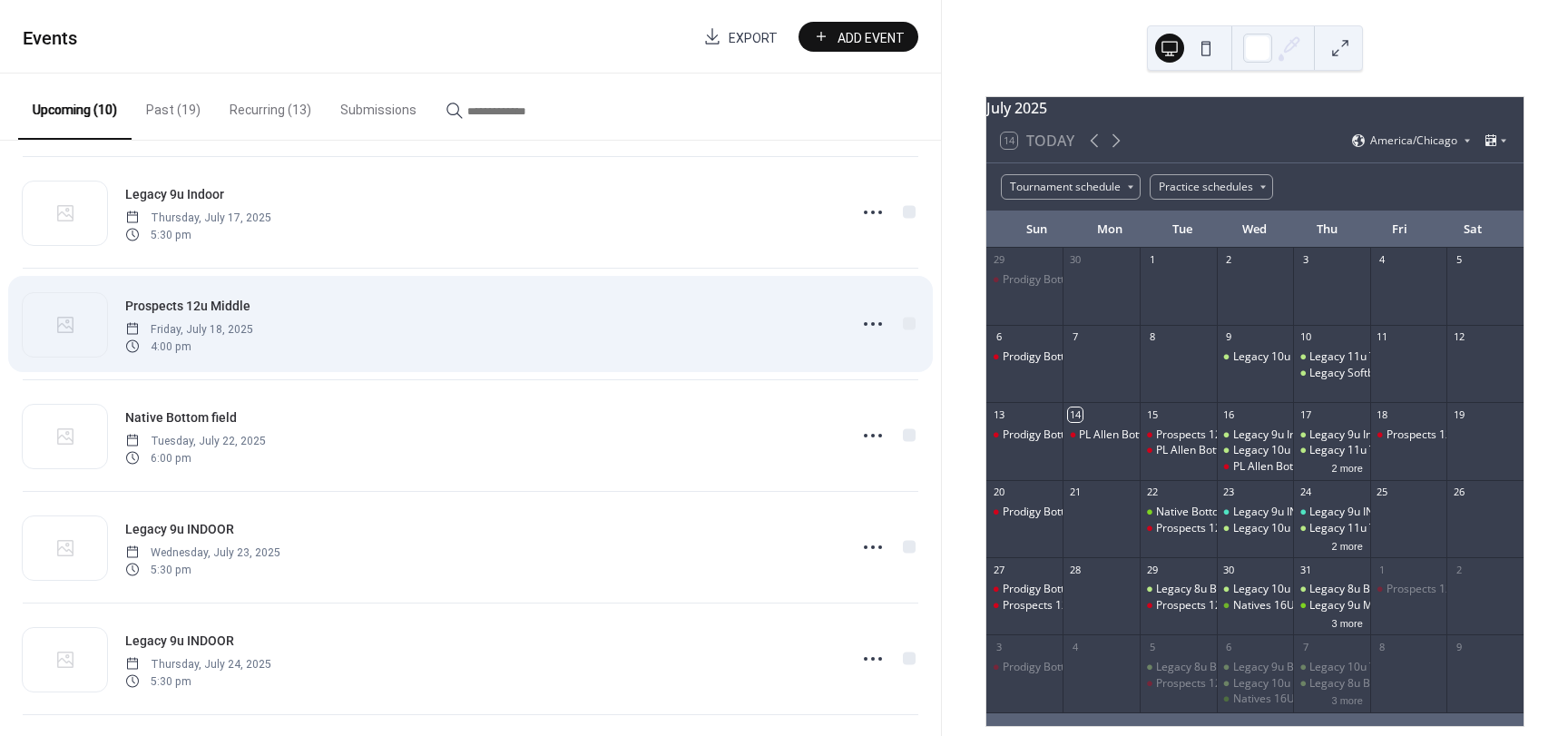scroll, scrollTop: 272, scrollLeft: 0, axis: vertical 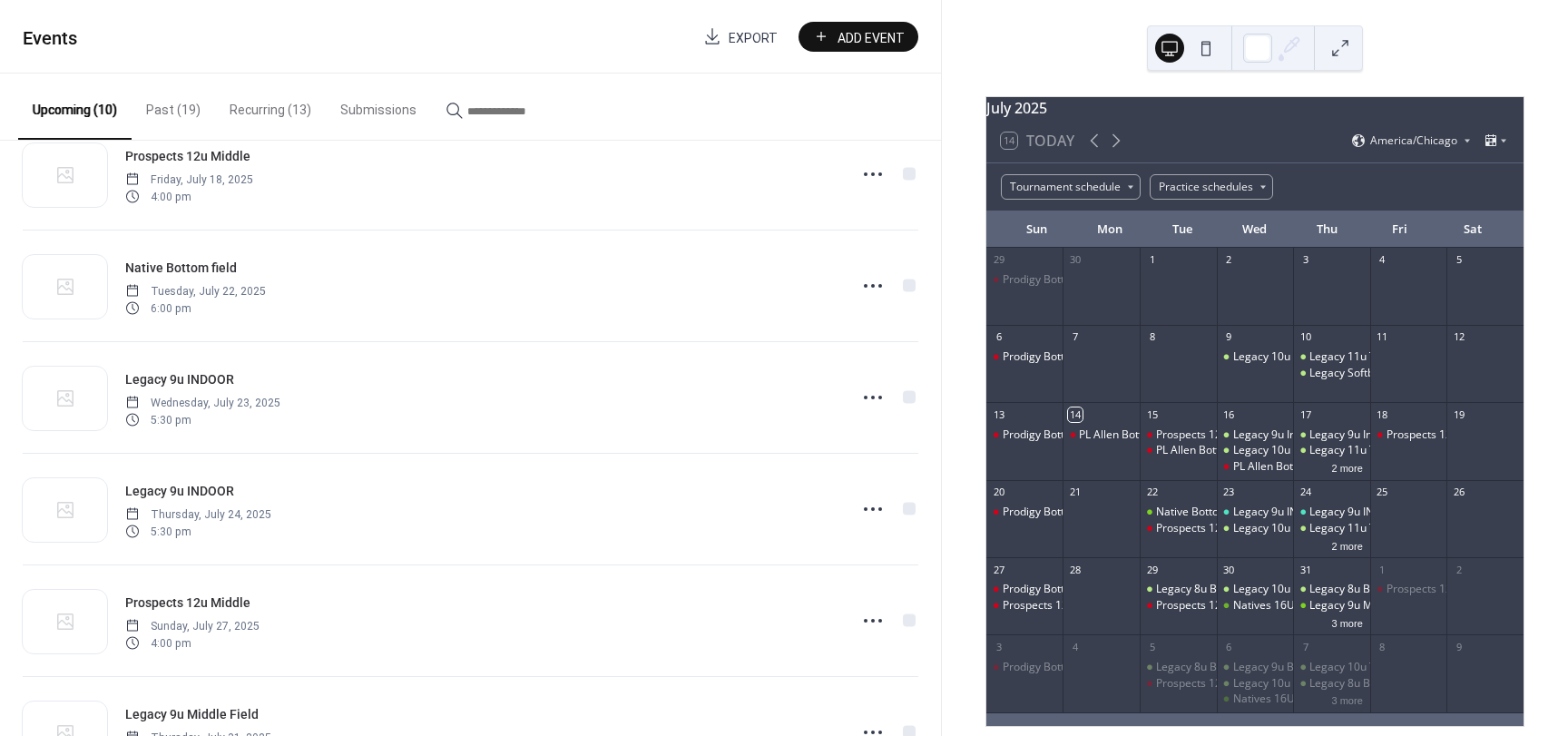 click on "Recurring (13)" at bounding box center (270, 105) 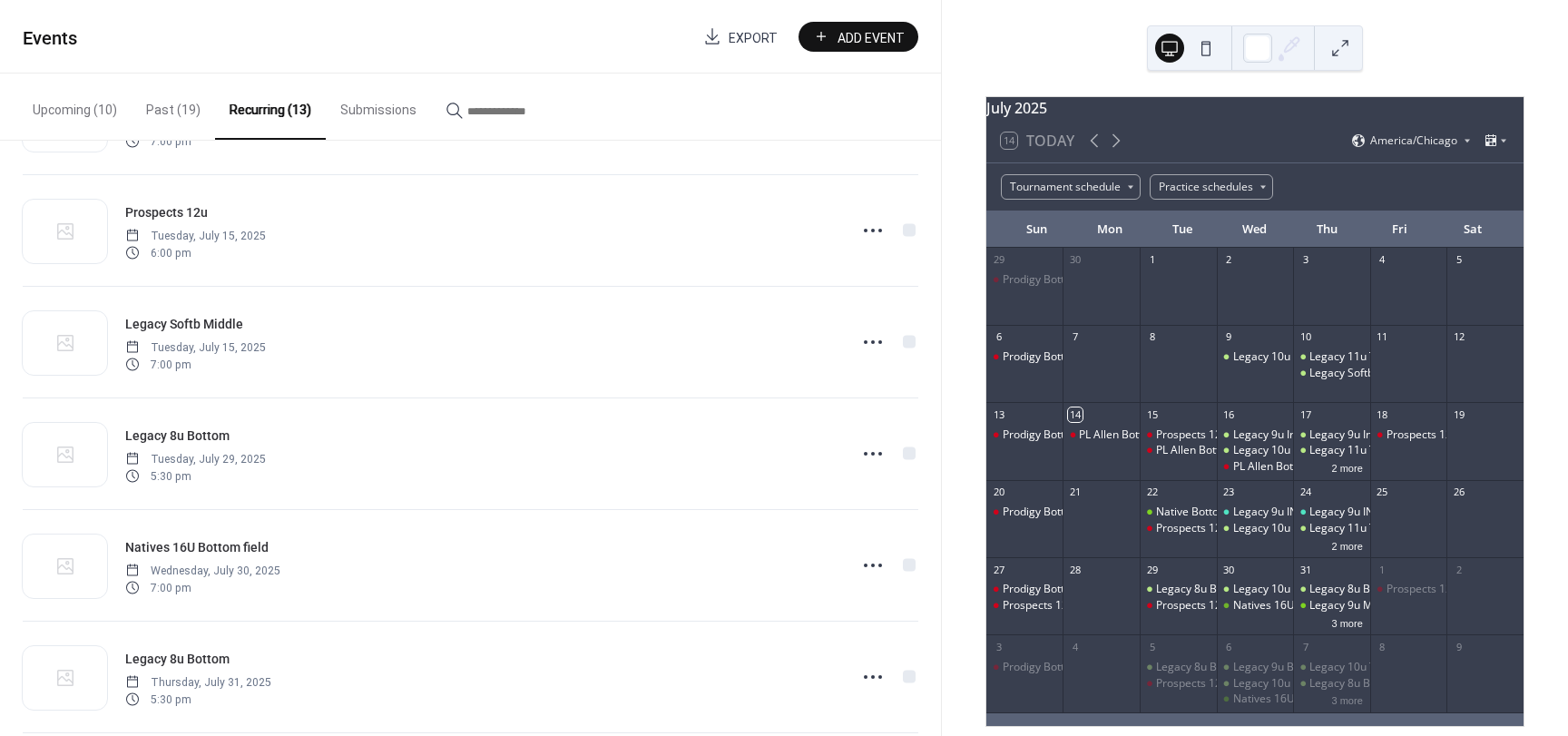 scroll, scrollTop: 546, scrollLeft: 0, axis: vertical 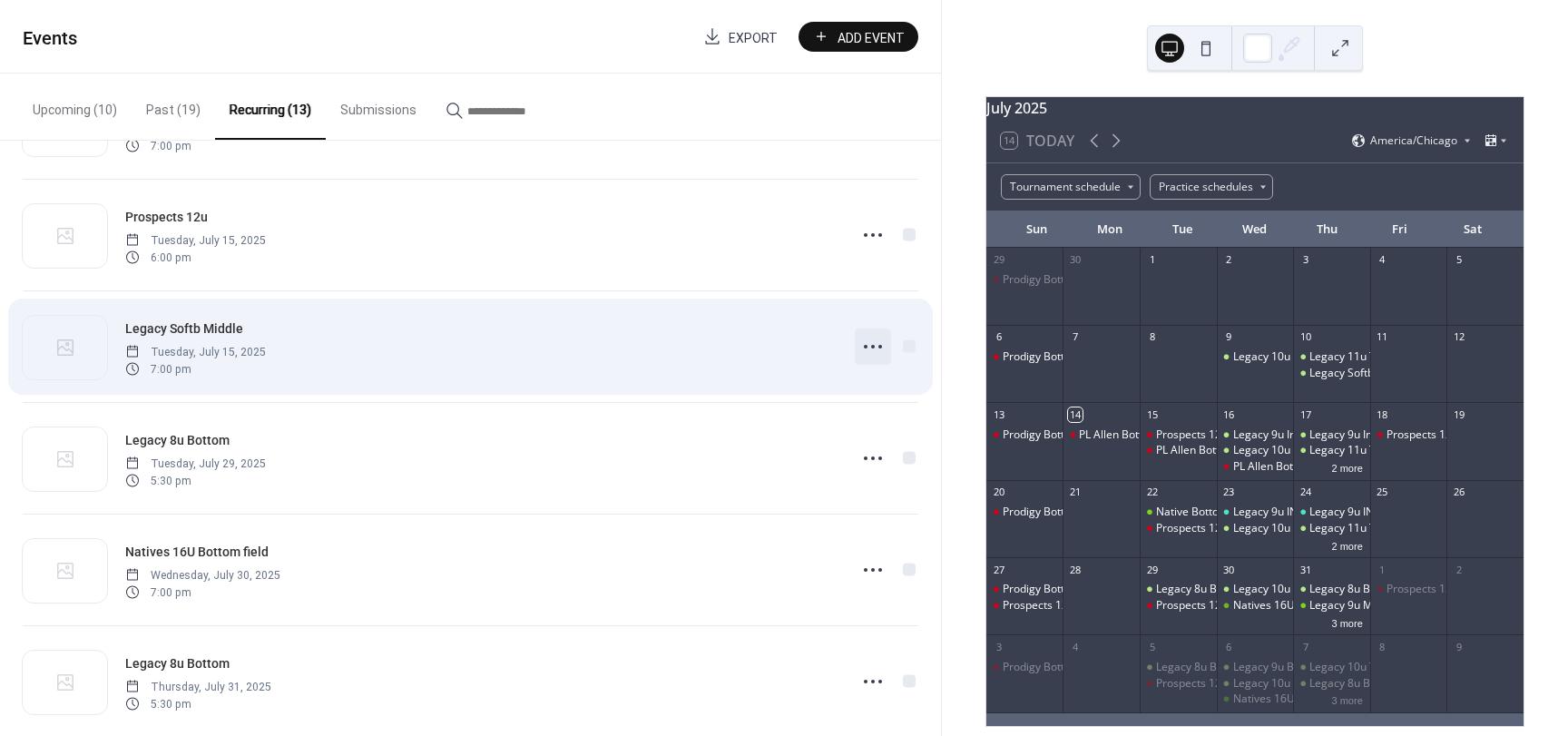 click 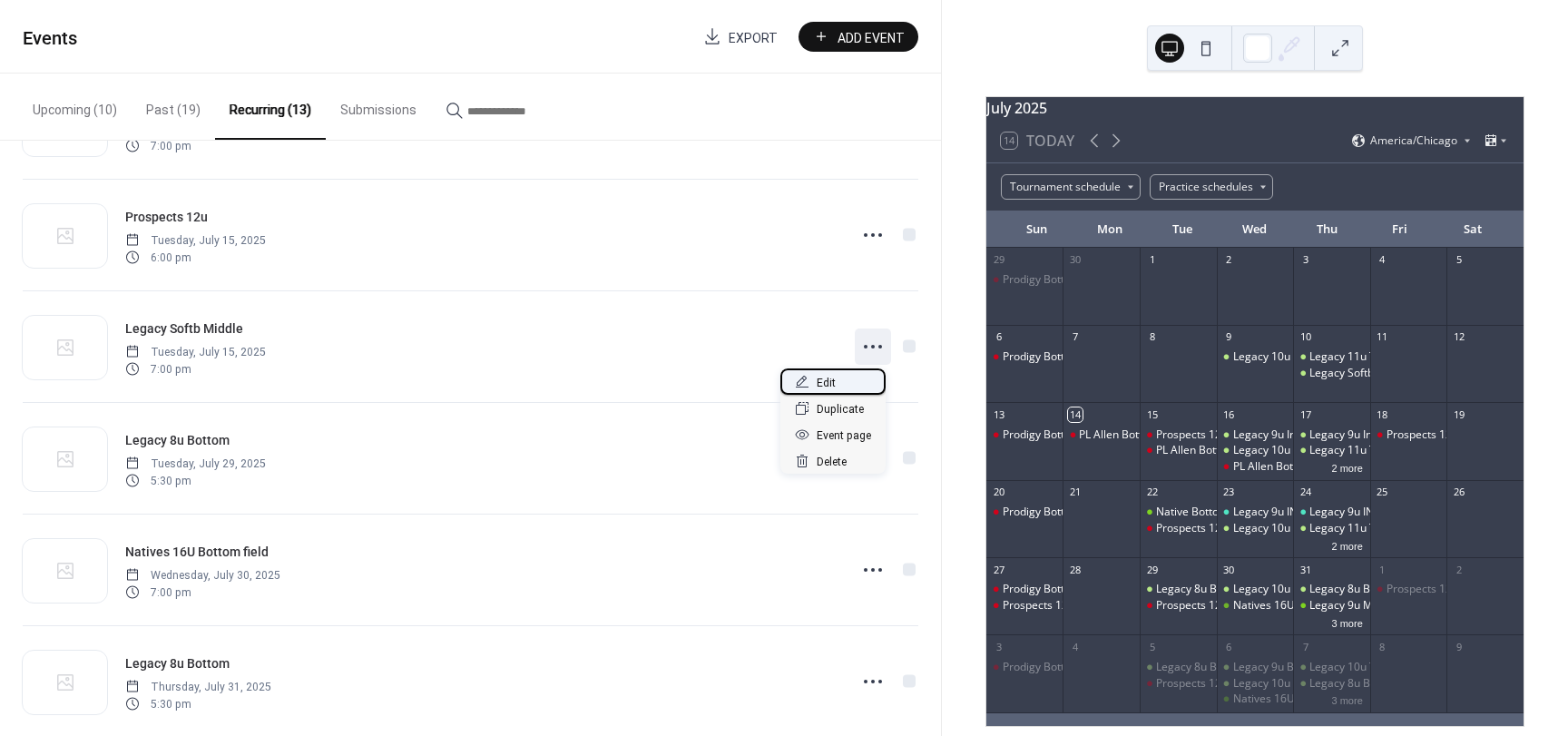 click on "Edit" at bounding box center (826, 383) 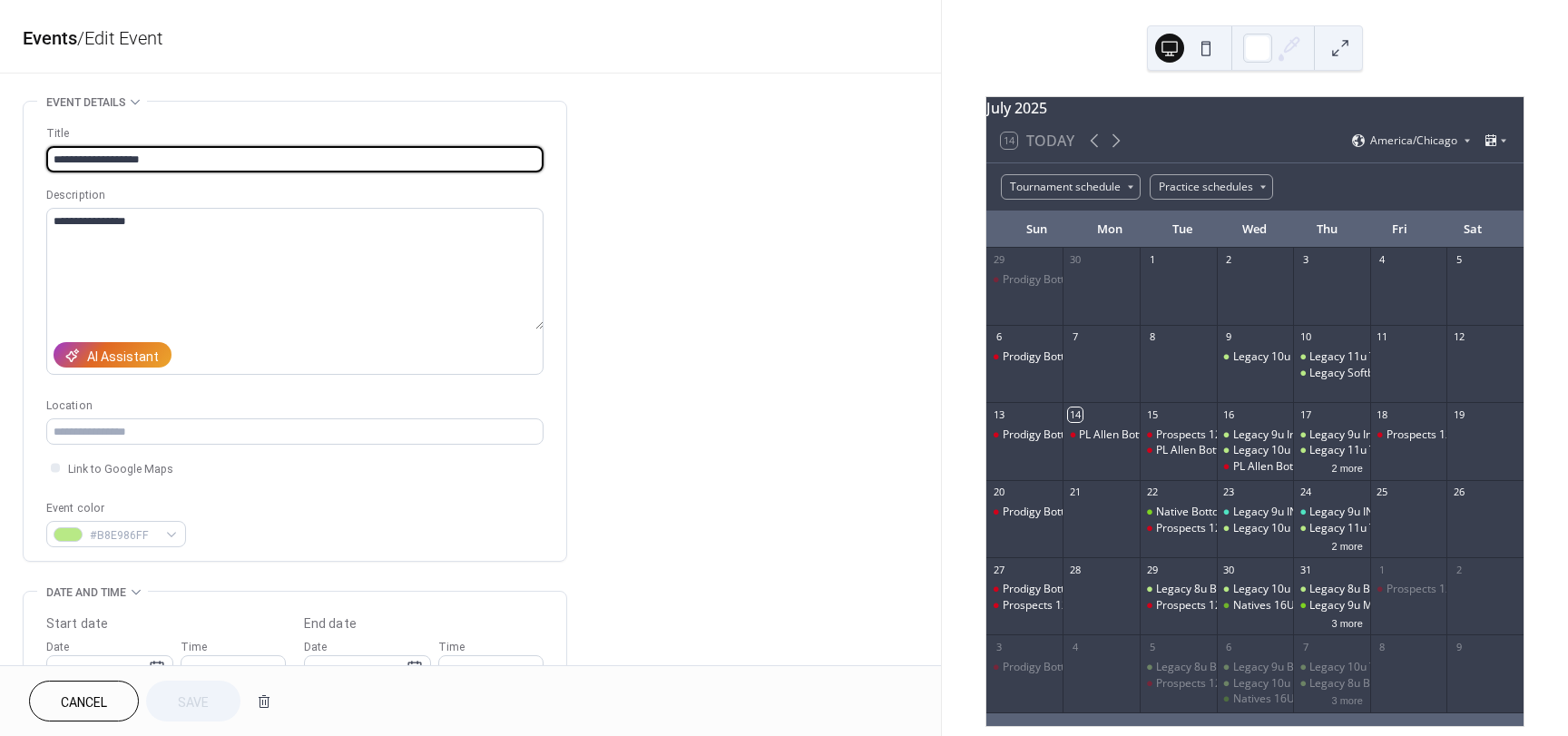 type on "**********" 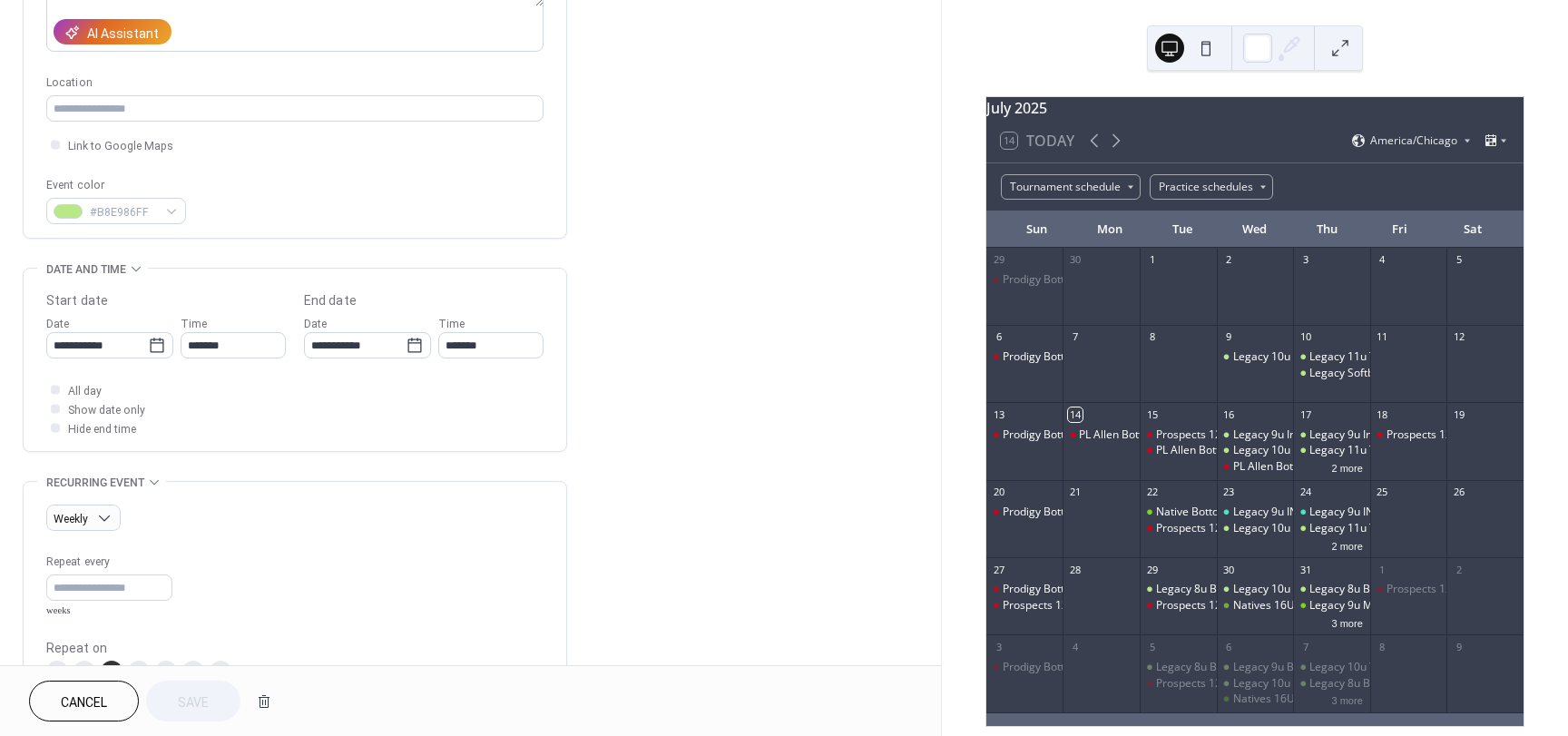 scroll, scrollTop: 363, scrollLeft: 0, axis: vertical 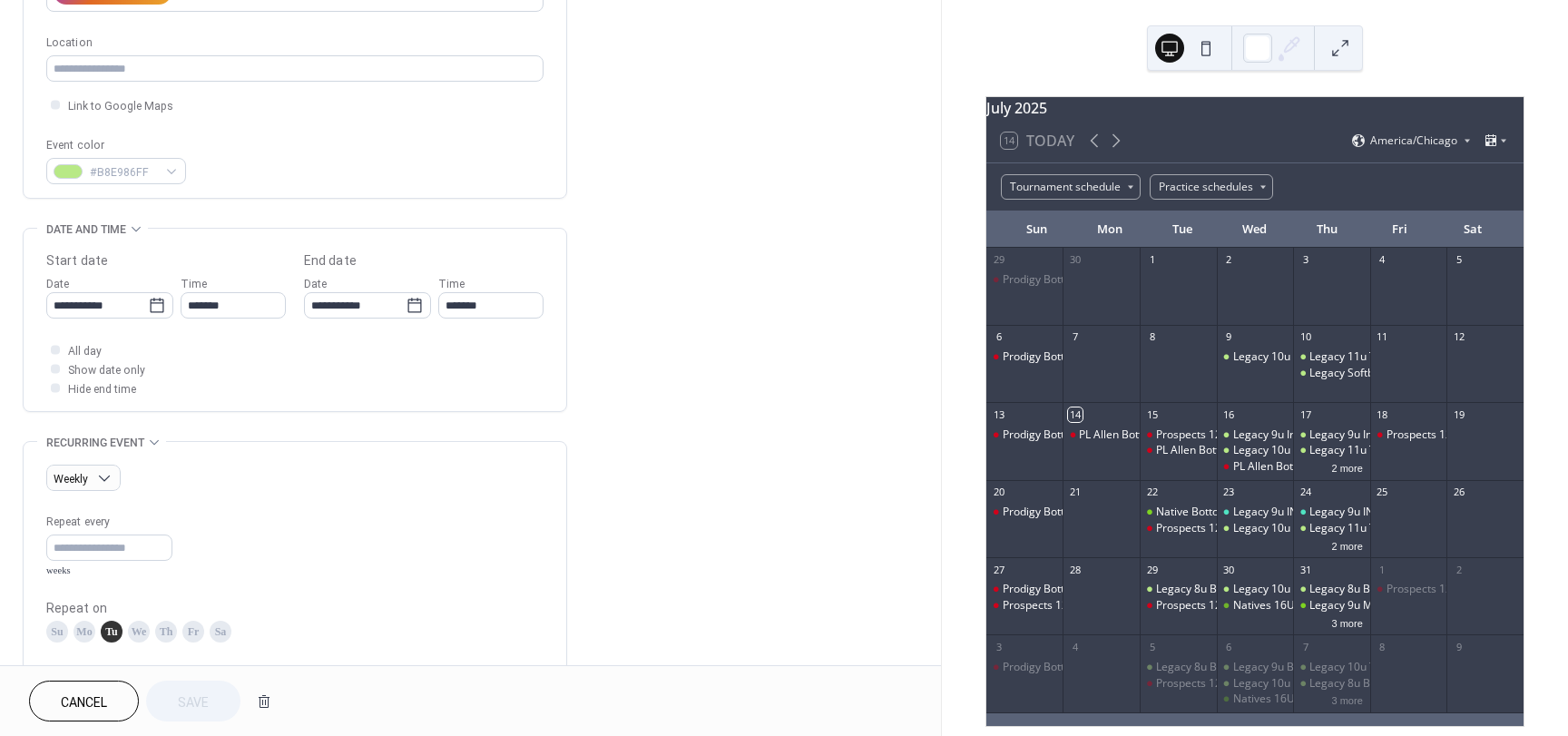 click on "Weekly" at bounding box center [295, 477] 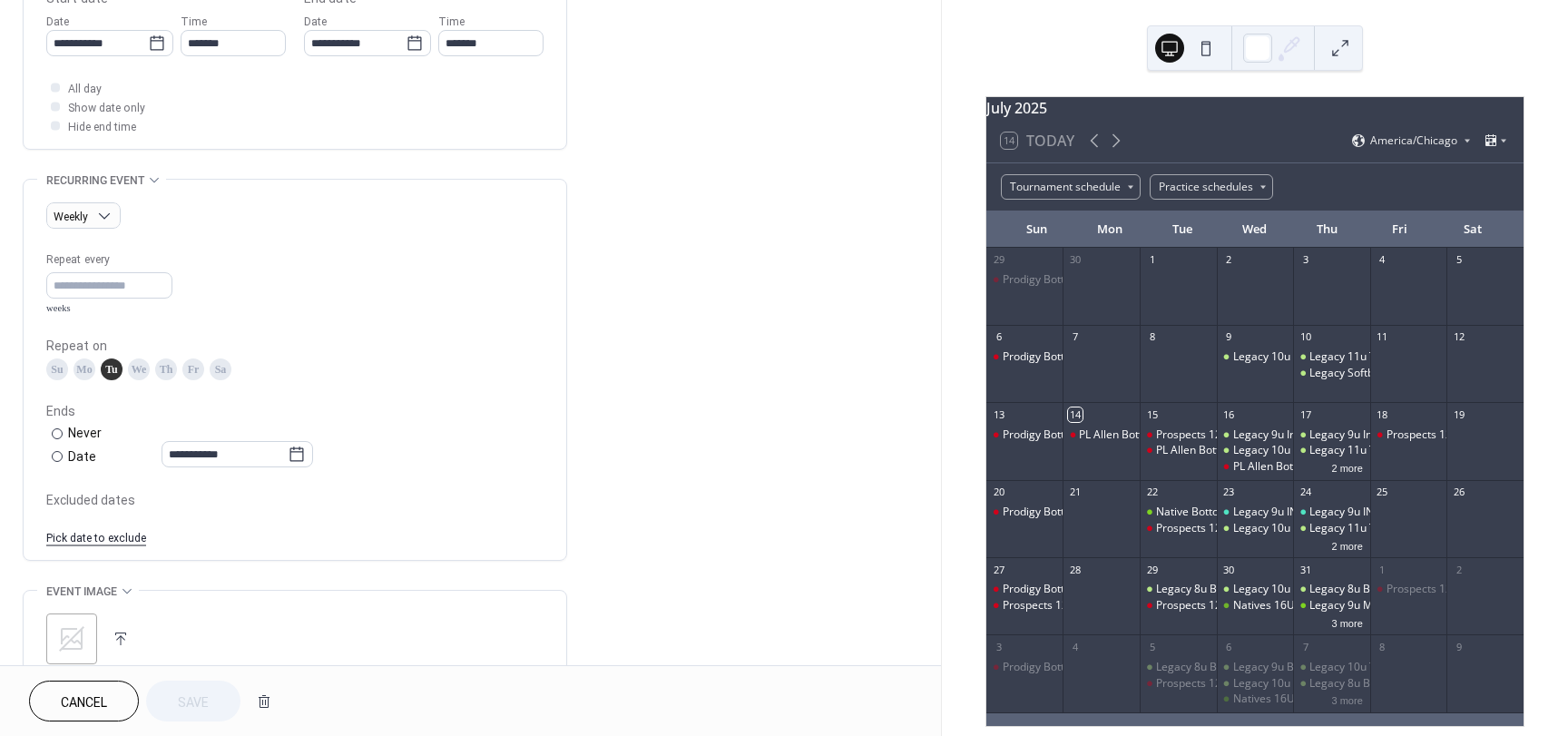scroll, scrollTop: 585, scrollLeft: 0, axis: vertical 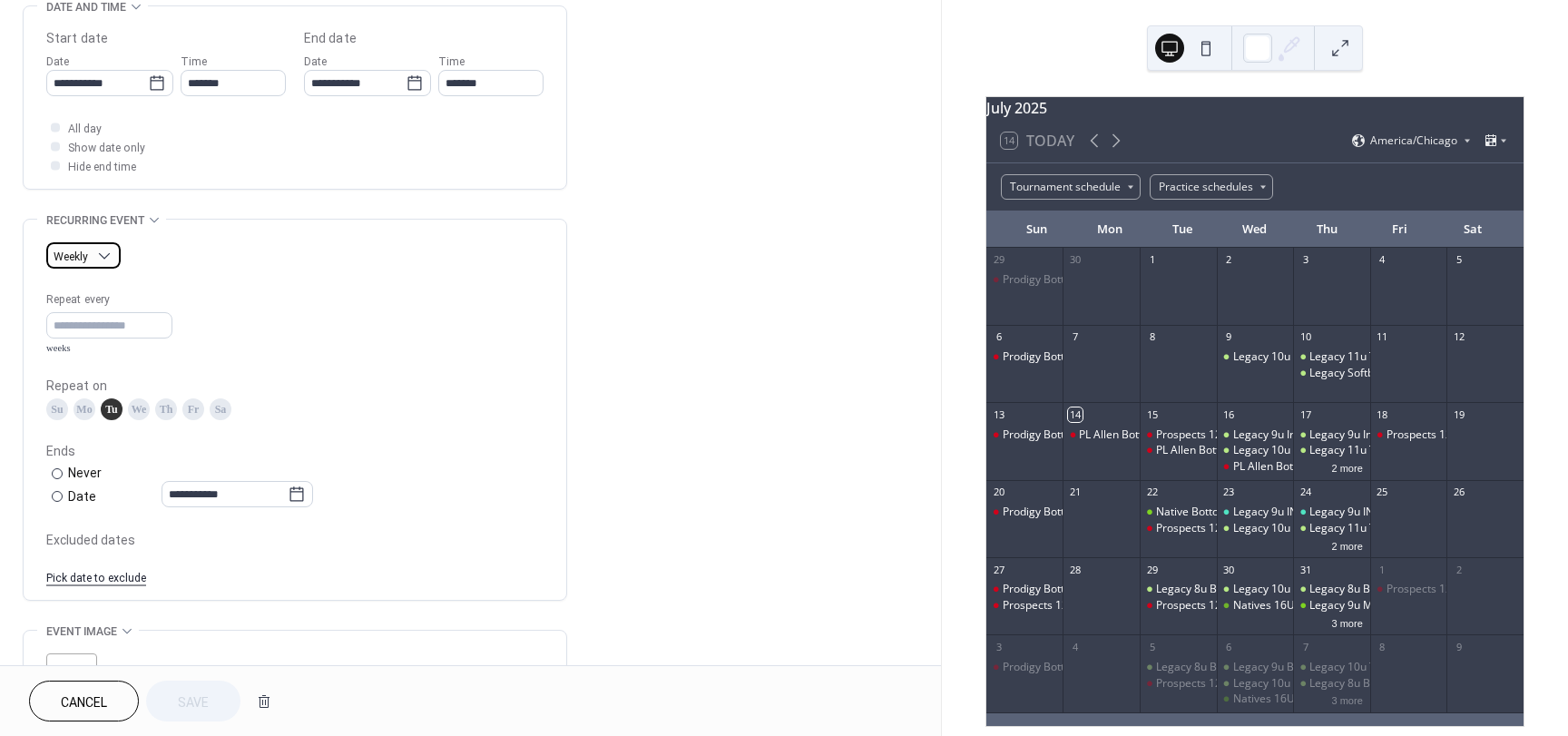 click on "Weekly" at bounding box center [71, 257] 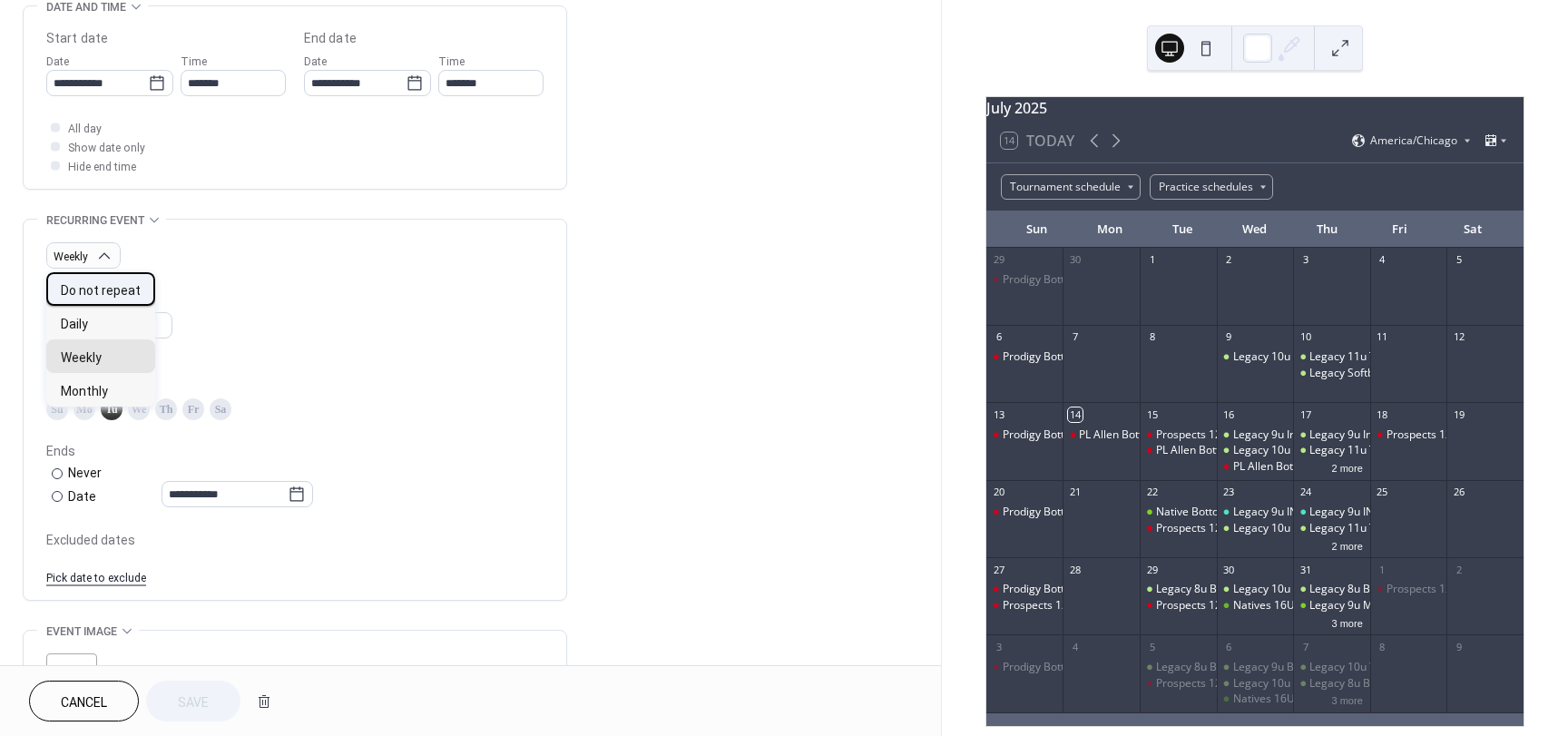 click on "Do not repeat" at bounding box center [101, 290] 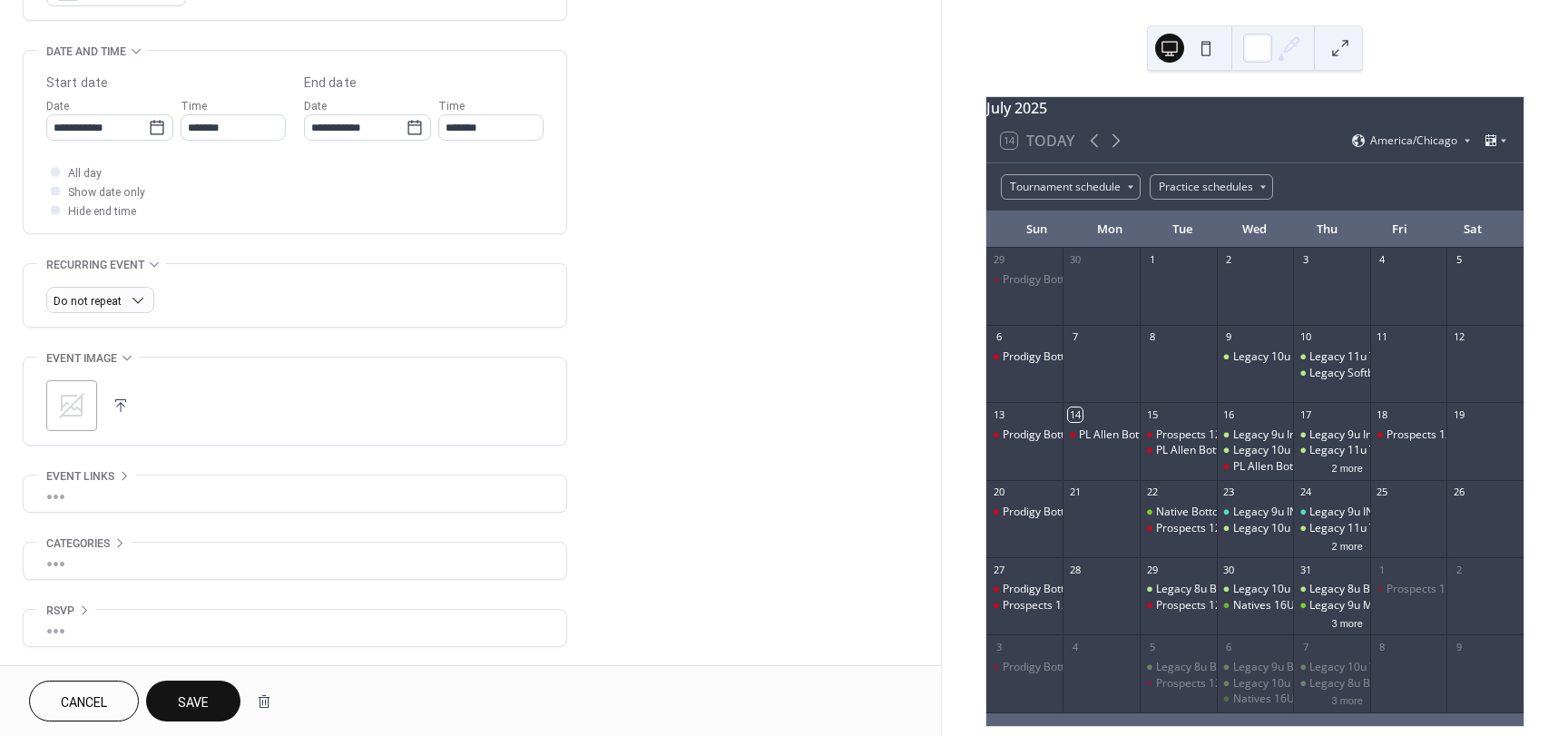 scroll, scrollTop: 541, scrollLeft: 0, axis: vertical 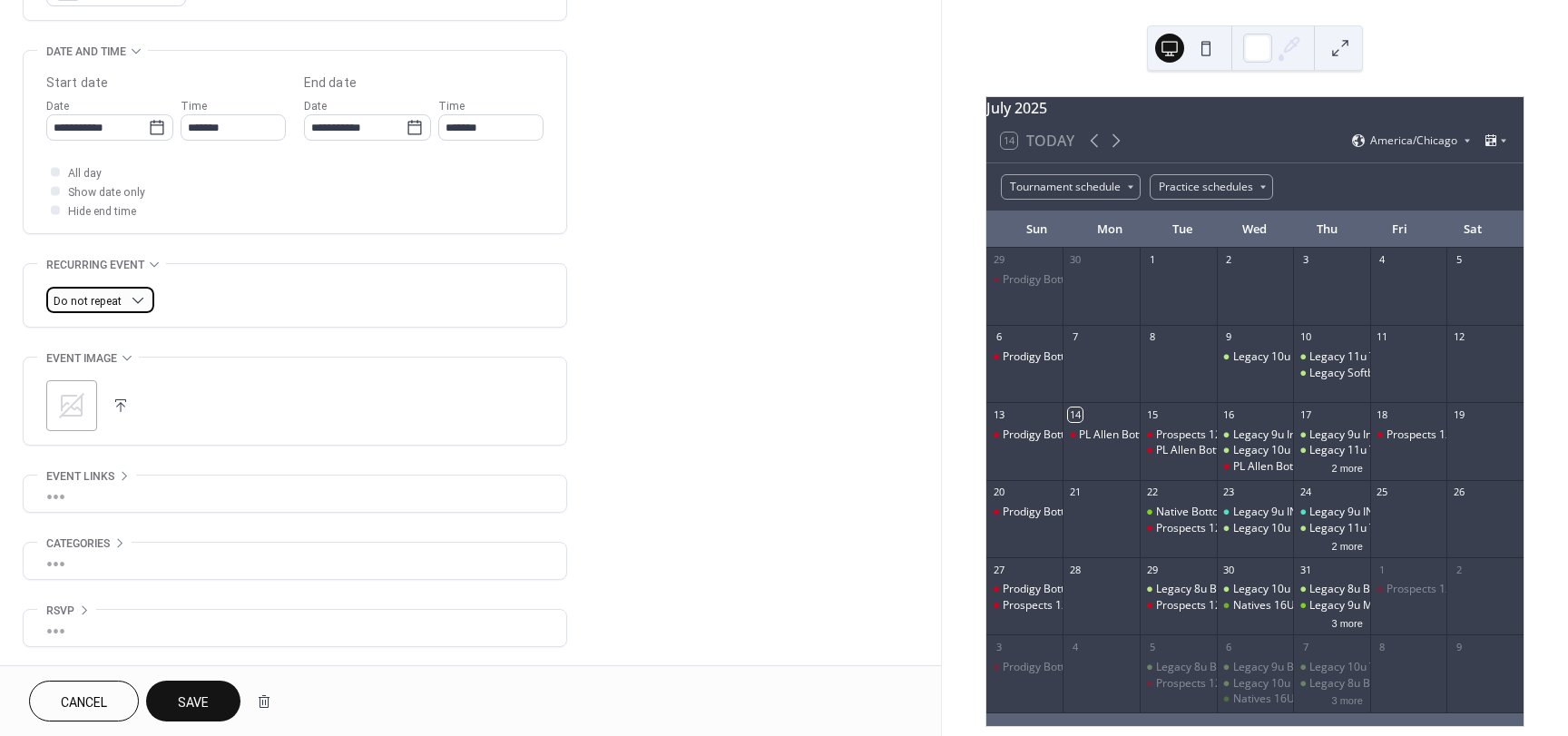 click on "Do not repeat" at bounding box center (100, 299) 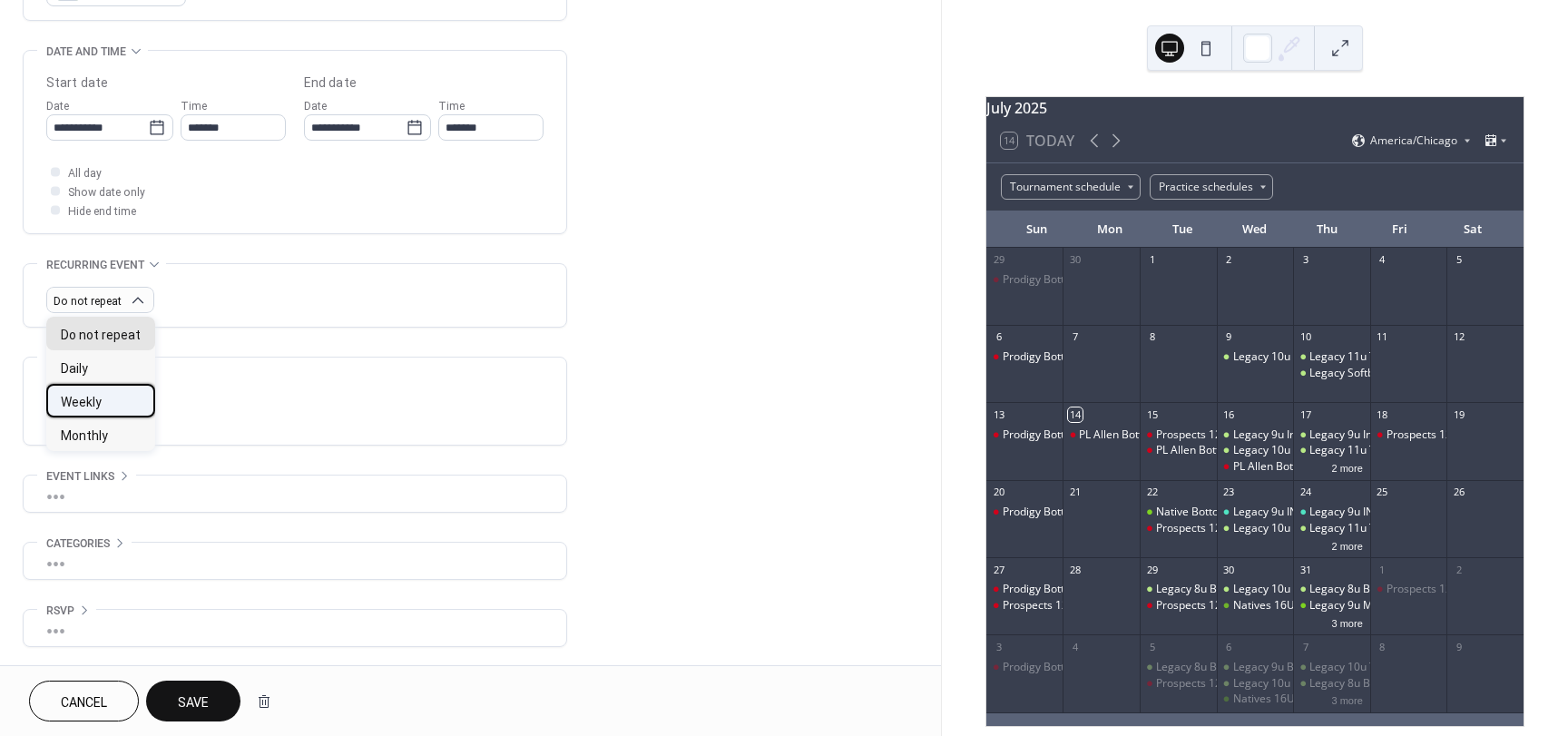 click on "Weekly" at bounding box center (81, 402) 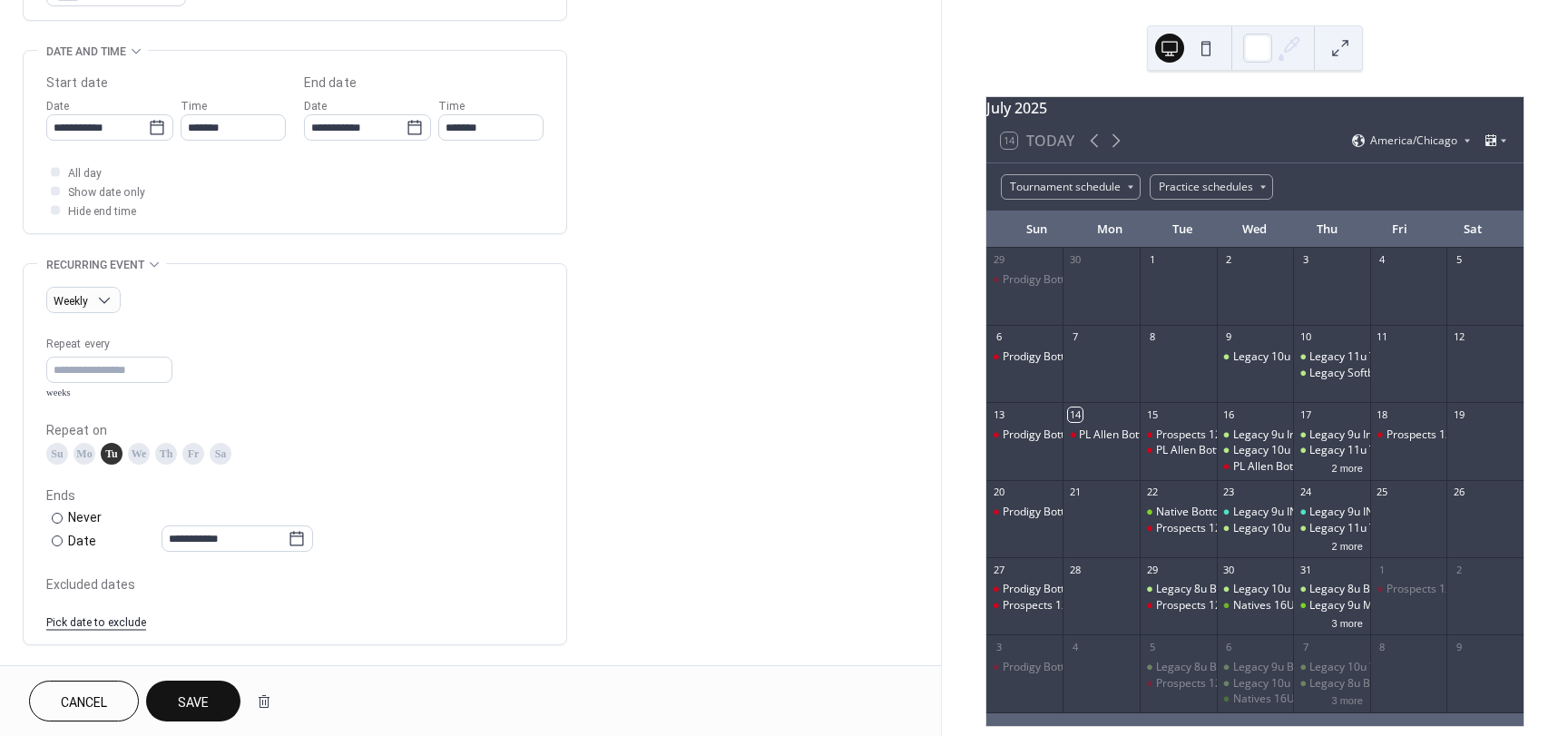 click on "Save" at bounding box center [193, 702] 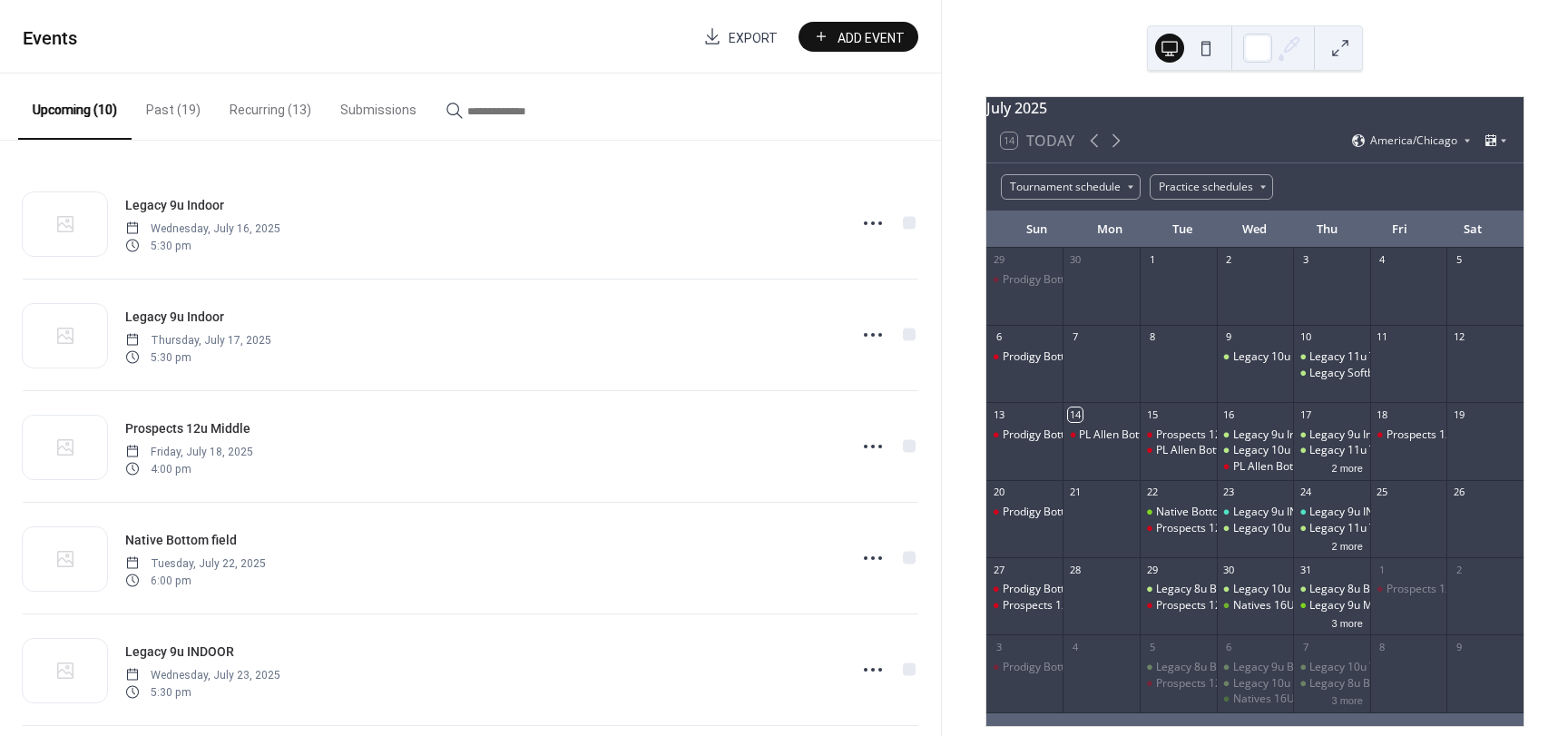 click on "Recurring (13)" at bounding box center (270, 105) 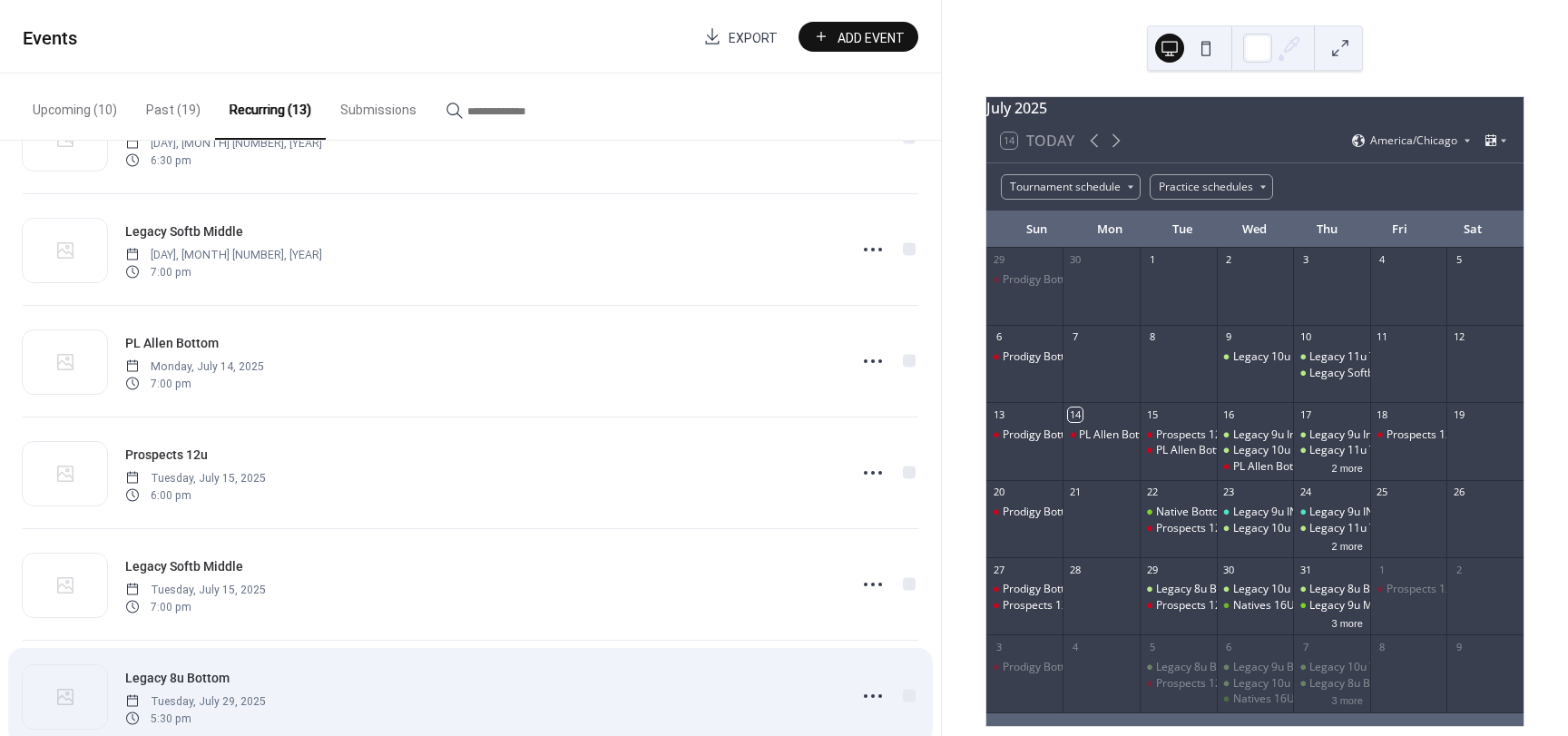 scroll, scrollTop: 274, scrollLeft: 0, axis: vertical 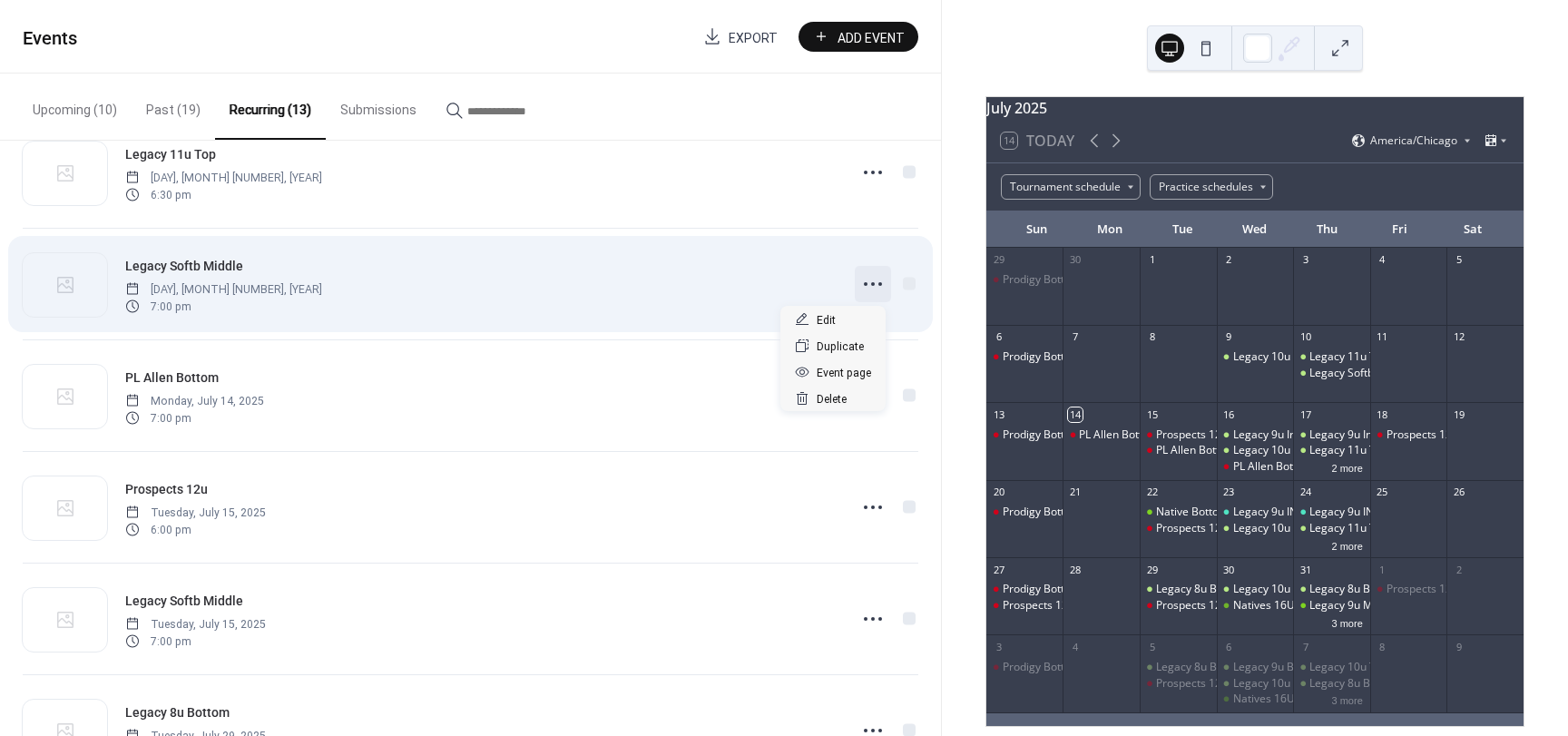 click 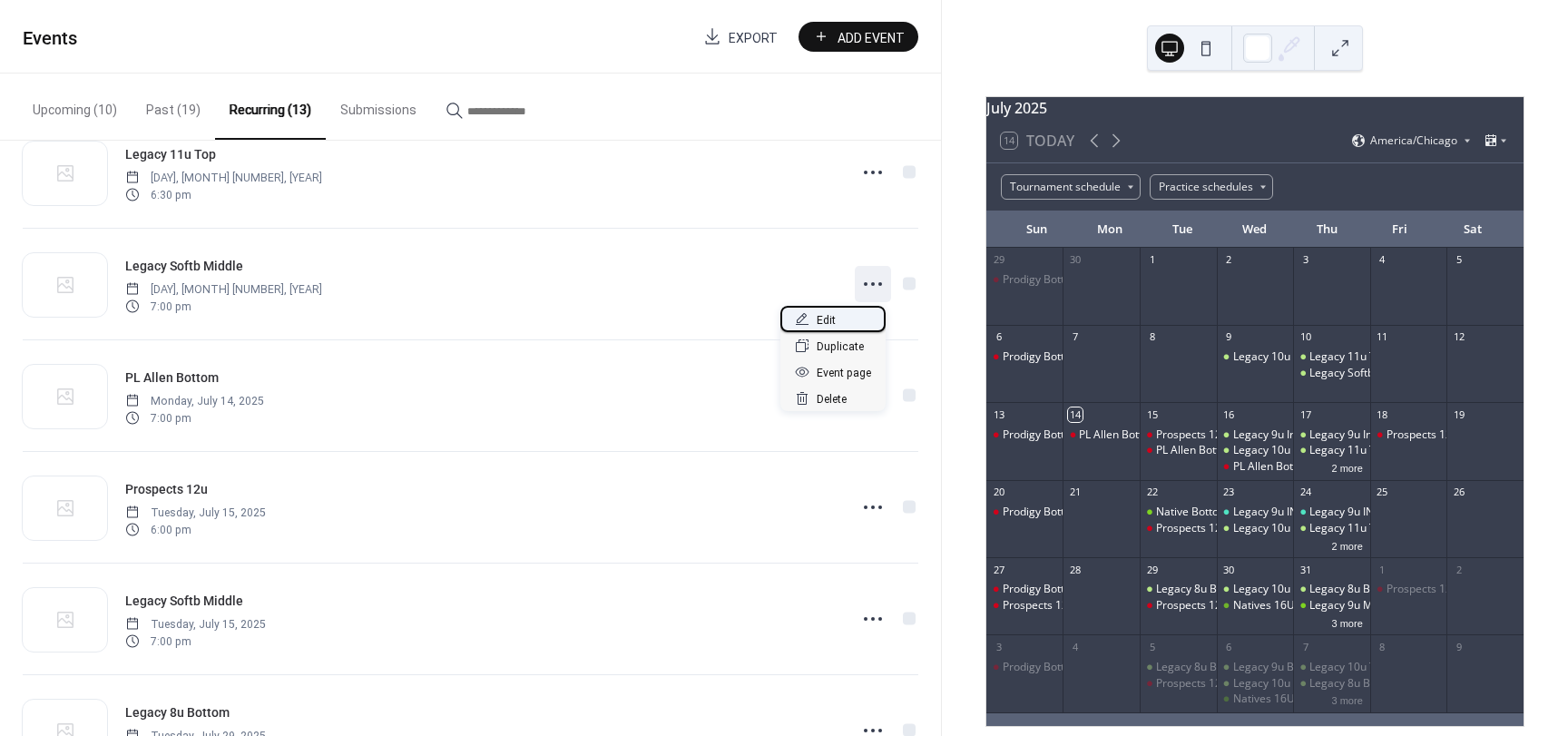 click on "Edit" at bounding box center [833, 319] 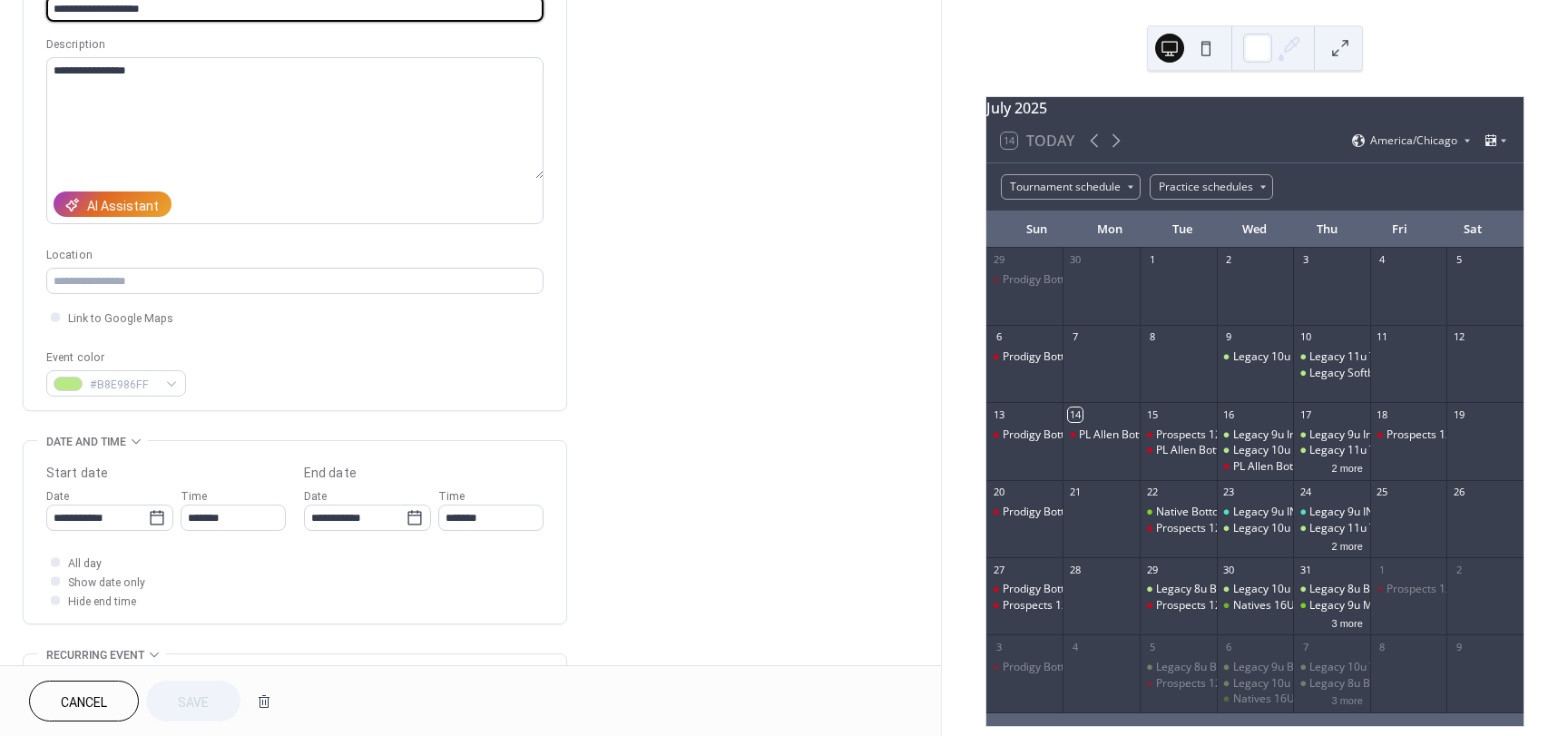 scroll, scrollTop: 91, scrollLeft: 0, axis: vertical 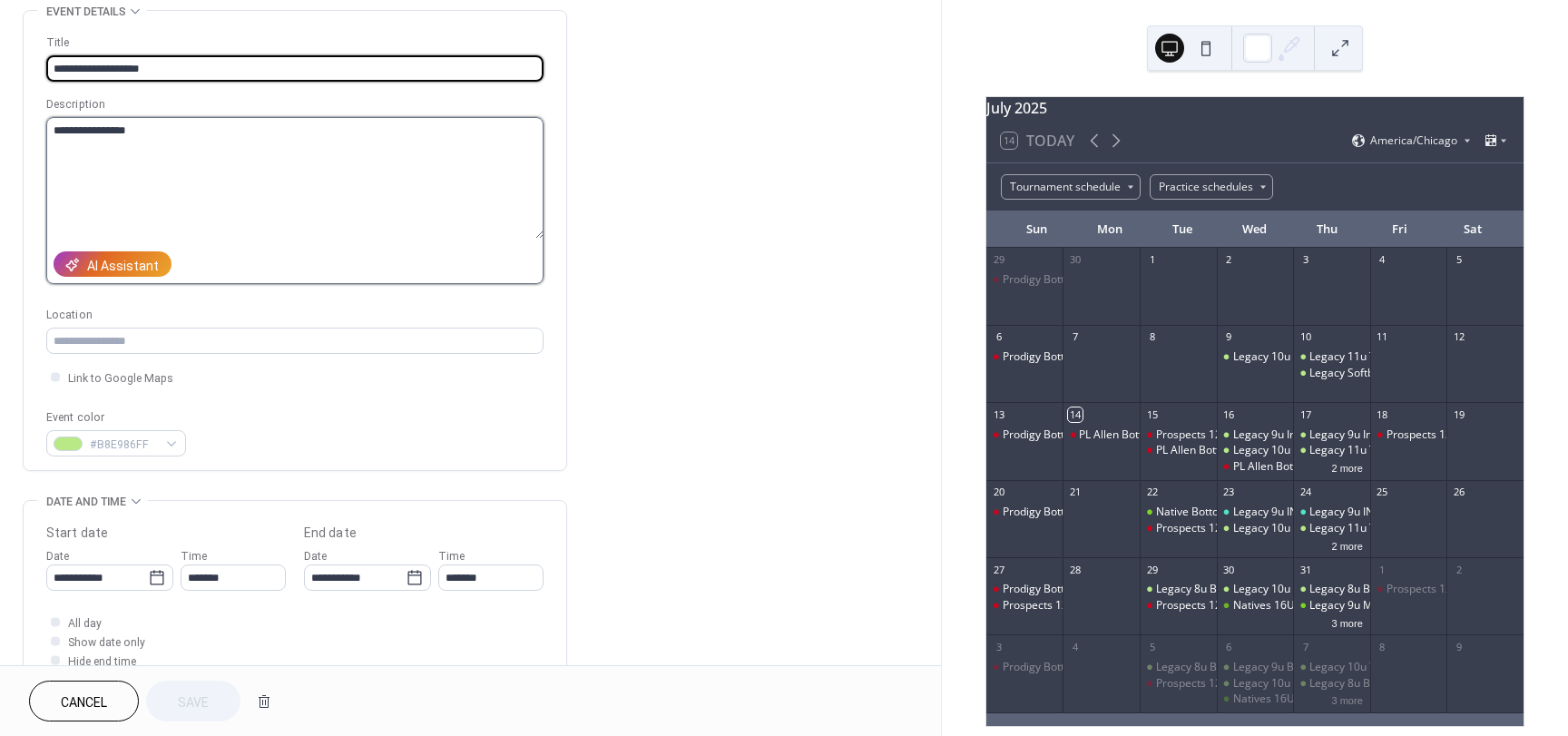 click on "**********" at bounding box center [295, 178] 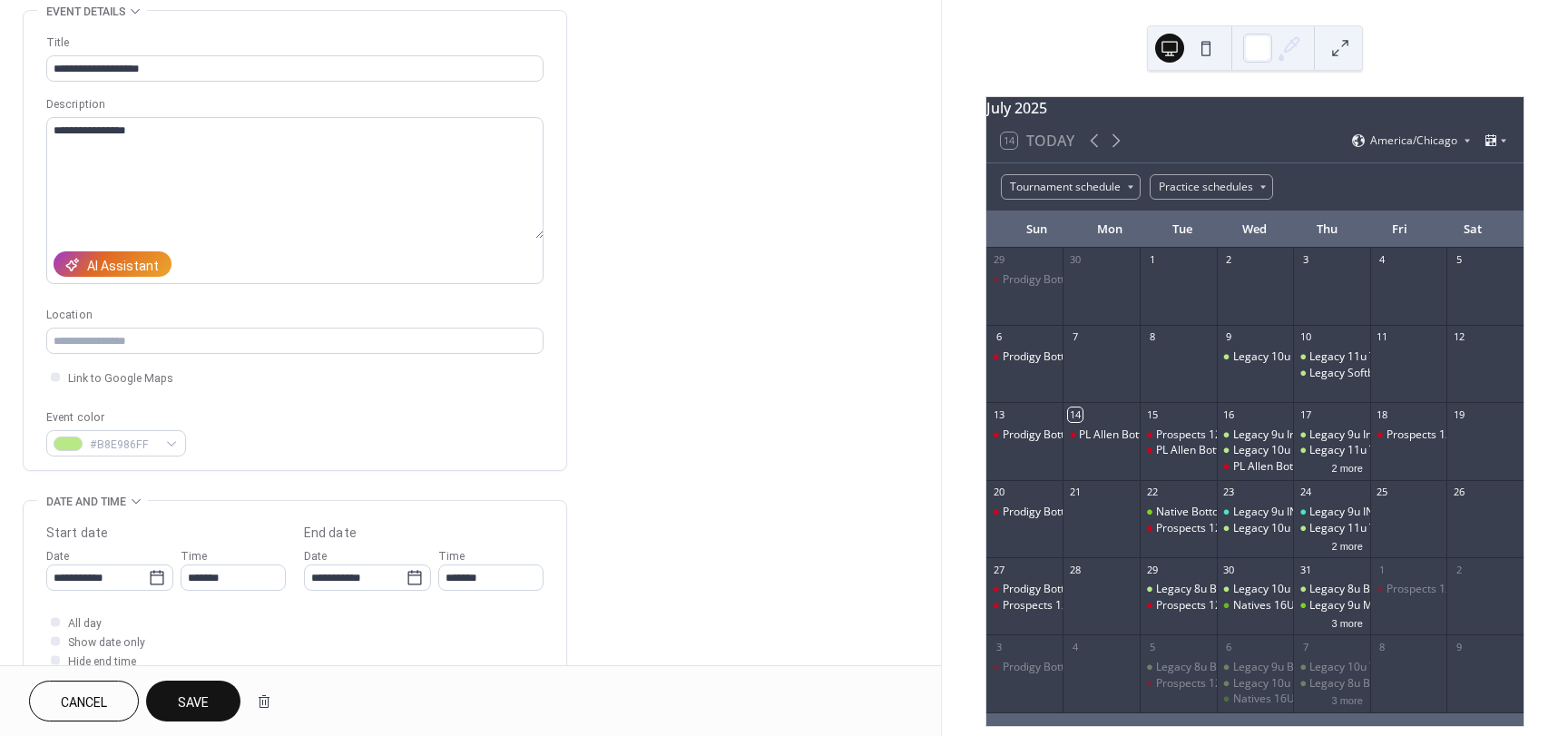 click on "Description" at bounding box center [293, 104] 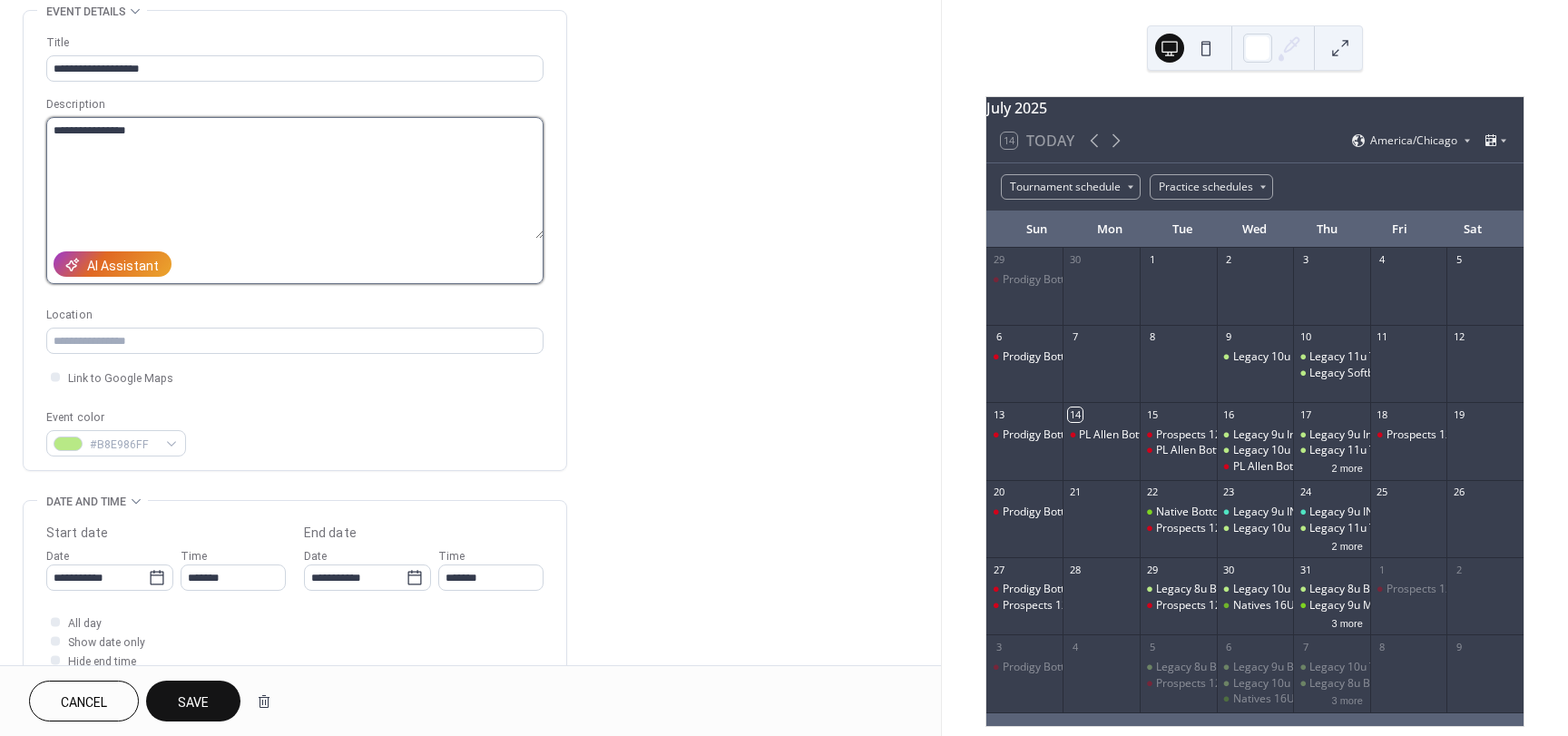 click on "**********" at bounding box center [295, 178] 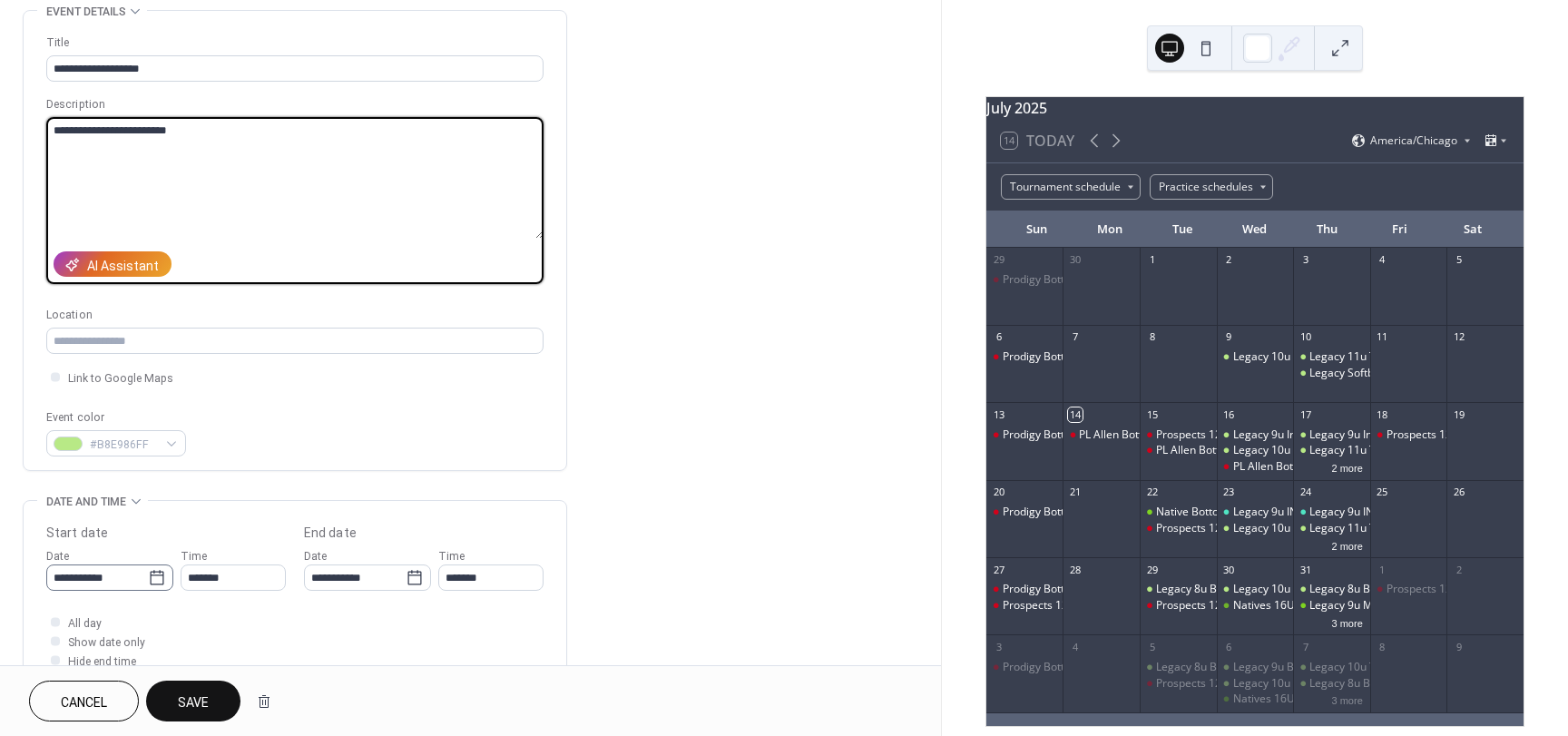 type on "**********" 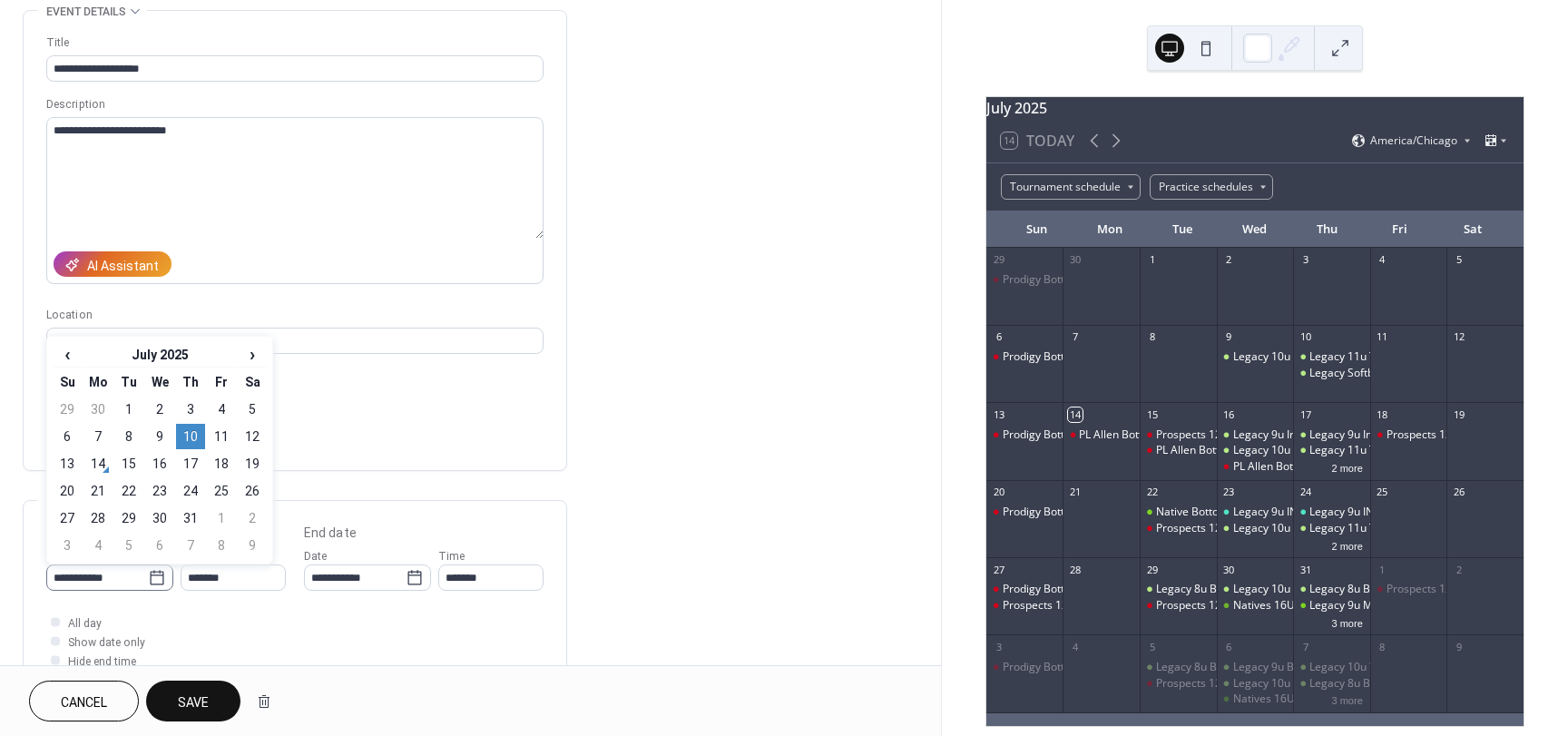 click 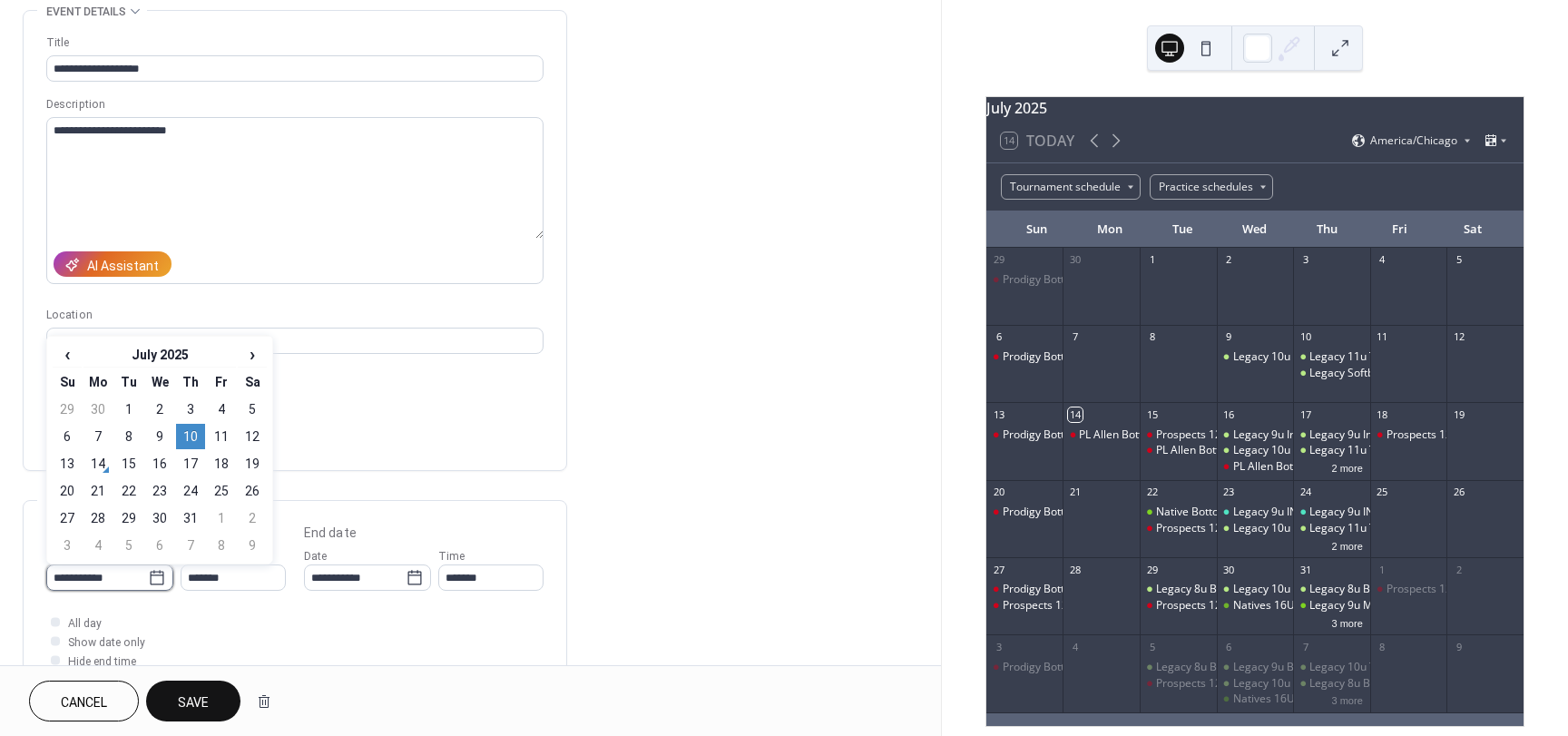 click on "**********" at bounding box center [97, 577] 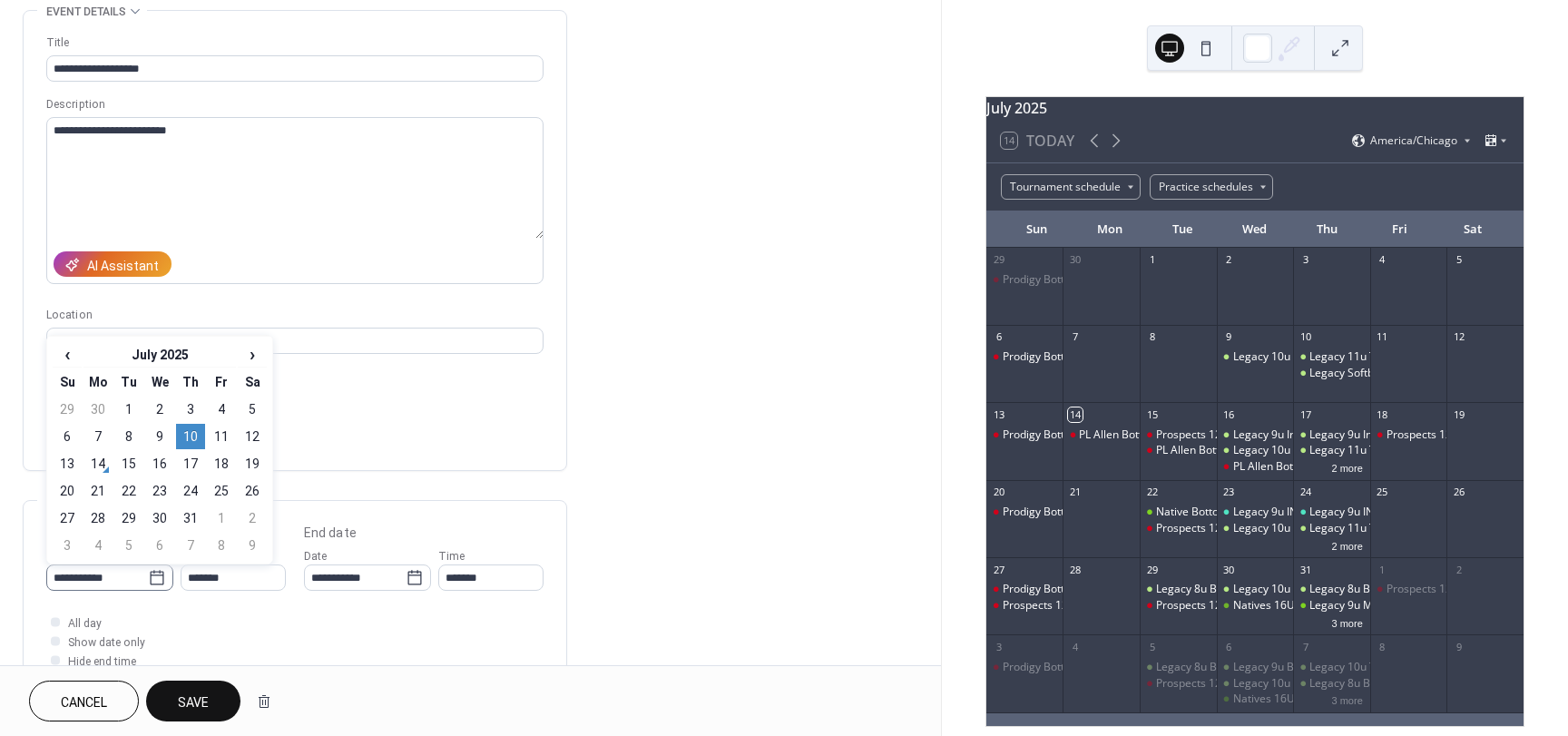 click 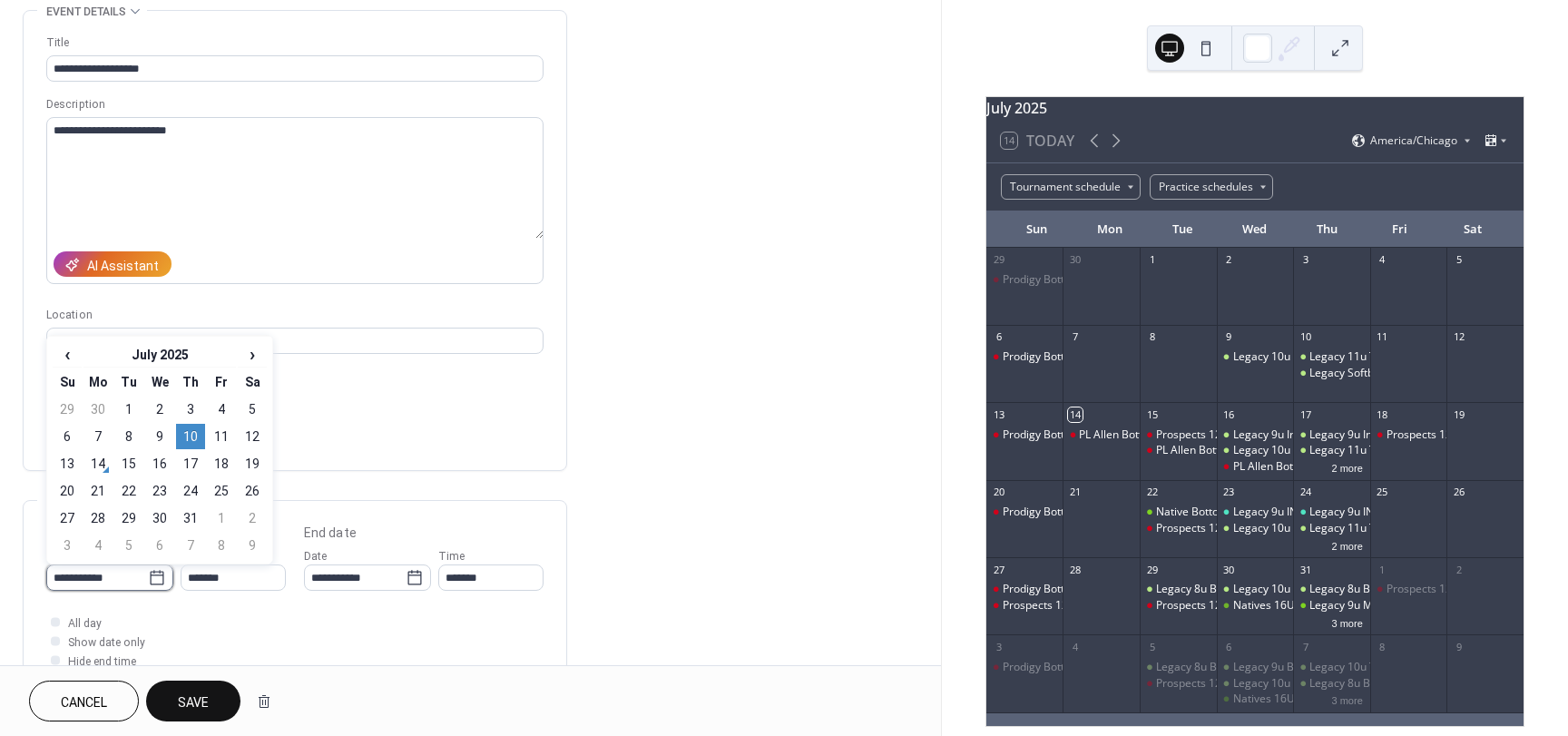 click on "**********" at bounding box center (97, 577) 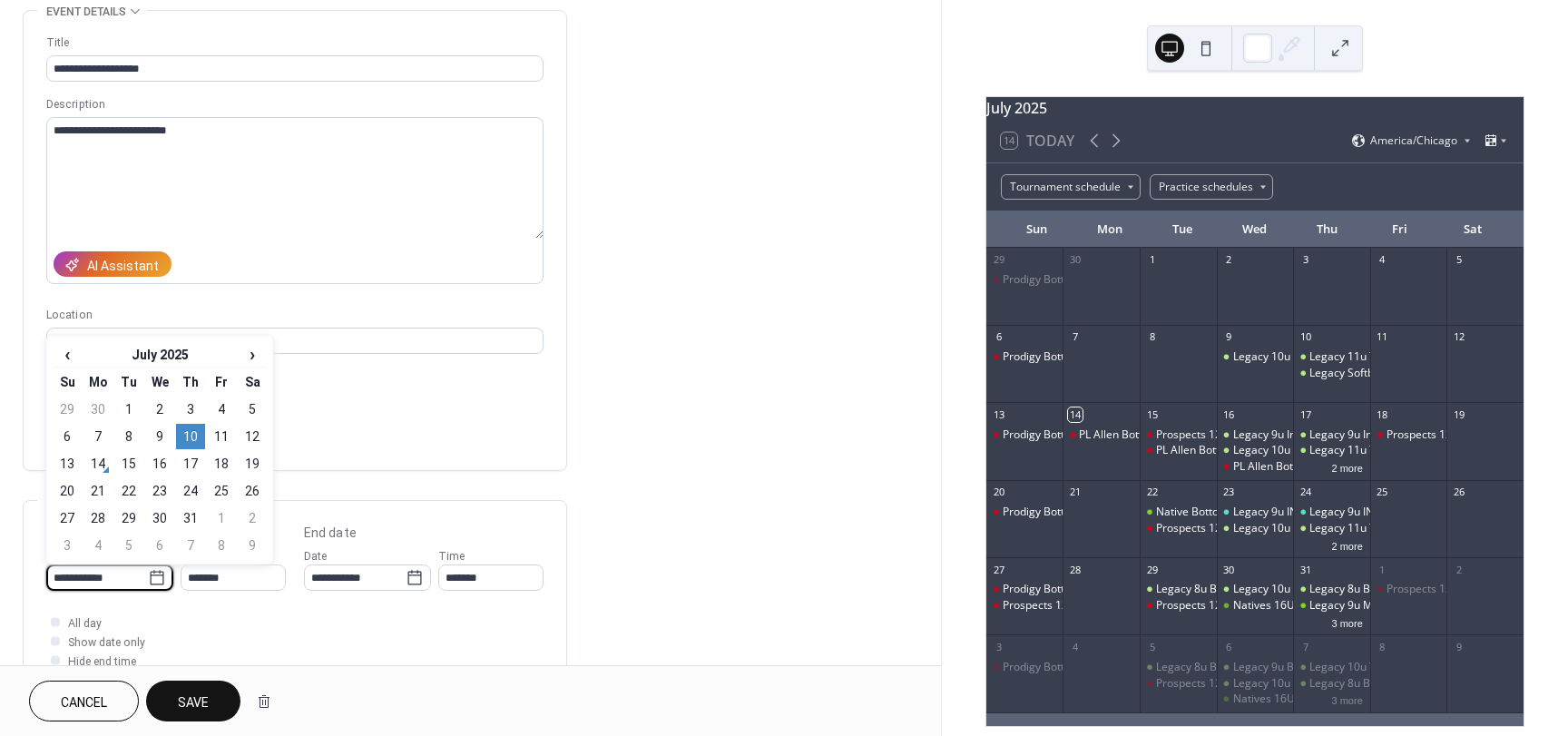 click on "Save" at bounding box center (193, 701) 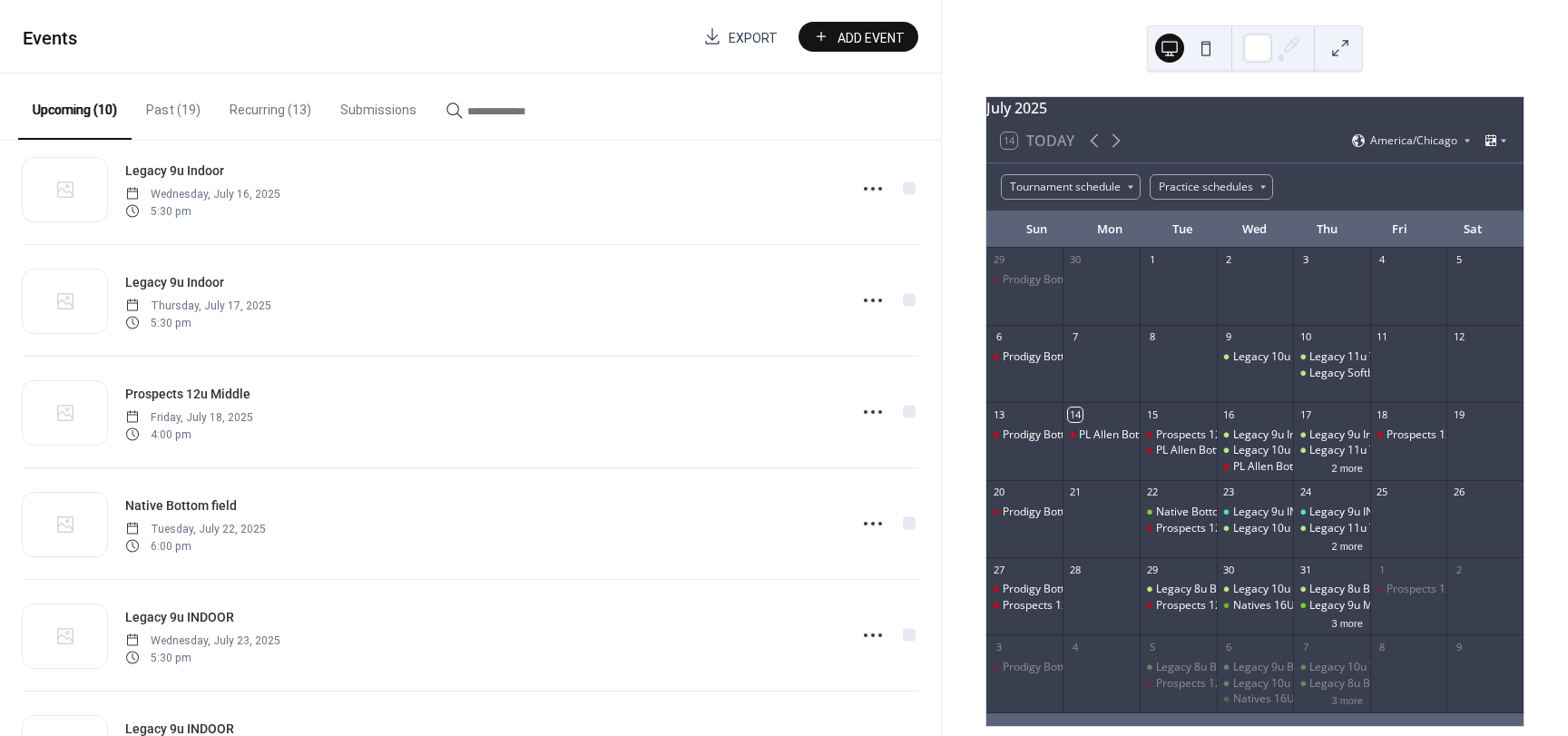 scroll, scrollTop: 91, scrollLeft: 0, axis: vertical 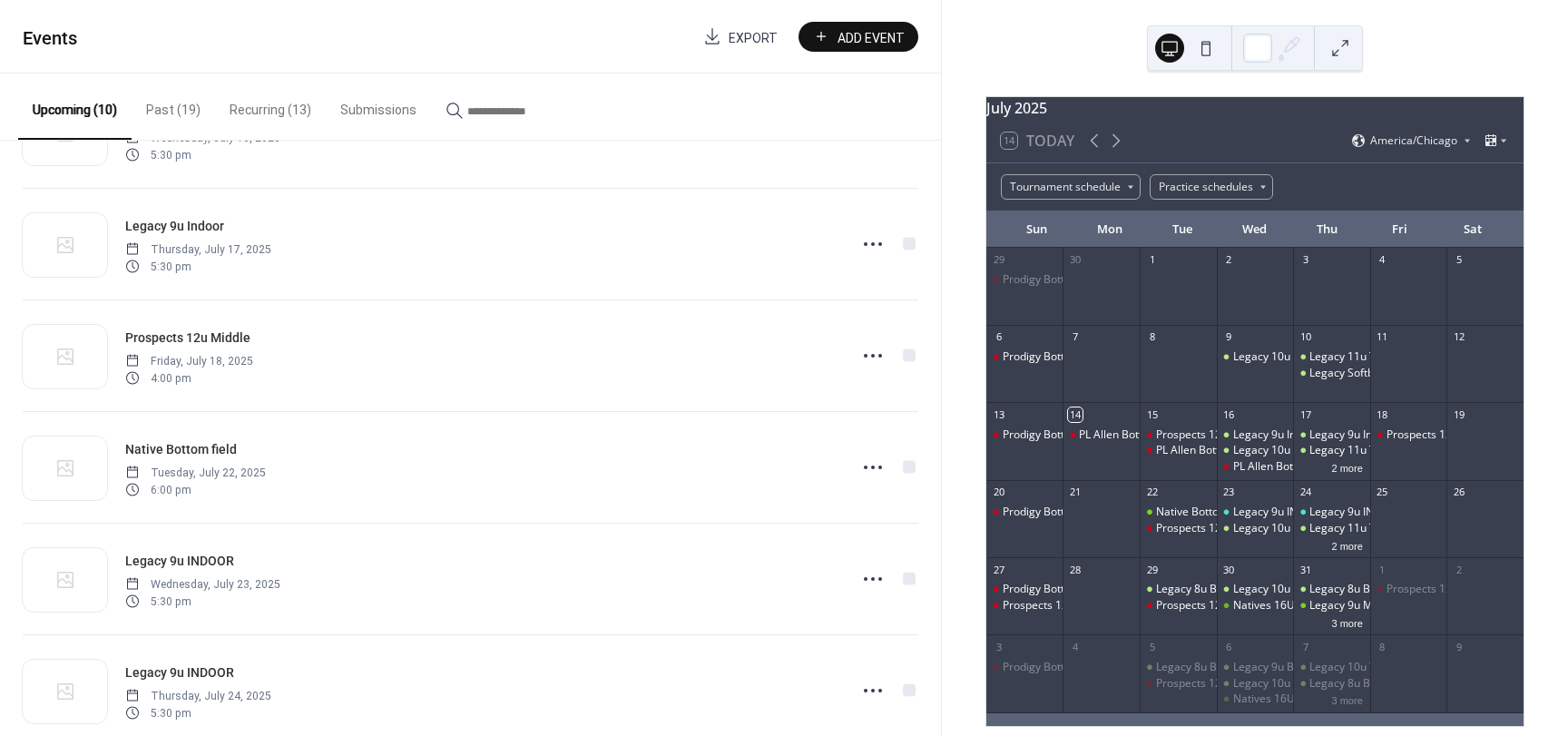 click on "Recurring (13)" at bounding box center [270, 105] 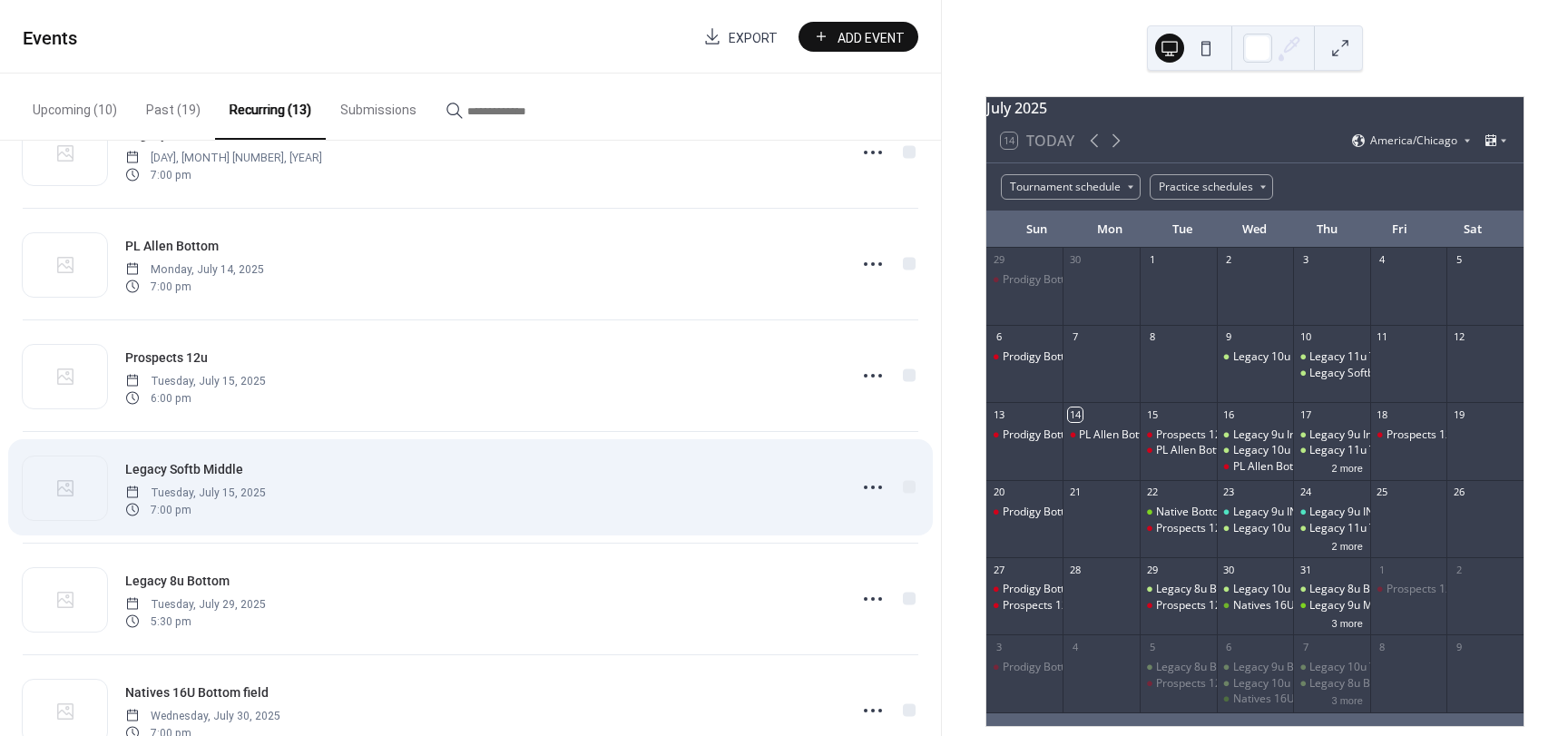 scroll, scrollTop: 454, scrollLeft: 0, axis: vertical 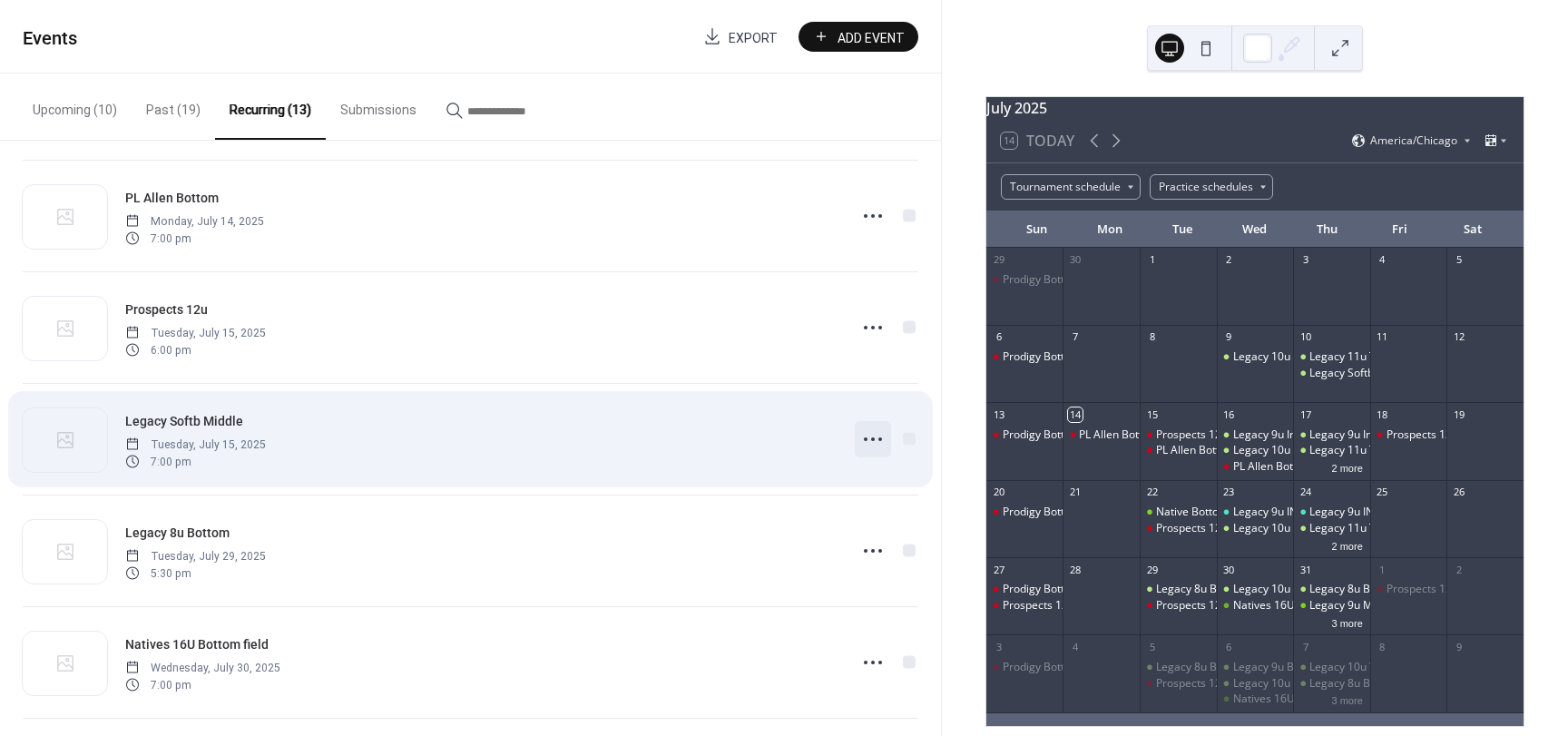 click 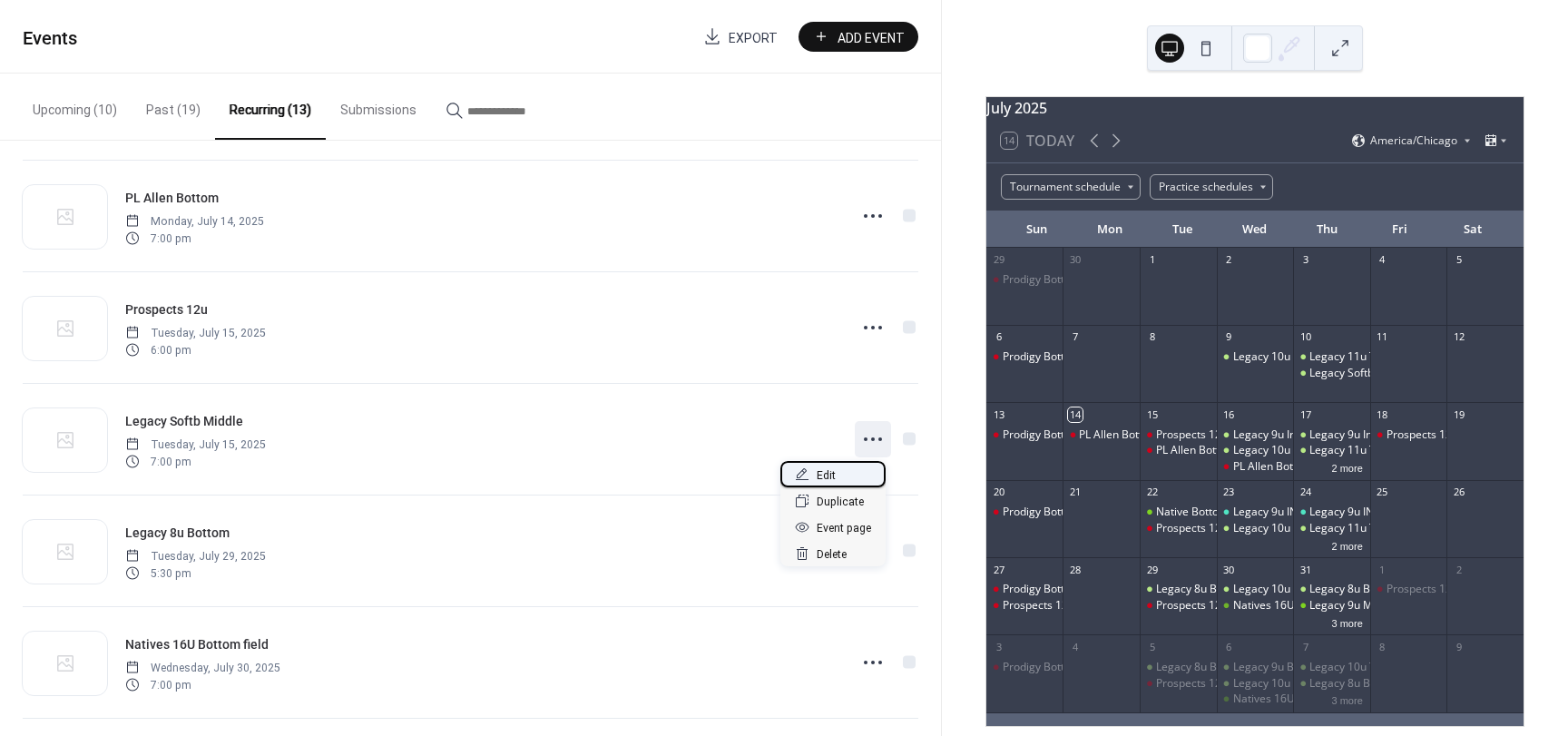 click on "Edit" at bounding box center (833, 474) 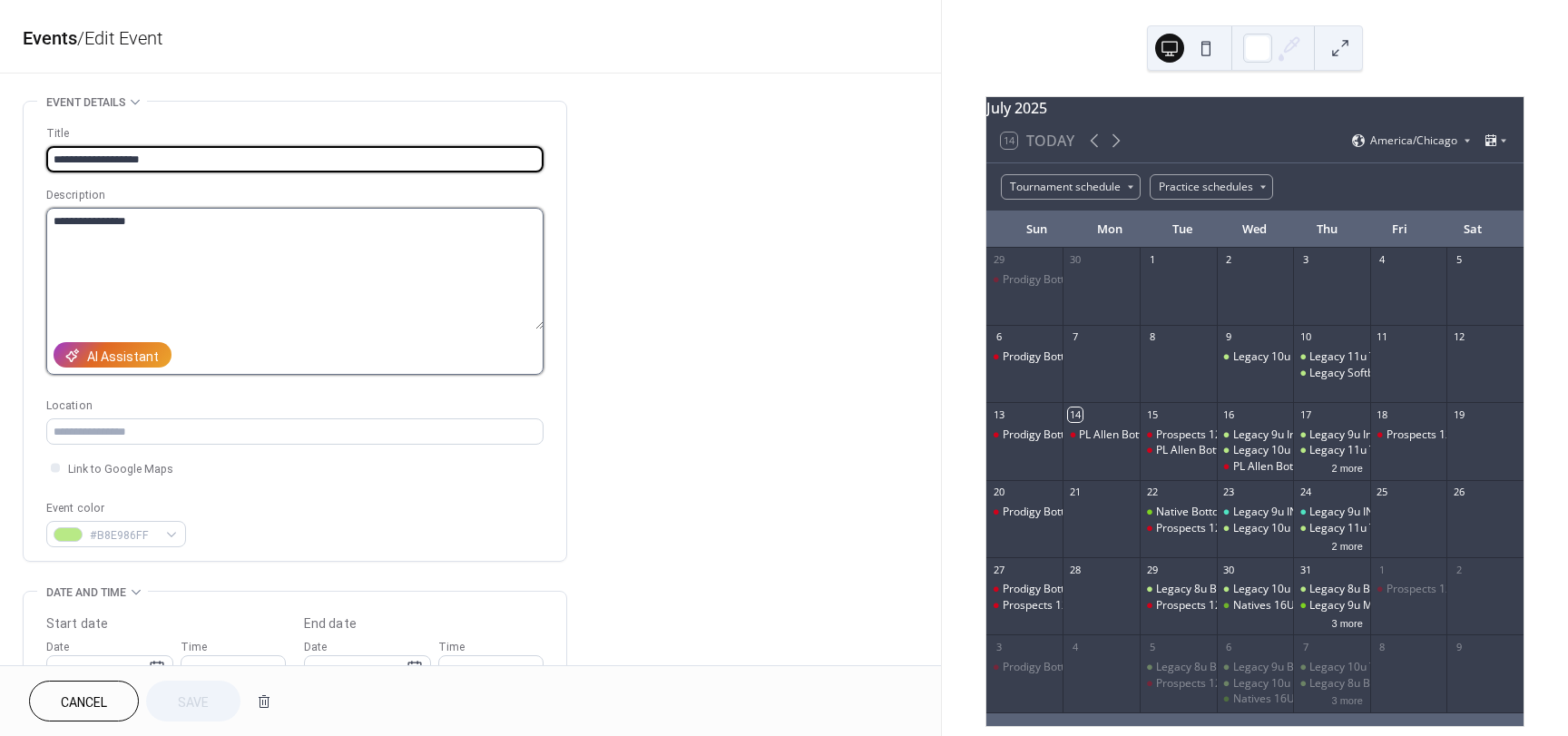 click on "**********" at bounding box center [295, 269] 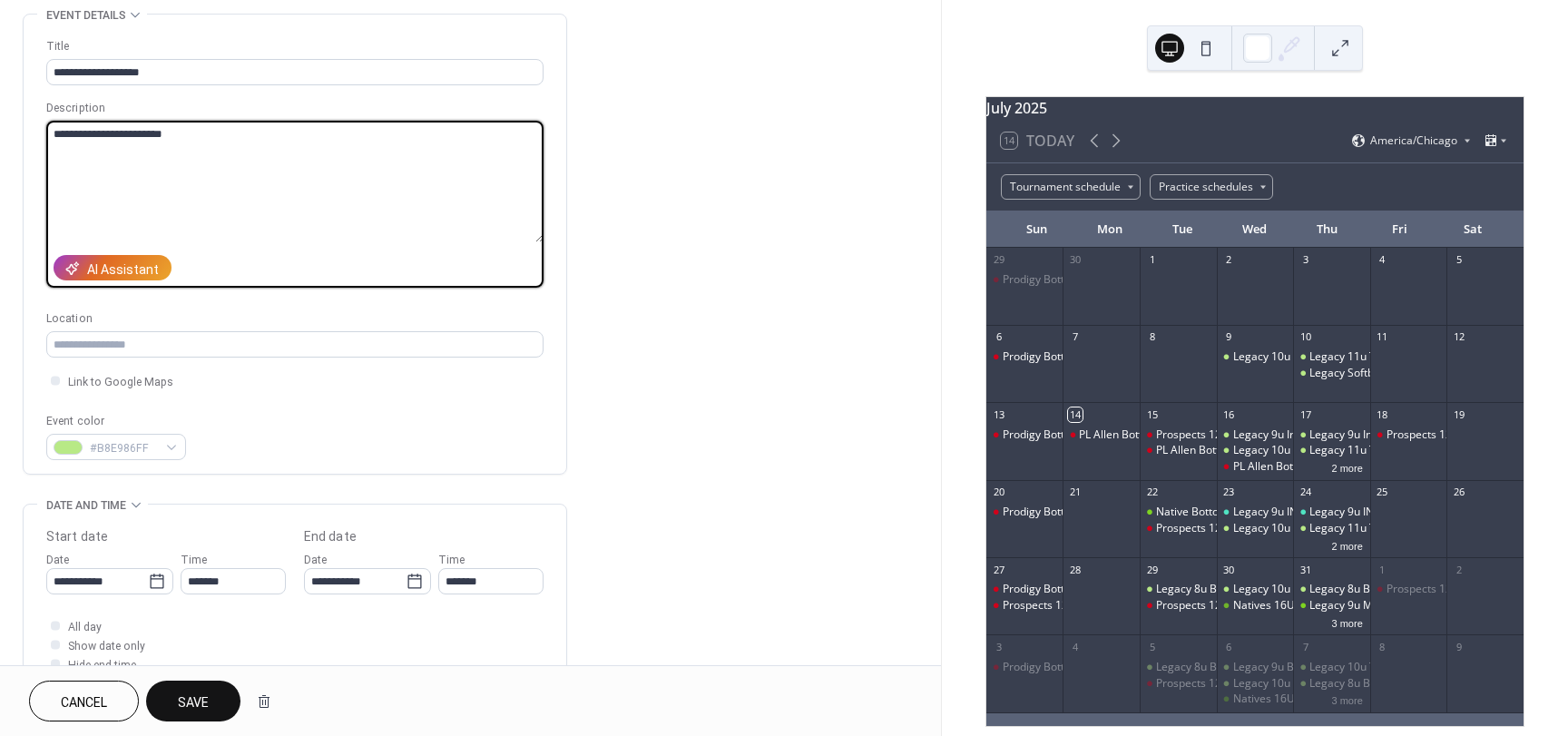 scroll, scrollTop: 91, scrollLeft: 0, axis: vertical 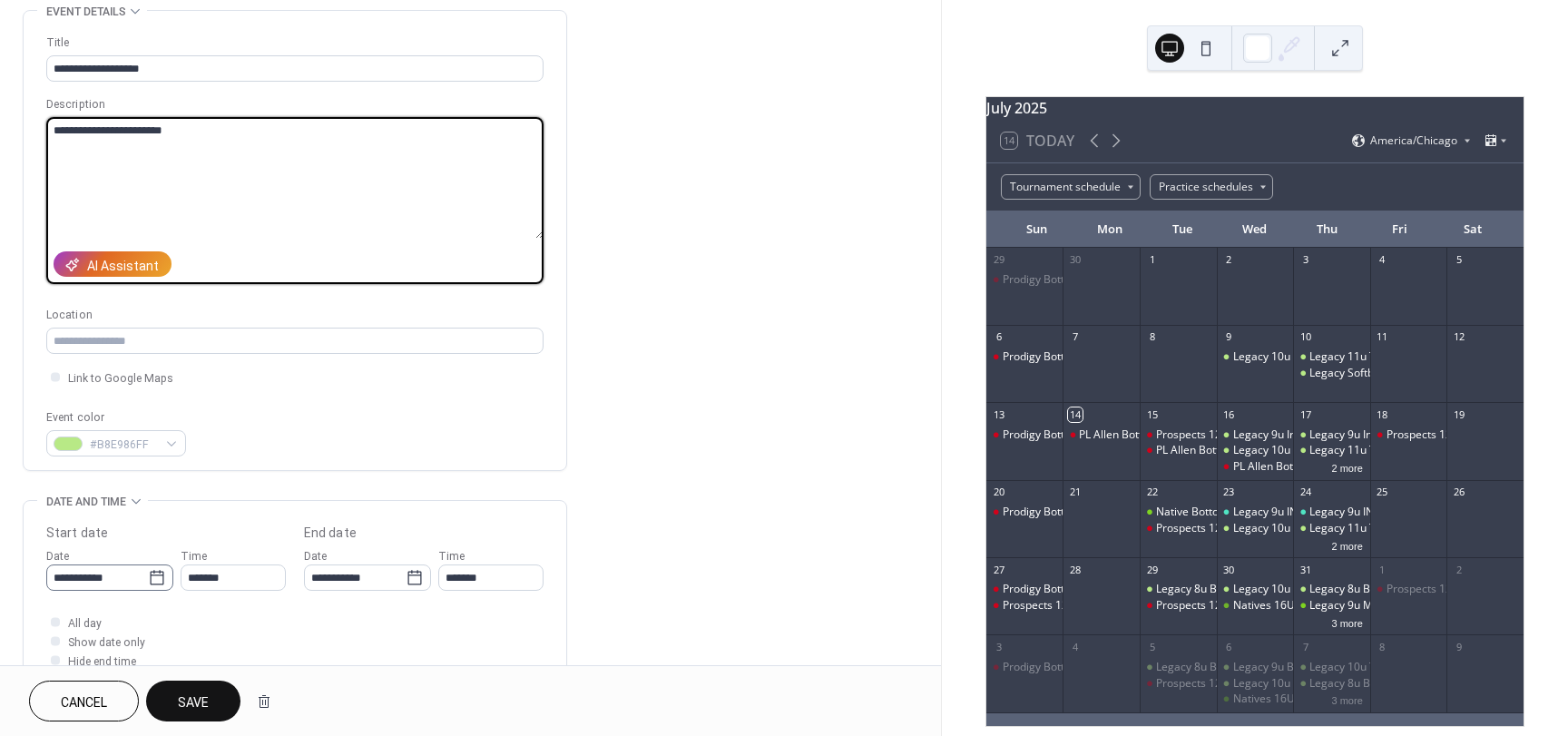 type on "**********" 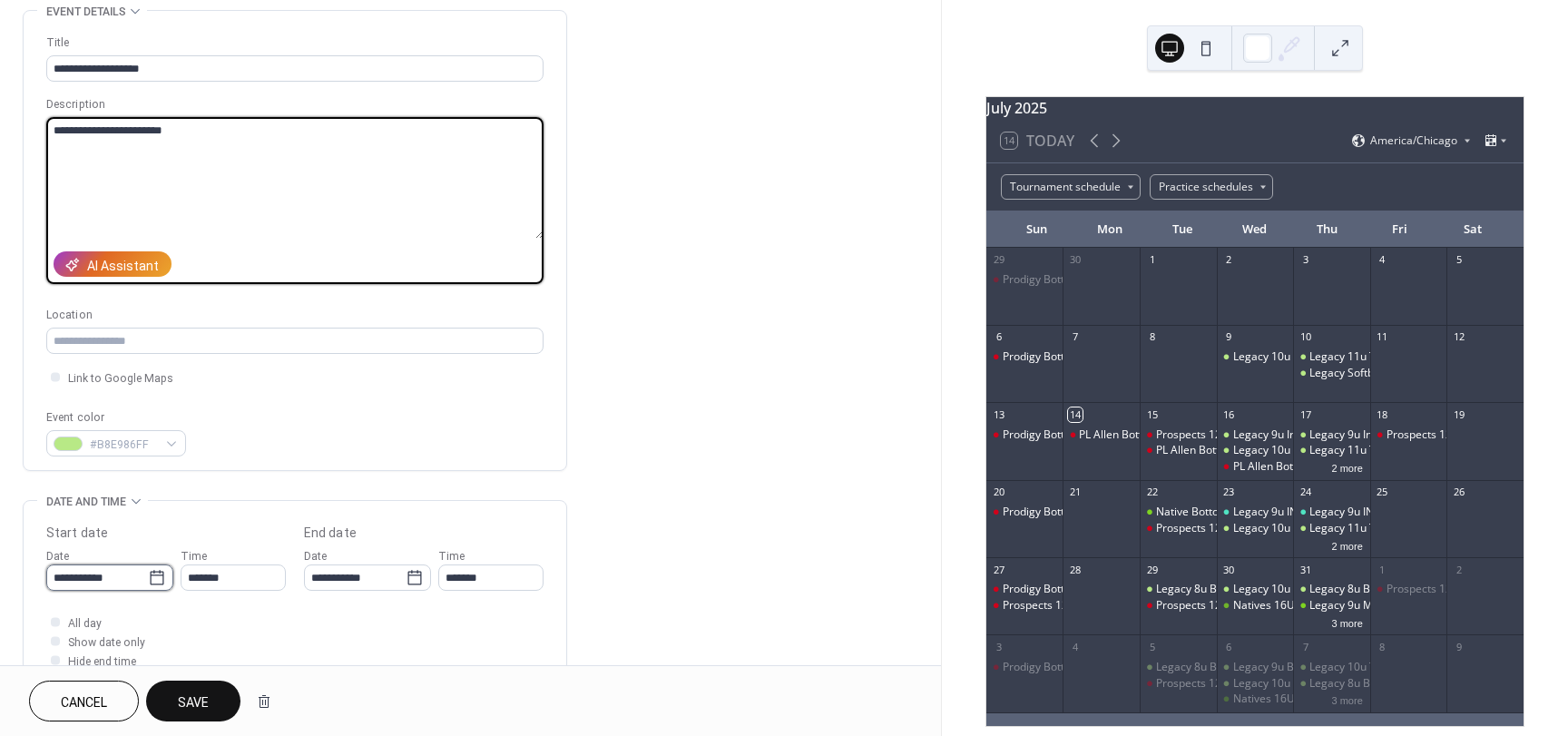 click on "**********" at bounding box center (97, 577) 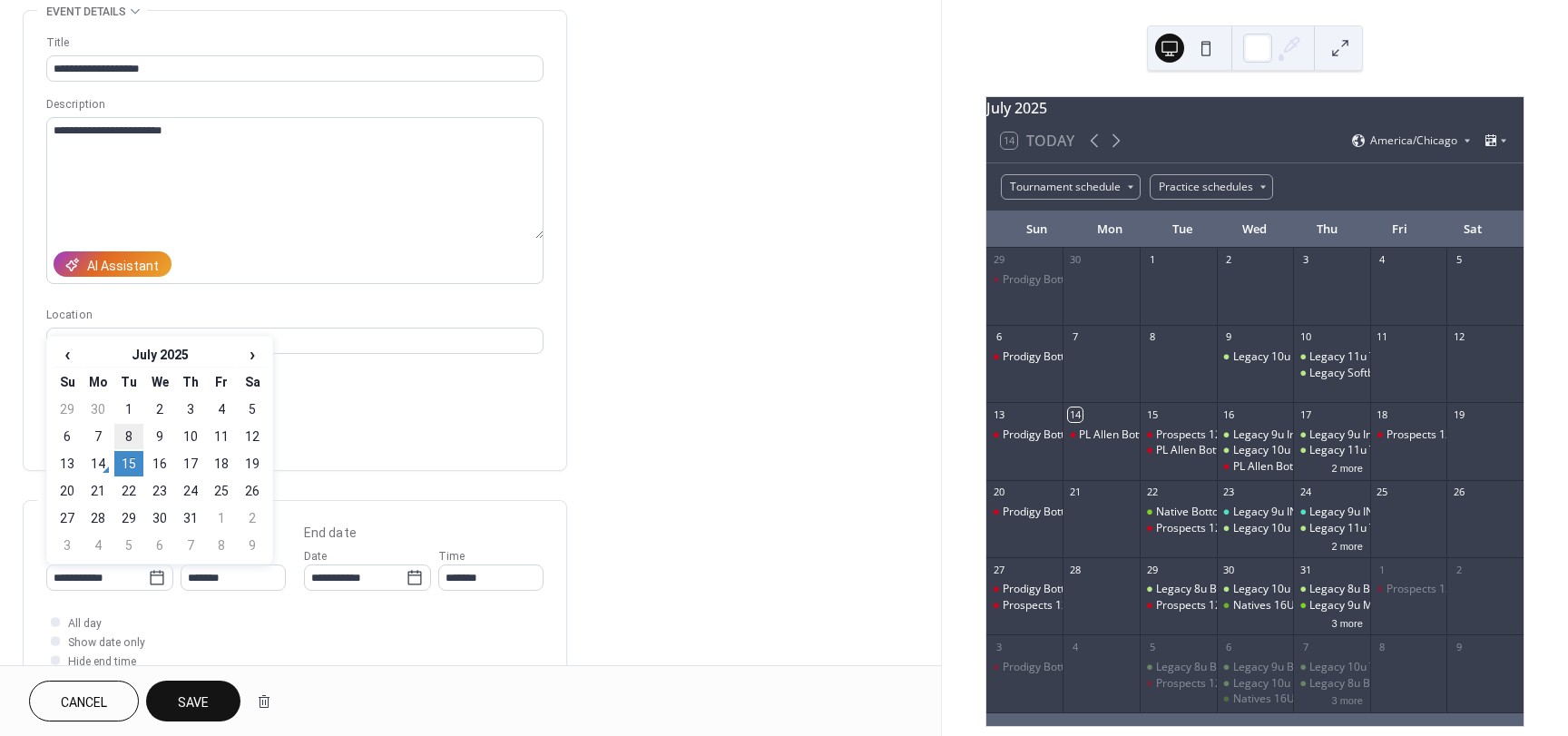 click on "8" at bounding box center [129, 437] 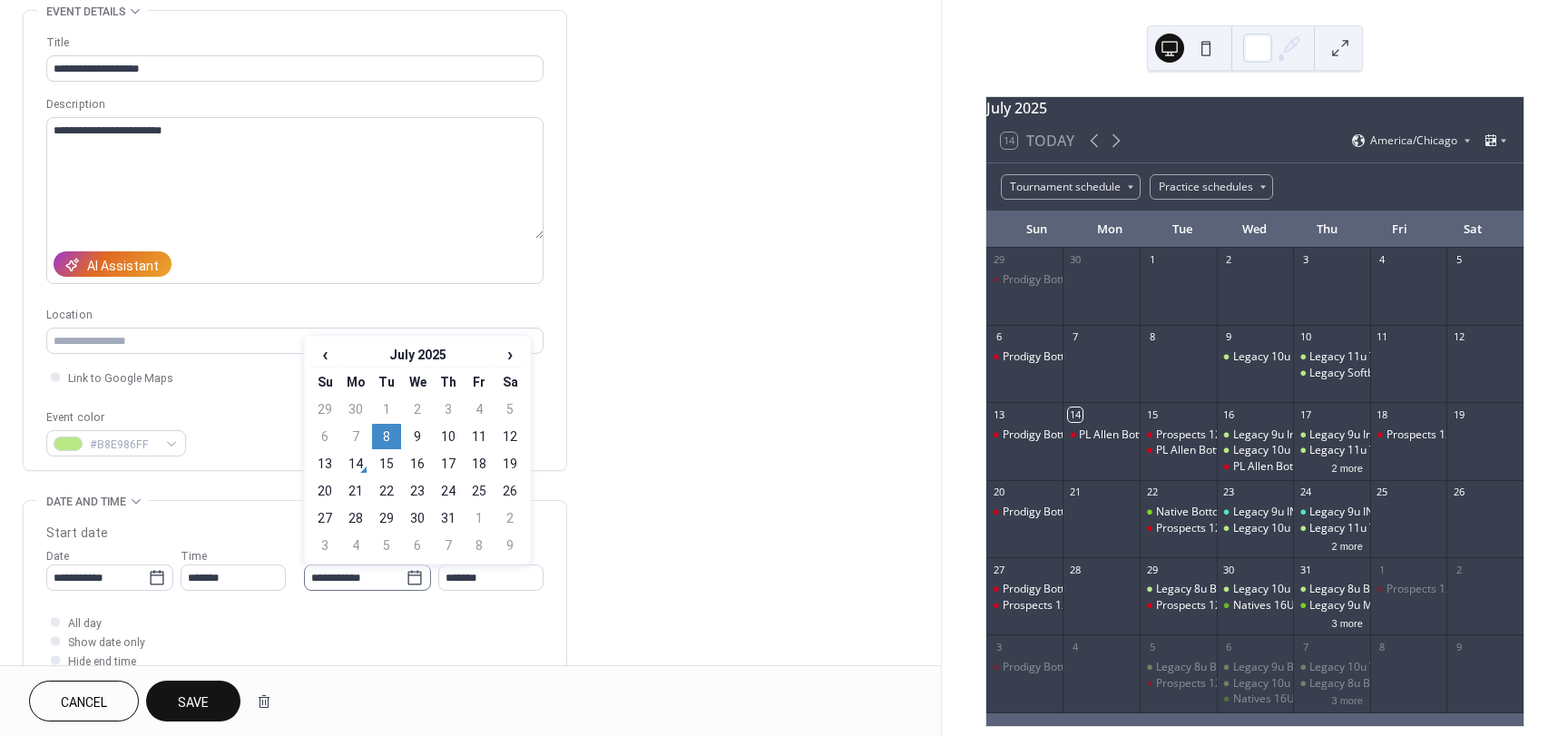 click 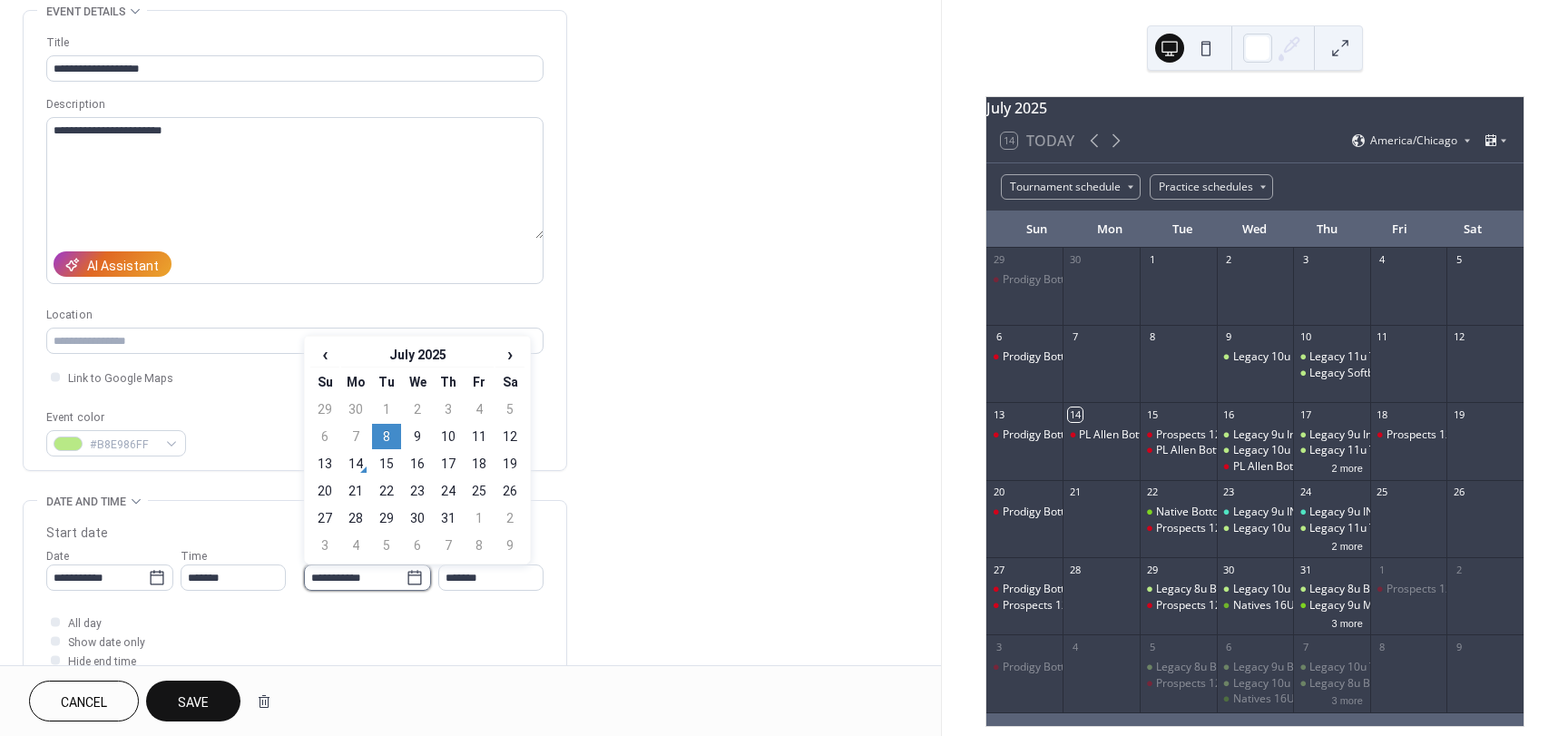 click on "**********" at bounding box center (355, 577) 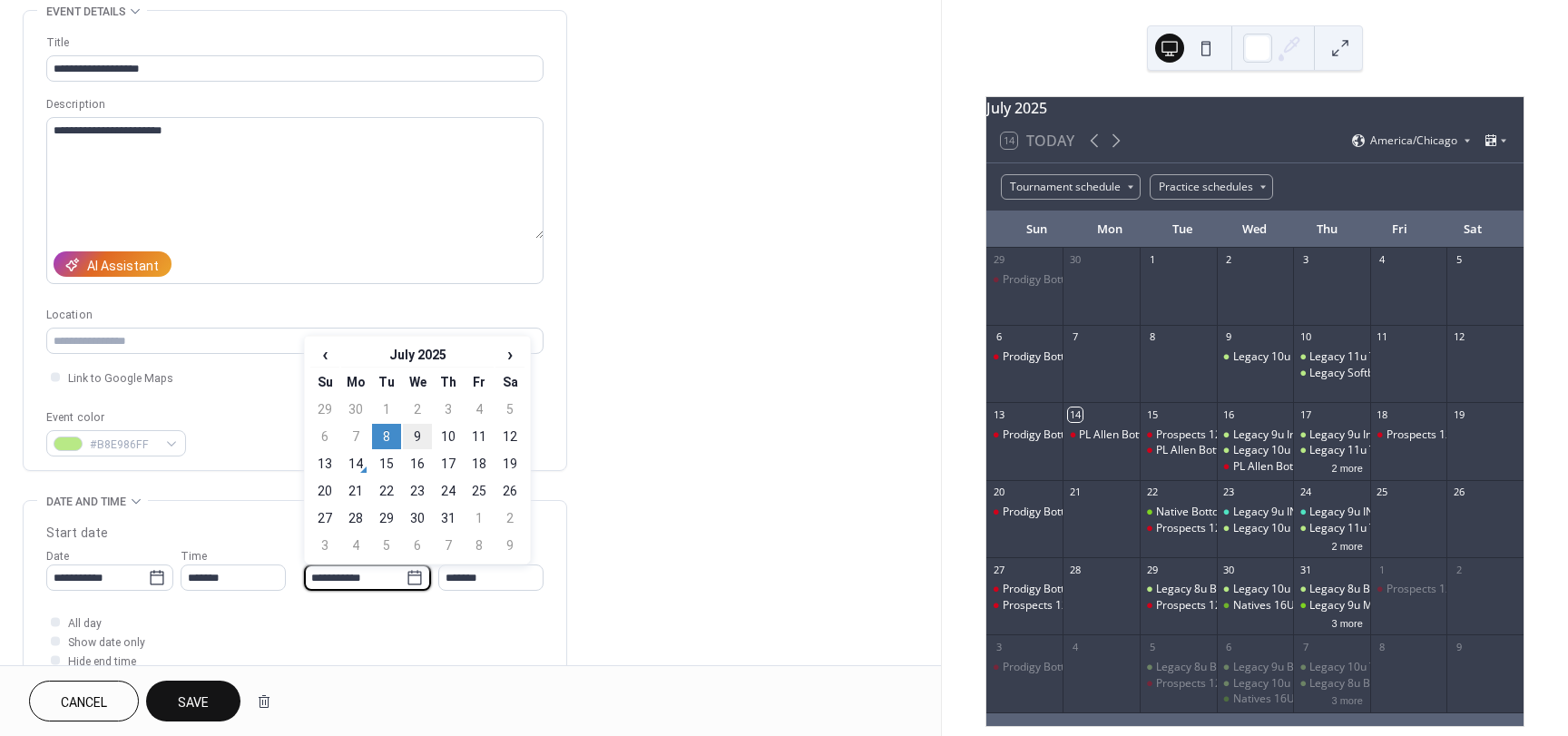 click on "9" at bounding box center (417, 437) 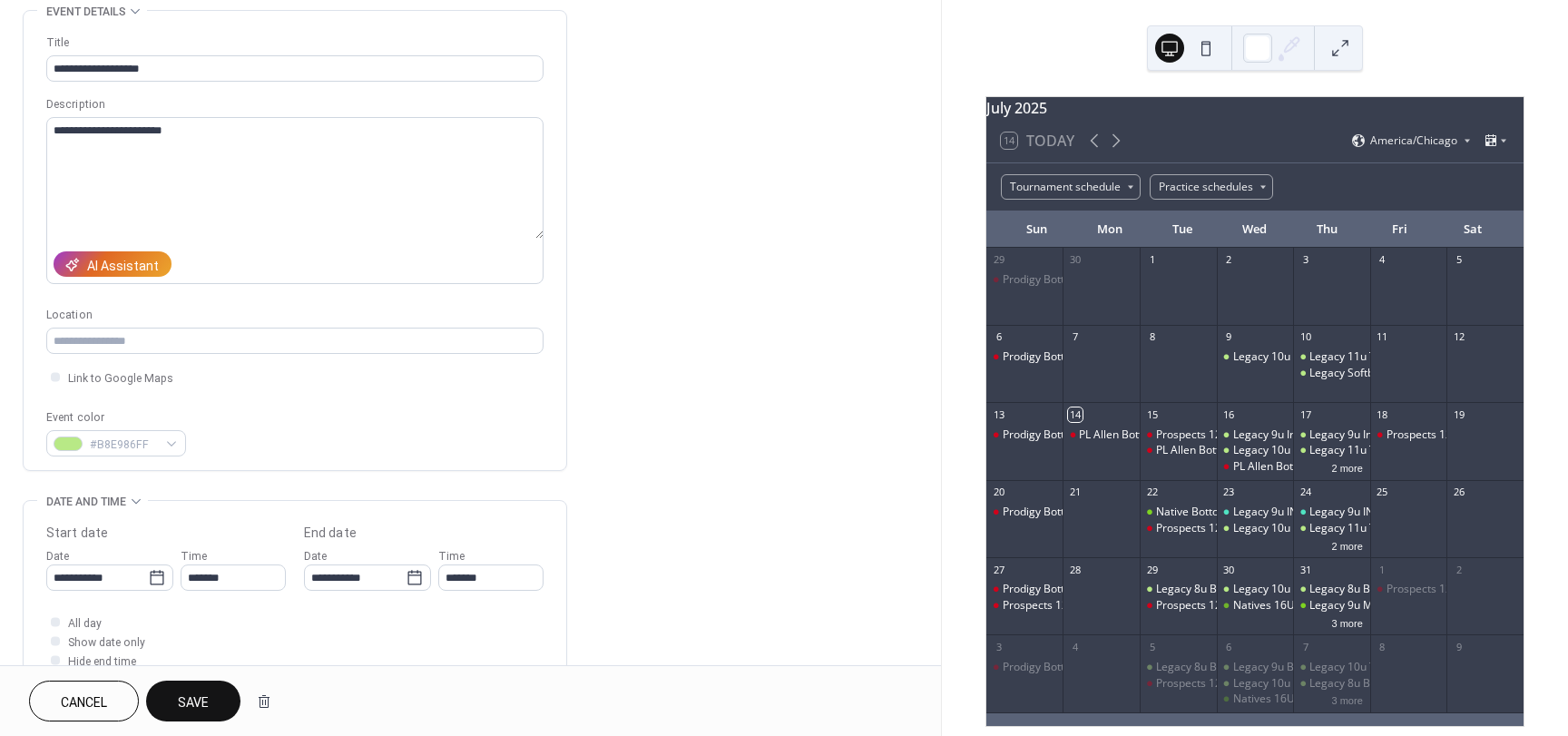 click on "All day Show date only Hide end time" at bounding box center [295, 641] 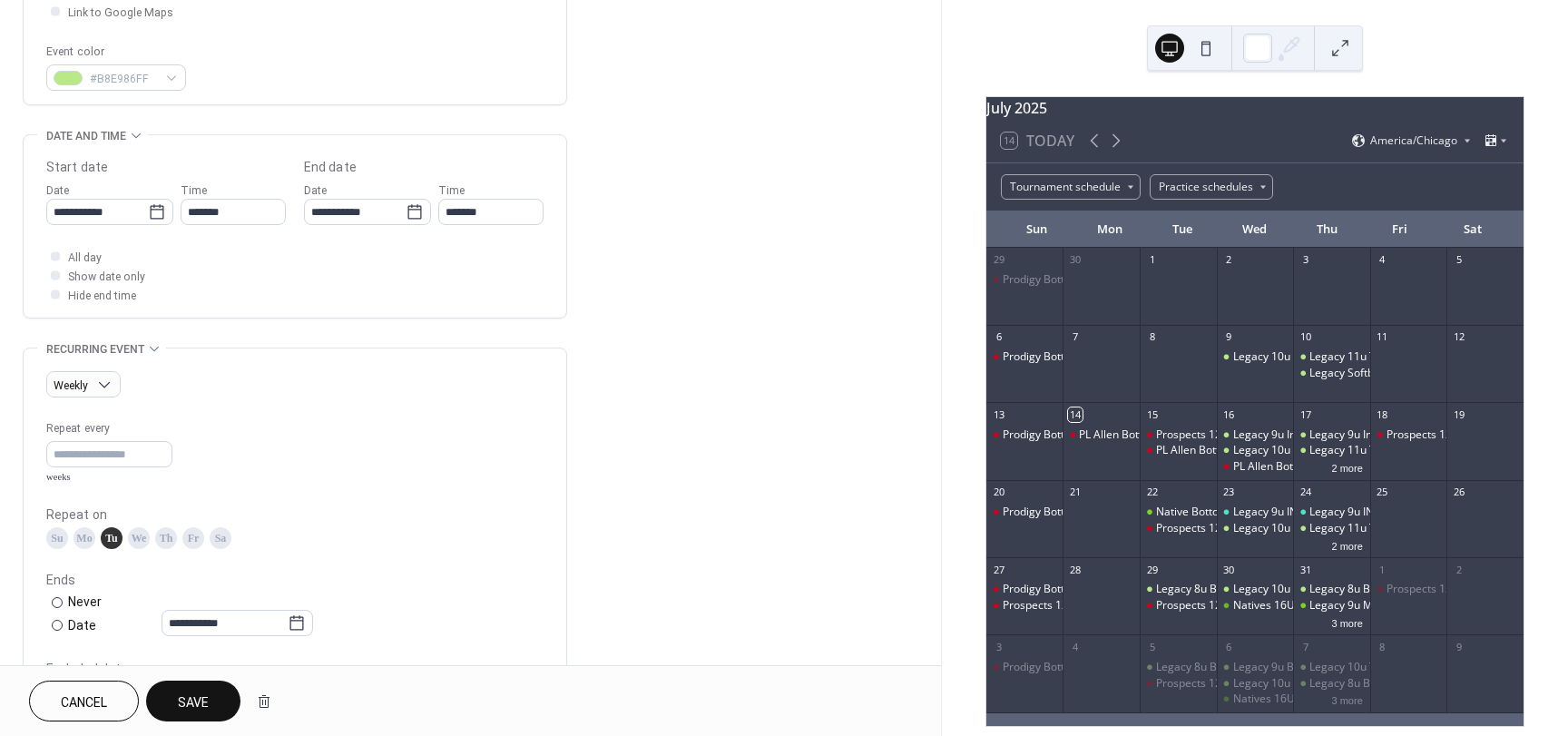scroll, scrollTop: 454, scrollLeft: 0, axis: vertical 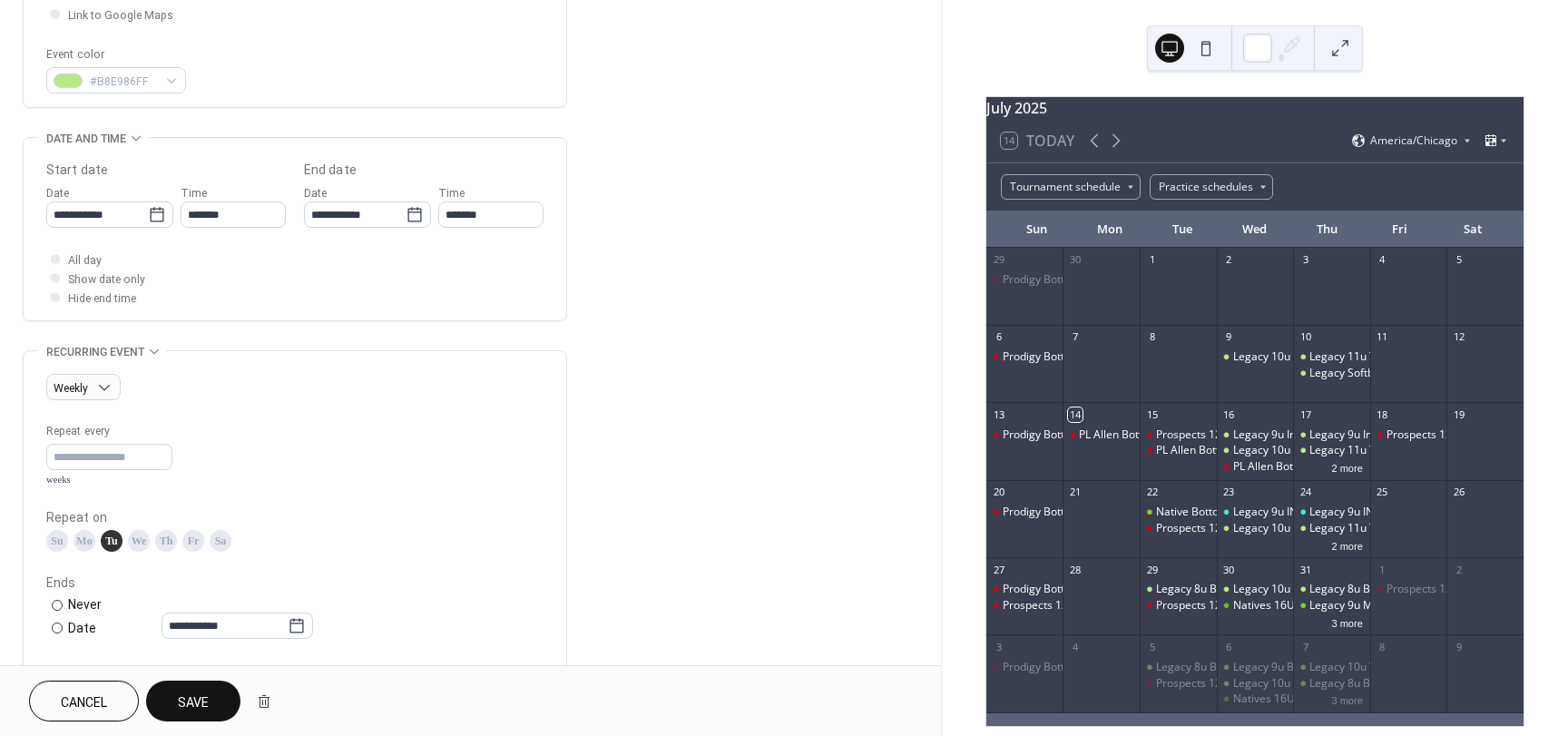 click on "Save" at bounding box center (193, 702) 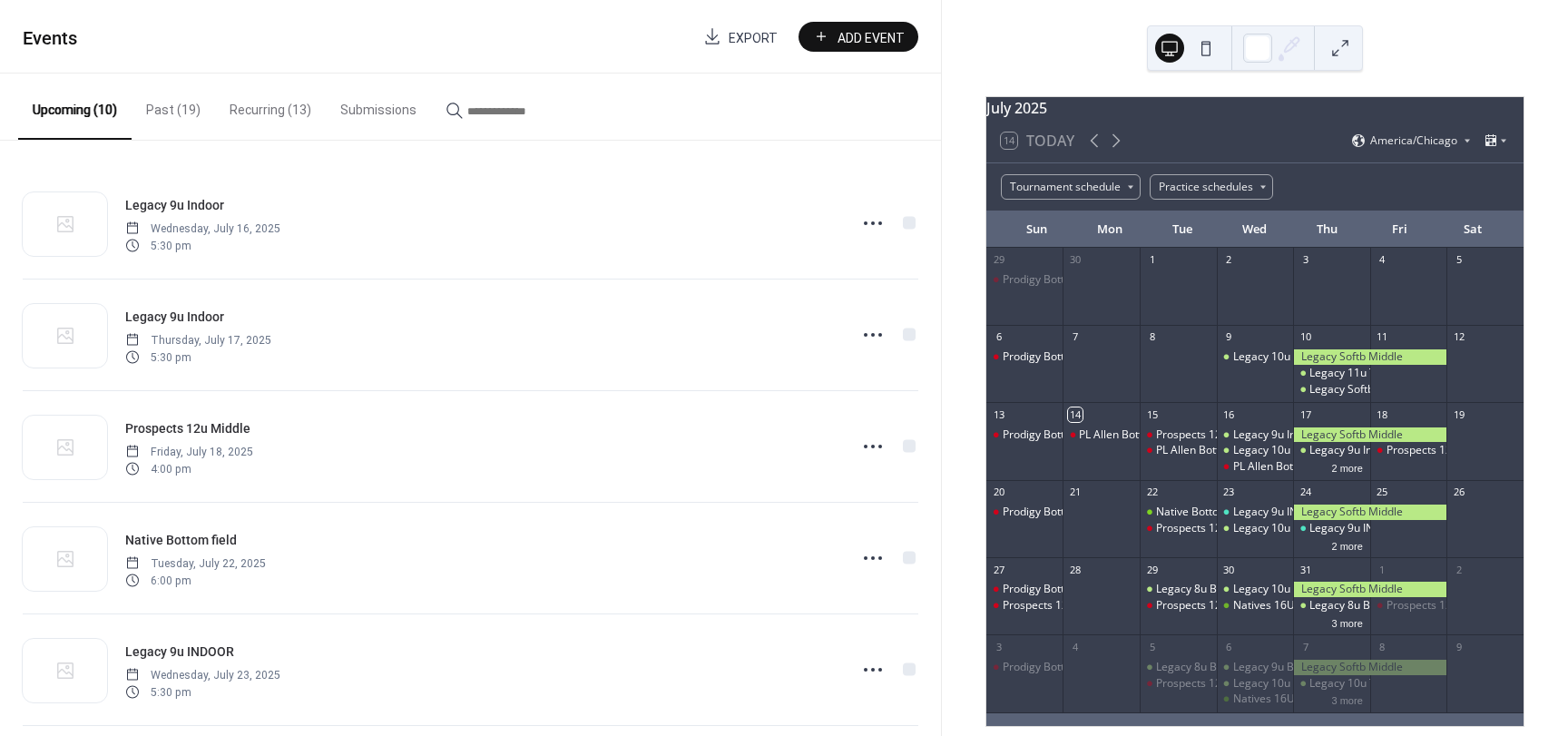 click on "Recurring (13)" at bounding box center (270, 105) 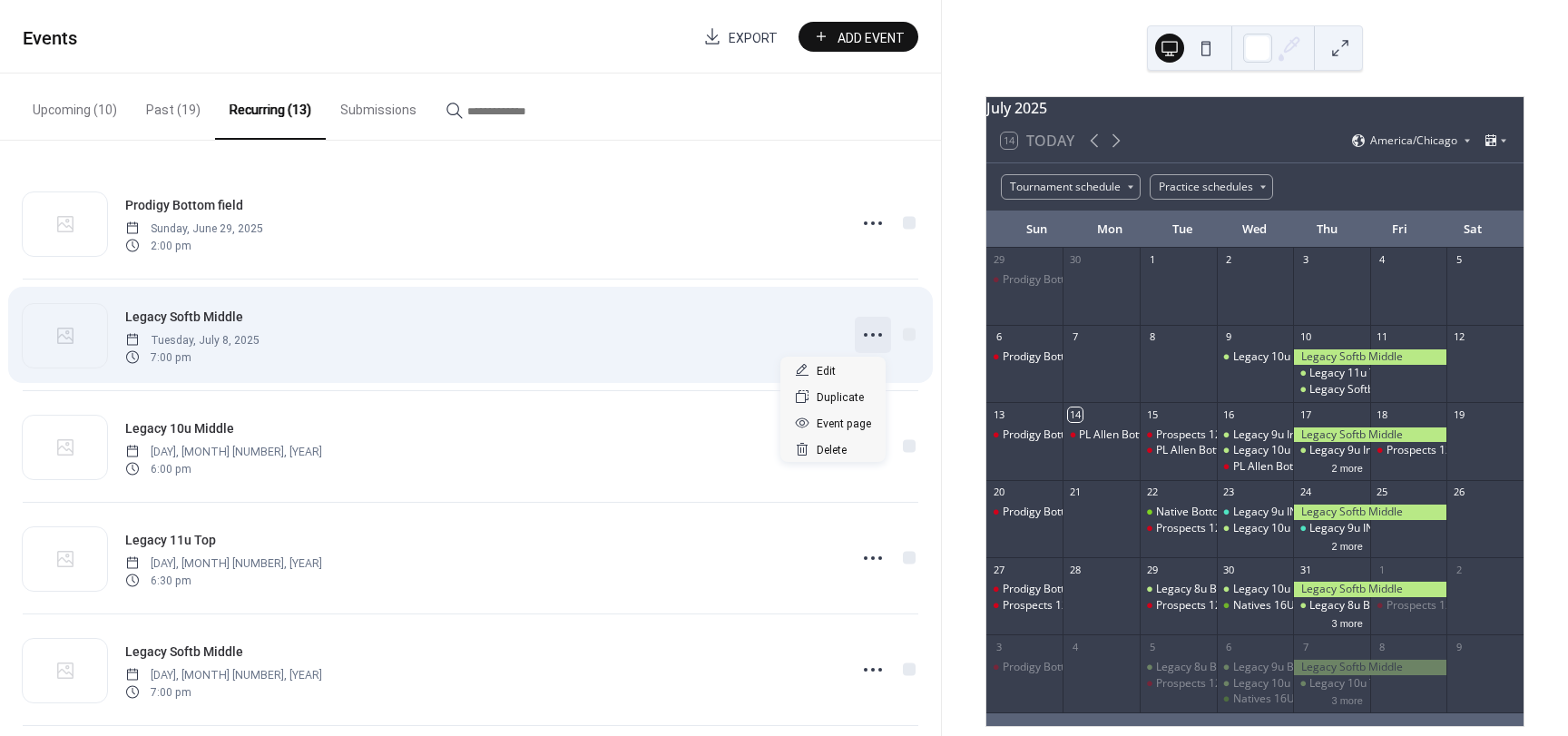 click 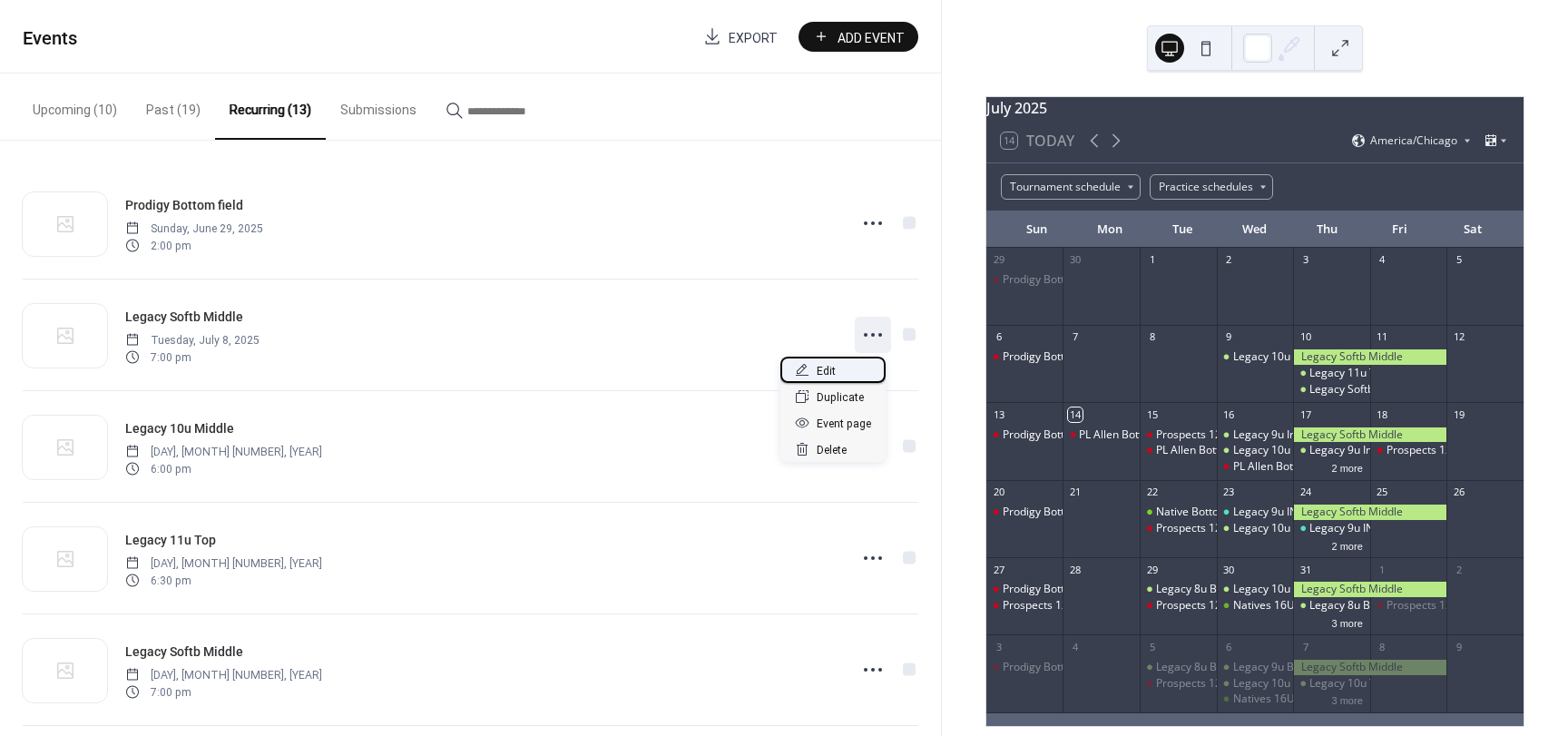 click on "Edit" at bounding box center [833, 369] 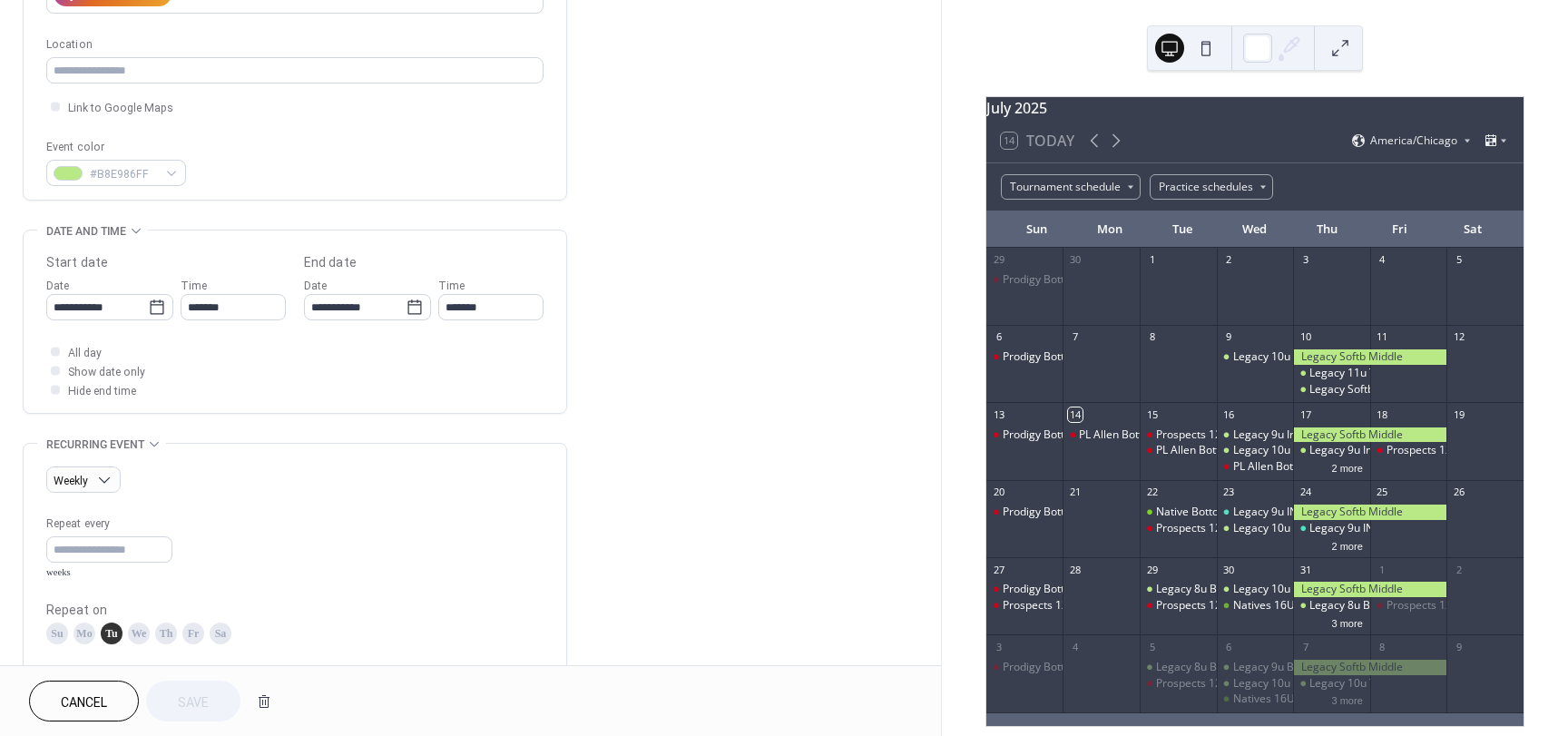 scroll, scrollTop: 363, scrollLeft: 0, axis: vertical 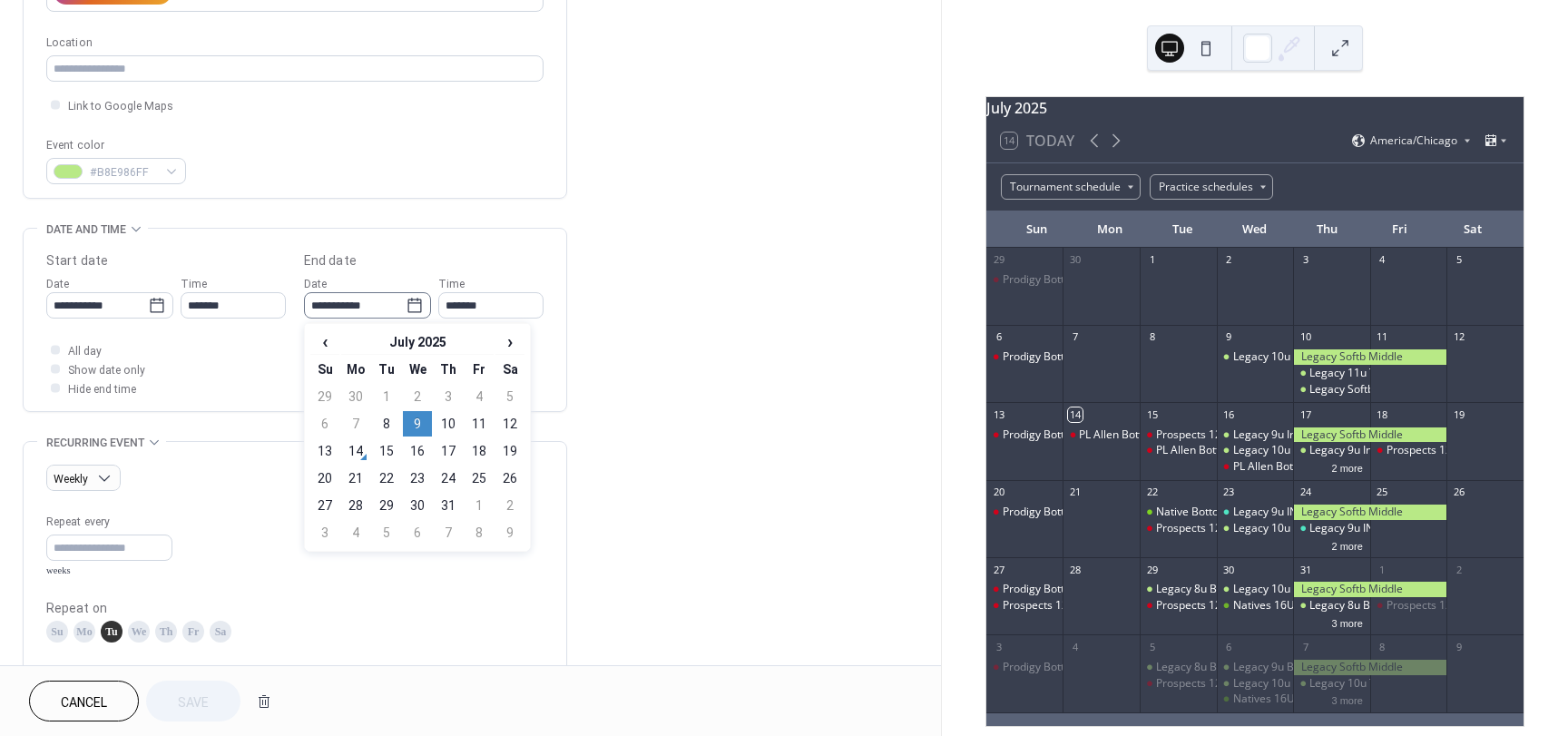 click 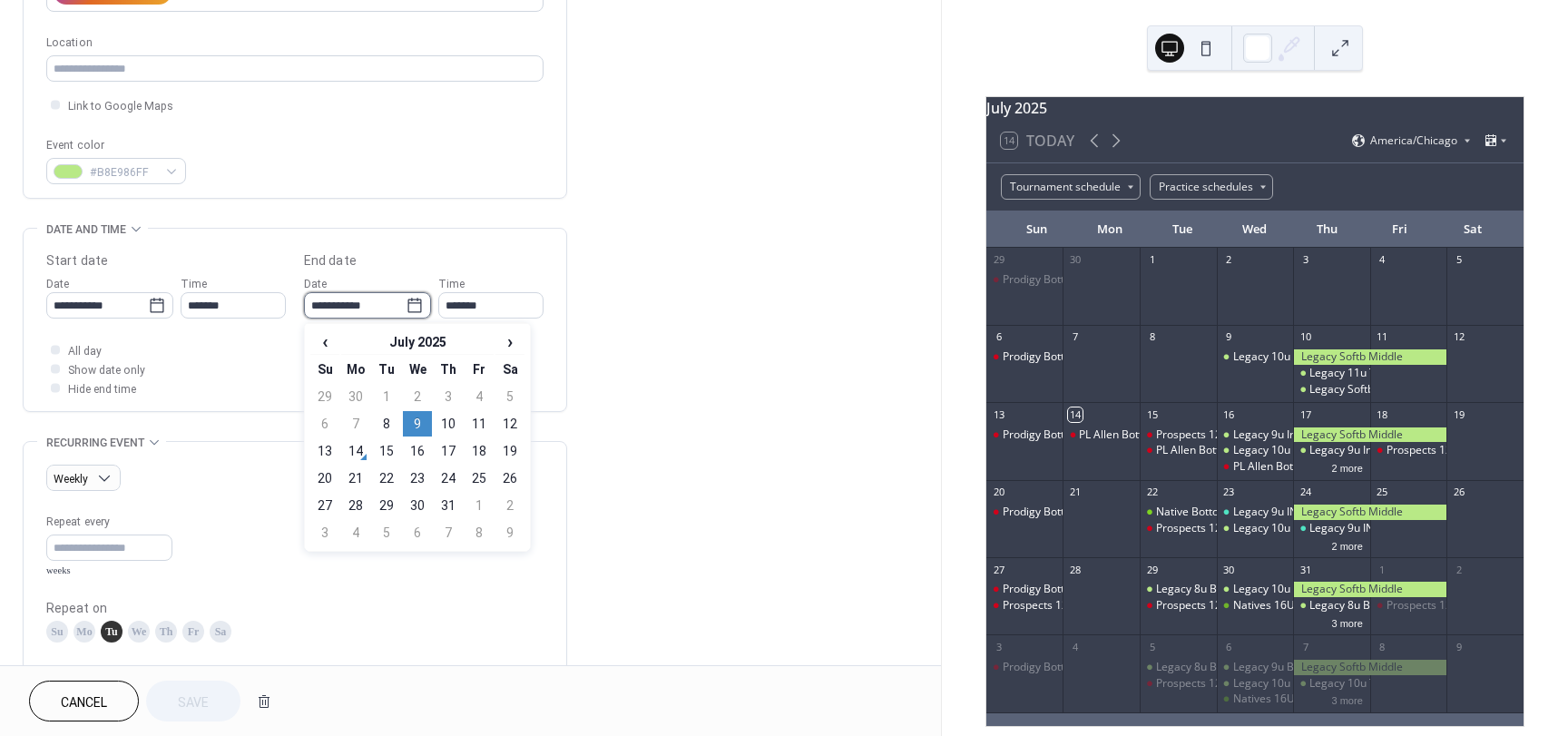 click on "**********" at bounding box center (355, 305) 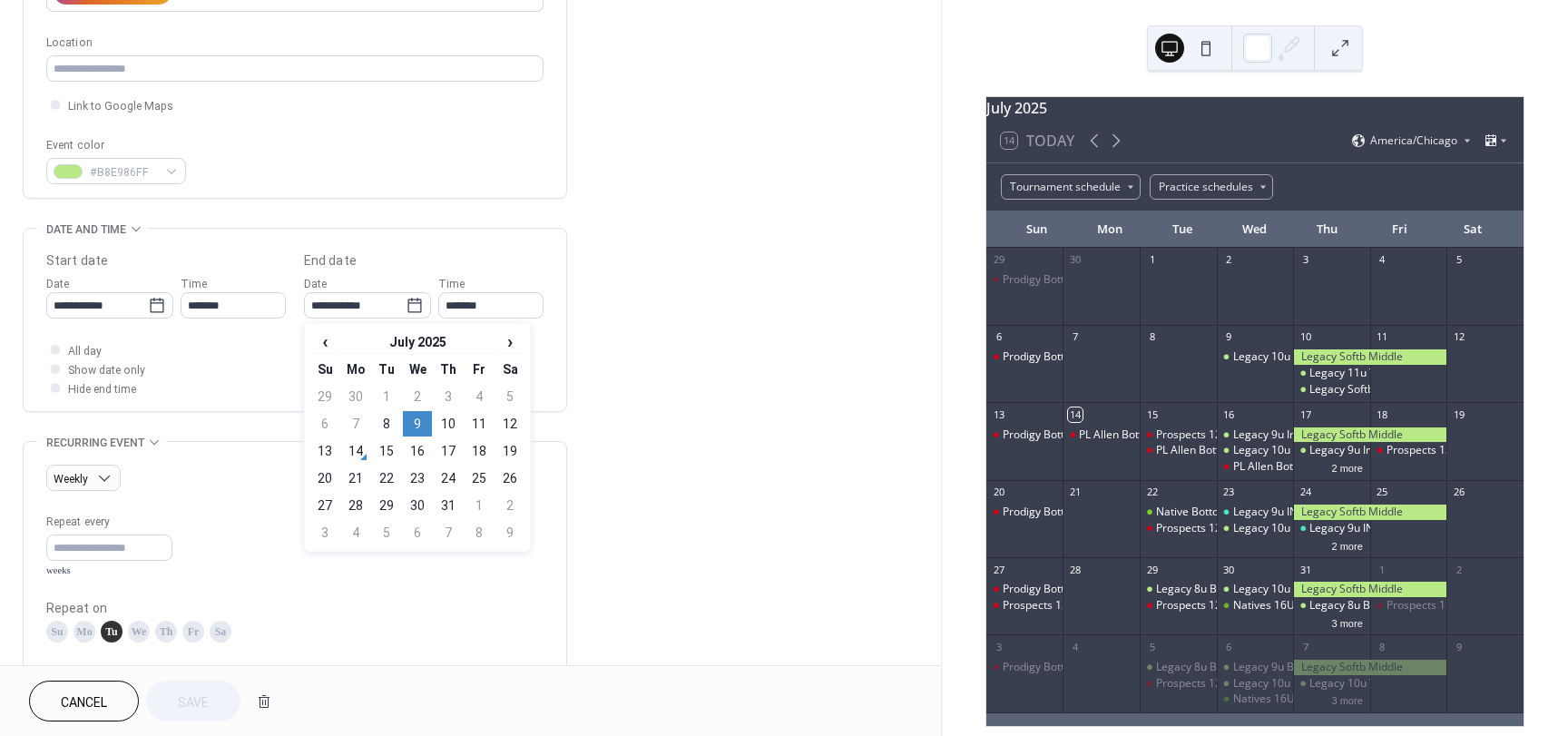 click on "‹ July 2025 › Su Mo Tu We Th Fr Sa 29 30 1 2 3 4 5 6 7 8 9 10 11 12 13 14 15 16 17 18 19 20 21 22 23 24 25 26 27 28 29 30 31 1 2 3 4 5 6 7 8 9" at bounding box center [417, 437] 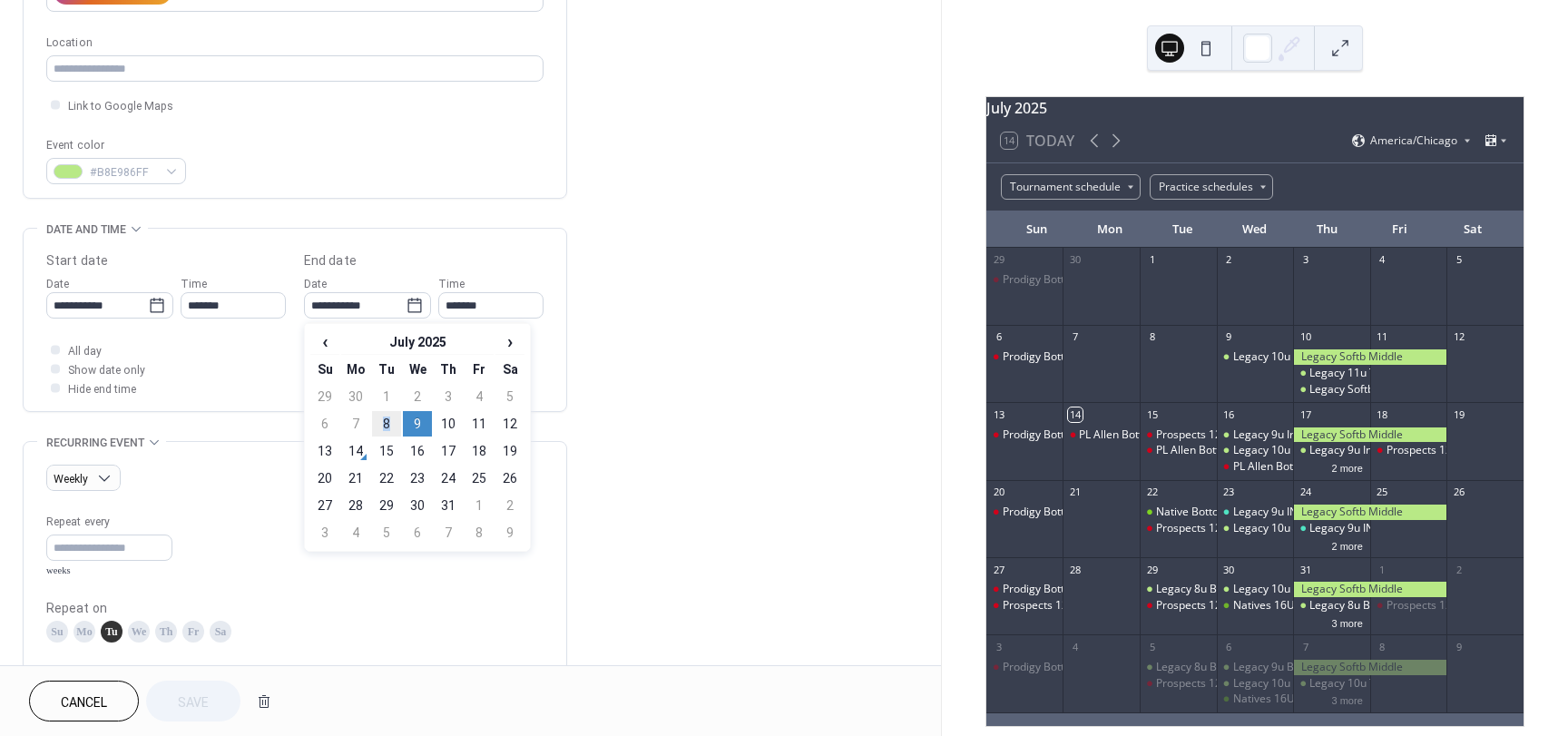 click on "8" at bounding box center (387, 424) 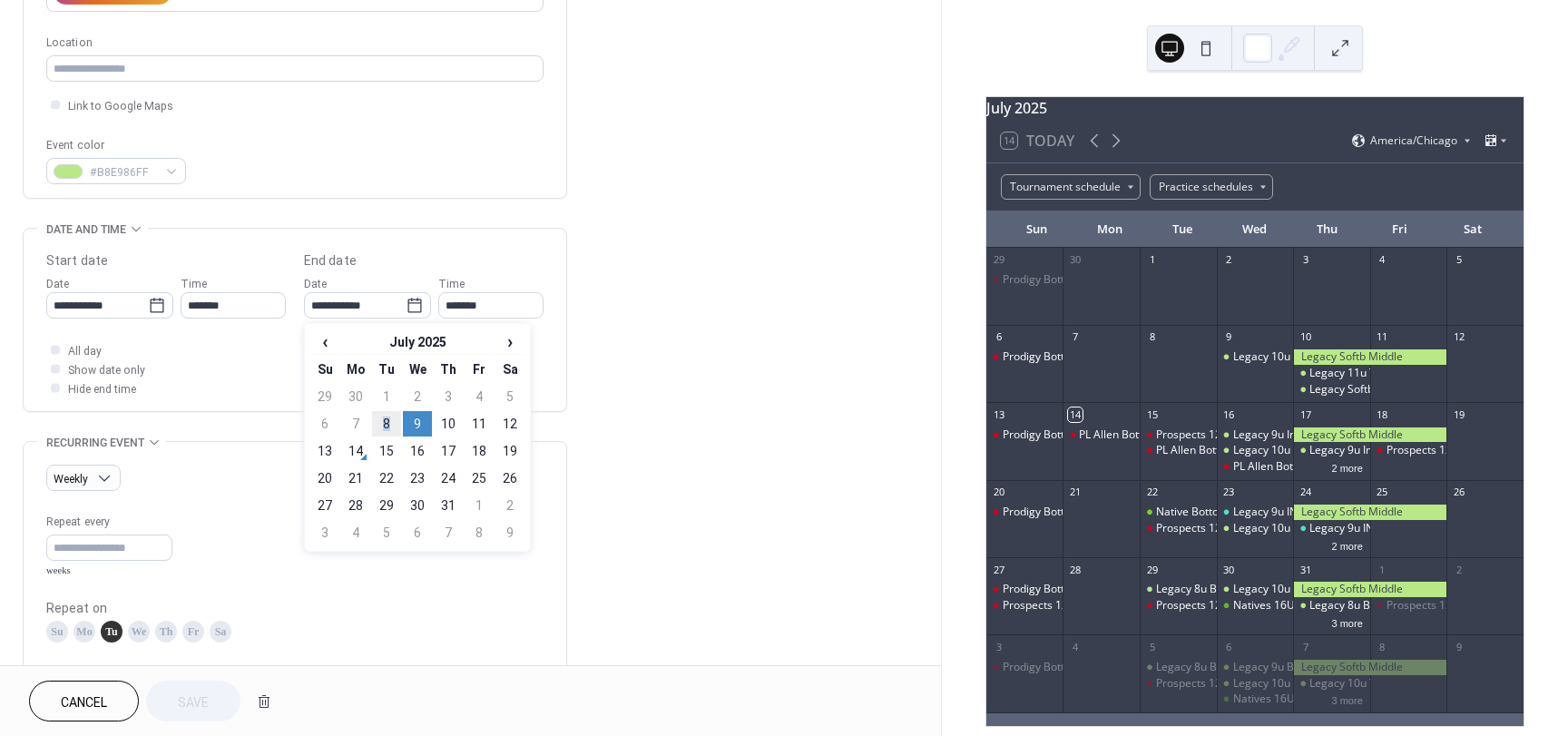 type on "**********" 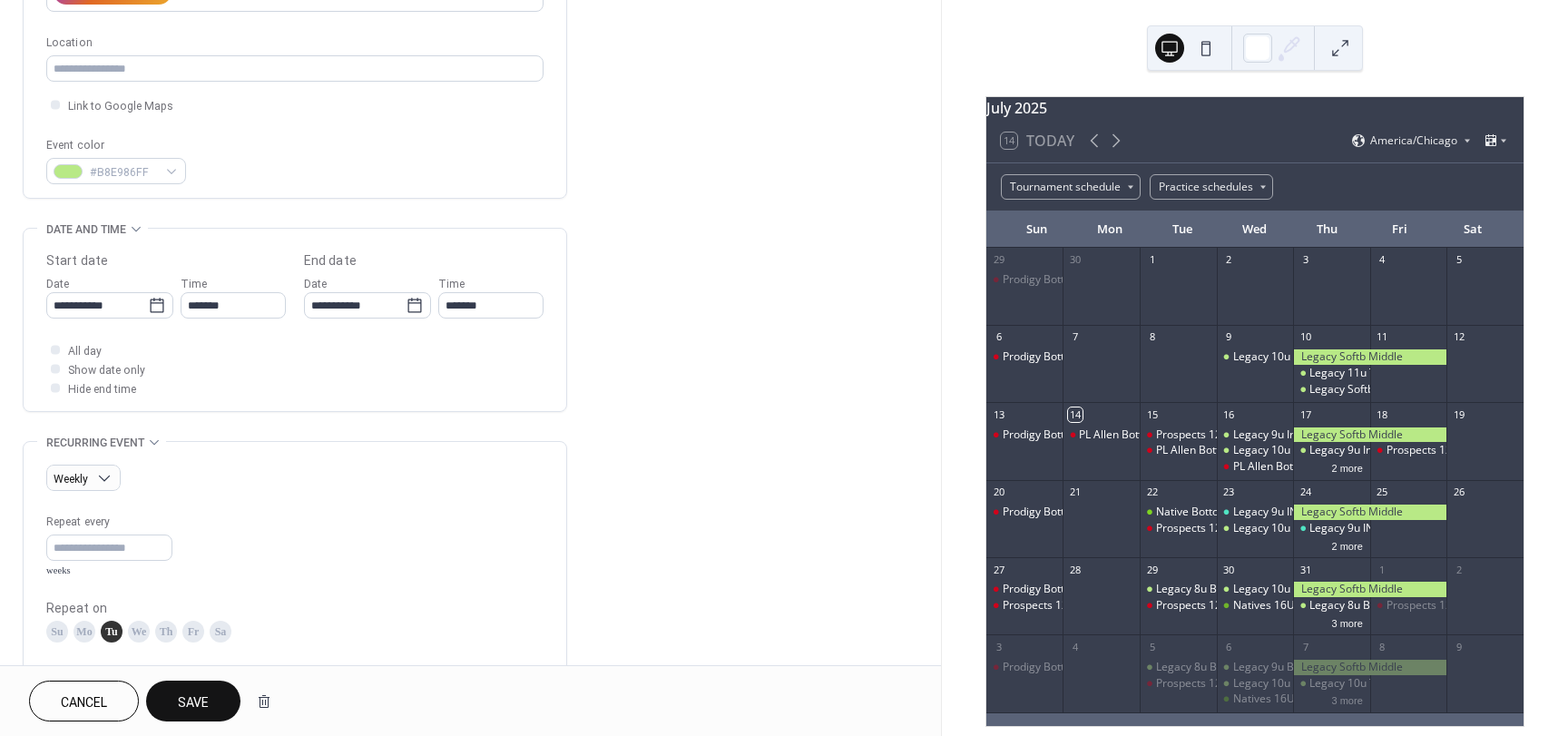 click on "All day Show date only Hide end time" at bounding box center [295, 368] 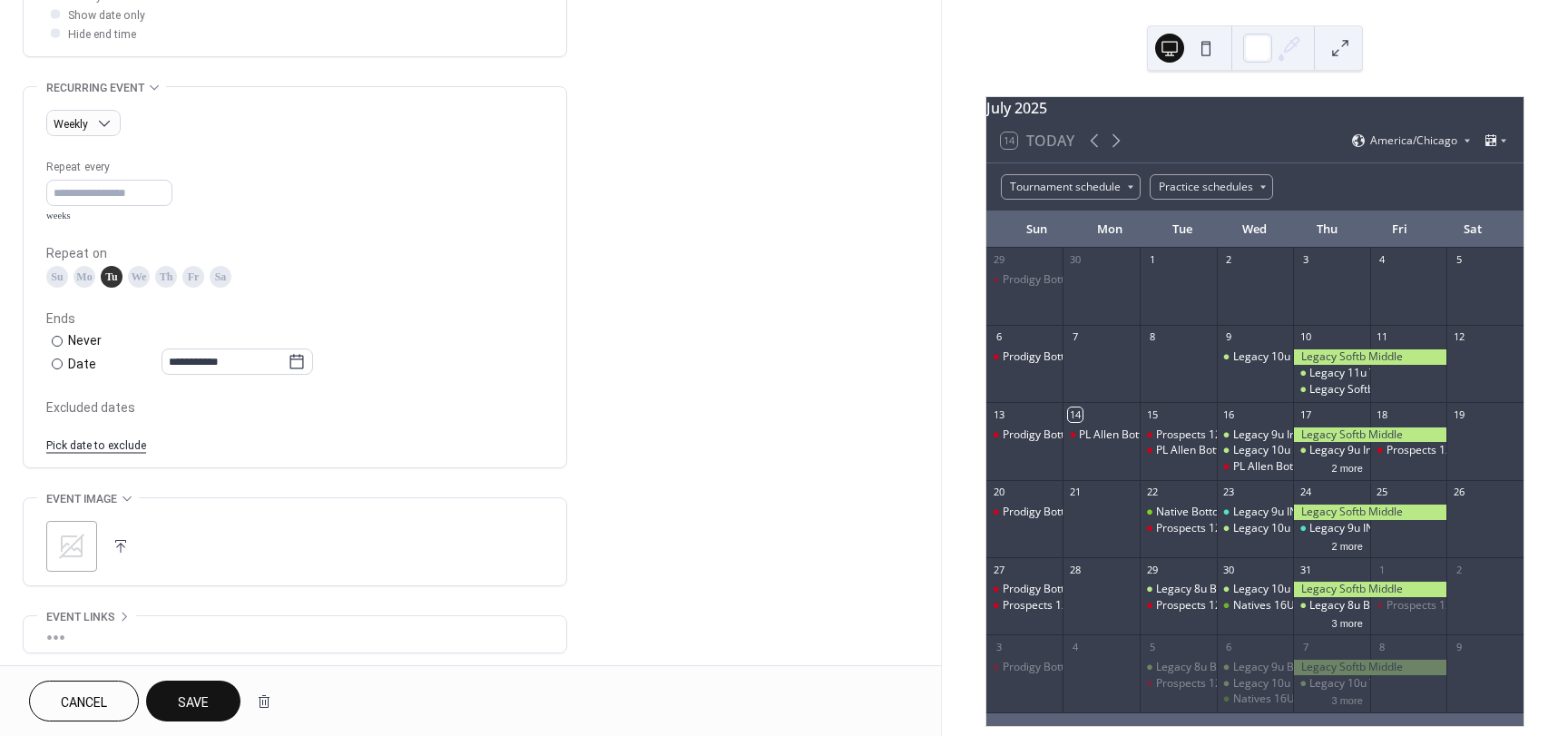 scroll, scrollTop: 726, scrollLeft: 0, axis: vertical 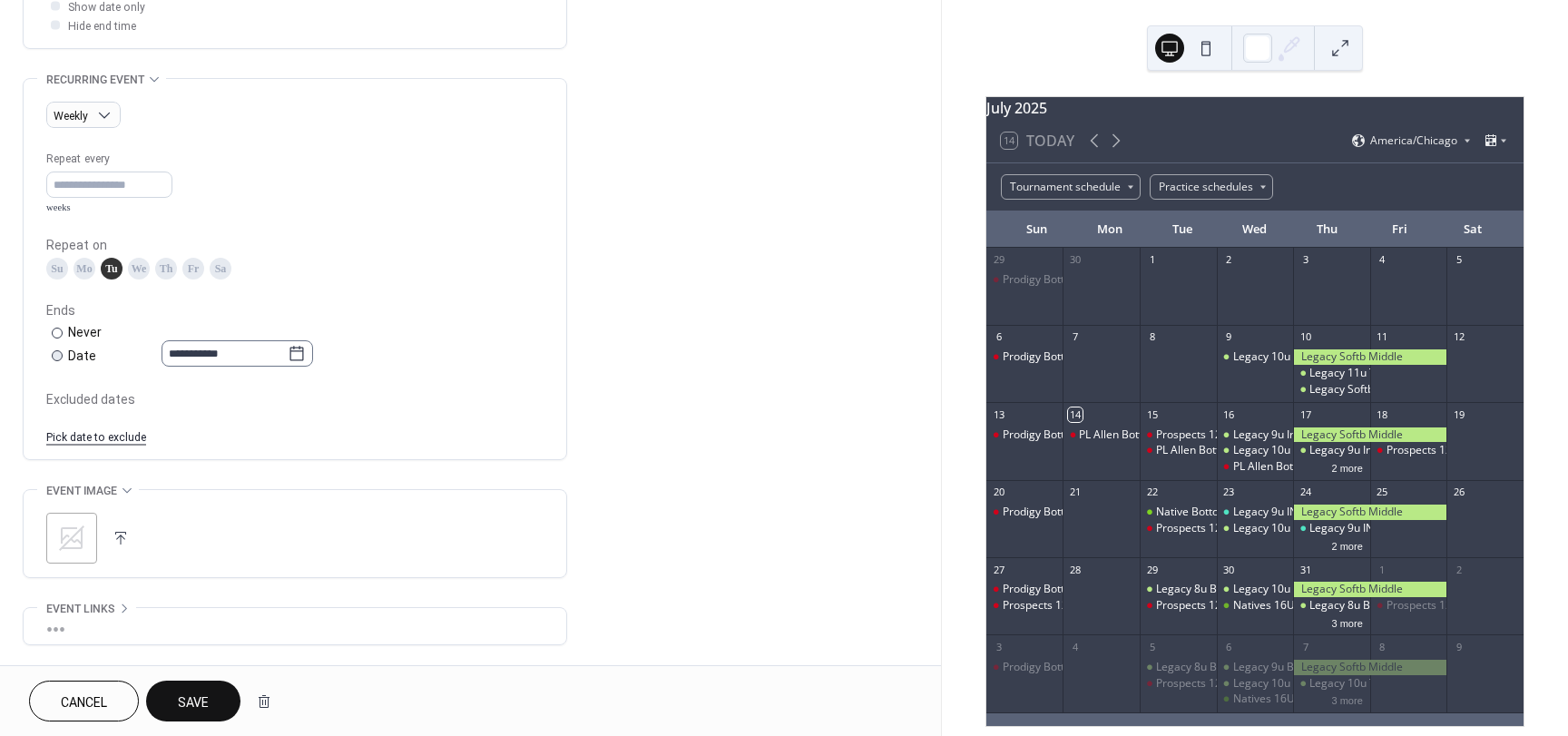 click 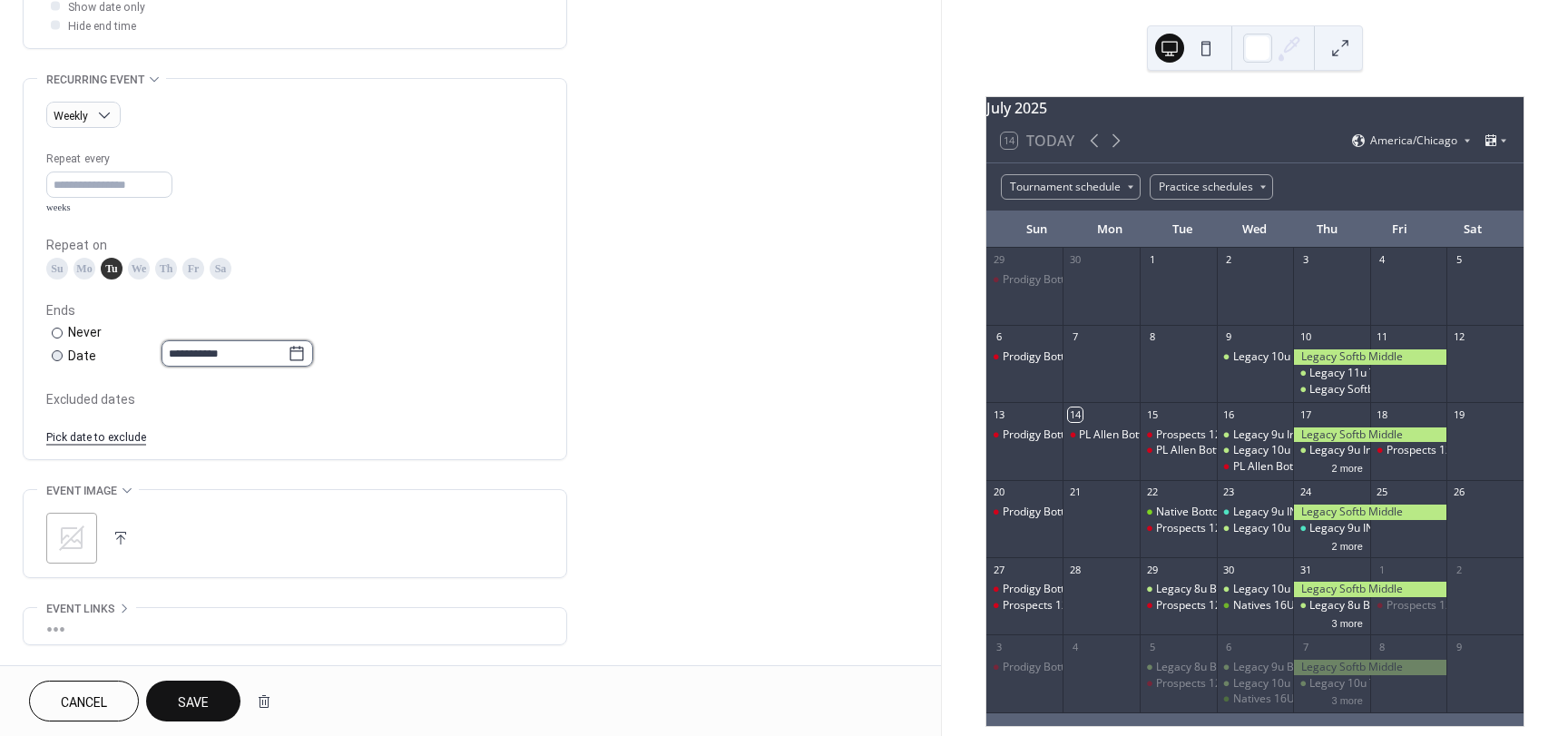 click on "**********" at bounding box center (224, 353) 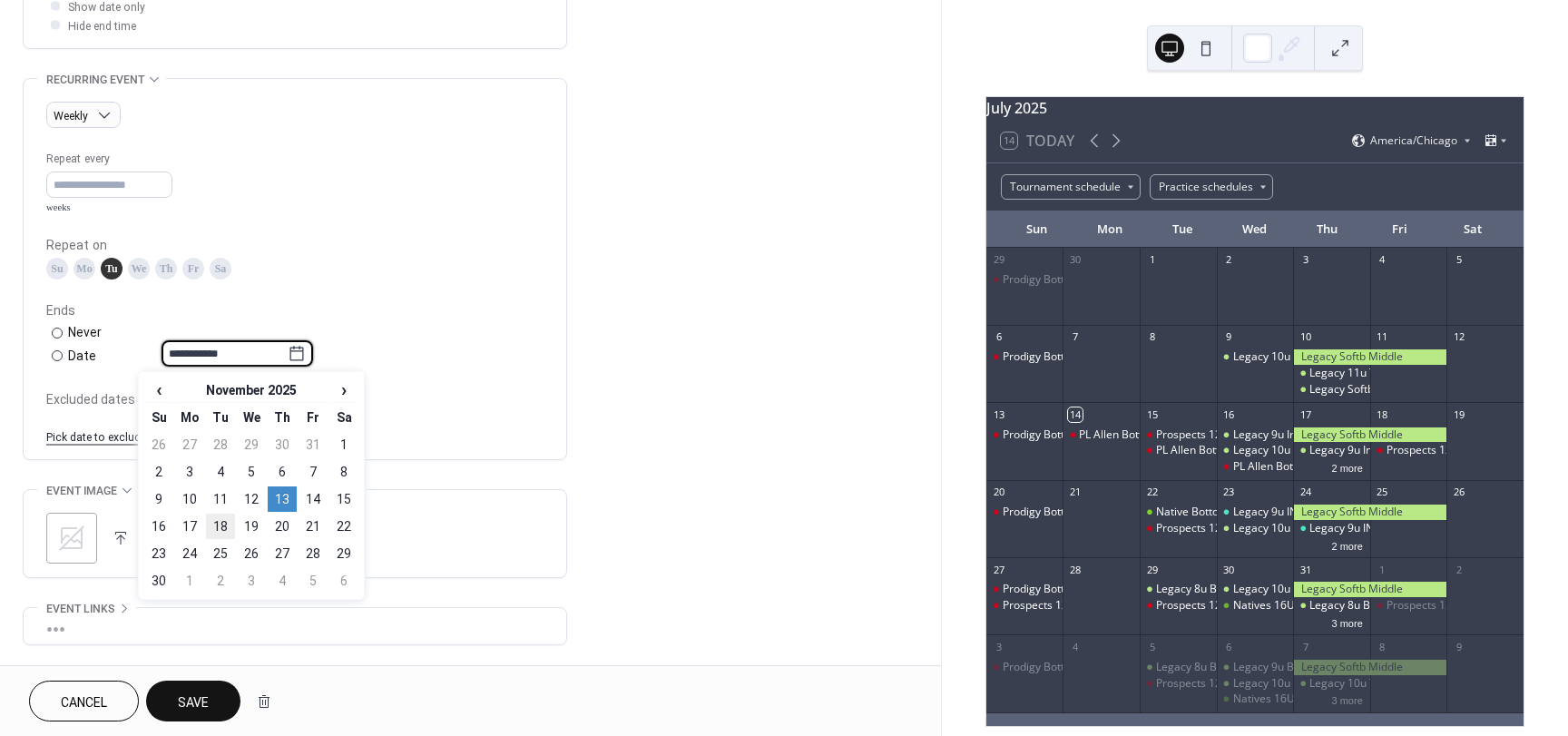 click on "18" at bounding box center (220, 526) 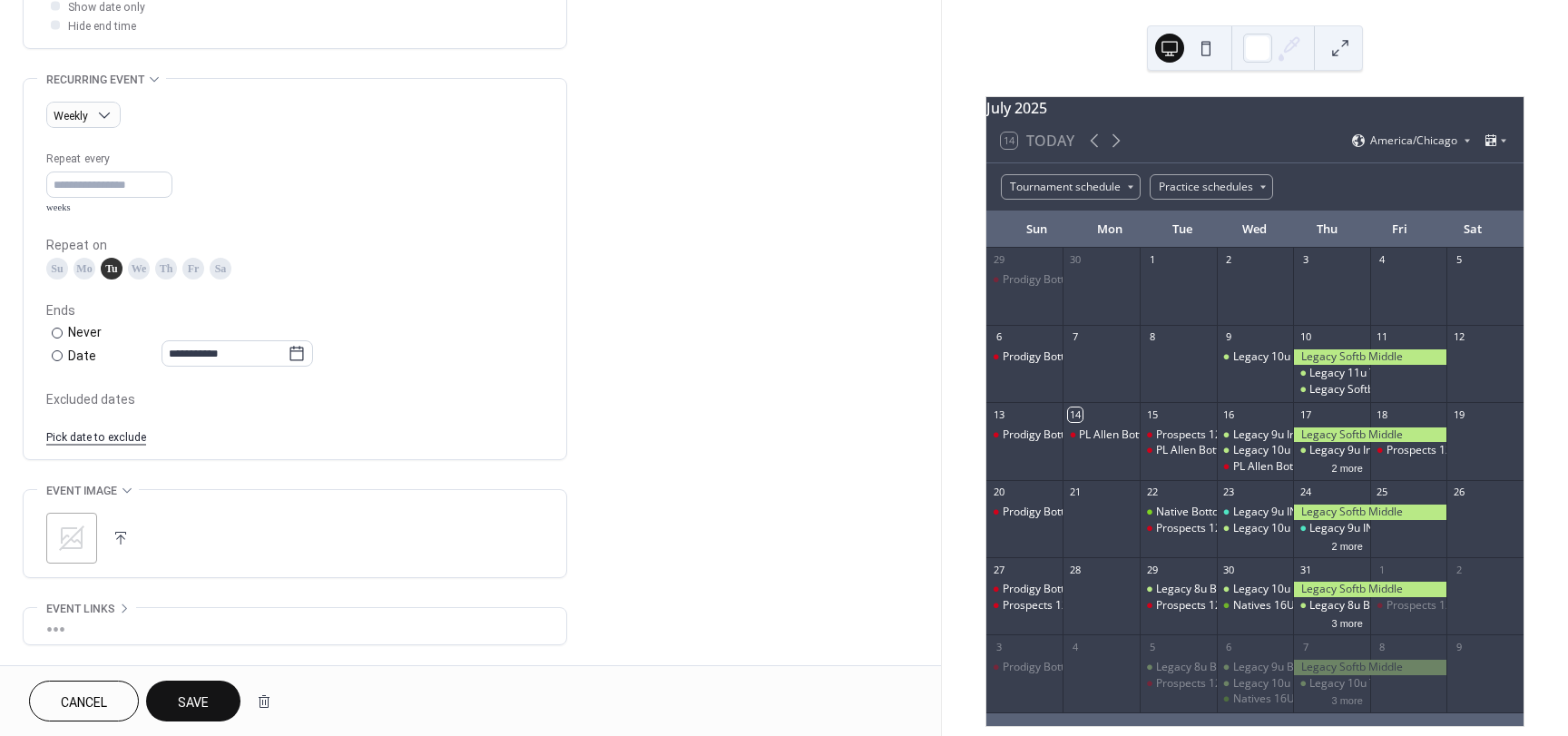 click on "Save" at bounding box center (193, 701) 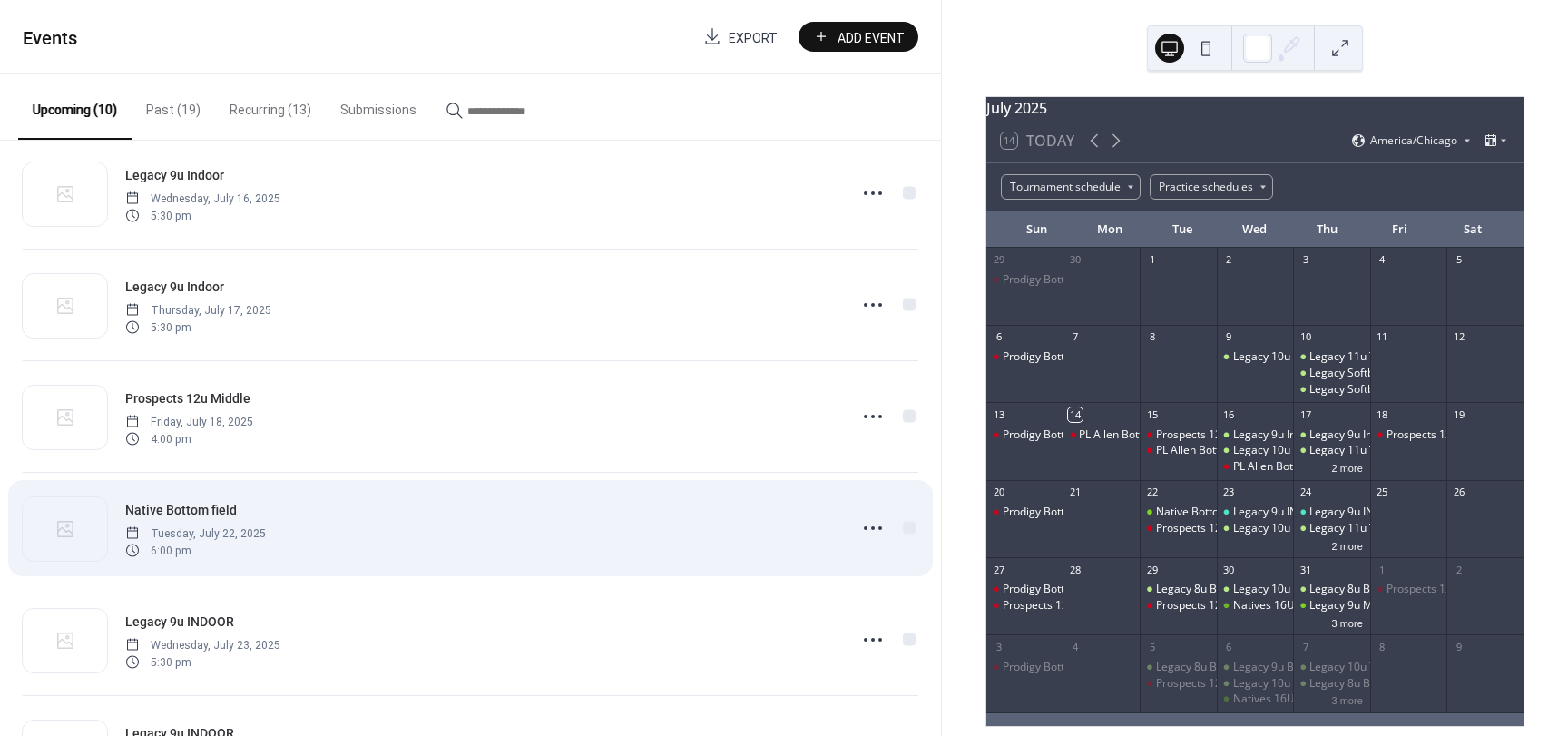 scroll, scrollTop: 0, scrollLeft: 0, axis: both 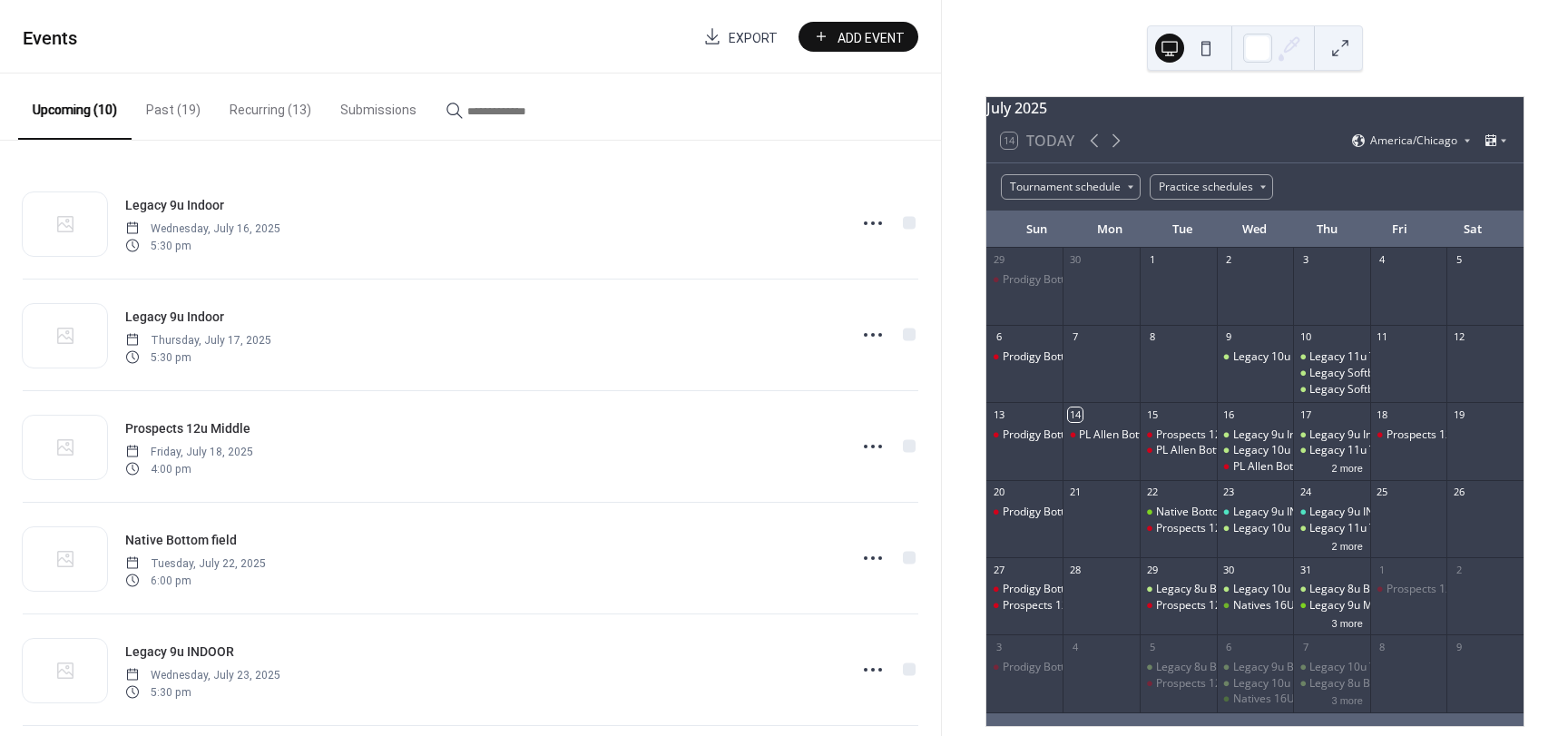 click on "Recurring (13)" at bounding box center [270, 105] 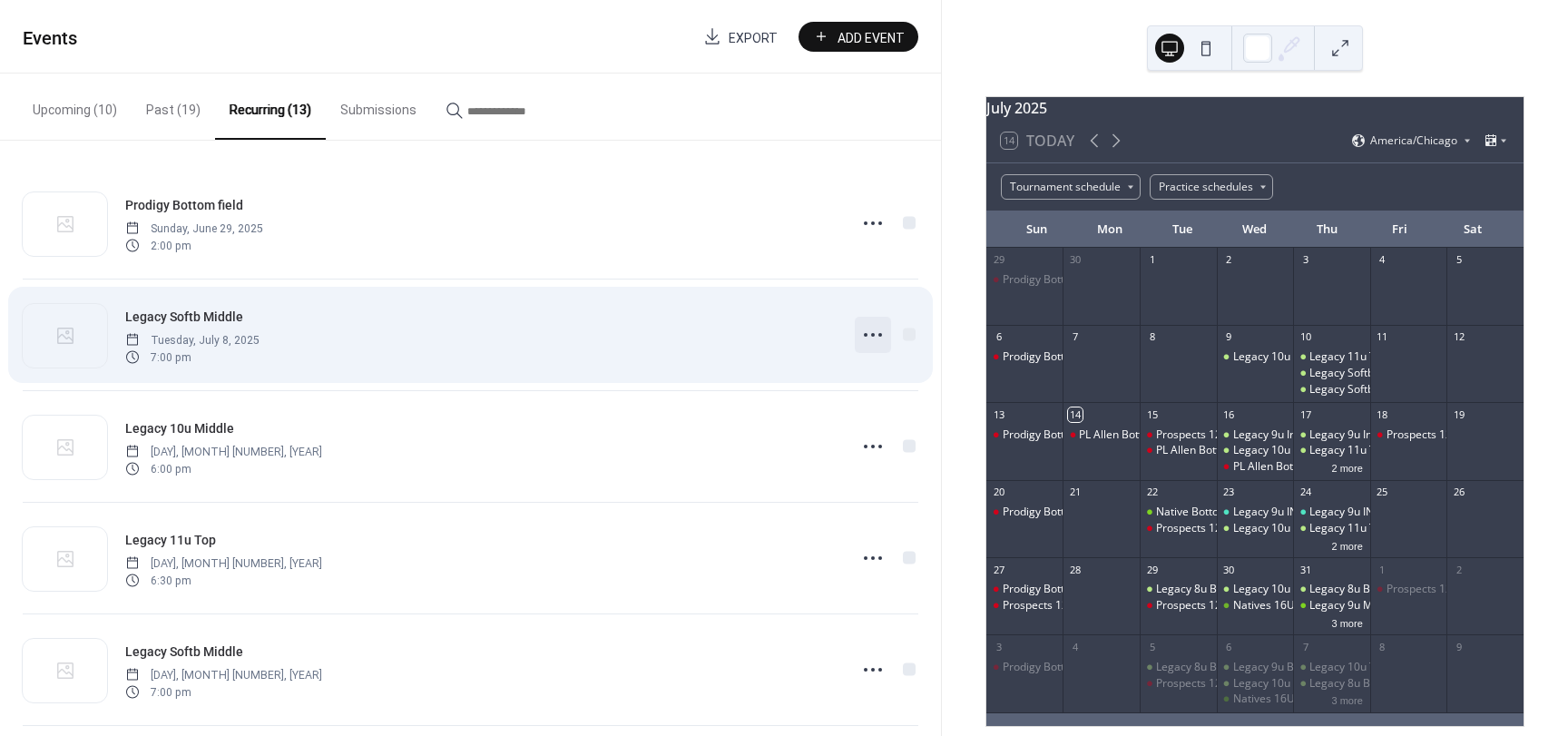 click 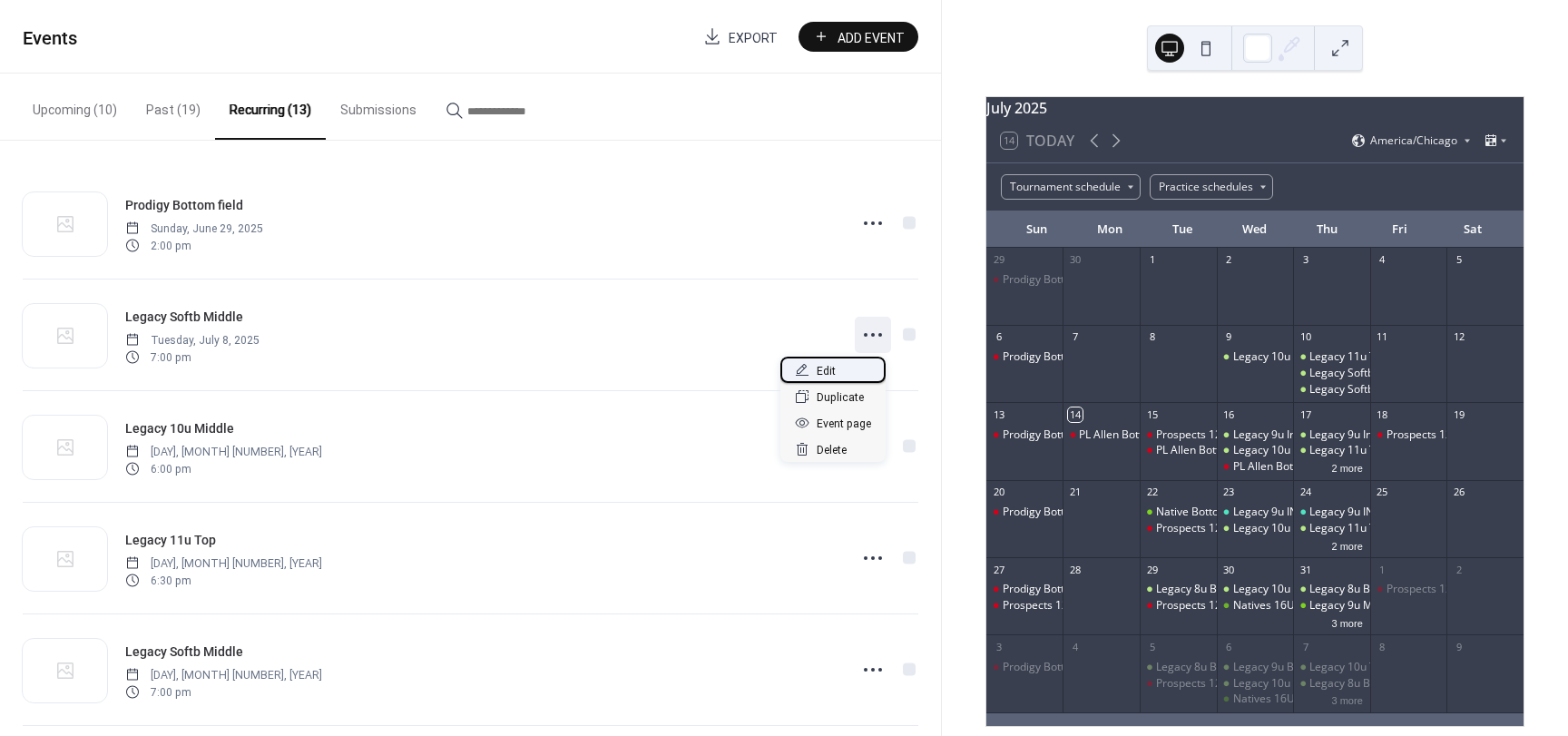 click 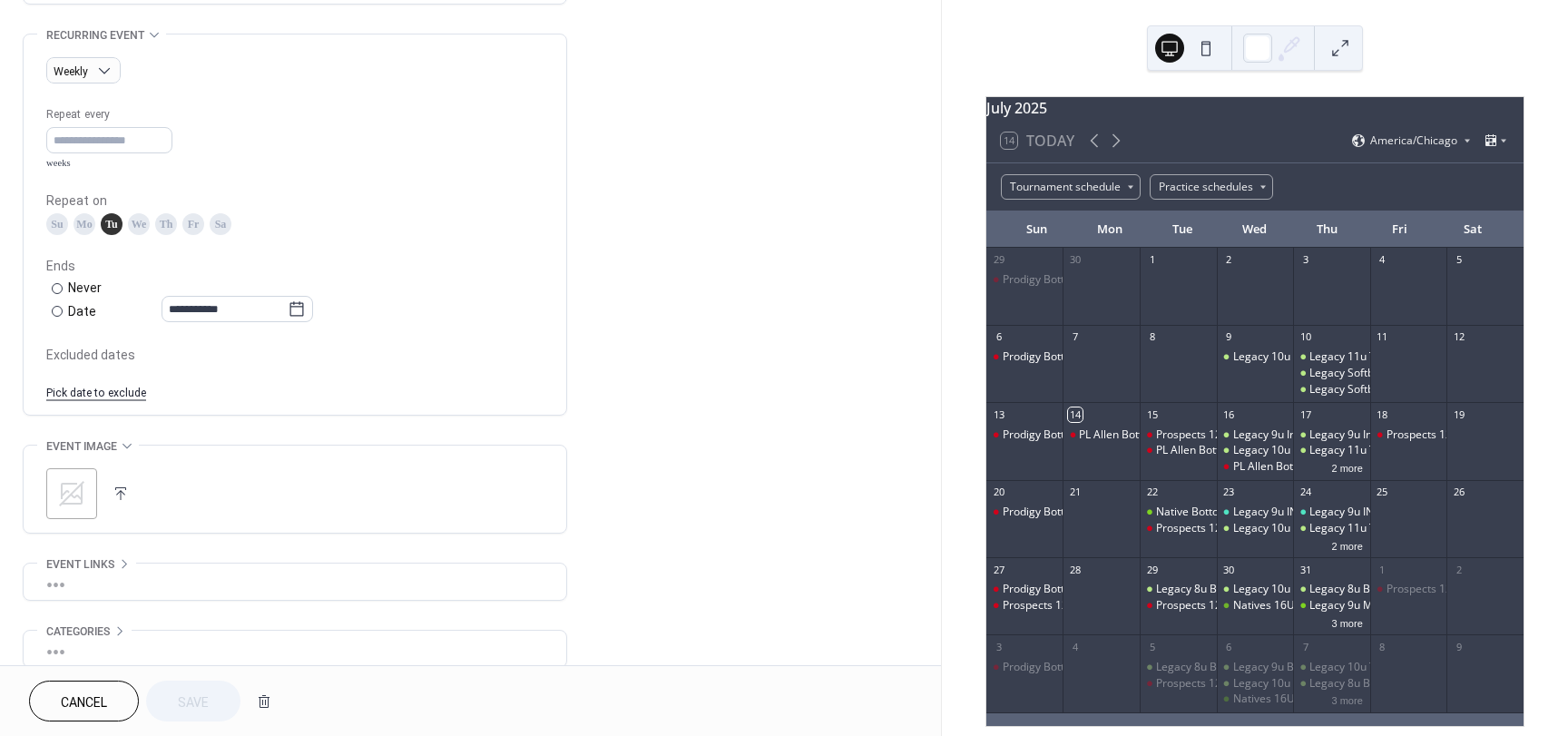 scroll, scrollTop: 767, scrollLeft: 0, axis: vertical 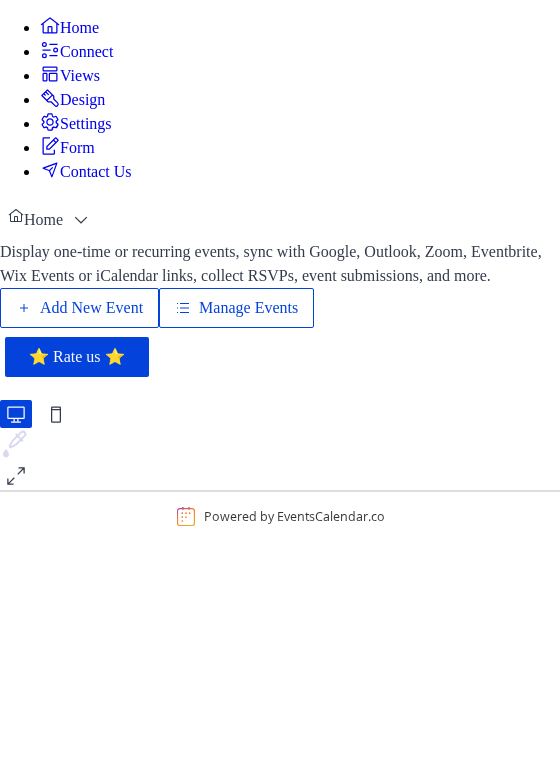click on "Manage Events" at bounding box center [248, 308] 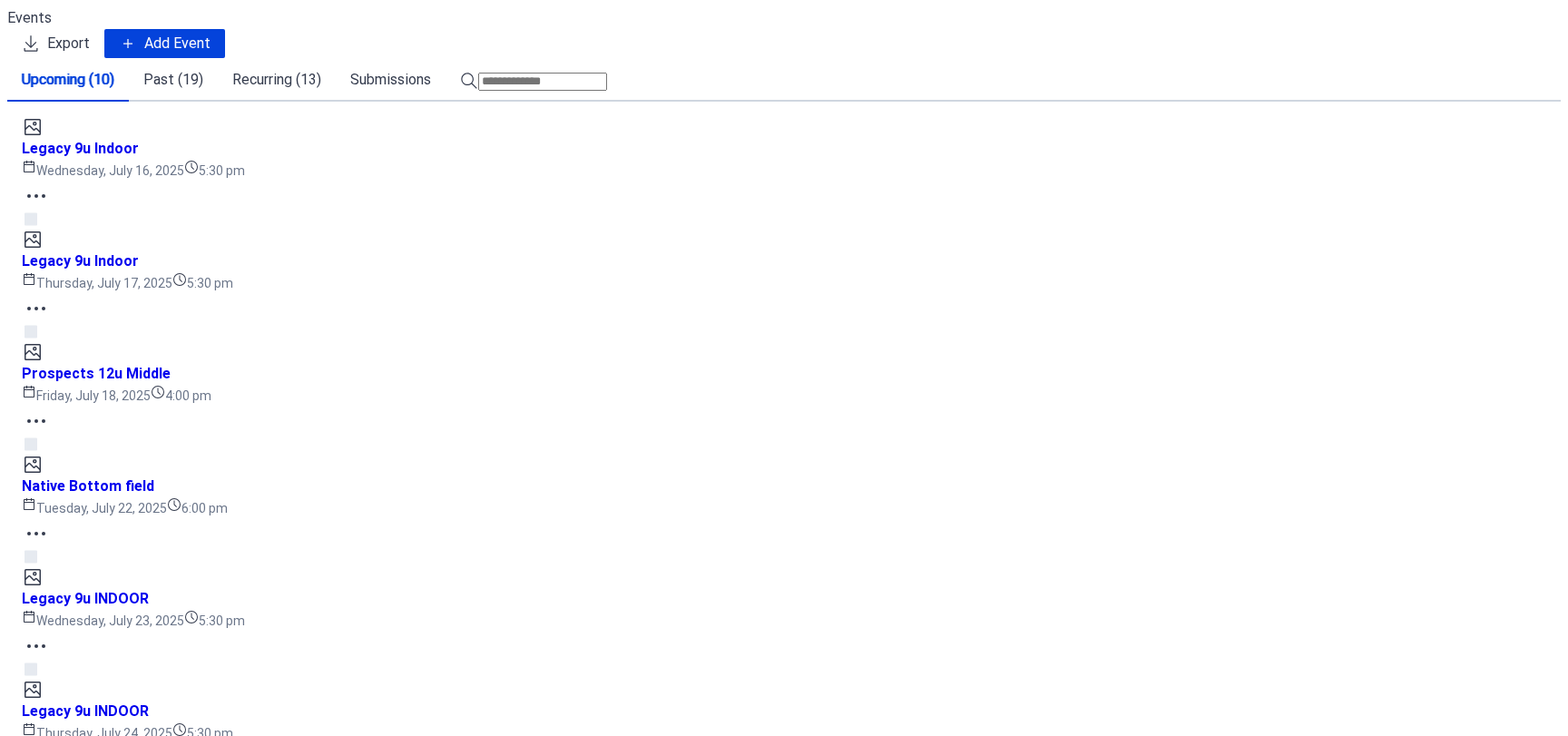 scroll, scrollTop: 0, scrollLeft: 0, axis: both 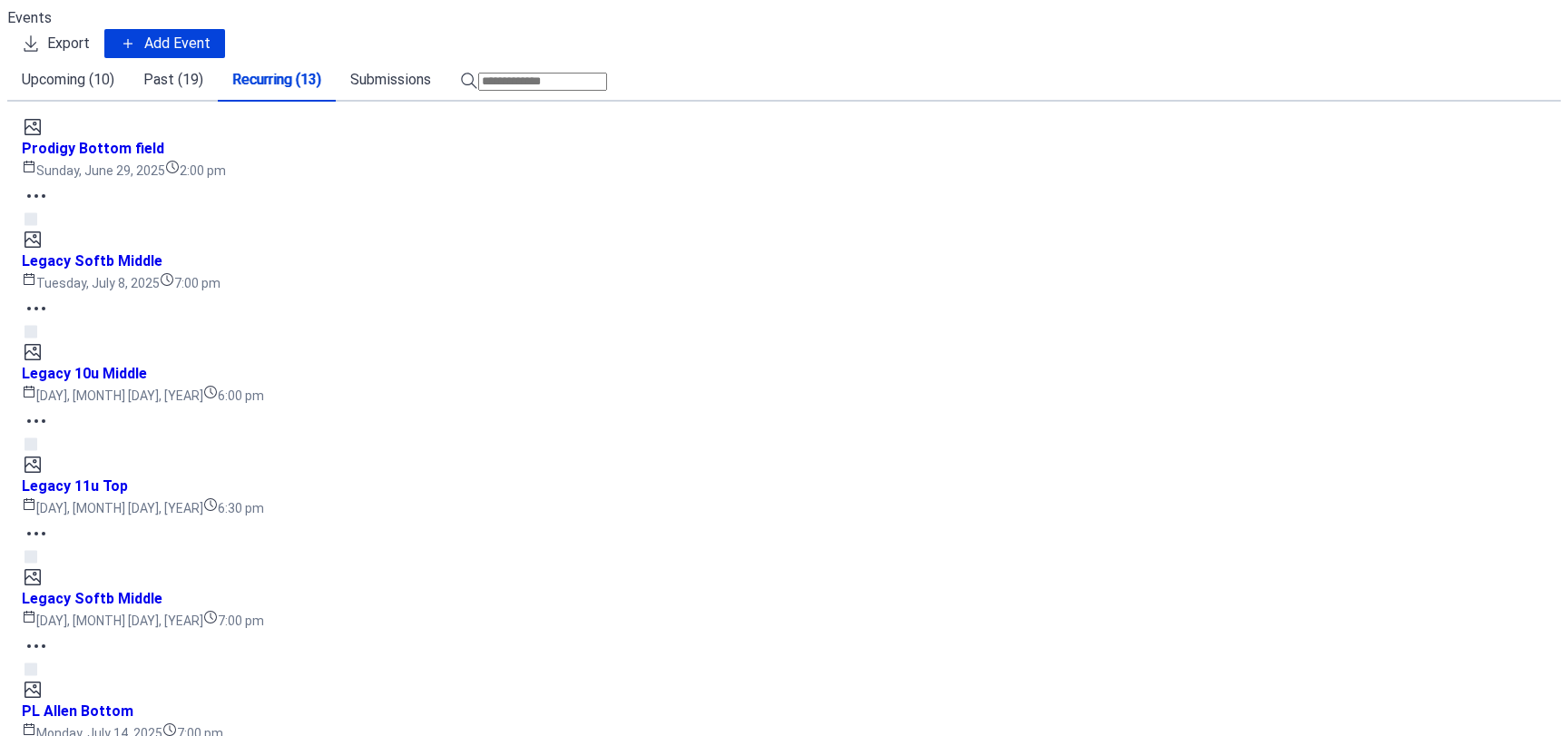 click 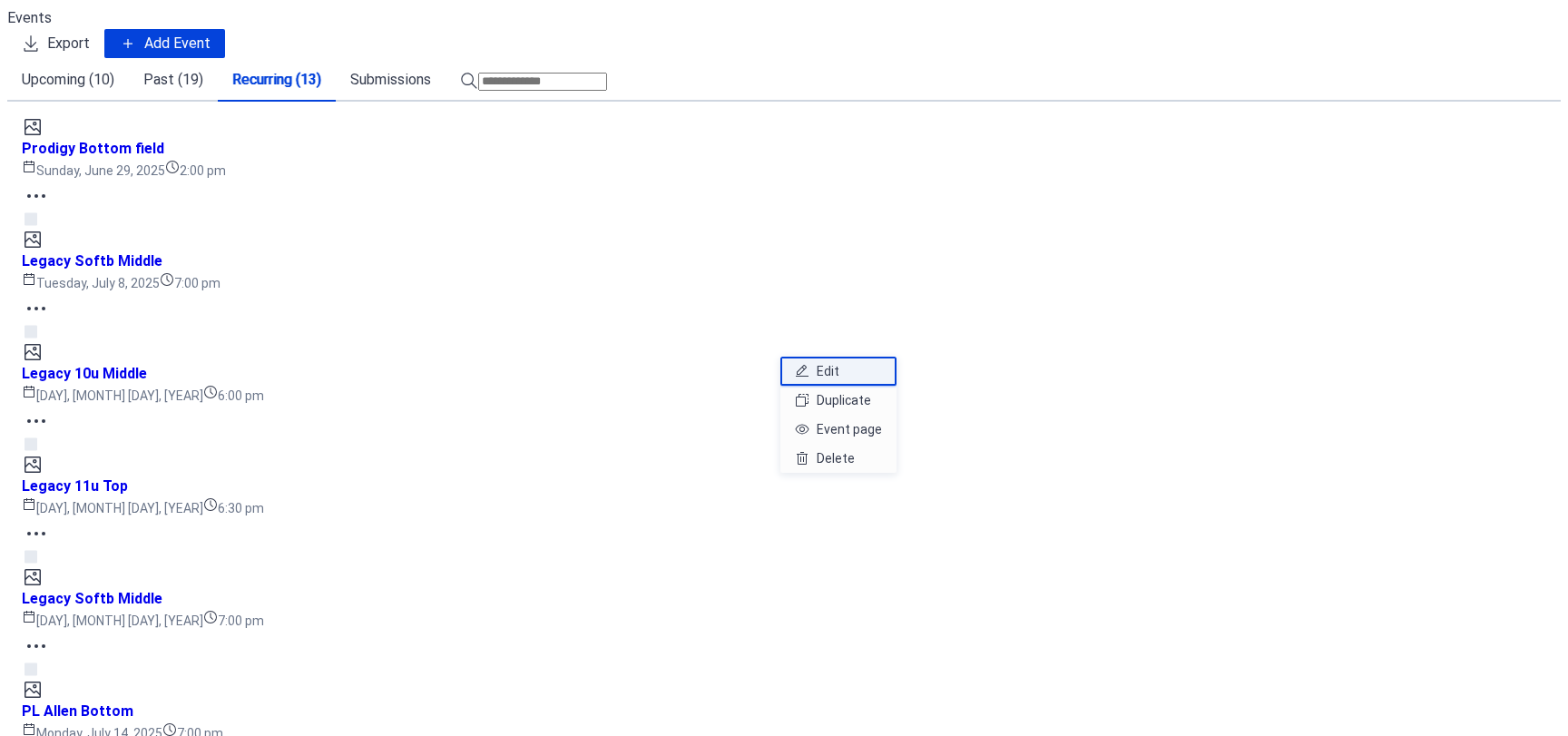 click on "Edit" at bounding box center [828, 371] 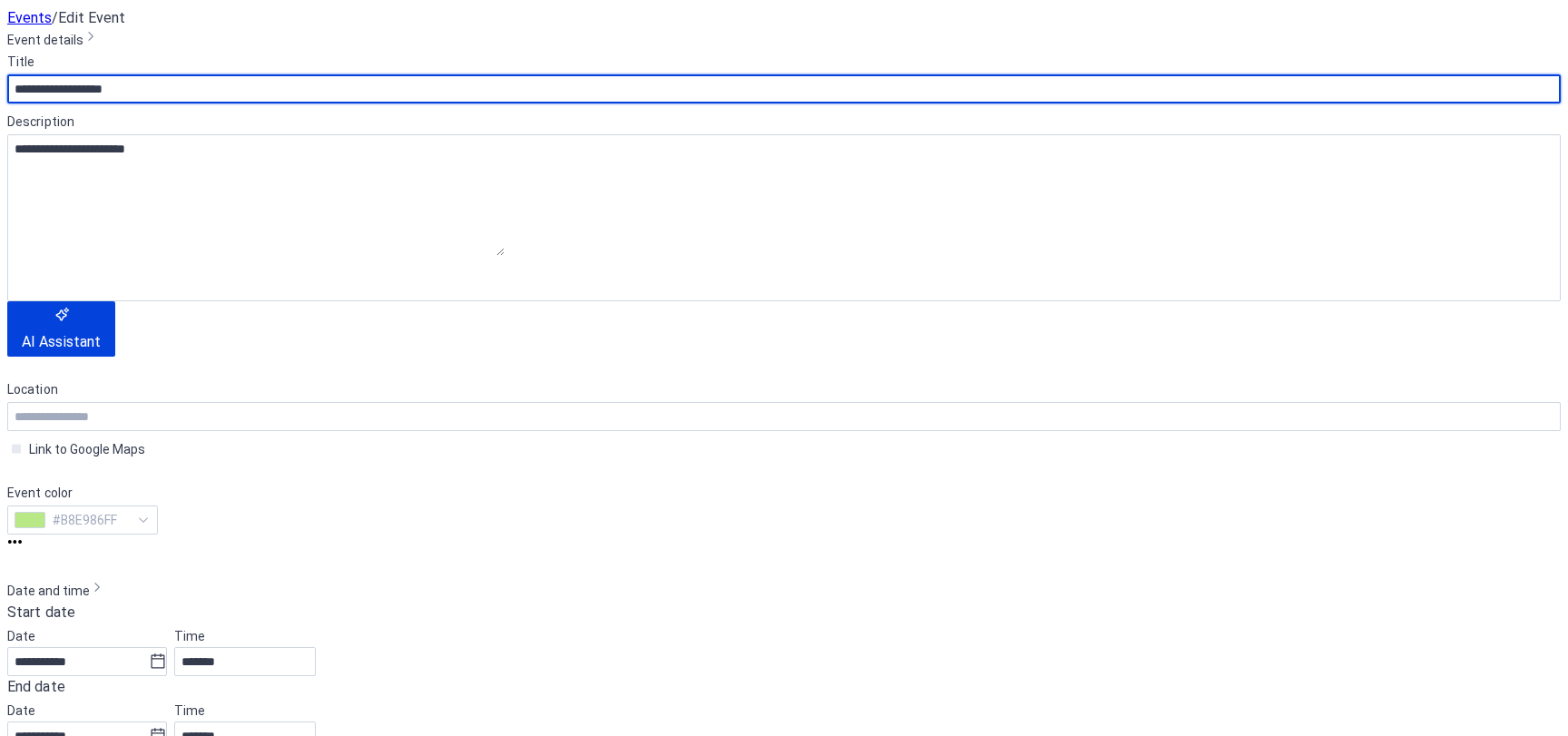 scroll, scrollTop: 182, scrollLeft: 0, axis: vertical 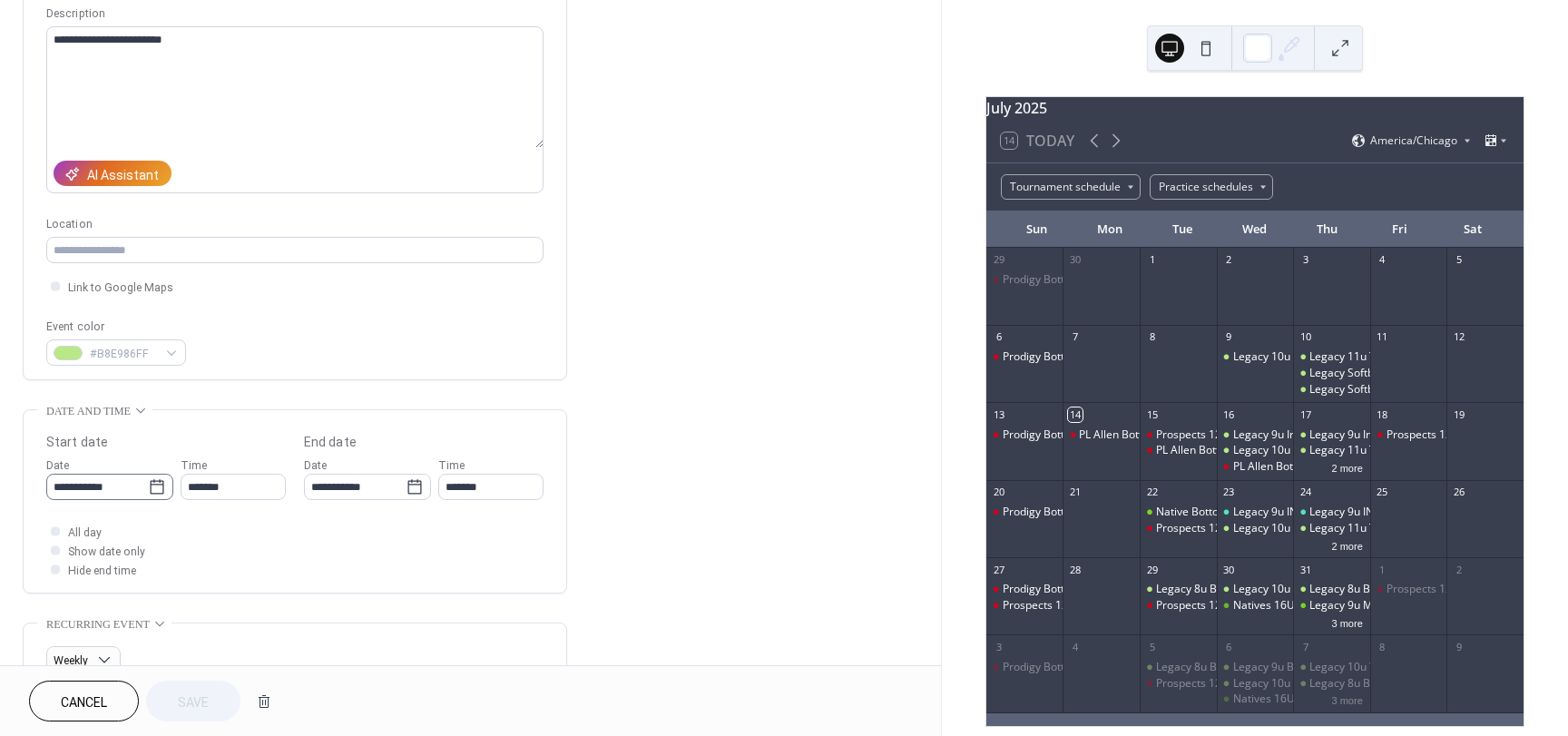 click 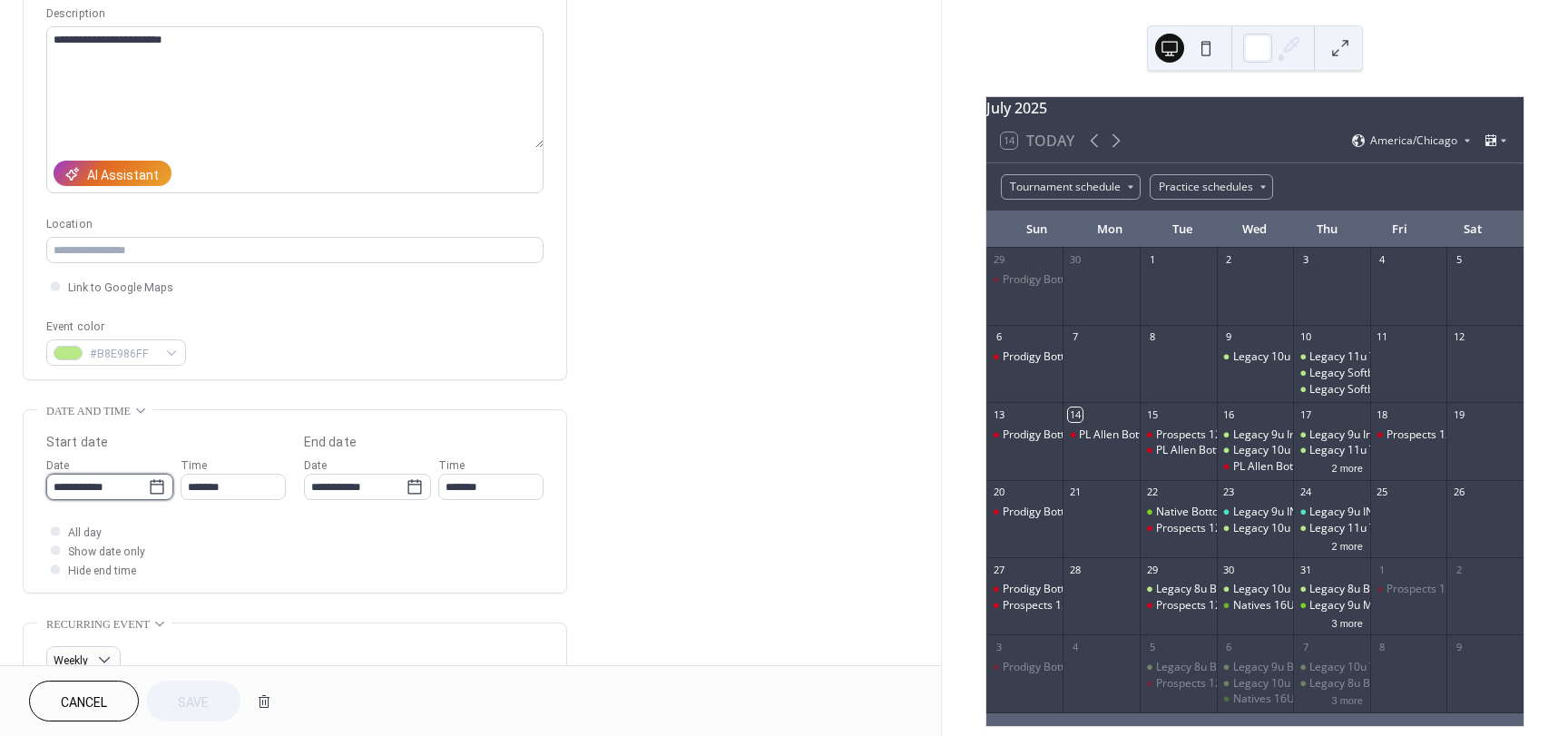 click on "**********" at bounding box center (97, 486) 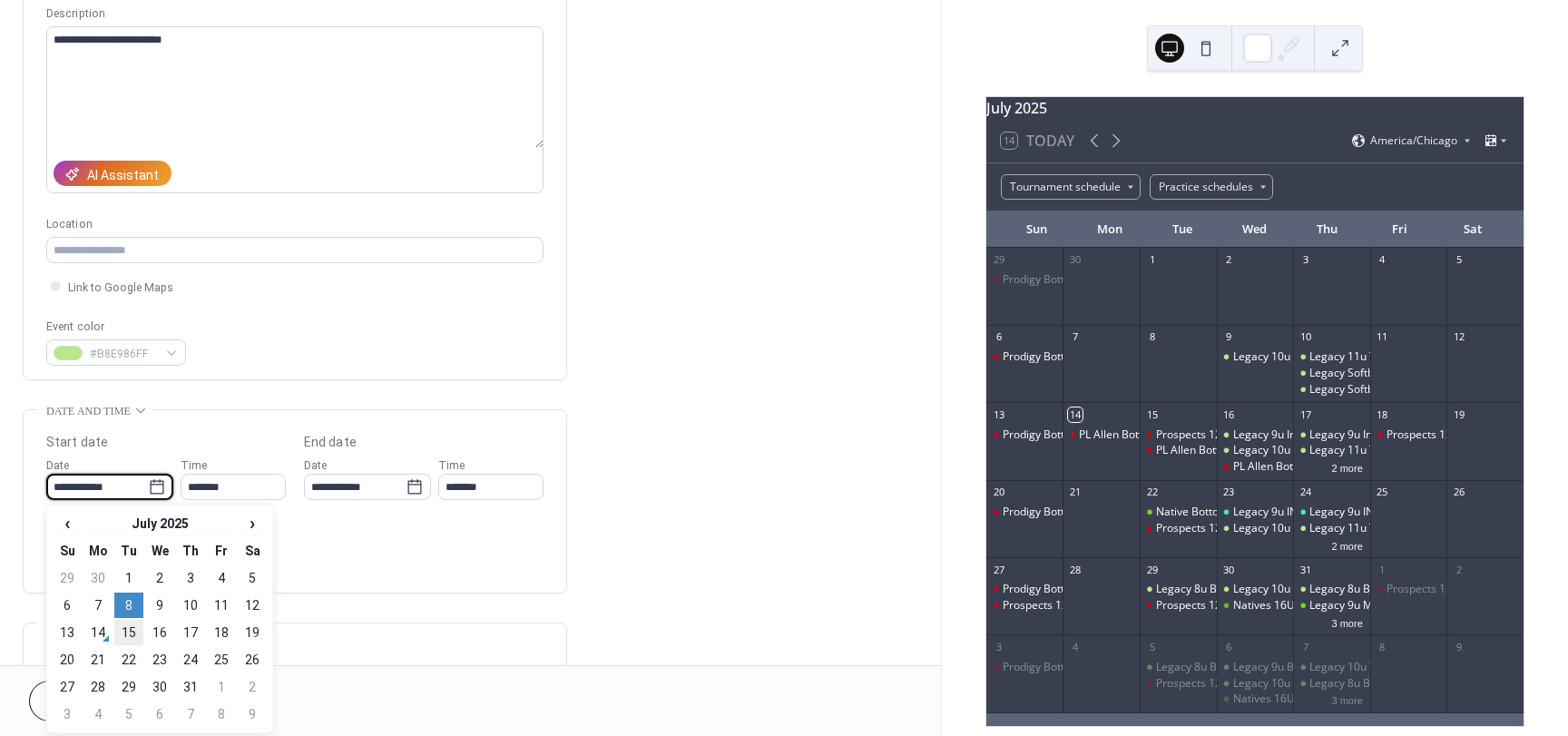 click on "15" at bounding box center [129, 633] 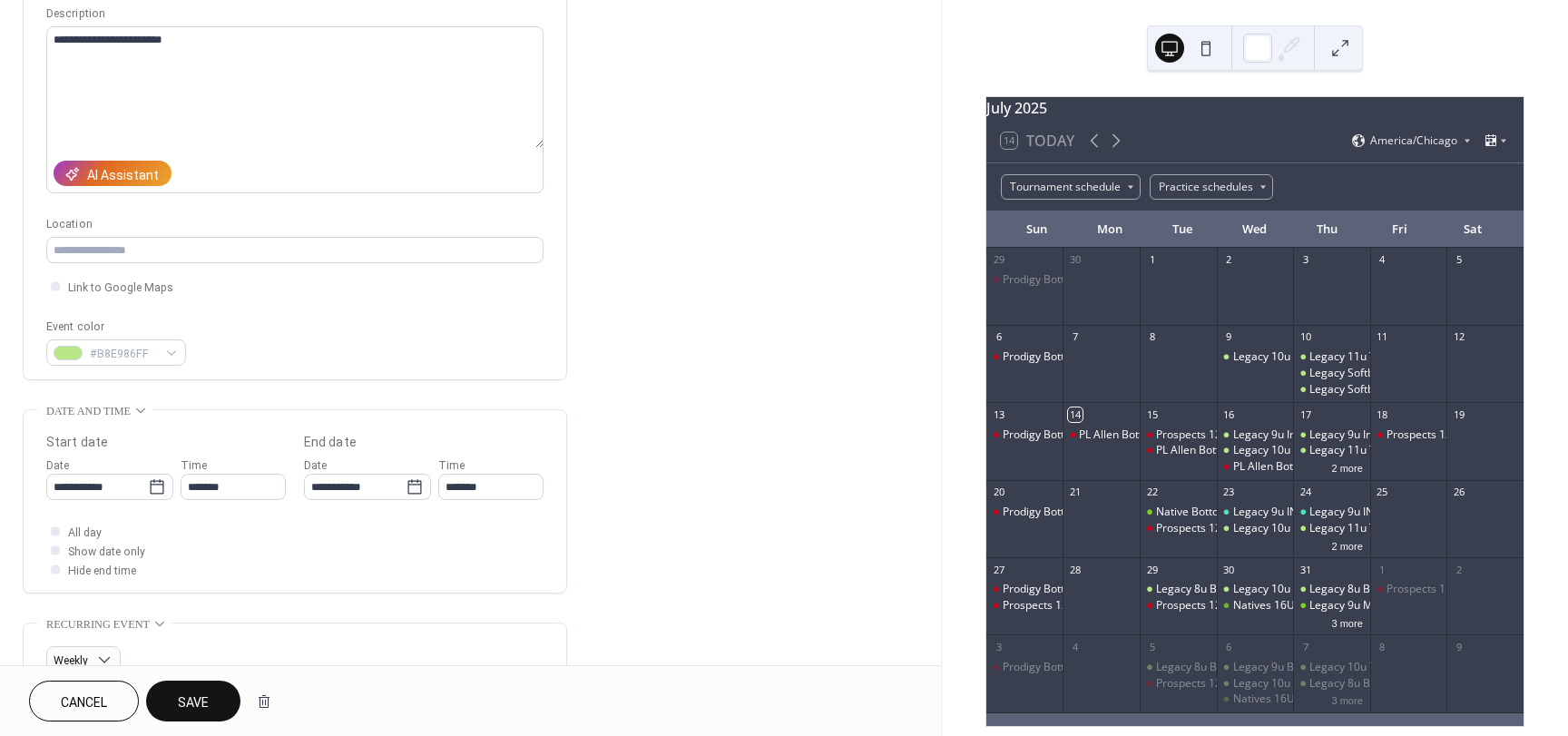 click on "**********" at bounding box center (470, 631) 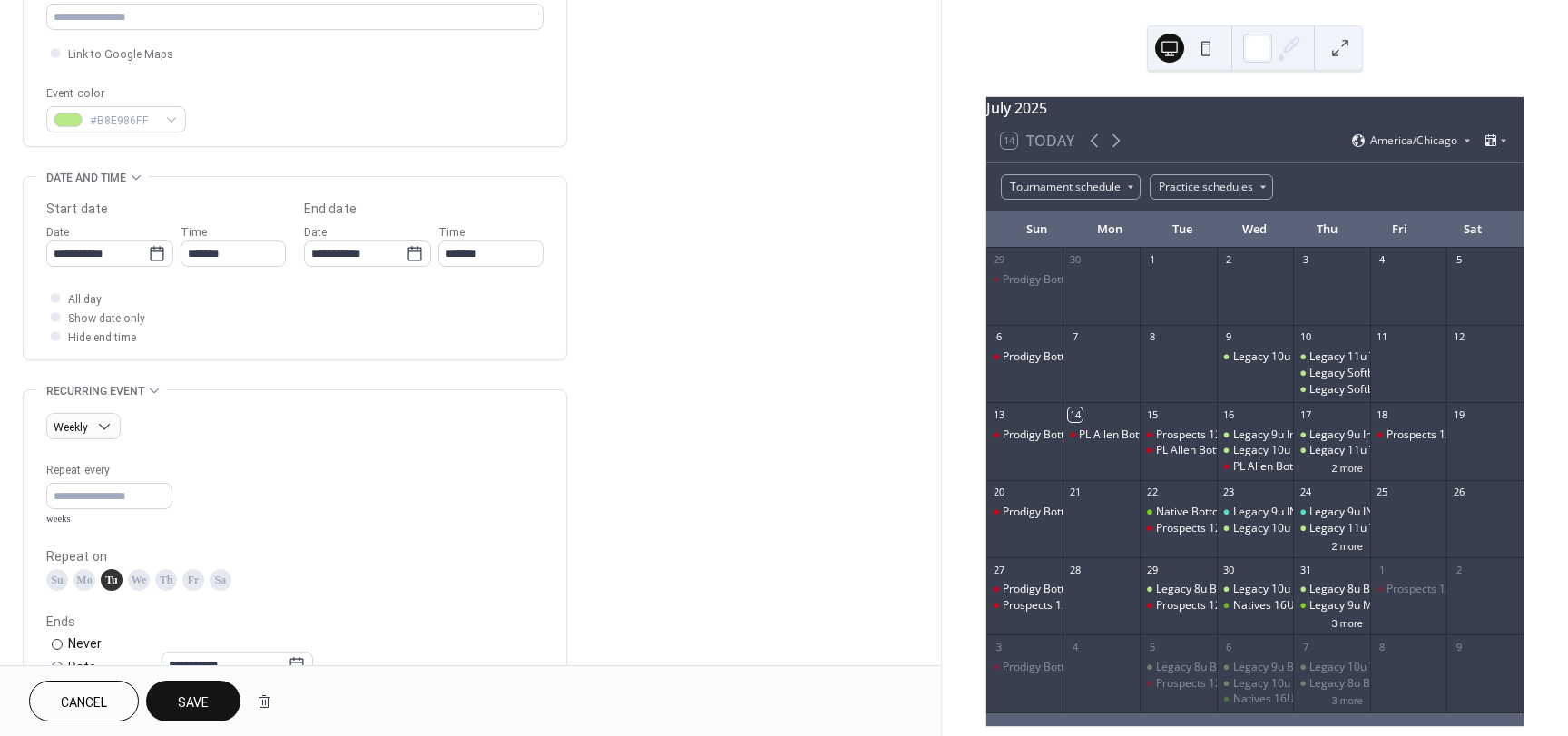 scroll, scrollTop: 454, scrollLeft: 0, axis: vertical 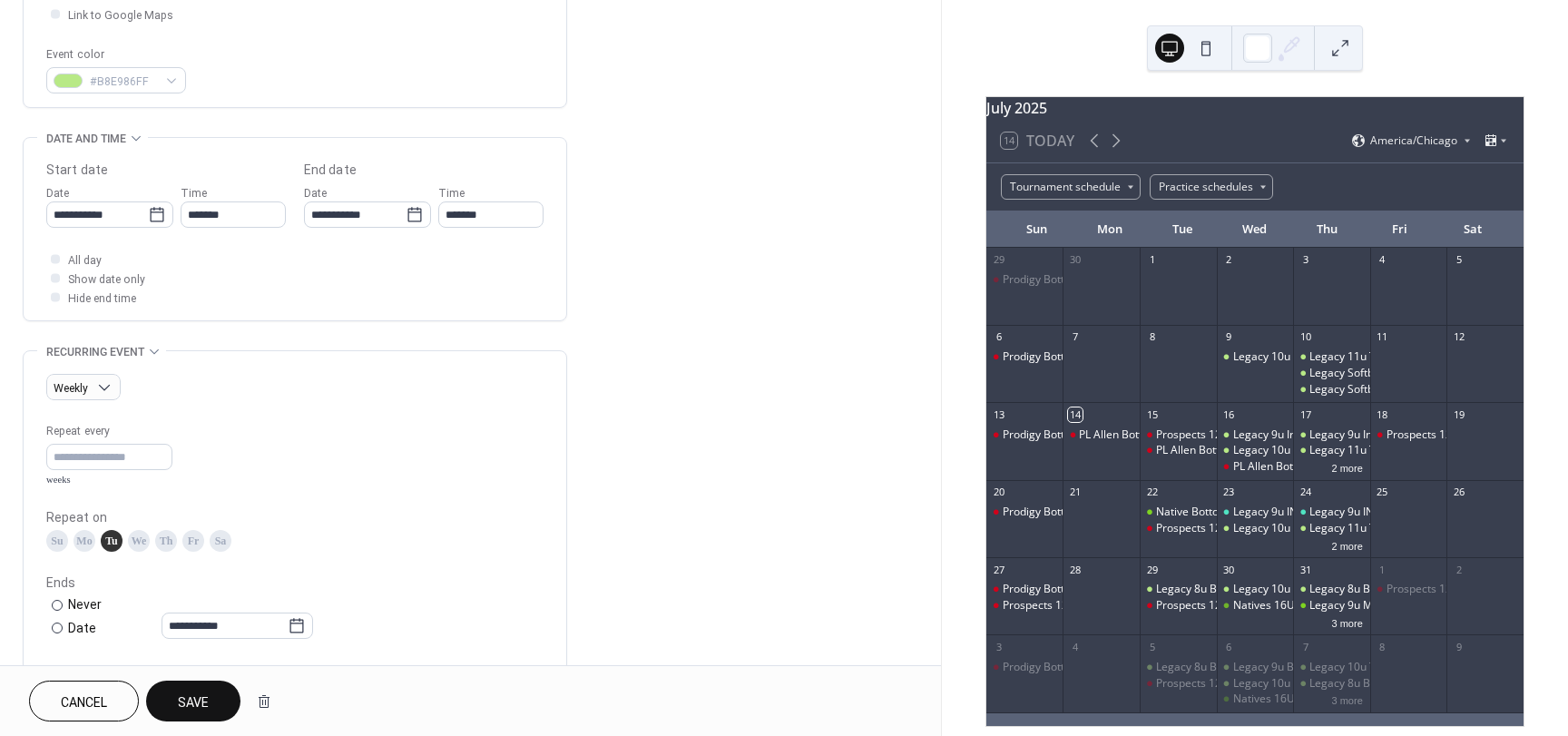 click on "Mo" at bounding box center (84, 541) 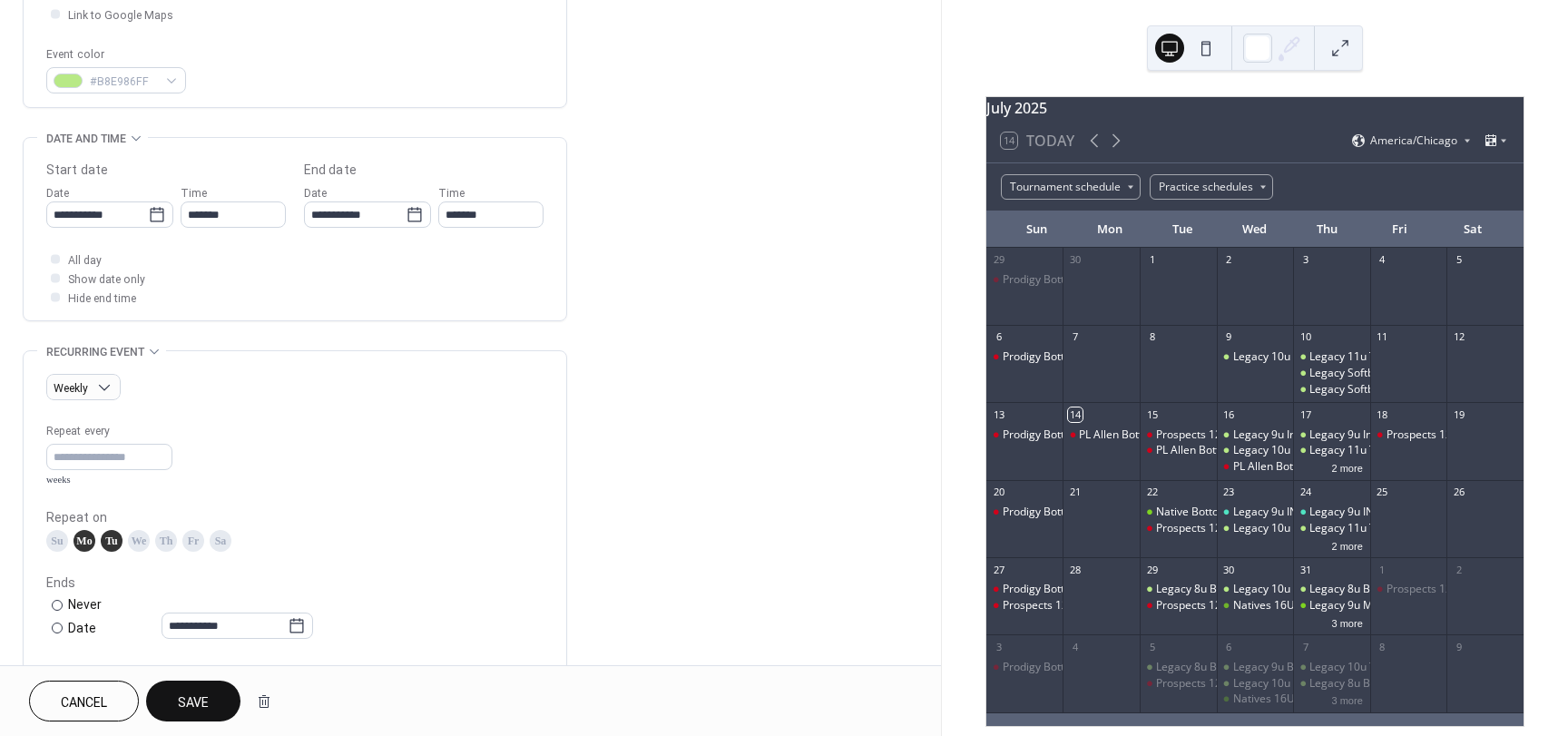 click on "**********" at bounding box center [295, 570] 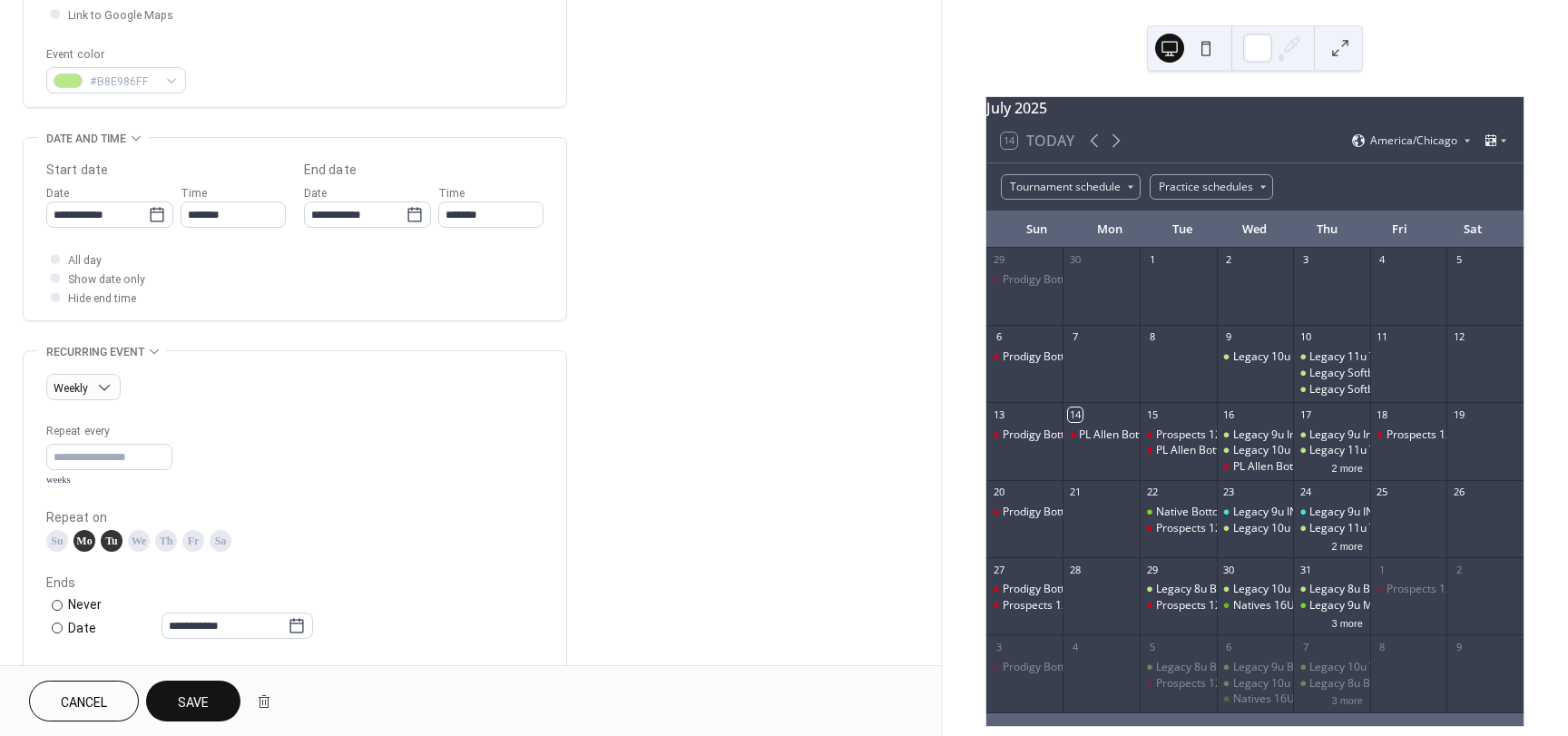click on "Save" at bounding box center [193, 701] 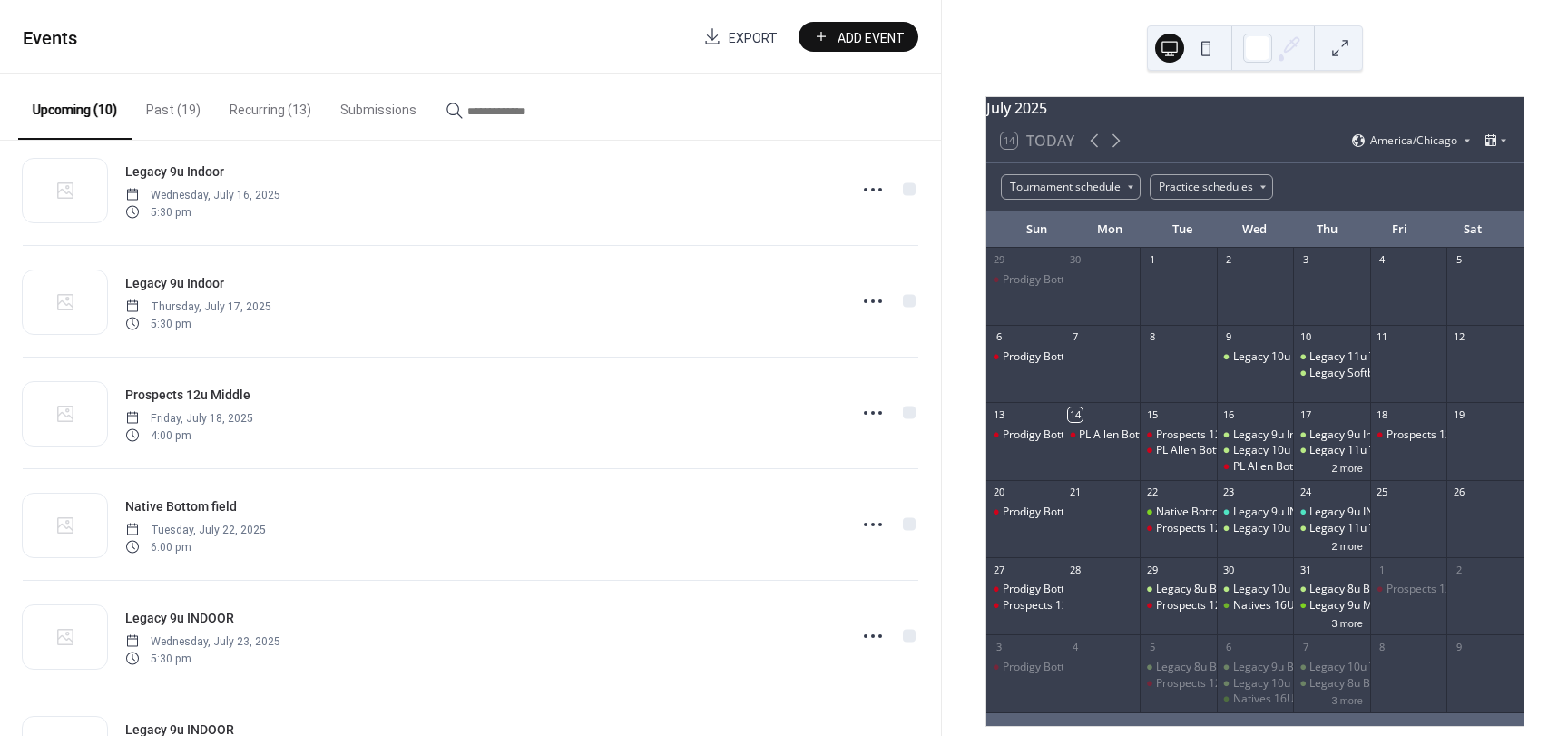 scroll, scrollTop: 91, scrollLeft: 0, axis: vertical 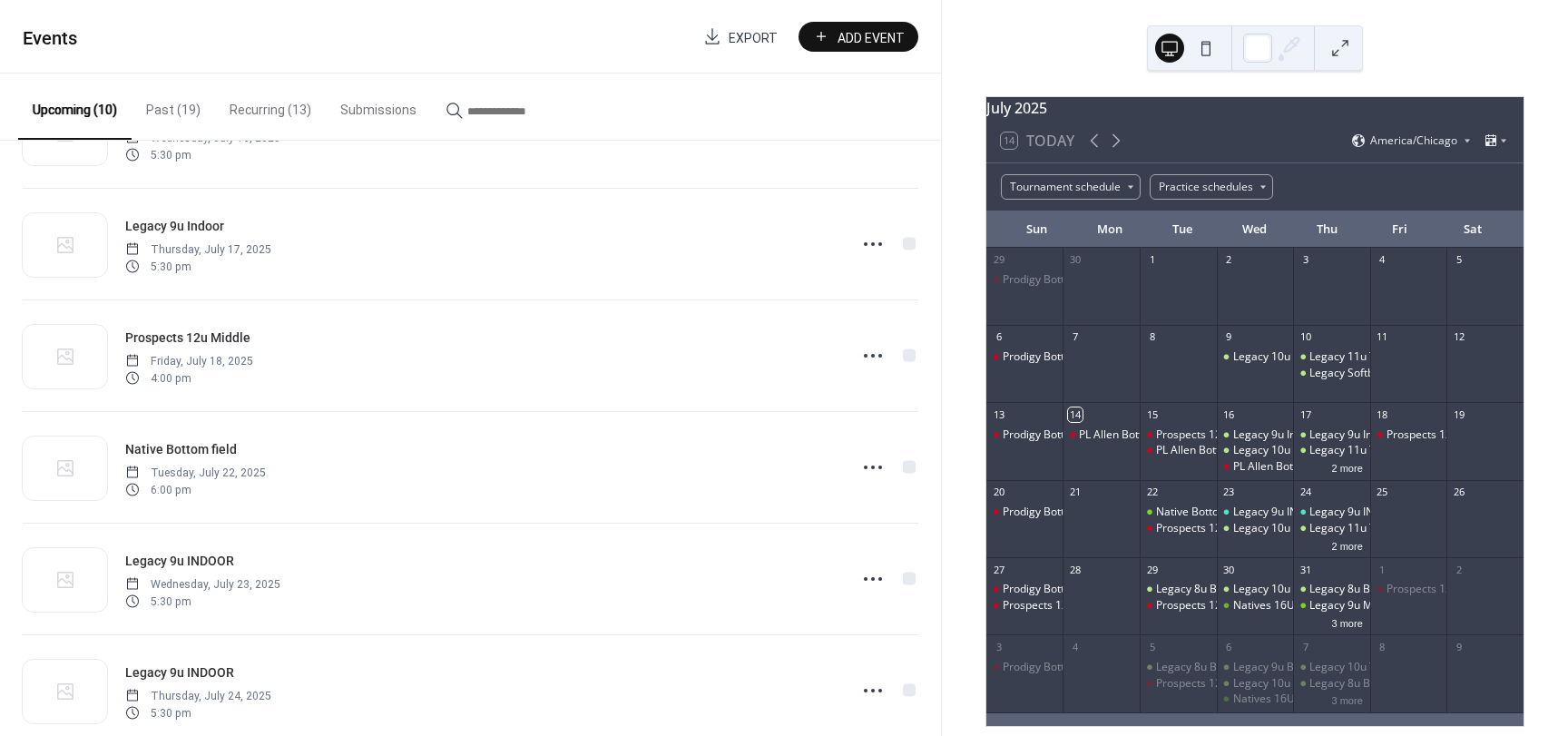 click on "Recurring (13)" at bounding box center [270, 105] 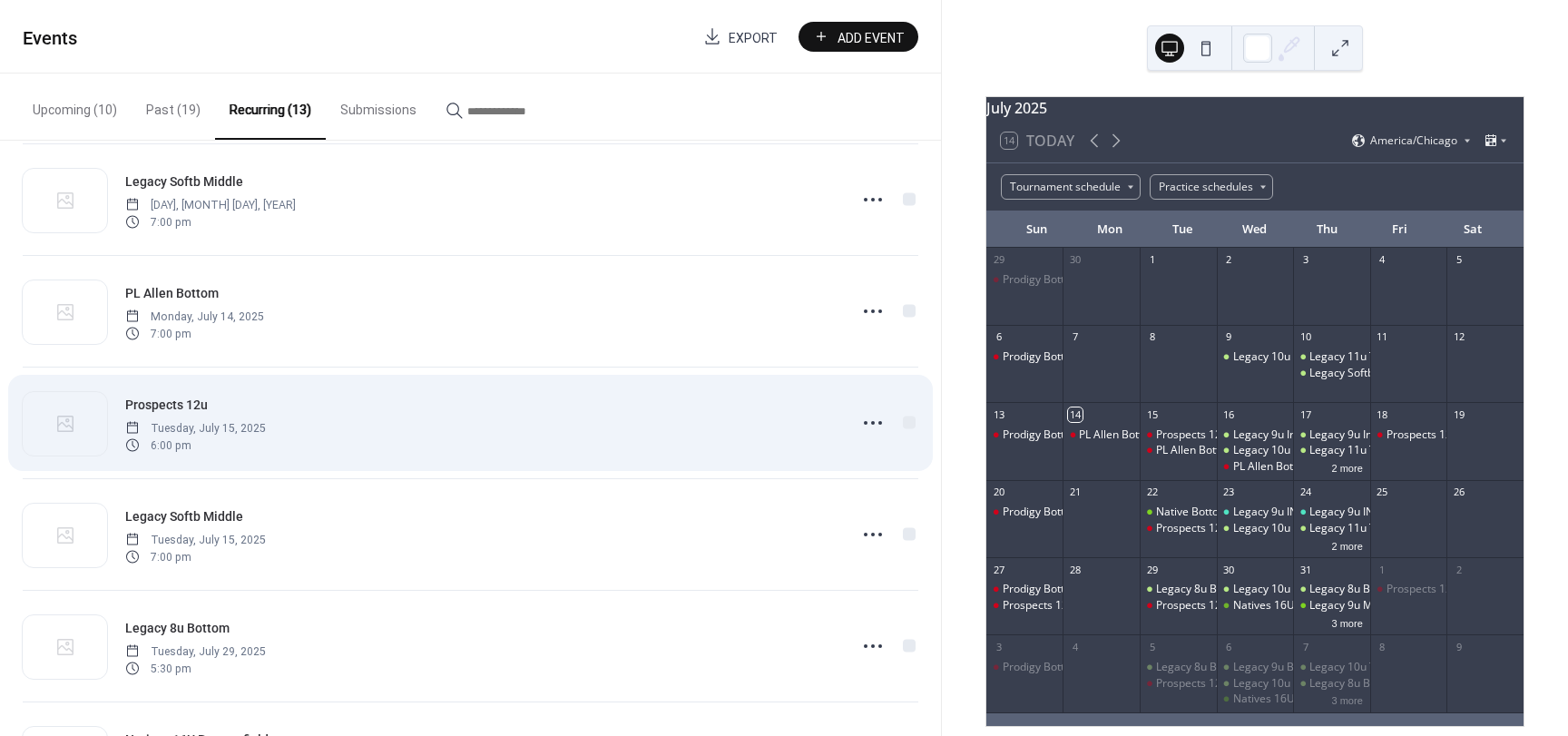 scroll, scrollTop: 363, scrollLeft: 0, axis: vertical 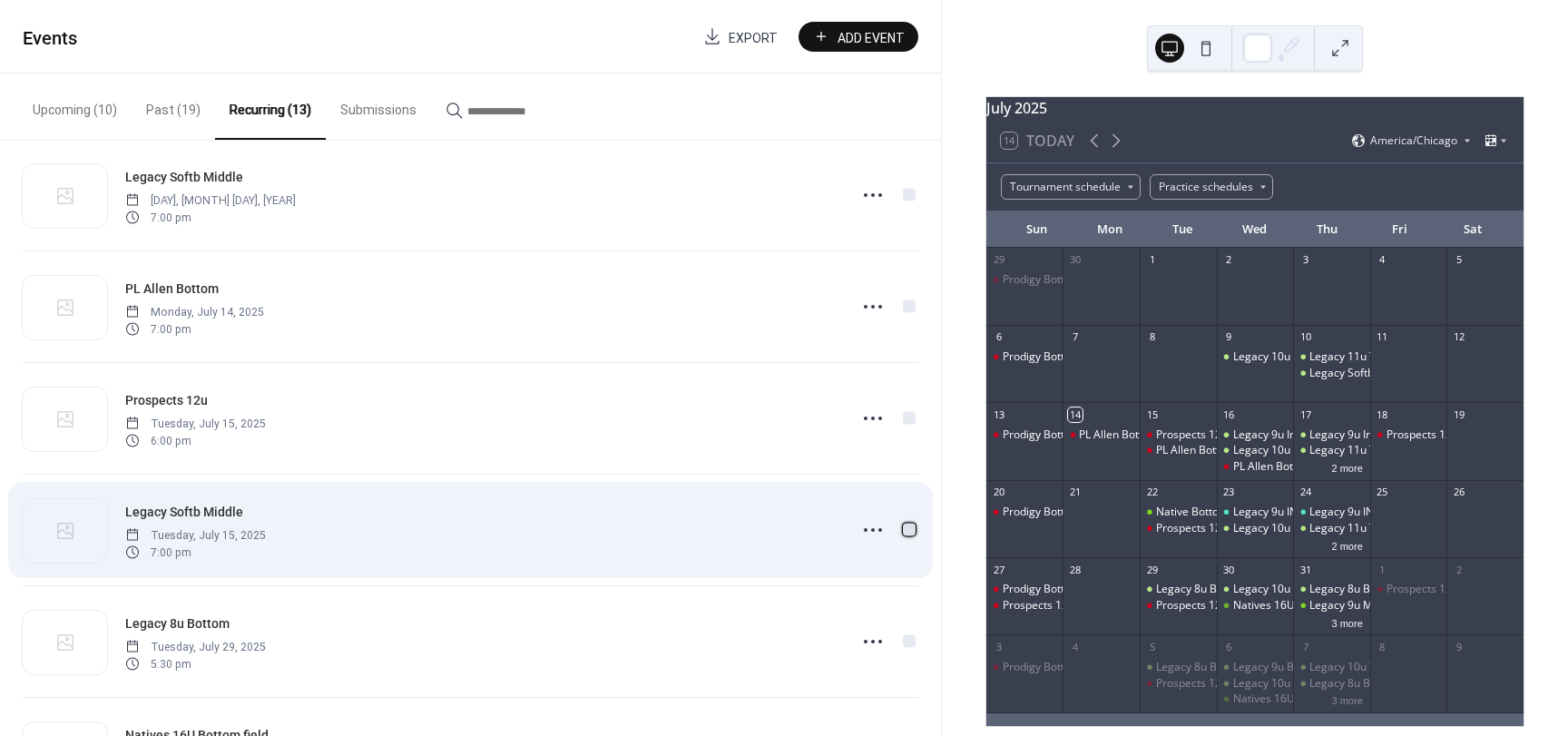 click at bounding box center [909, 529] 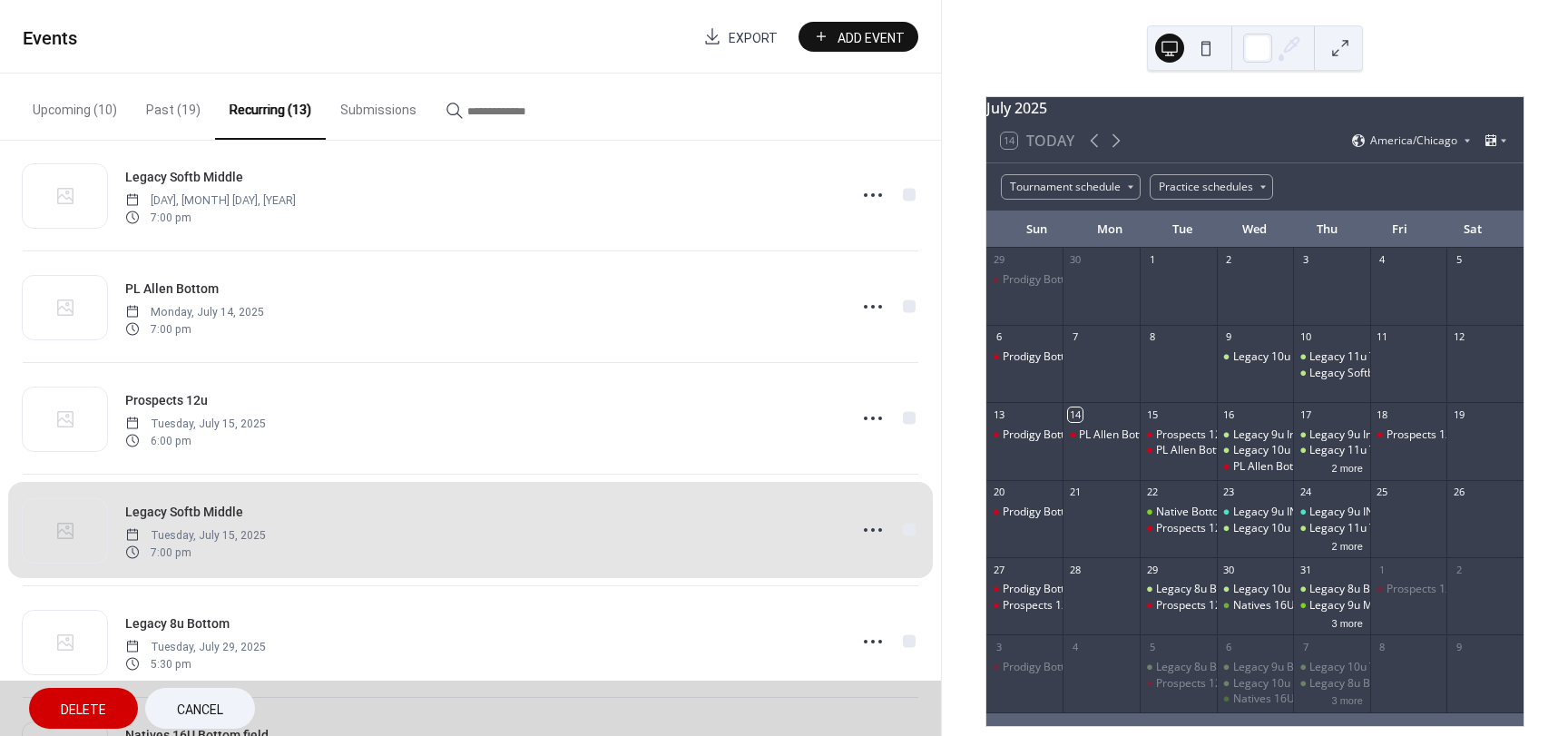 click on "Delete" at bounding box center [83, 710] 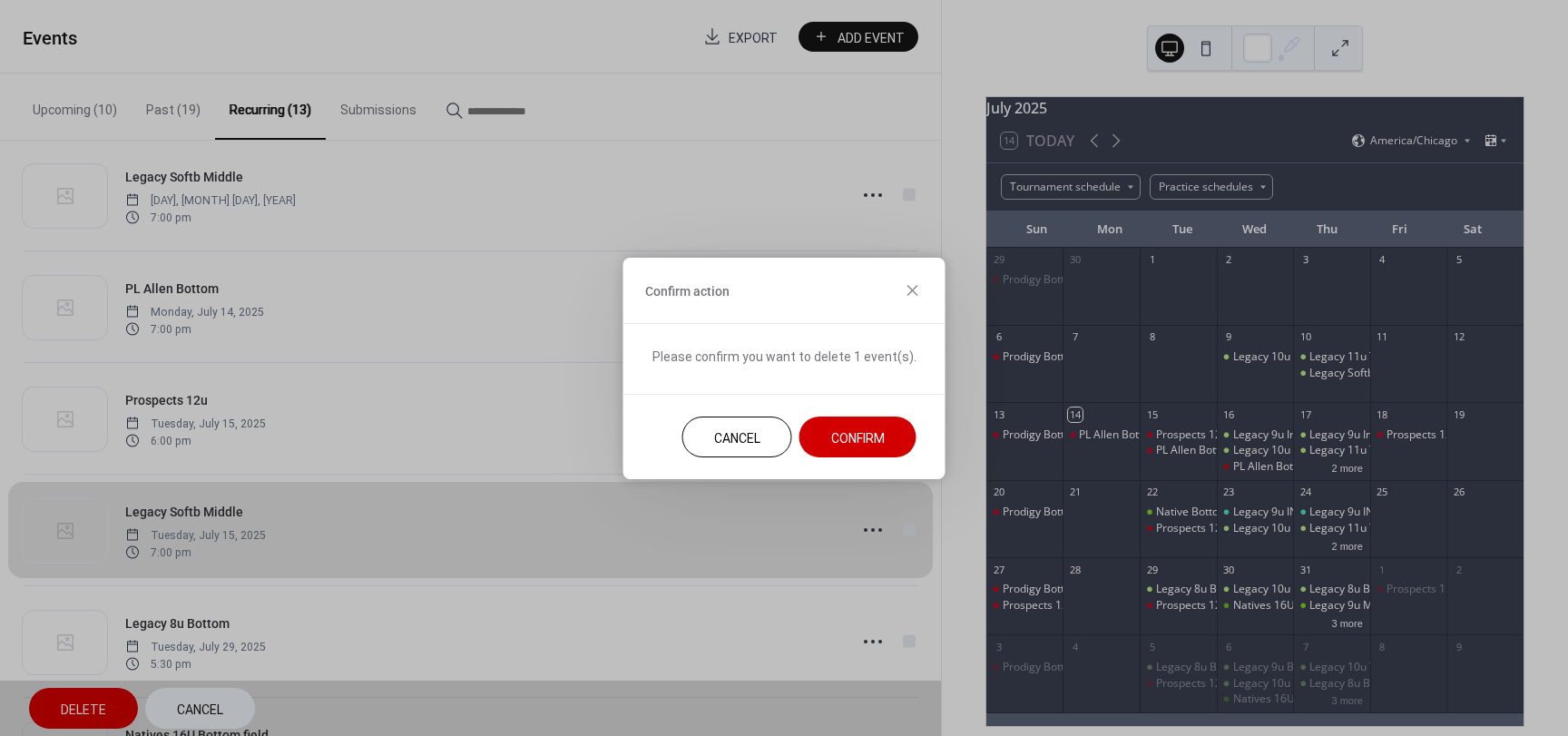 click on "Confirm" at bounding box center (858, 437) 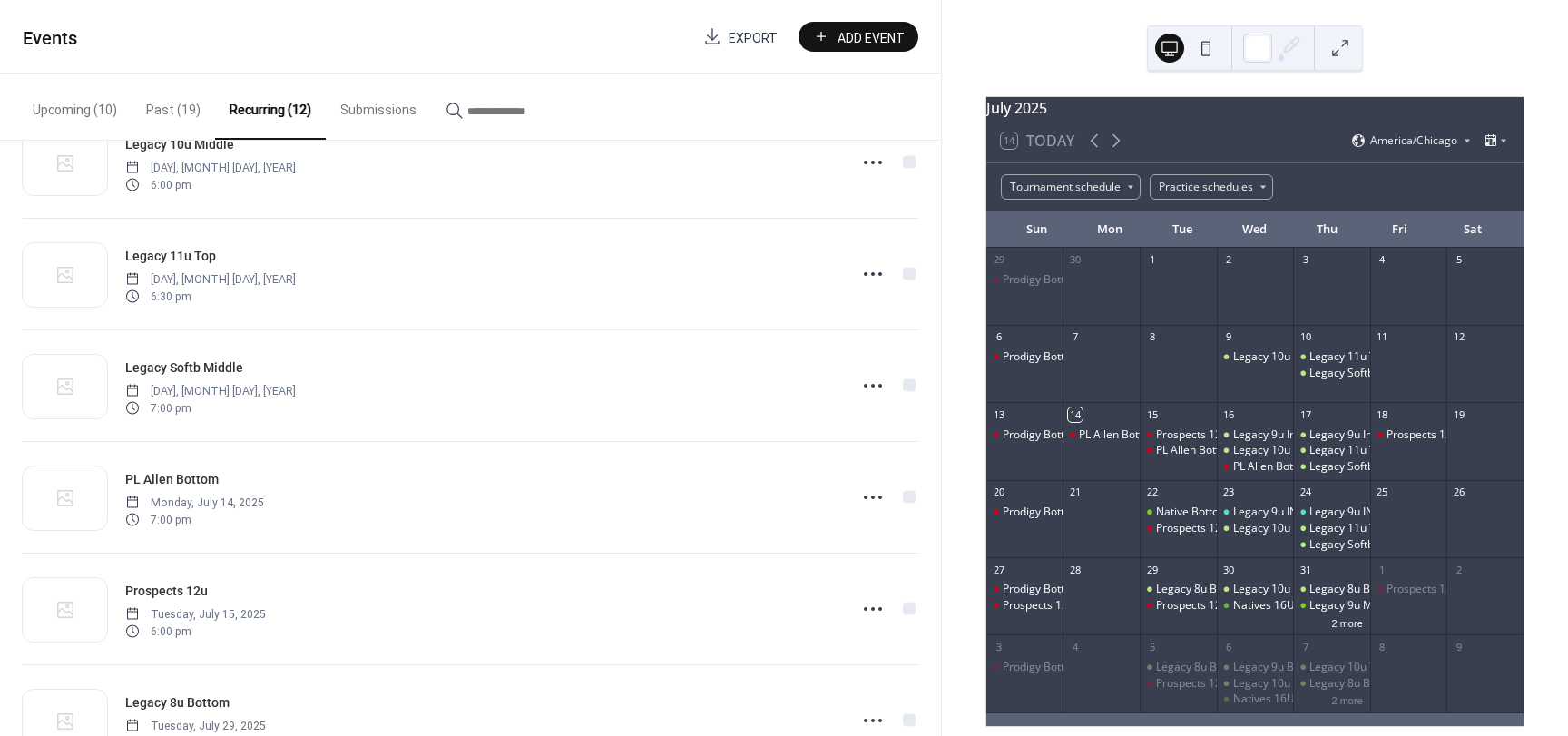 scroll, scrollTop: 162, scrollLeft: 0, axis: vertical 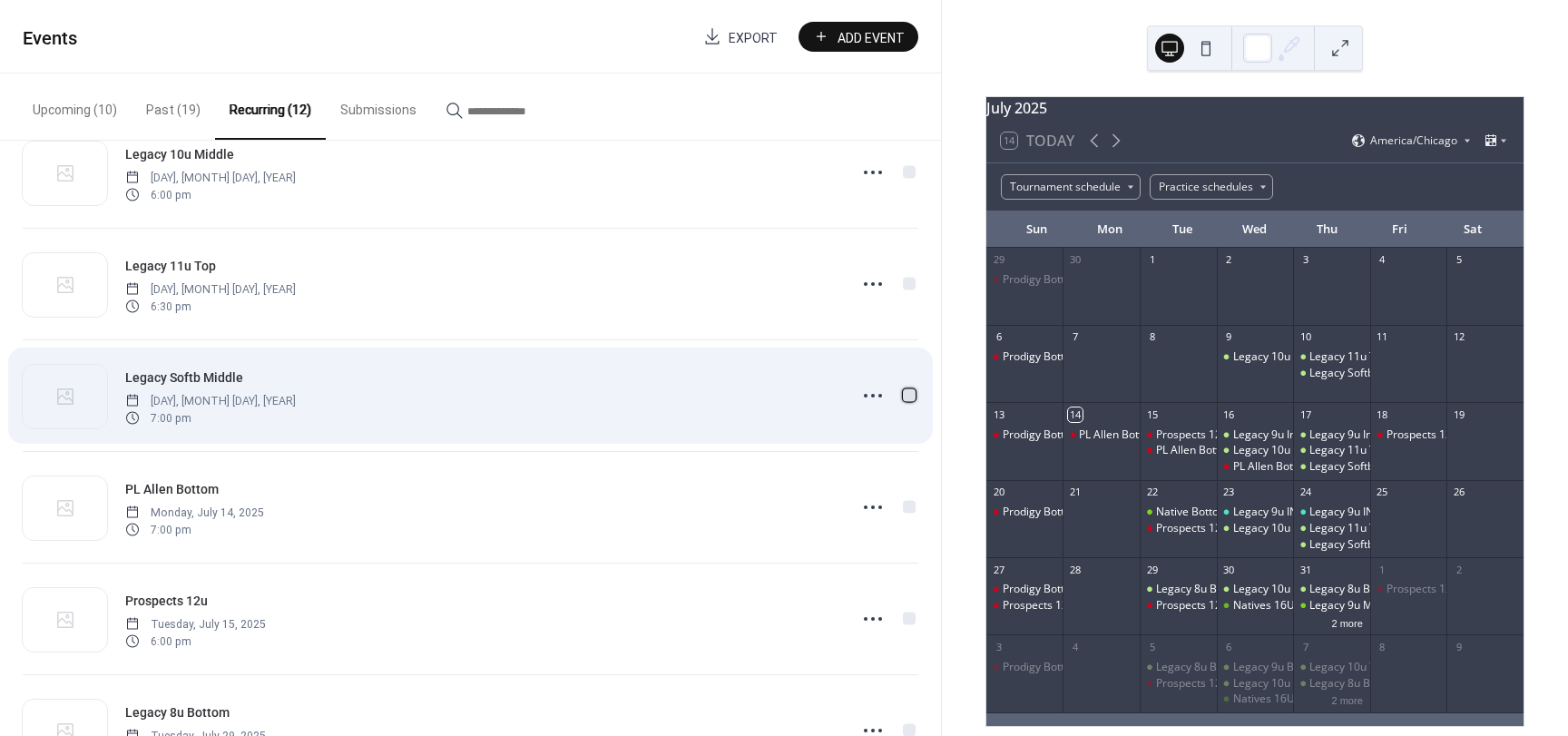 click at bounding box center (909, 395) 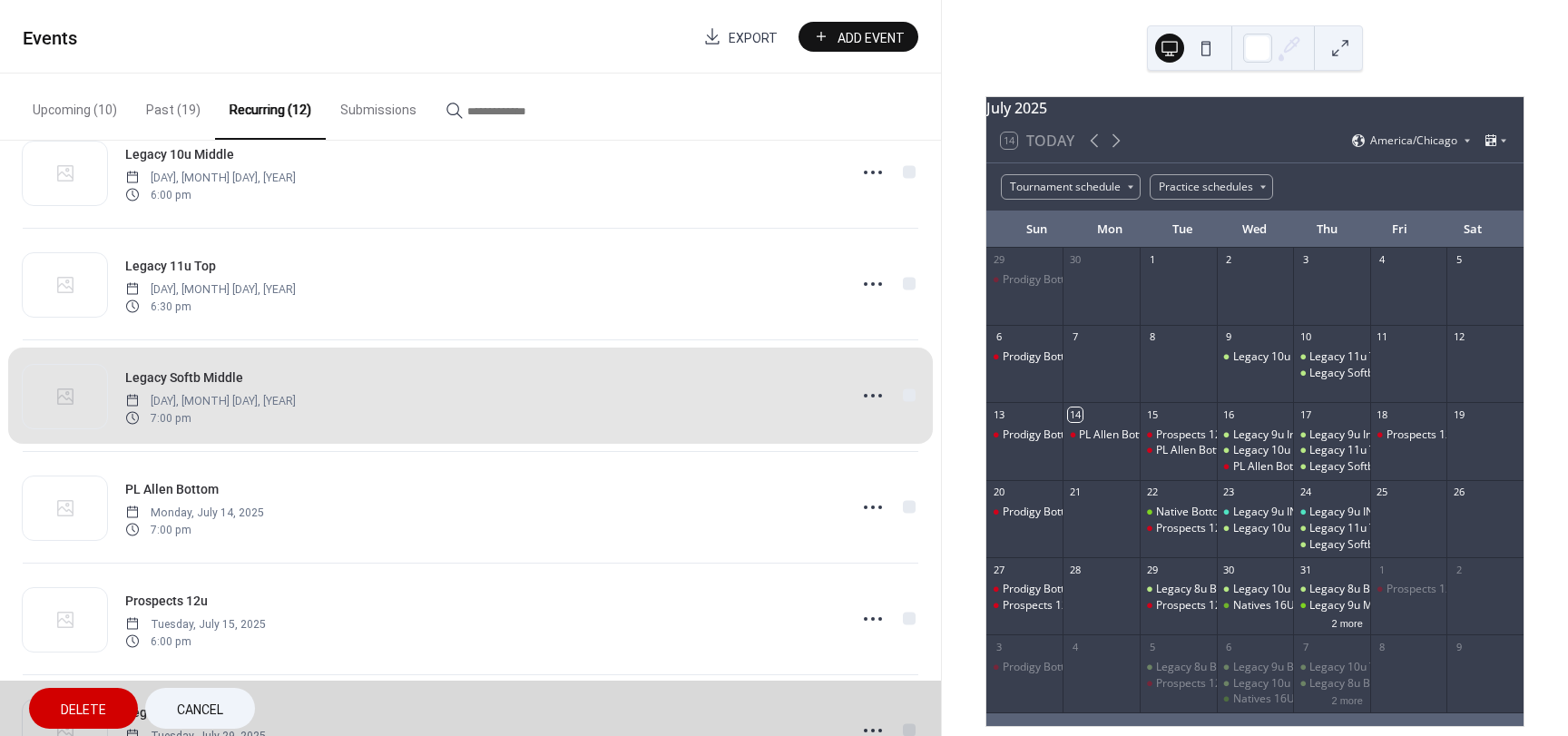 click on "Delete" at bounding box center (83, 710) 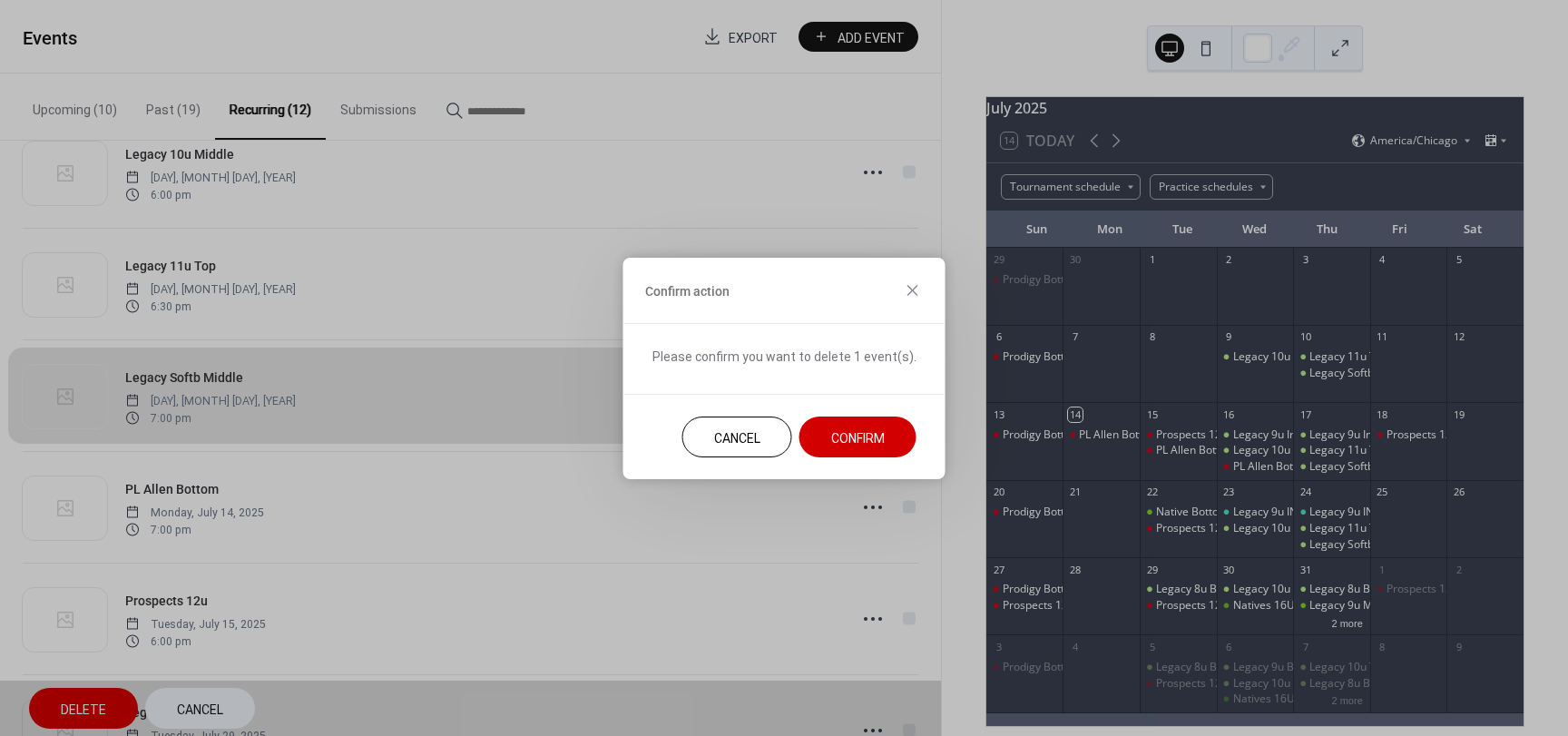 click on "Confirm" at bounding box center [858, 437] 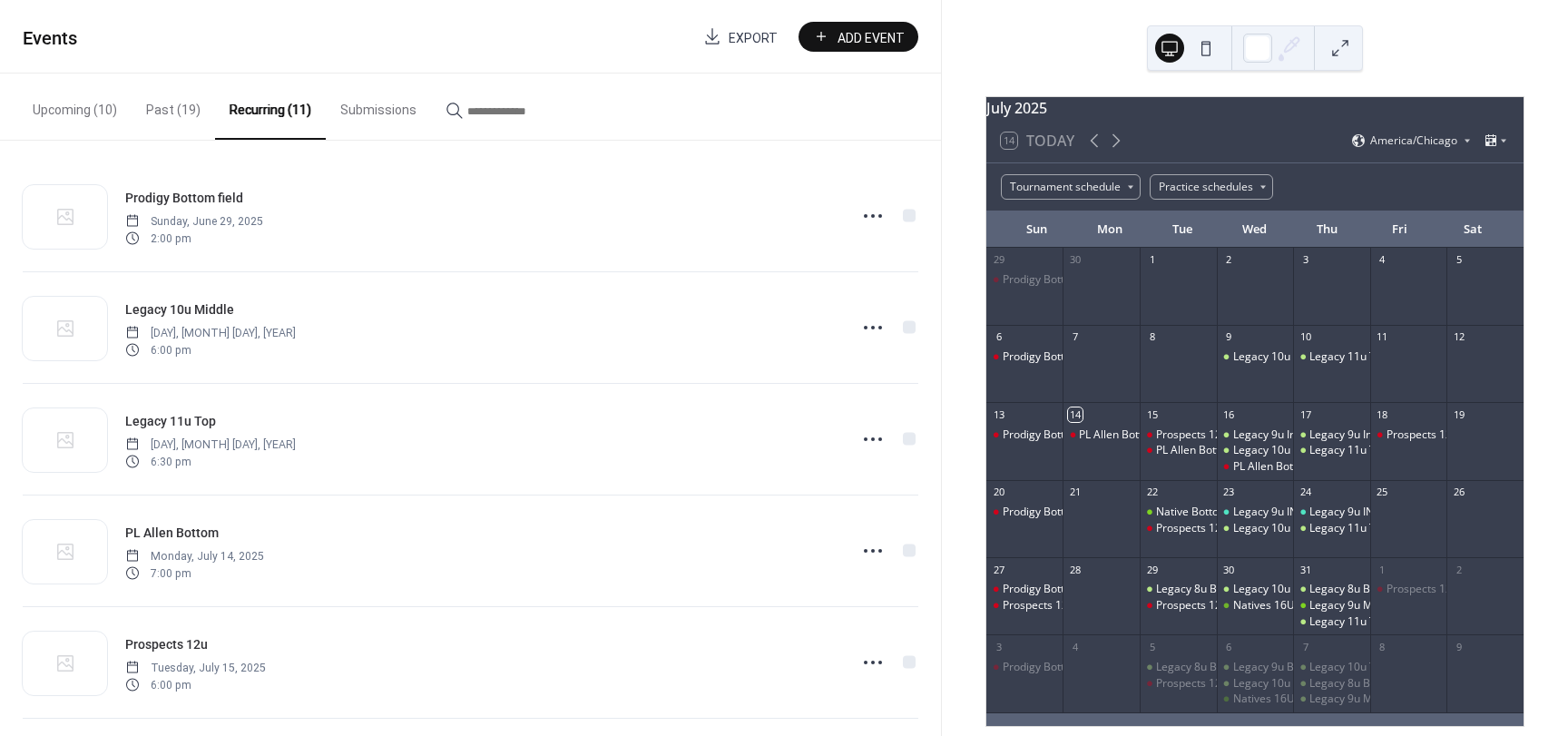 scroll, scrollTop: 0, scrollLeft: 0, axis: both 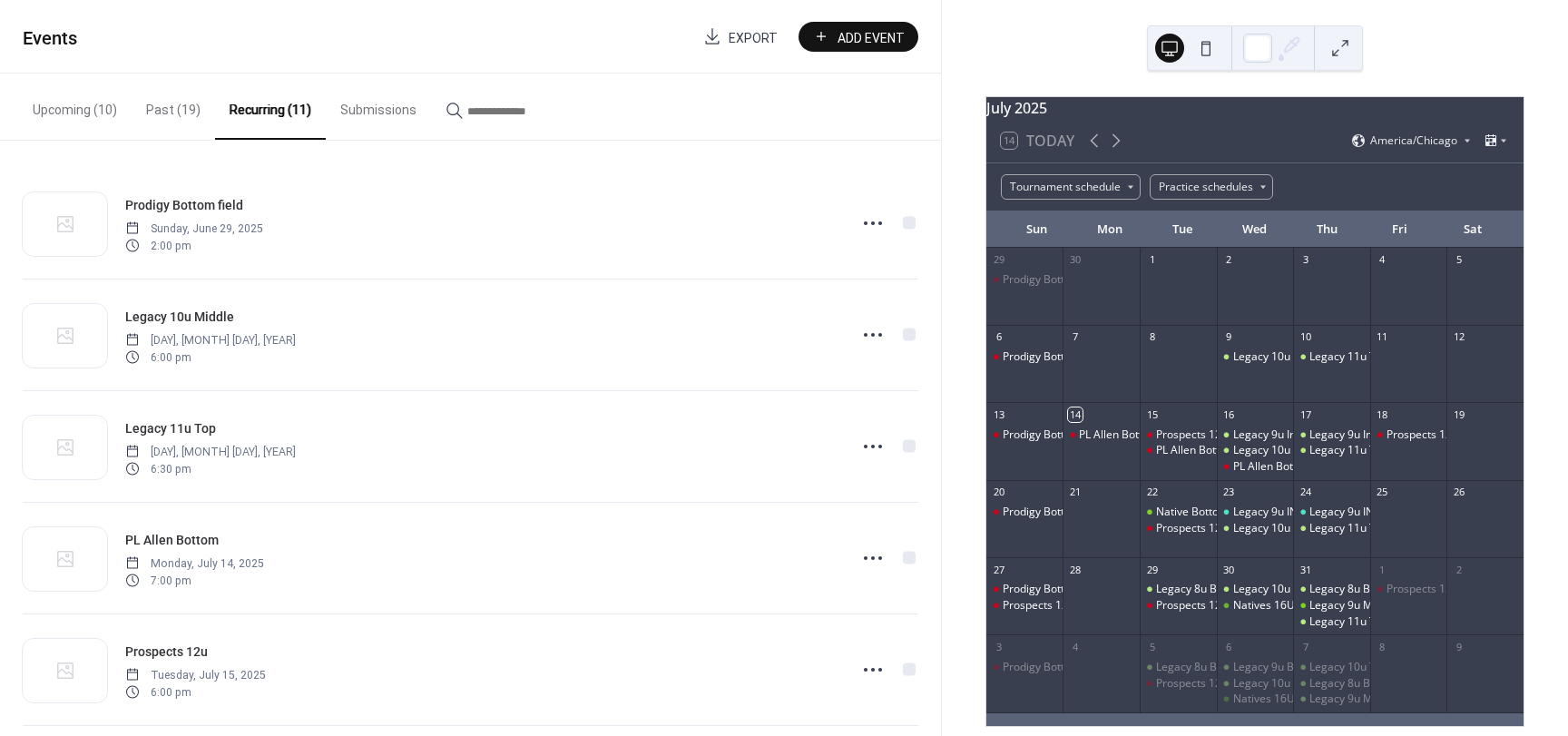 click on "Add Event" at bounding box center [871, 37] 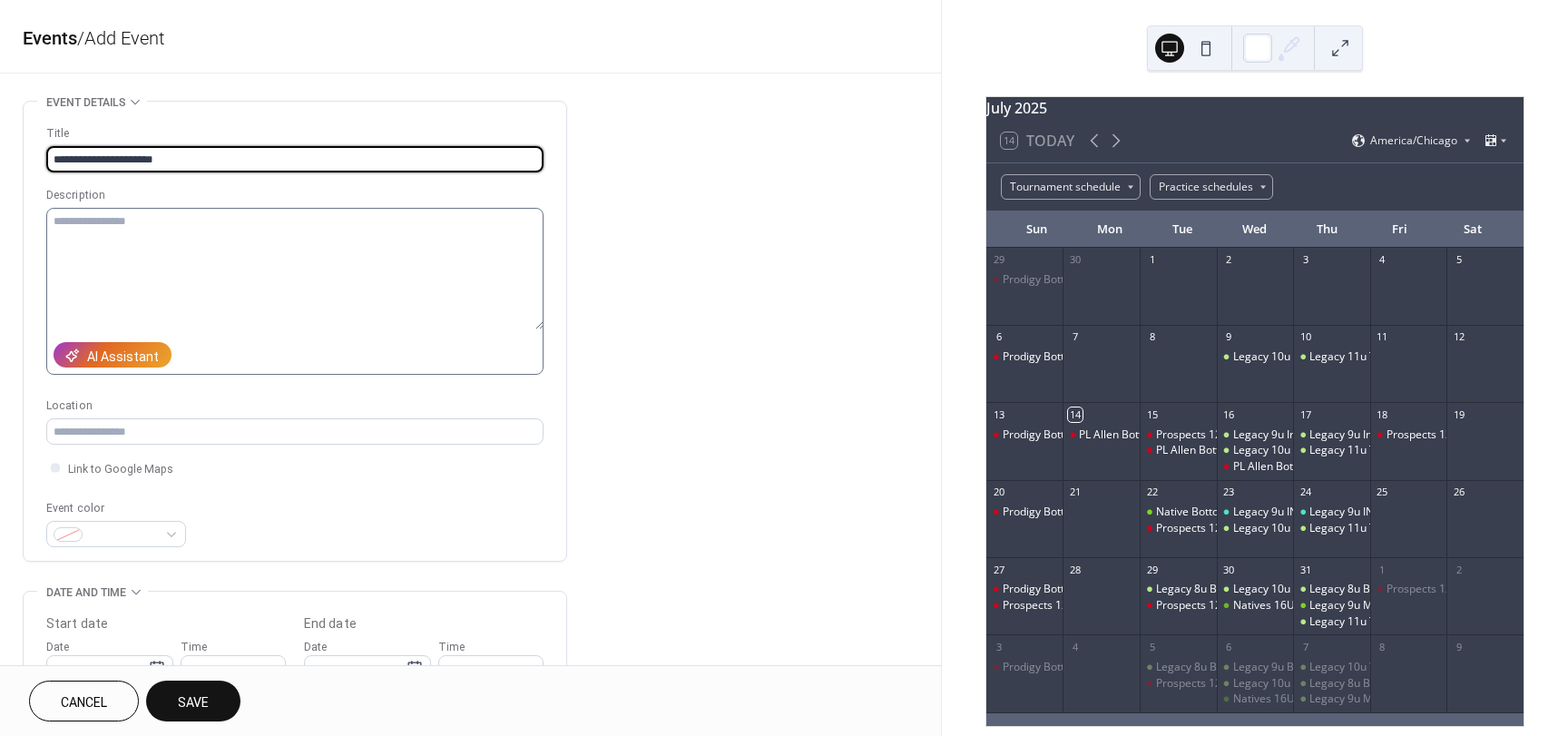 type on "**********" 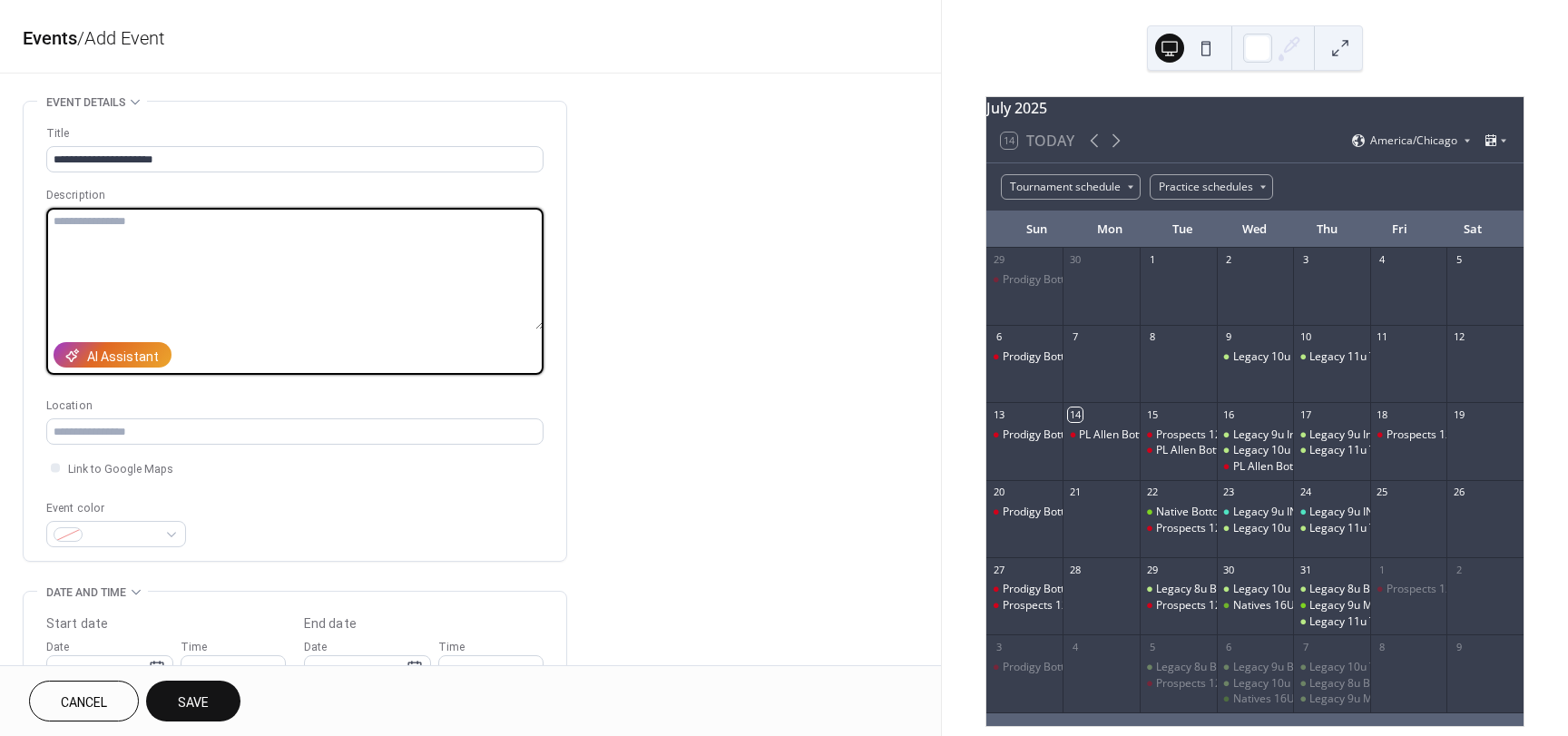 click at bounding box center [295, 269] 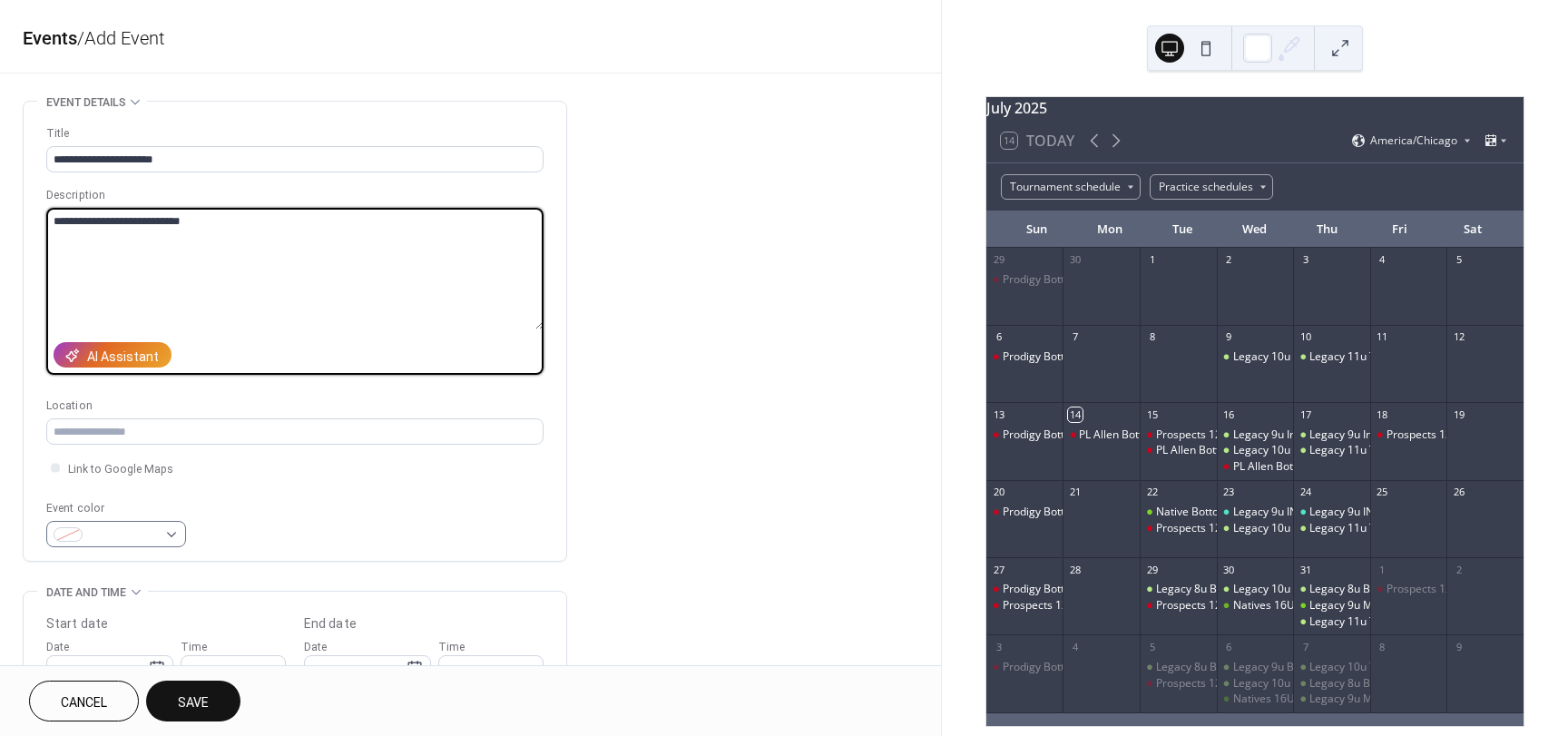 type on "**********" 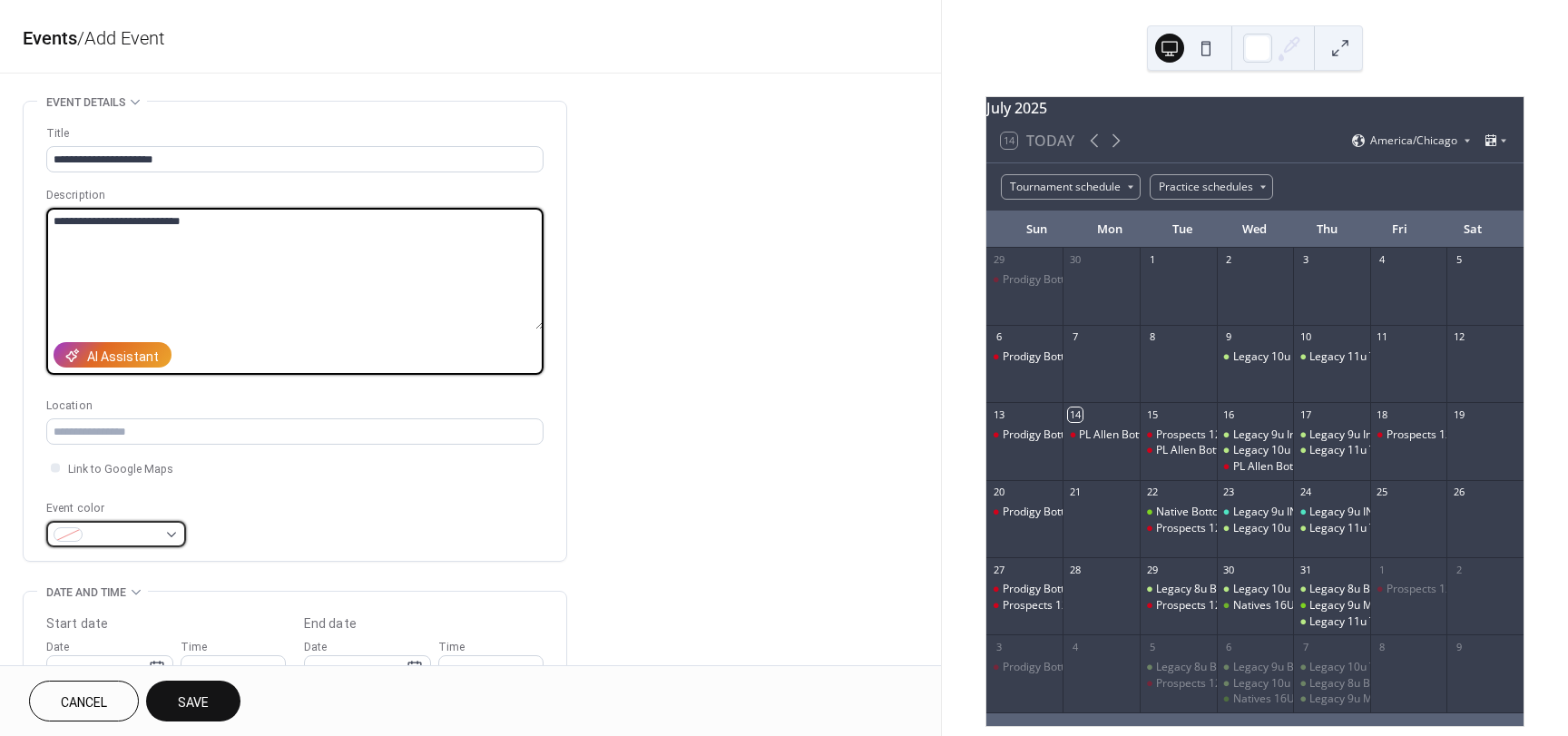 click at bounding box center (116, 534) 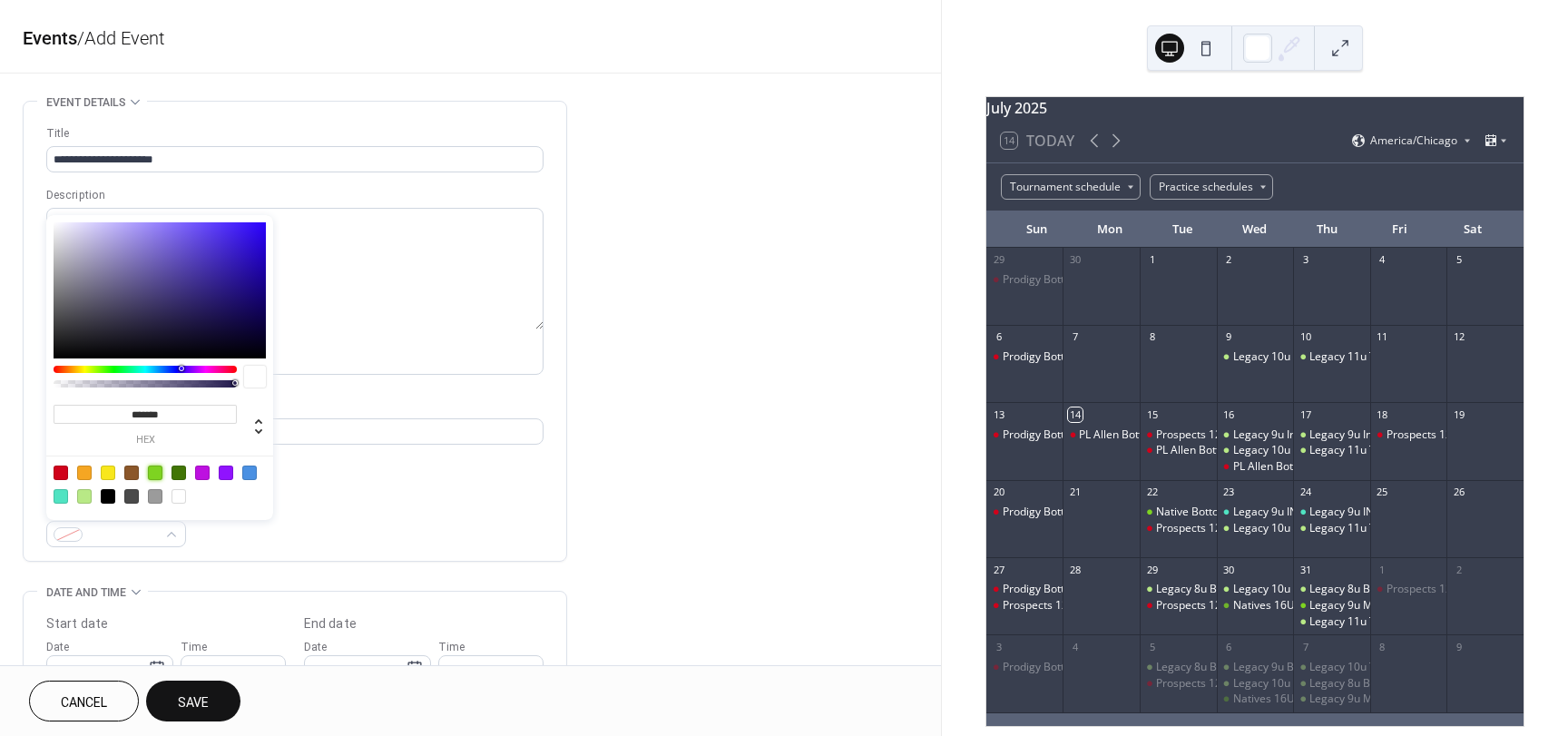 click at bounding box center (155, 473) 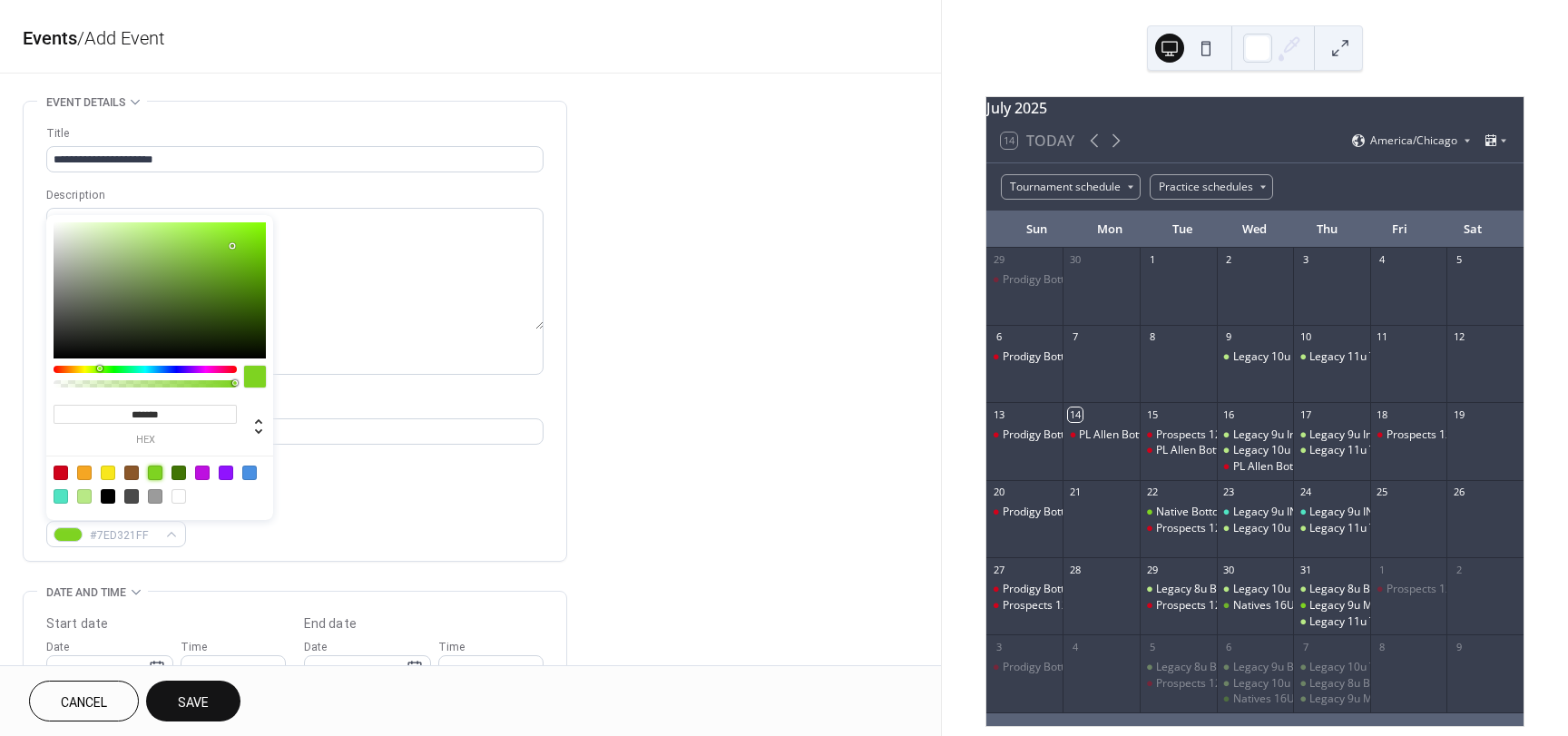 click on "**********" at bounding box center [470, 653] 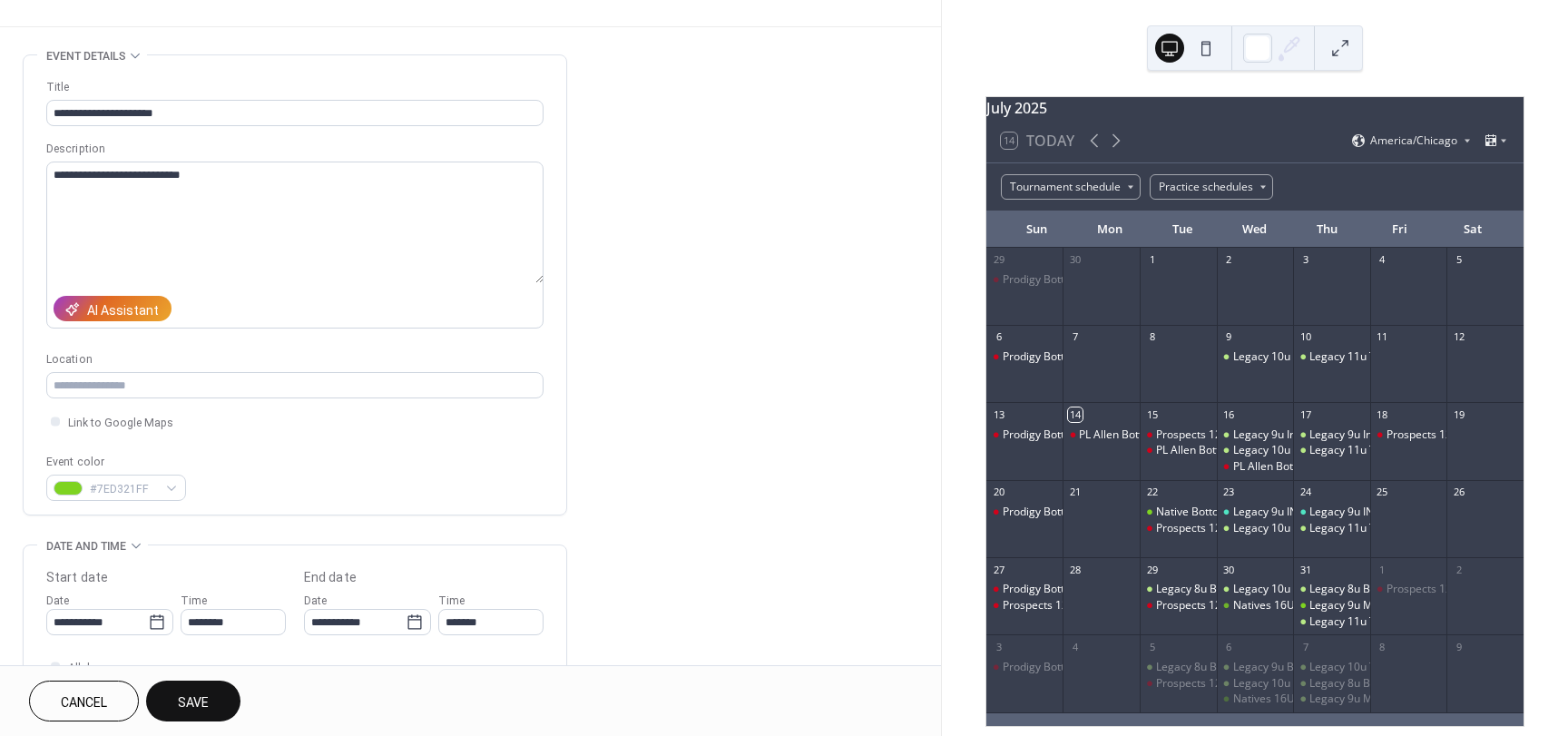 scroll, scrollTop: 182, scrollLeft: 0, axis: vertical 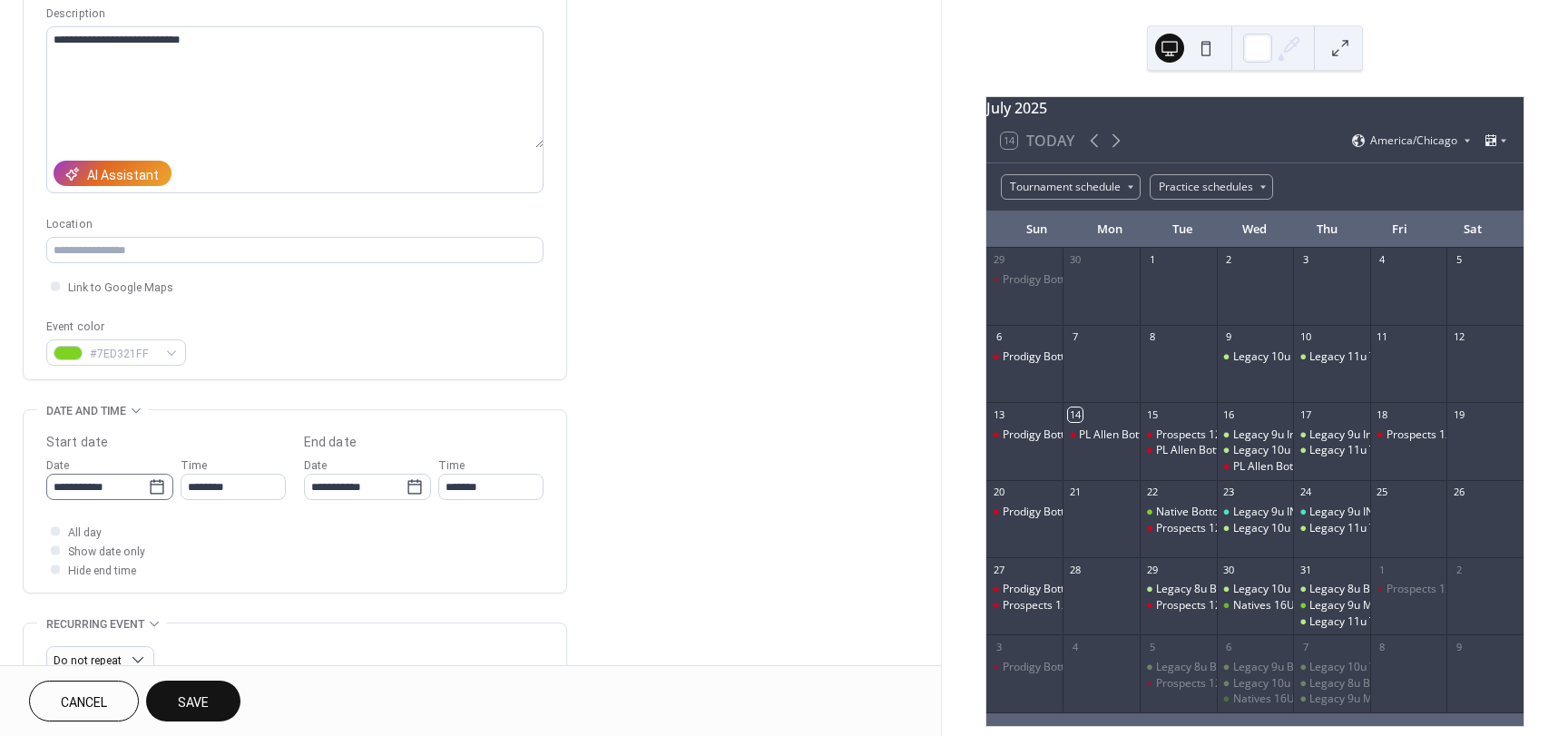 click 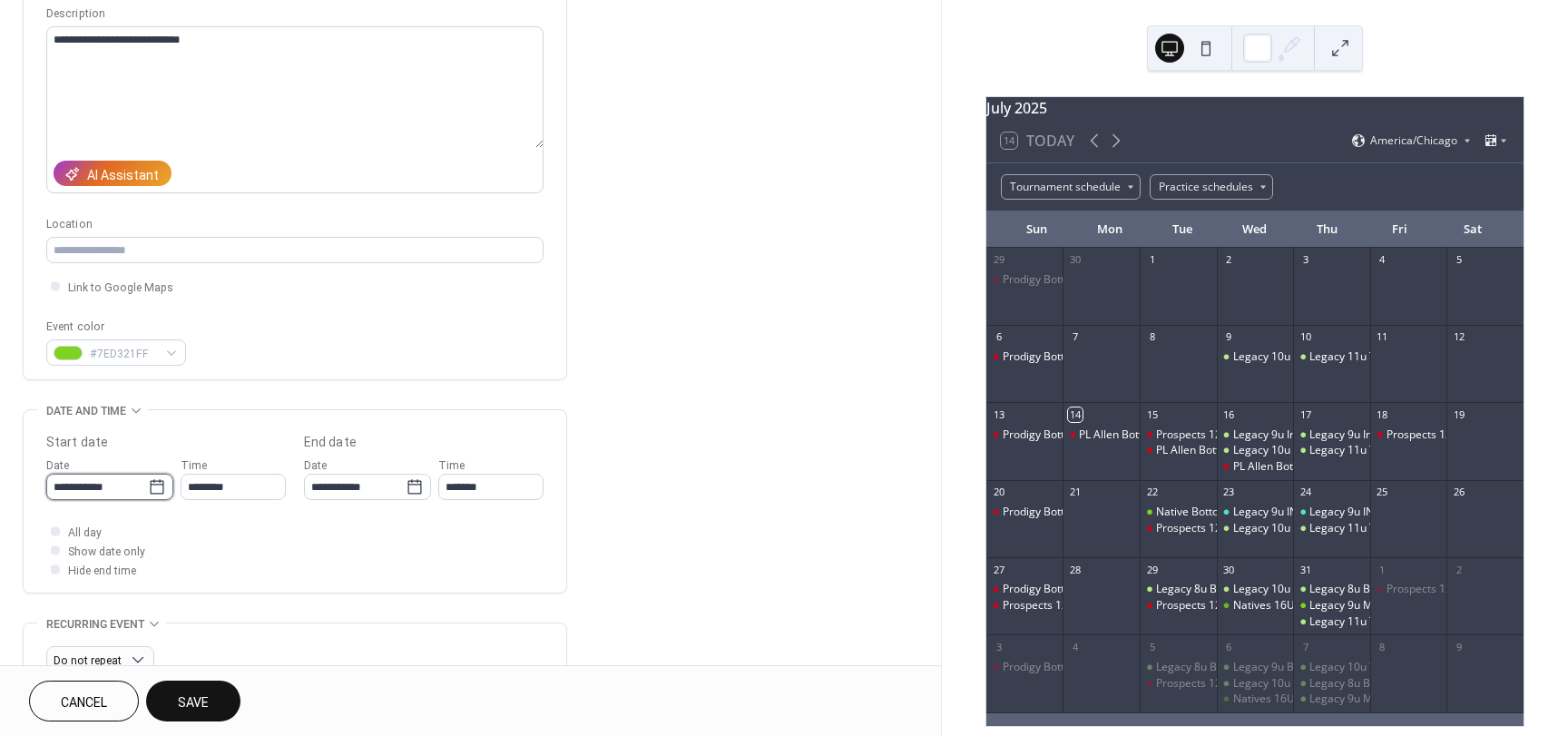 click on "**********" at bounding box center (97, 486) 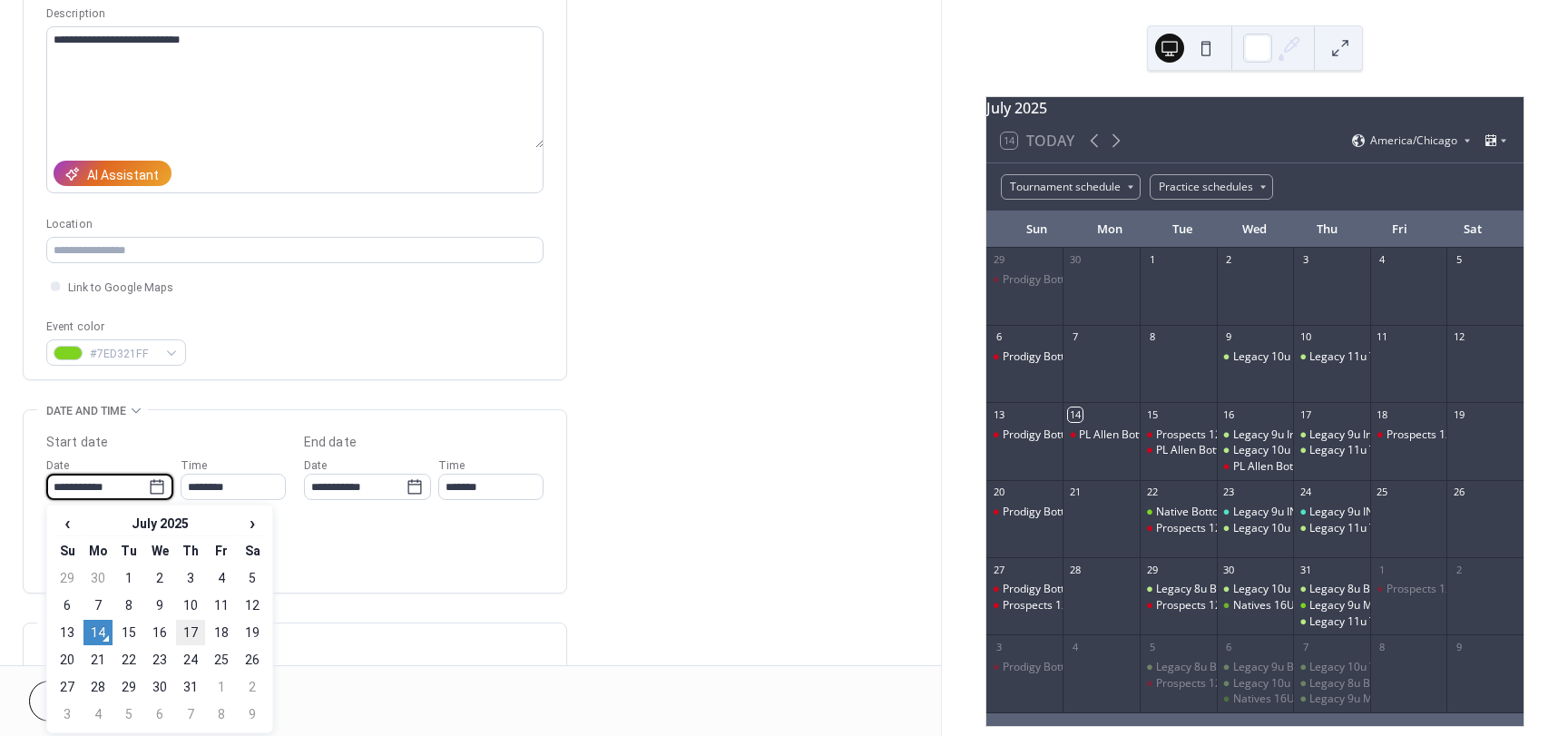 click on "17" at bounding box center (191, 633) 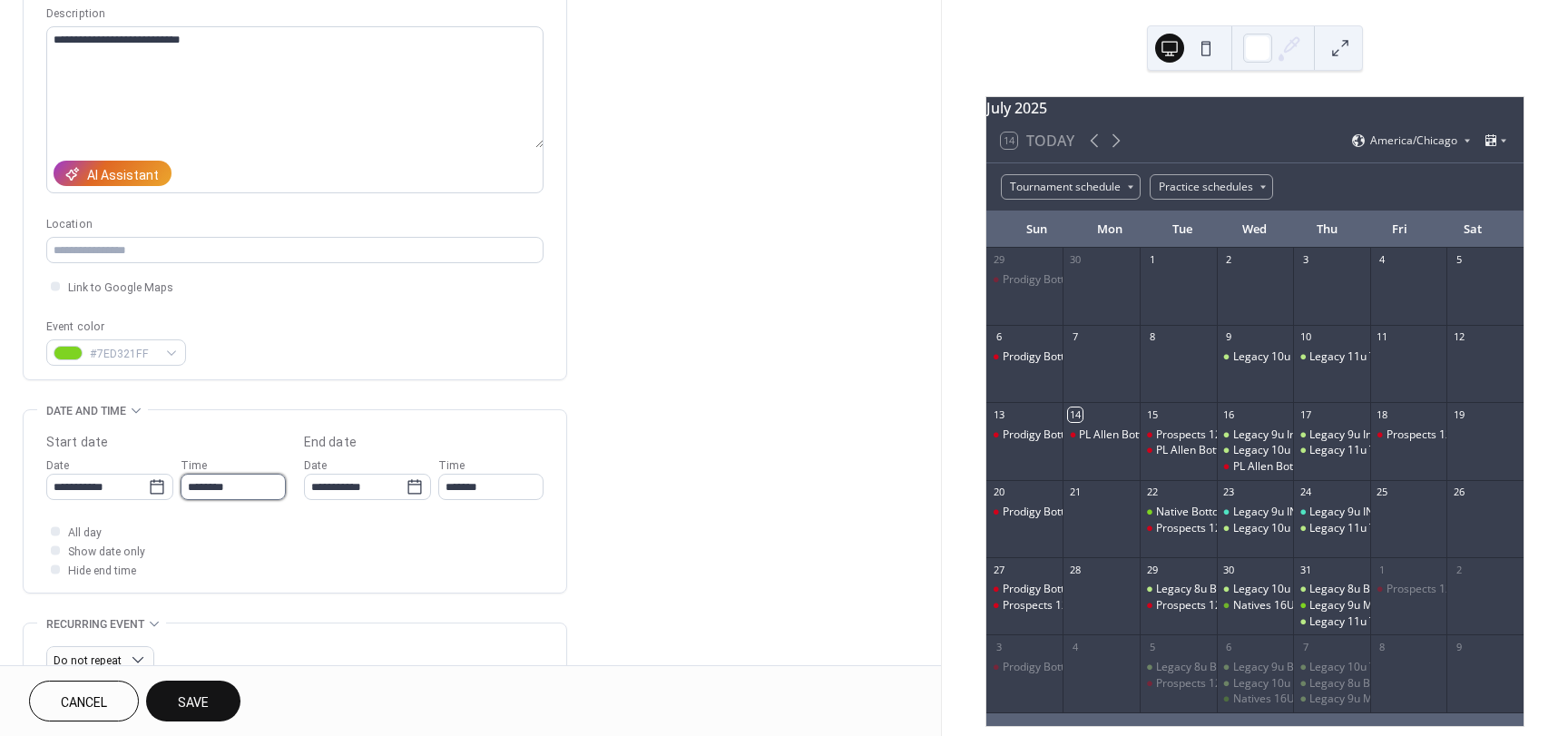 click on "********" at bounding box center (233, 486) 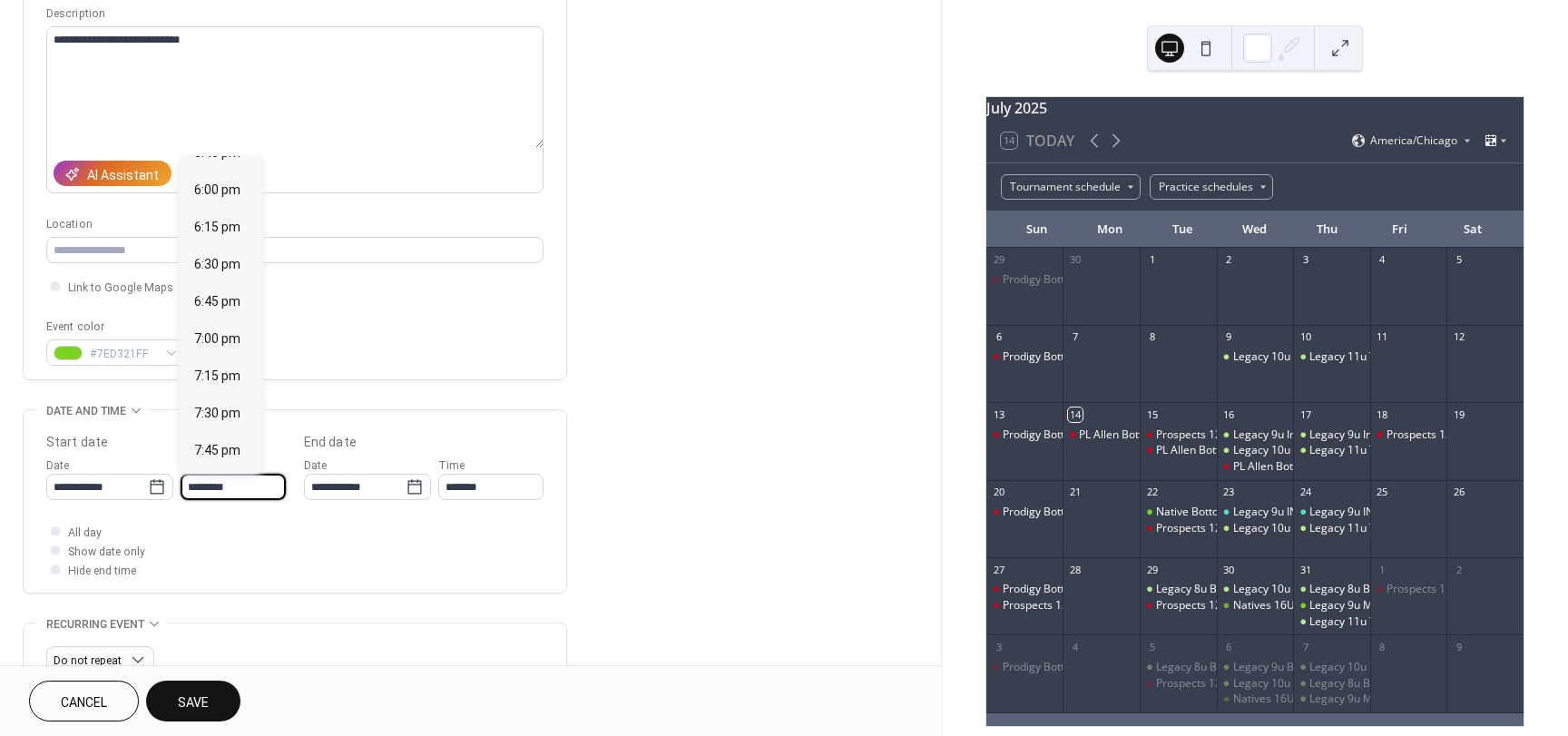 scroll, scrollTop: 2694, scrollLeft: 0, axis: vertical 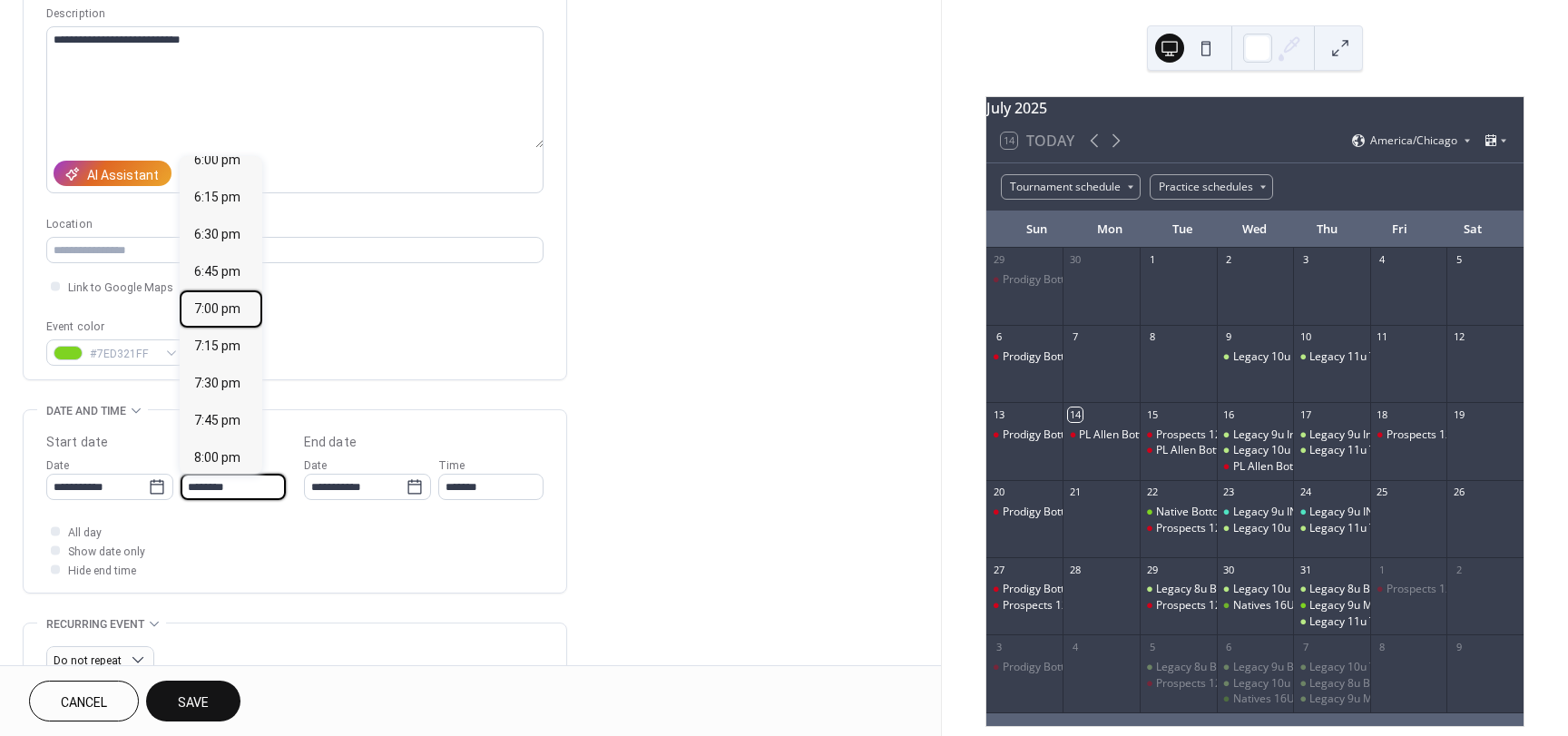 click on "7:00 pm" at bounding box center [217, 309] 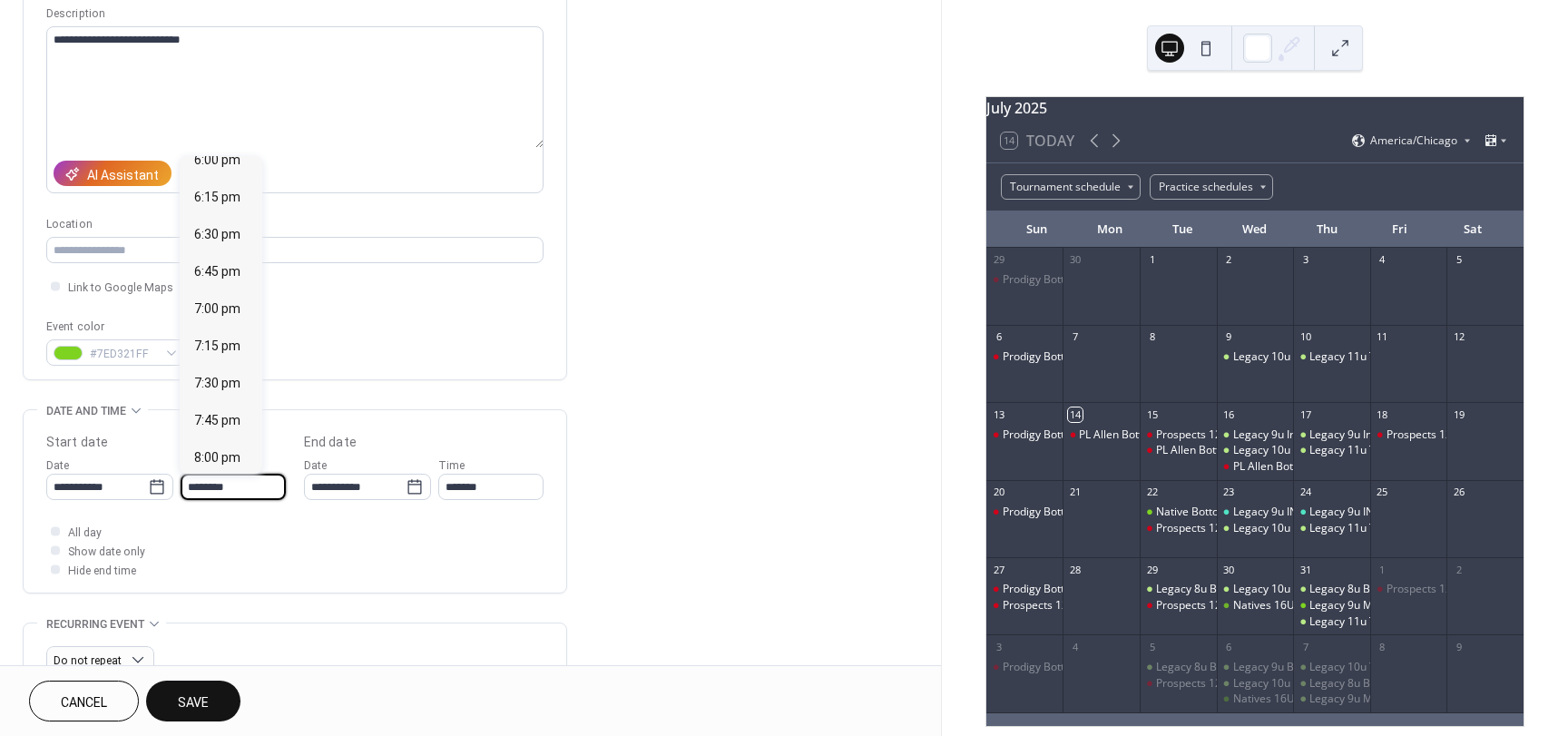 type on "*******" 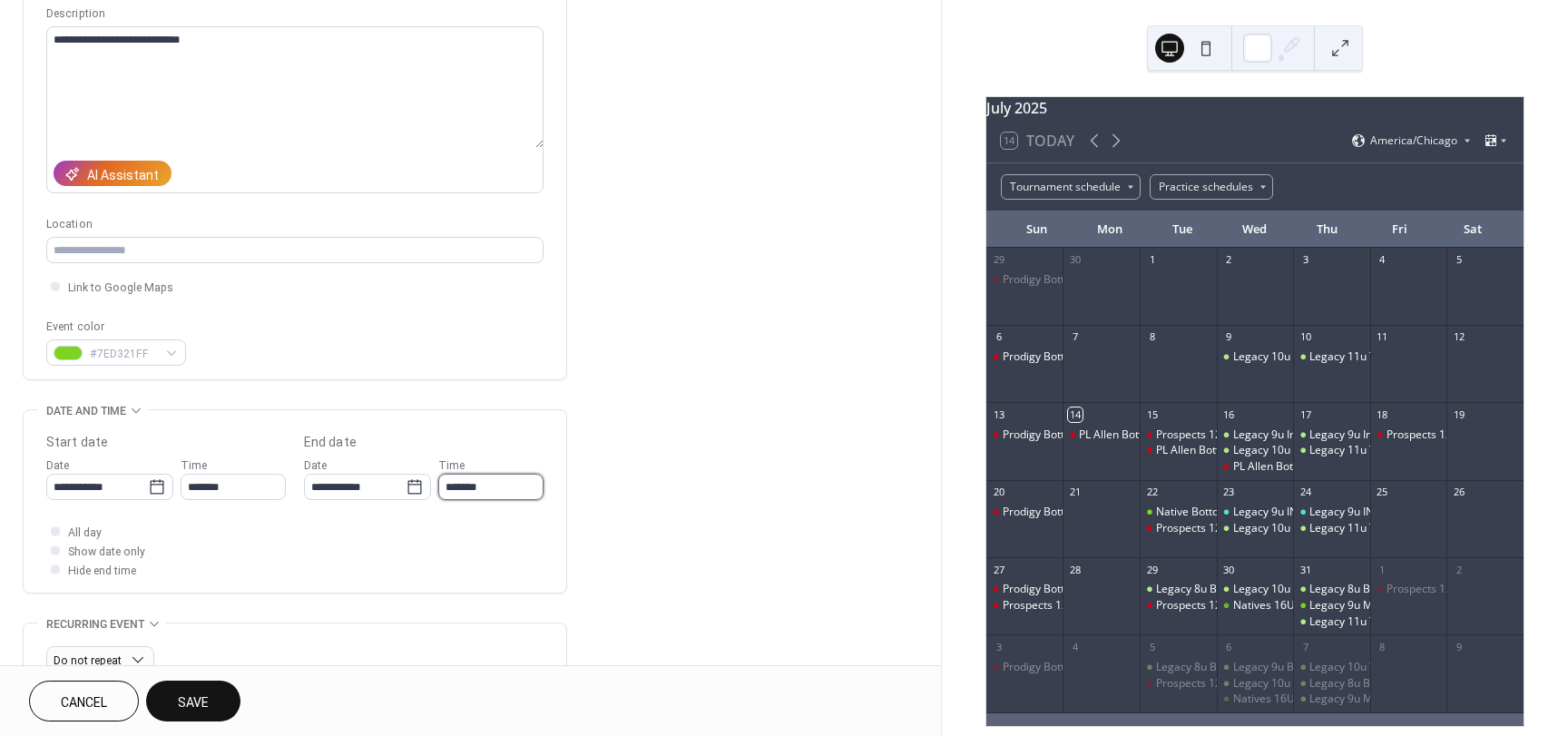 click on "*******" at bounding box center (491, 486) 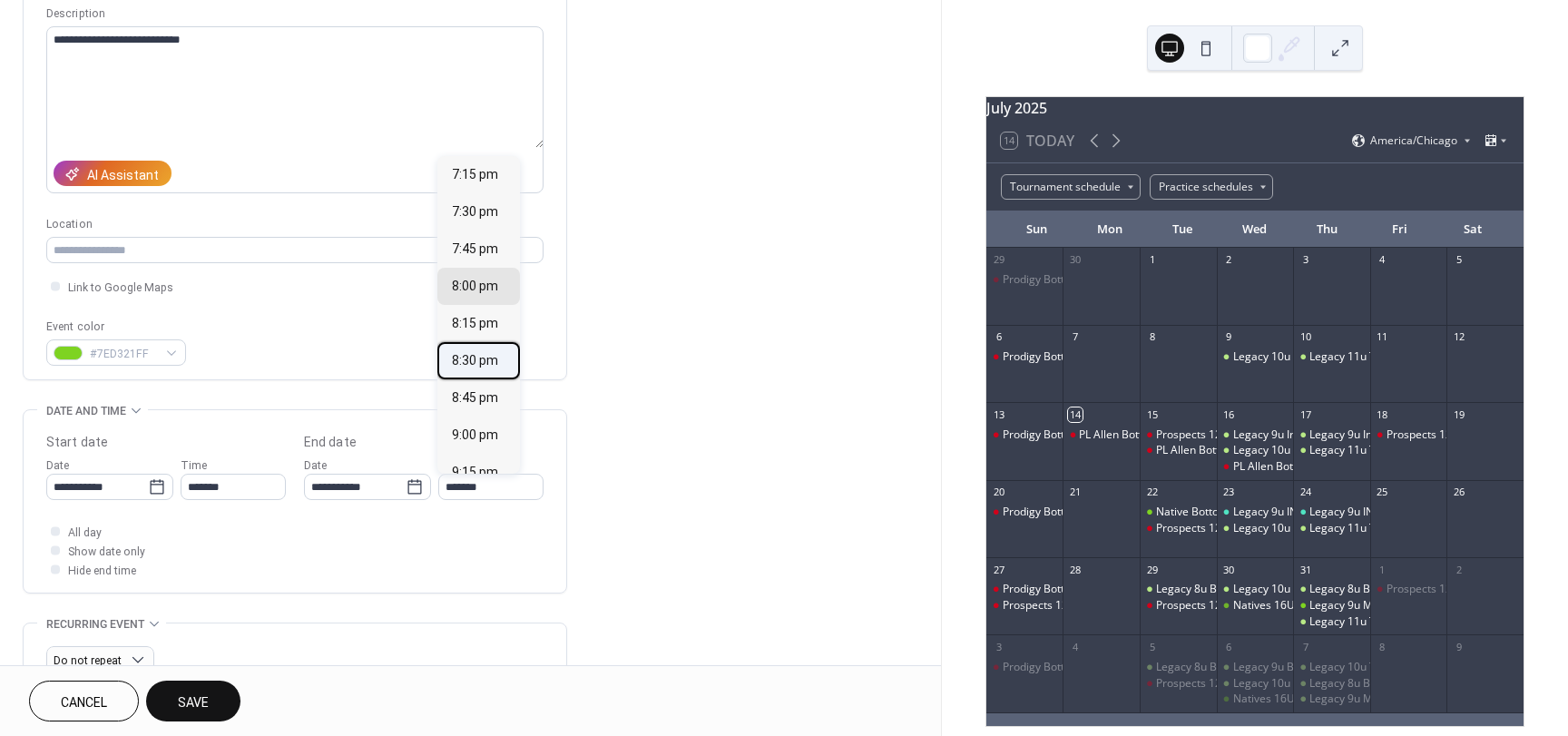 click on "8:30 pm" at bounding box center (475, 360) 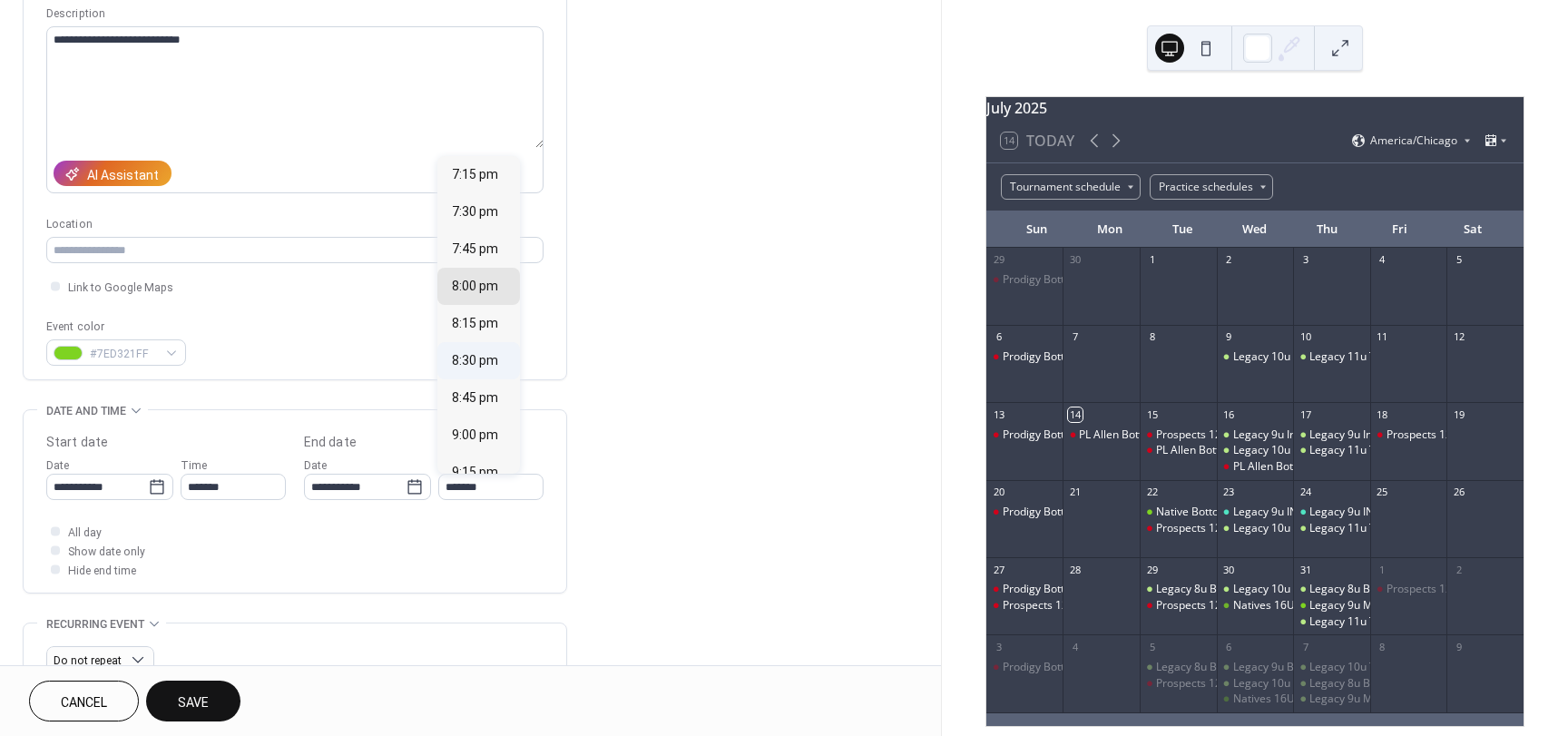 type on "*******" 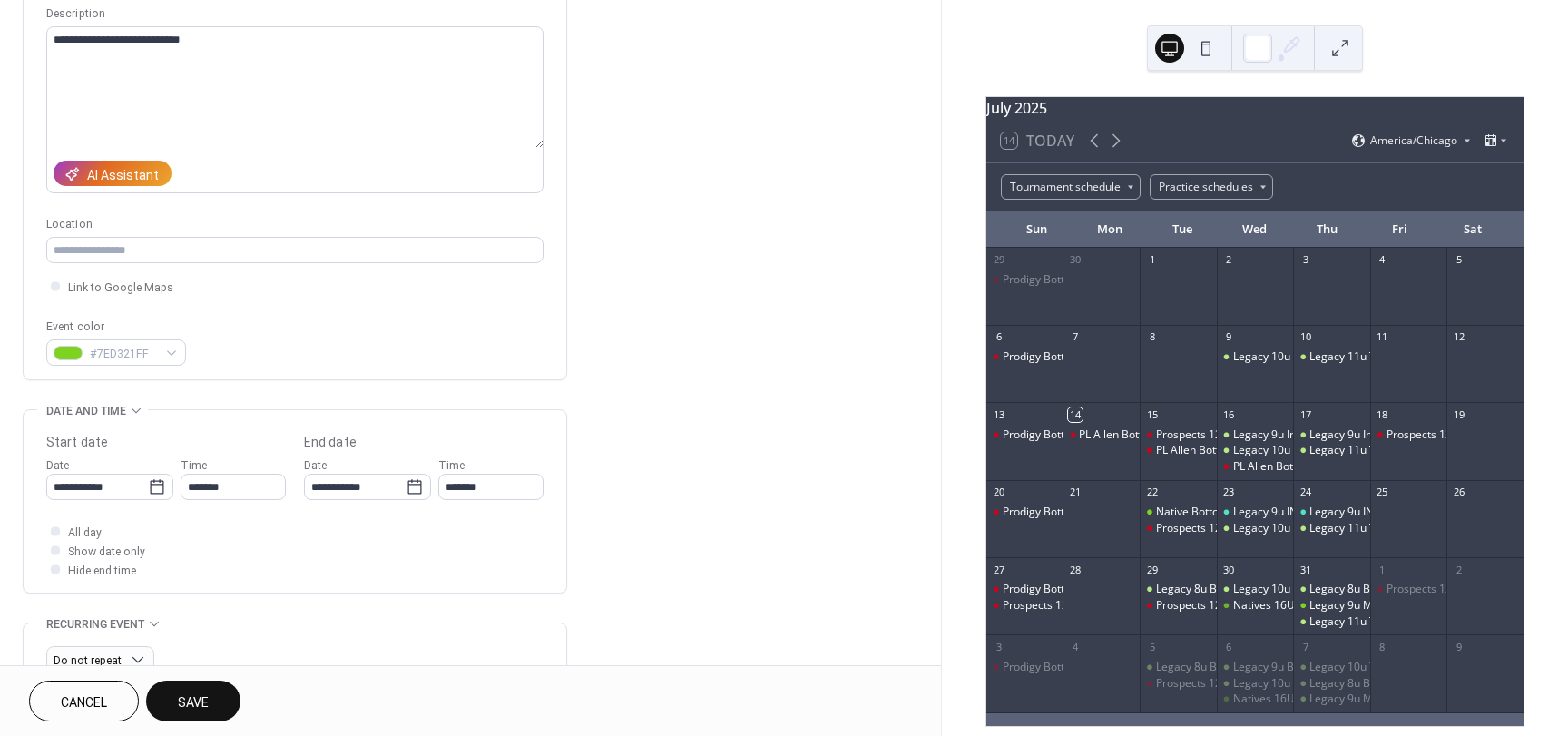click on "**********" at bounding box center (470, 472) 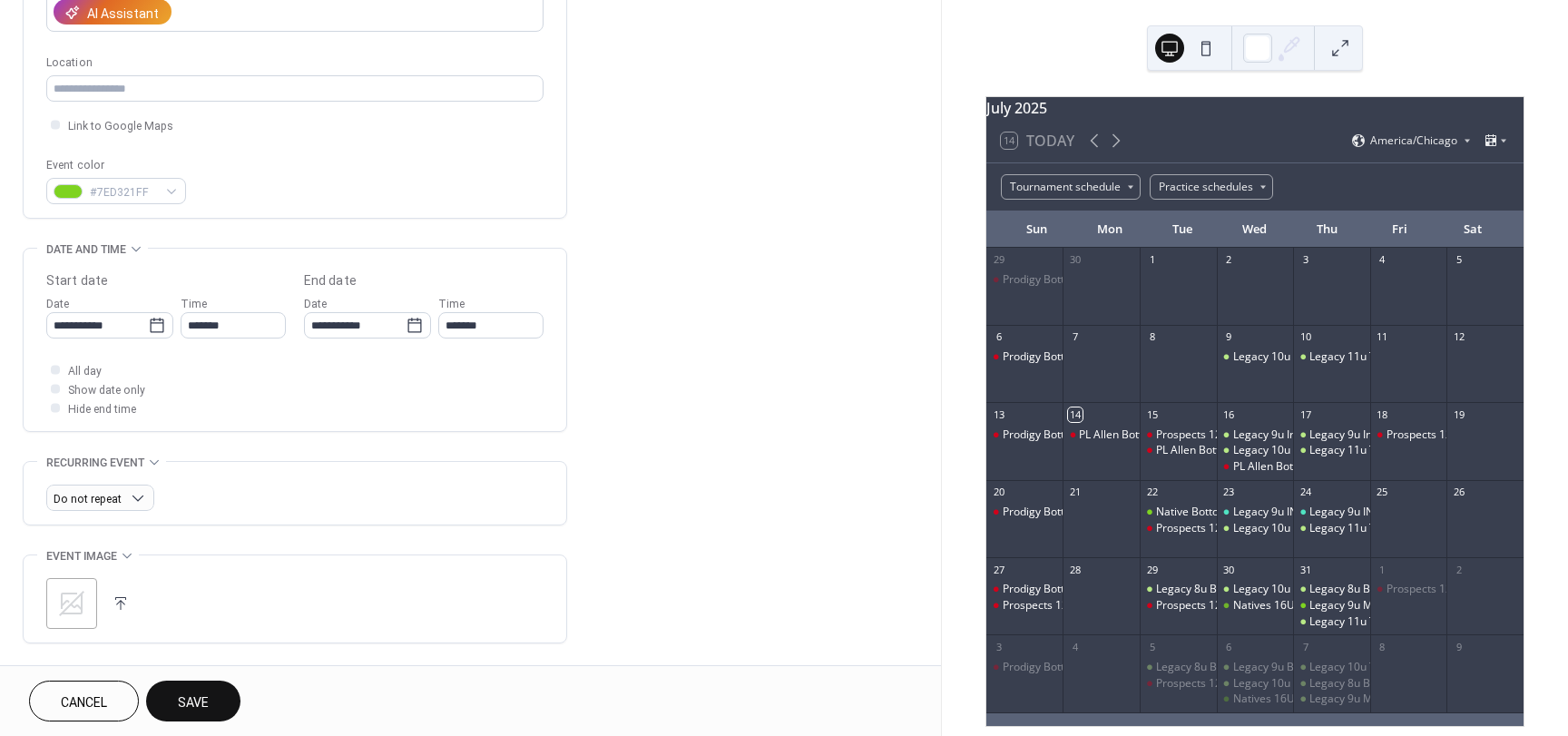 scroll, scrollTop: 363, scrollLeft: 0, axis: vertical 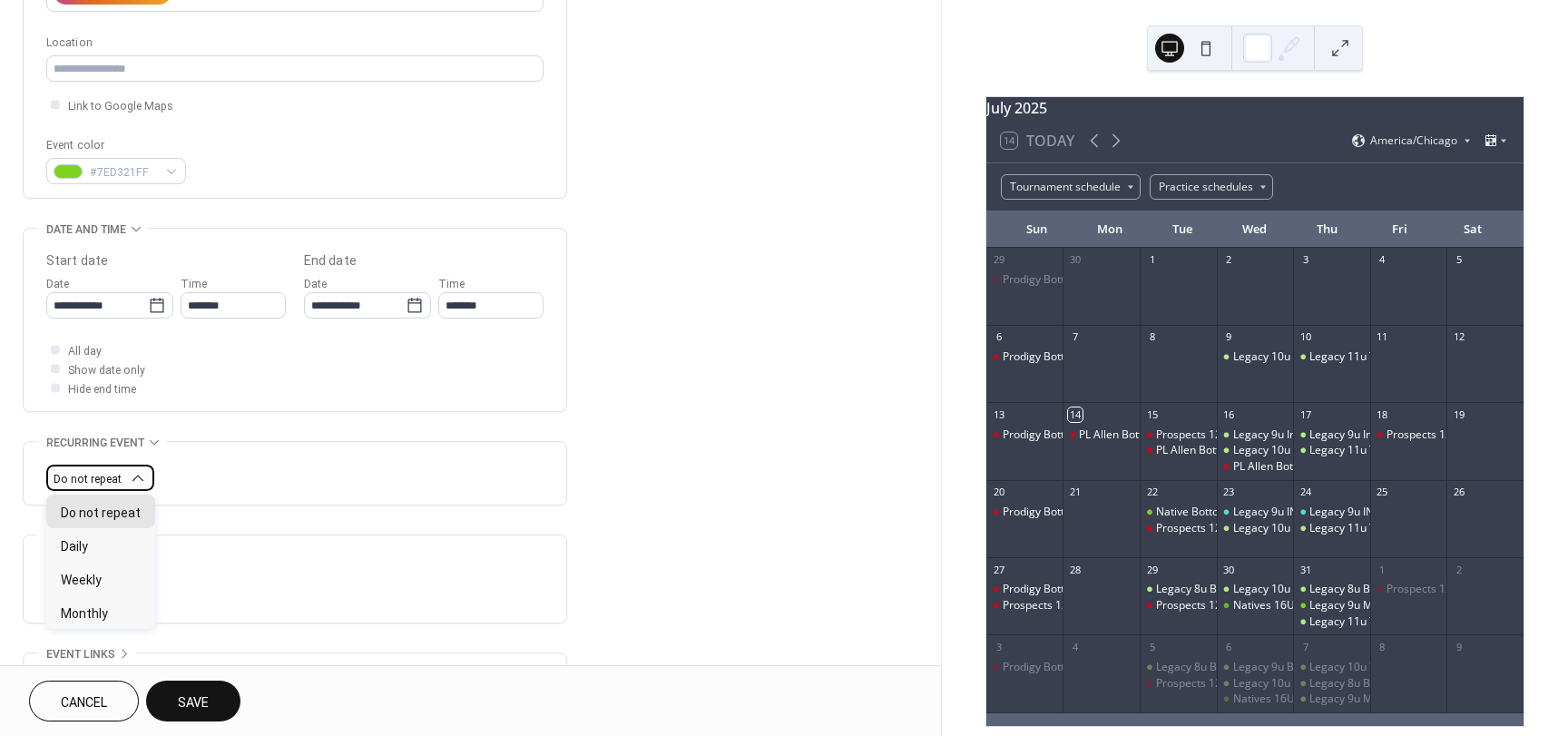 click on "Do not repeat" at bounding box center (100, 477) 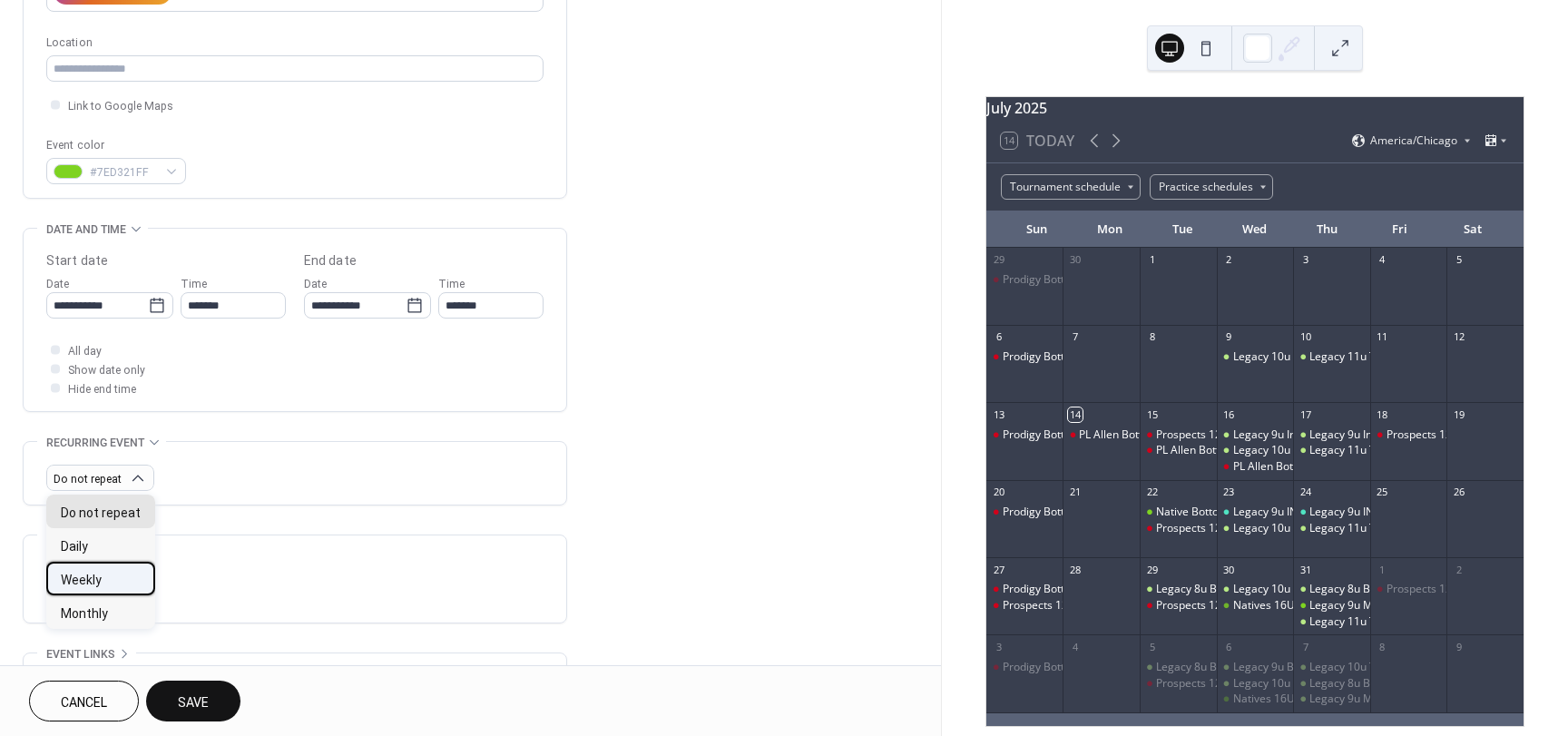 click on "Weekly" at bounding box center [81, 580] 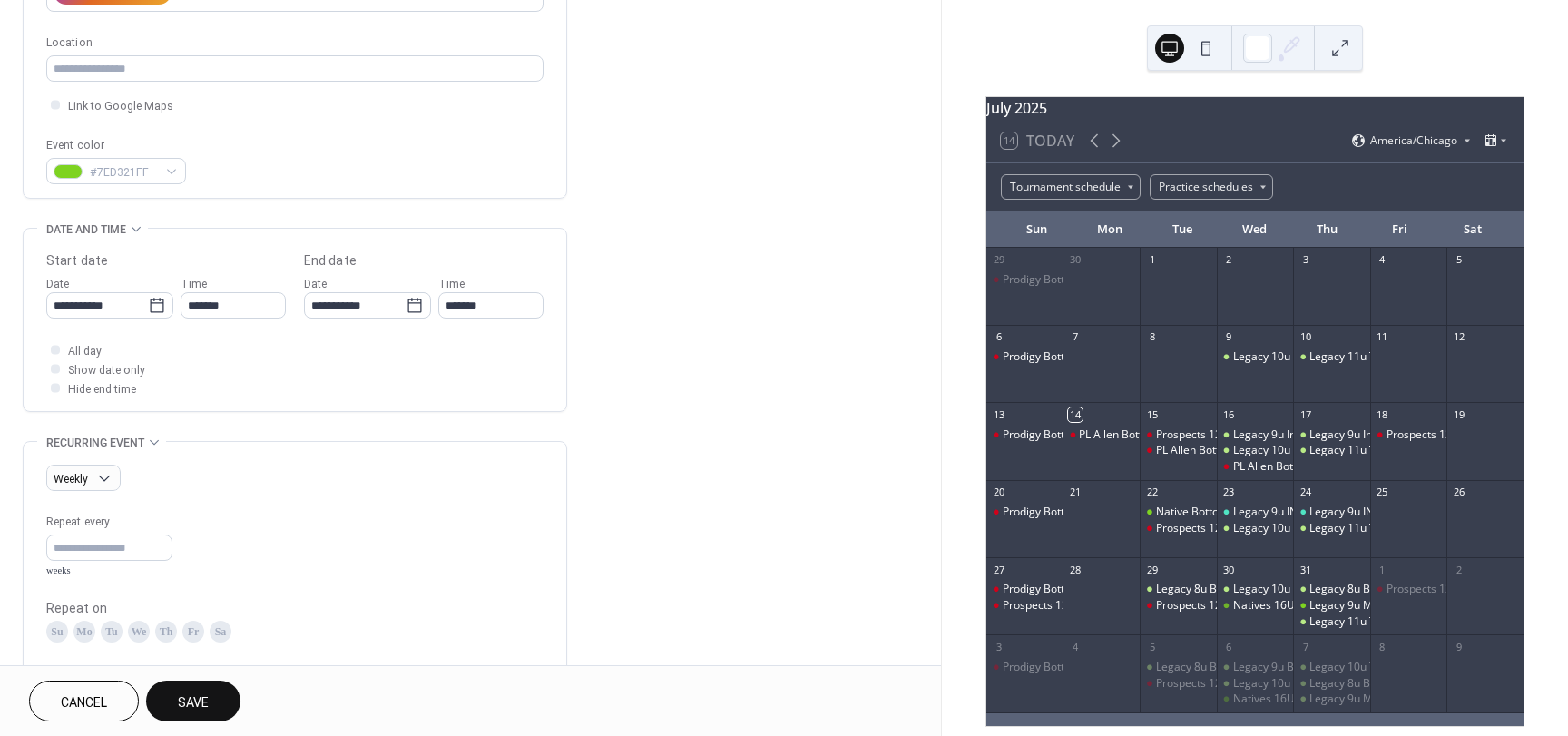 click on "Th" at bounding box center (166, 632) 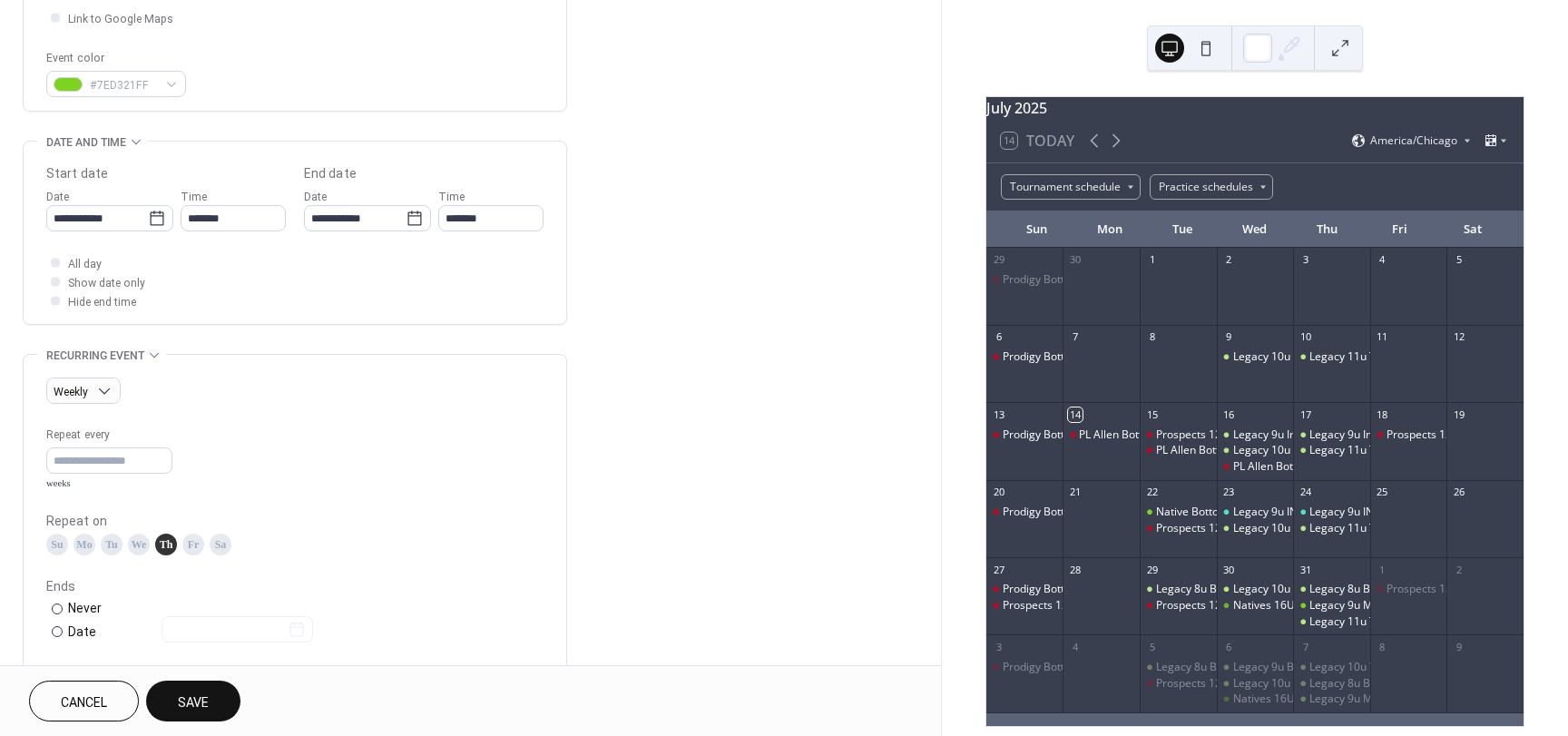 scroll, scrollTop: 454, scrollLeft: 0, axis: vertical 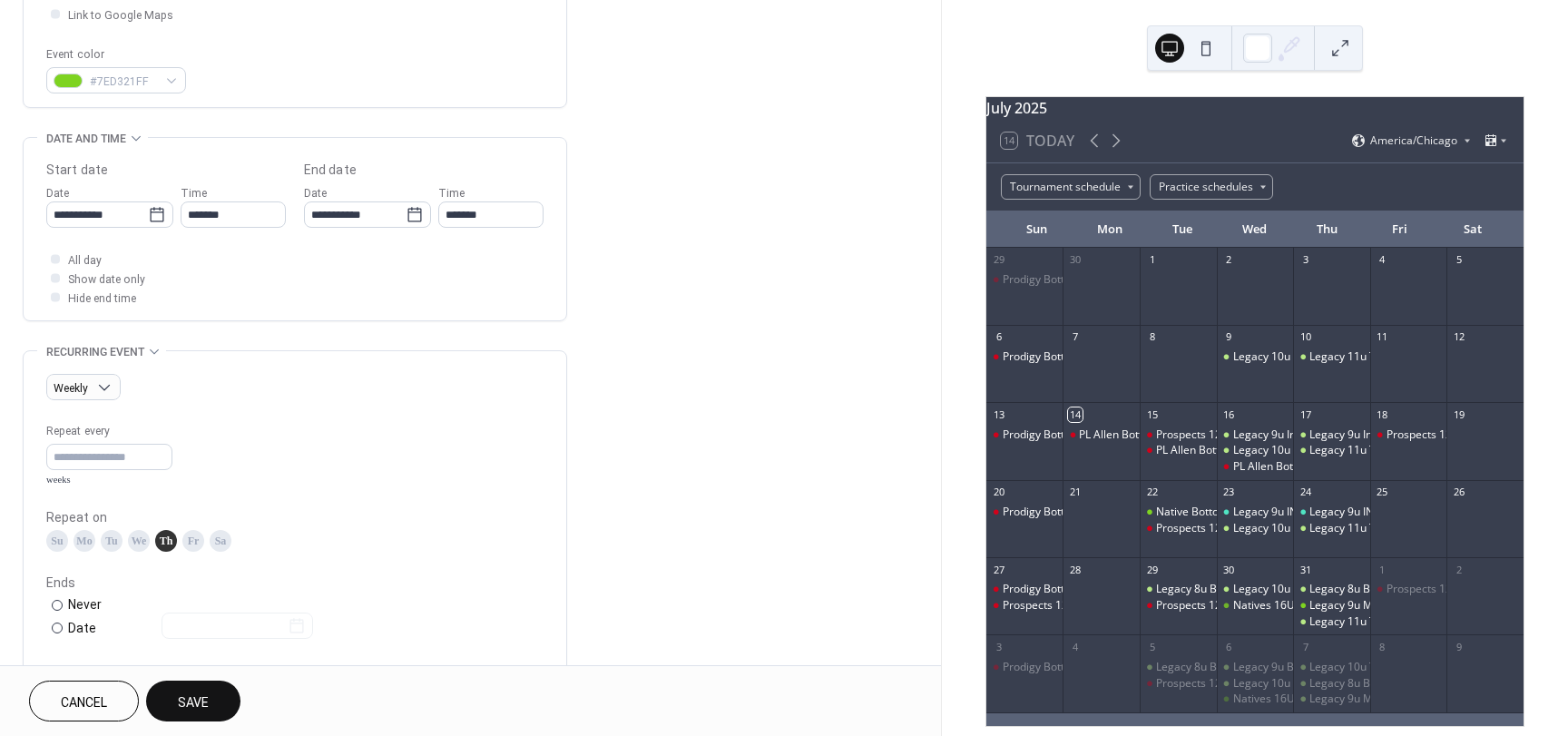 click on "Save" at bounding box center [193, 702] 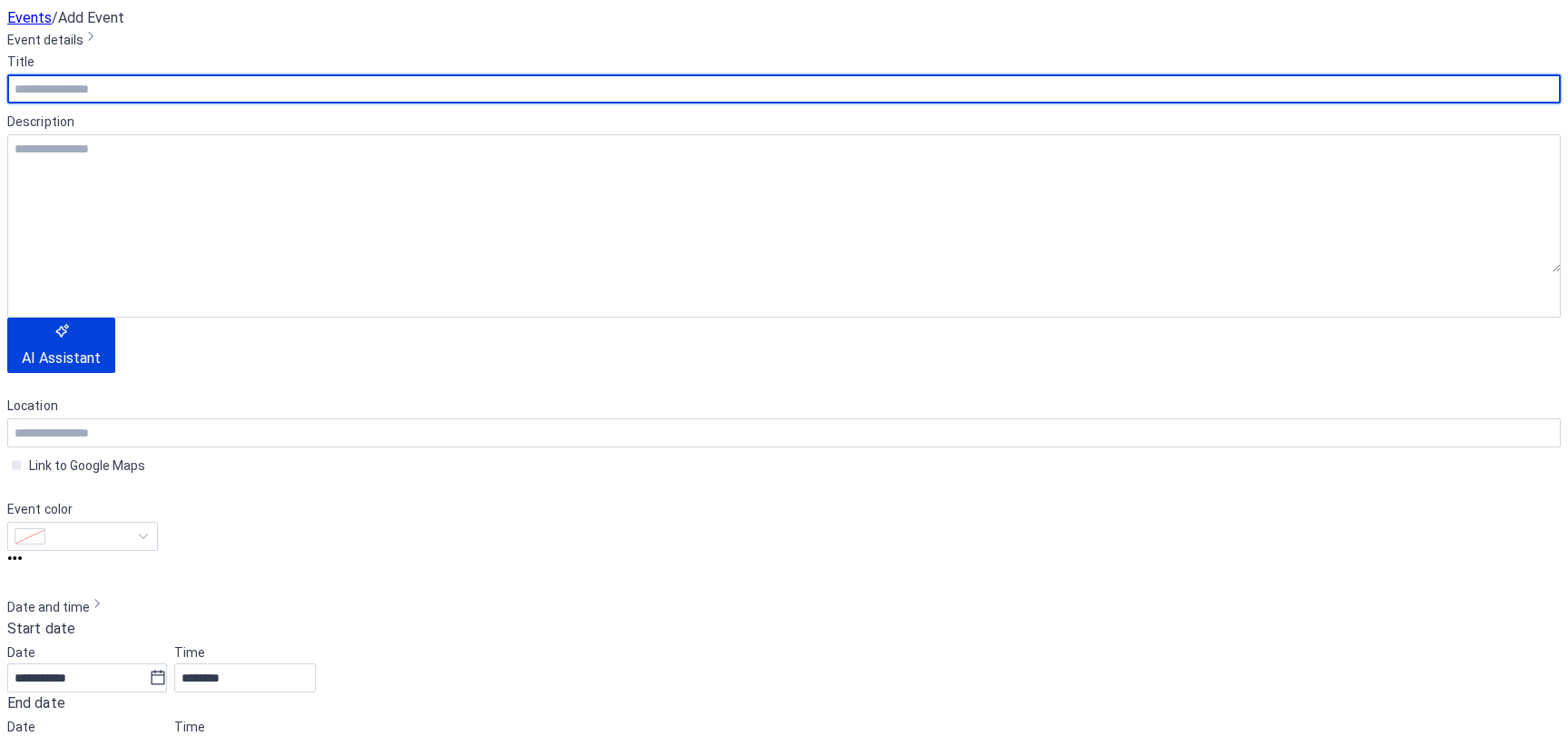 scroll, scrollTop: 0, scrollLeft: 0, axis: both 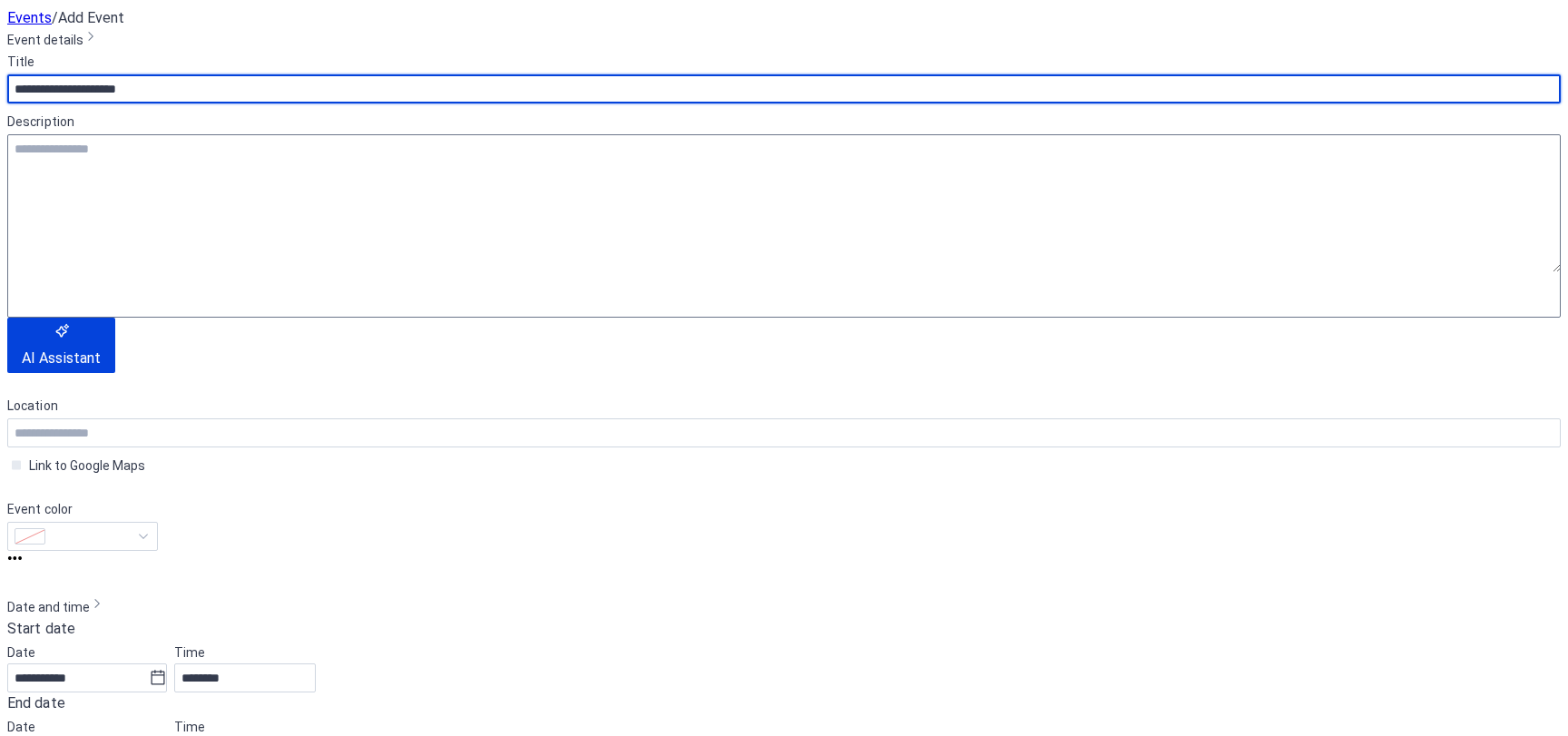 type on "**********" 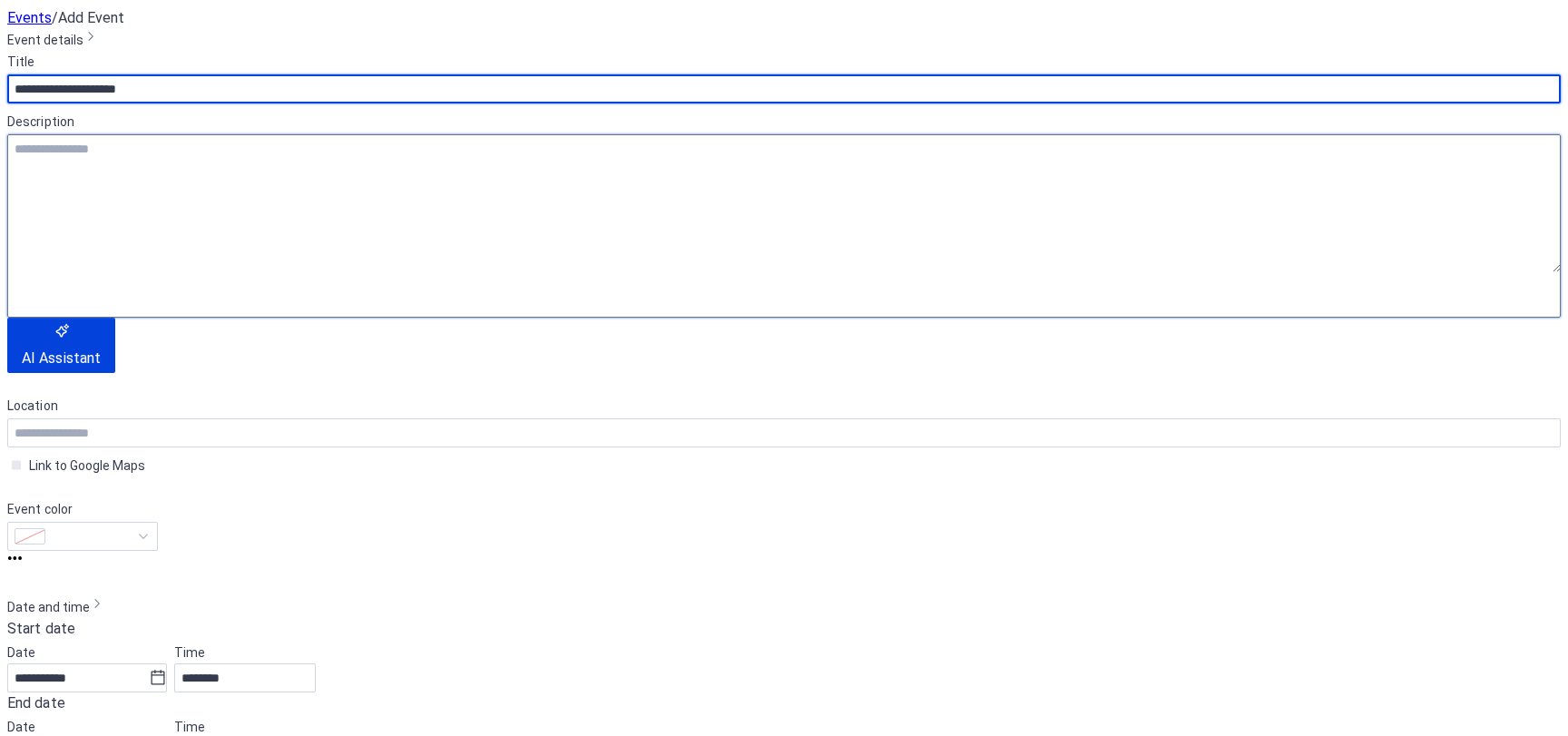 click at bounding box center [784, 203] 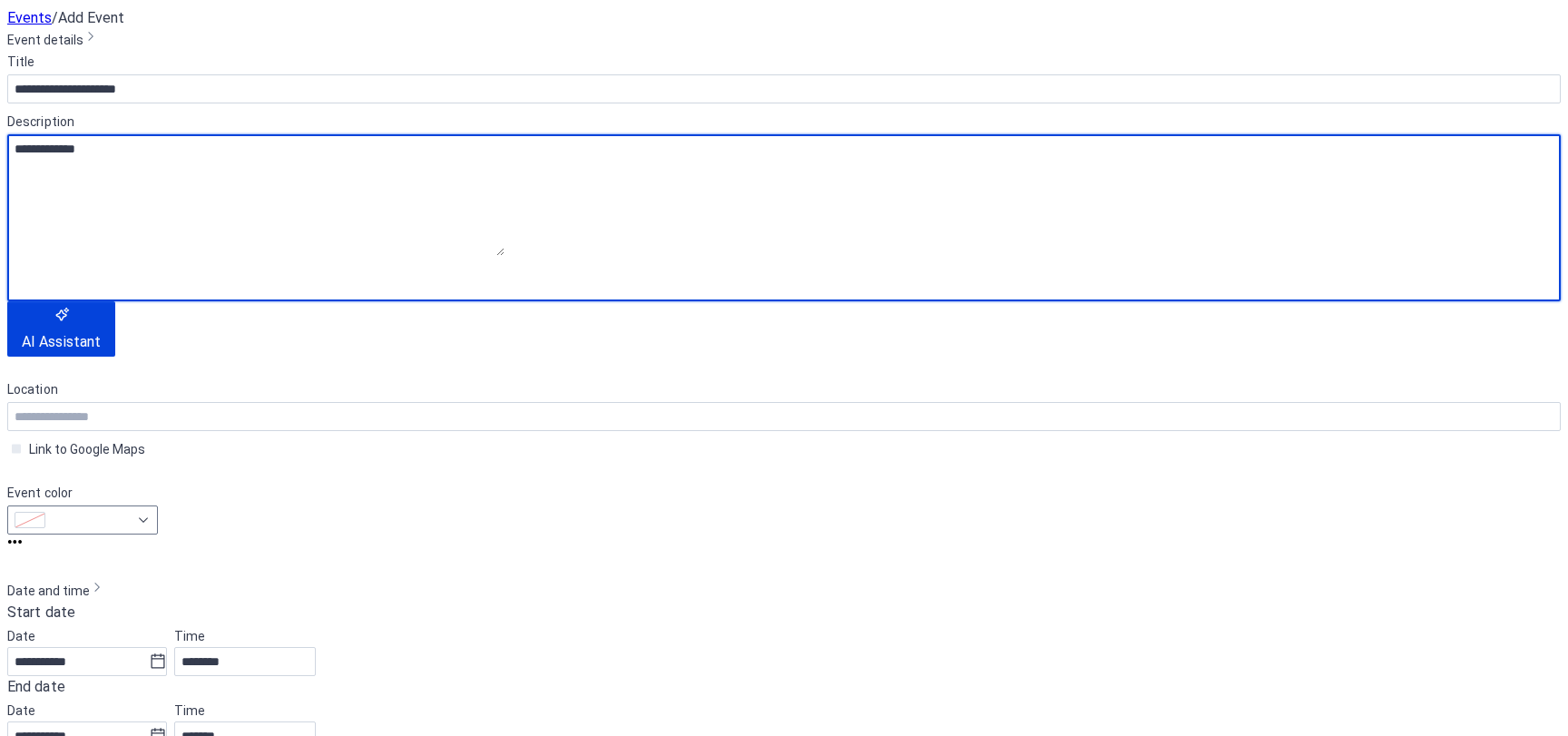 type on "**********" 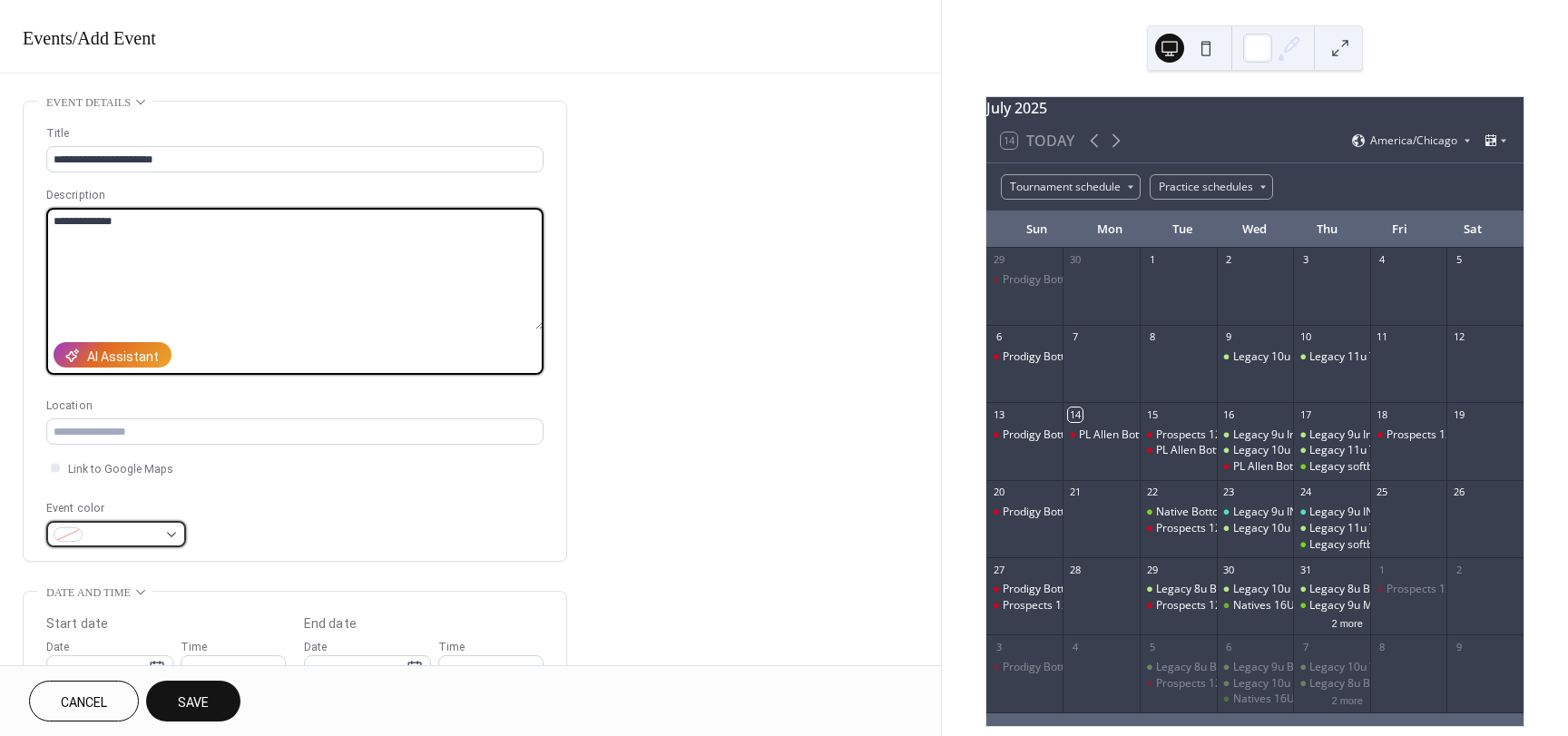 click at bounding box center [123, 535] 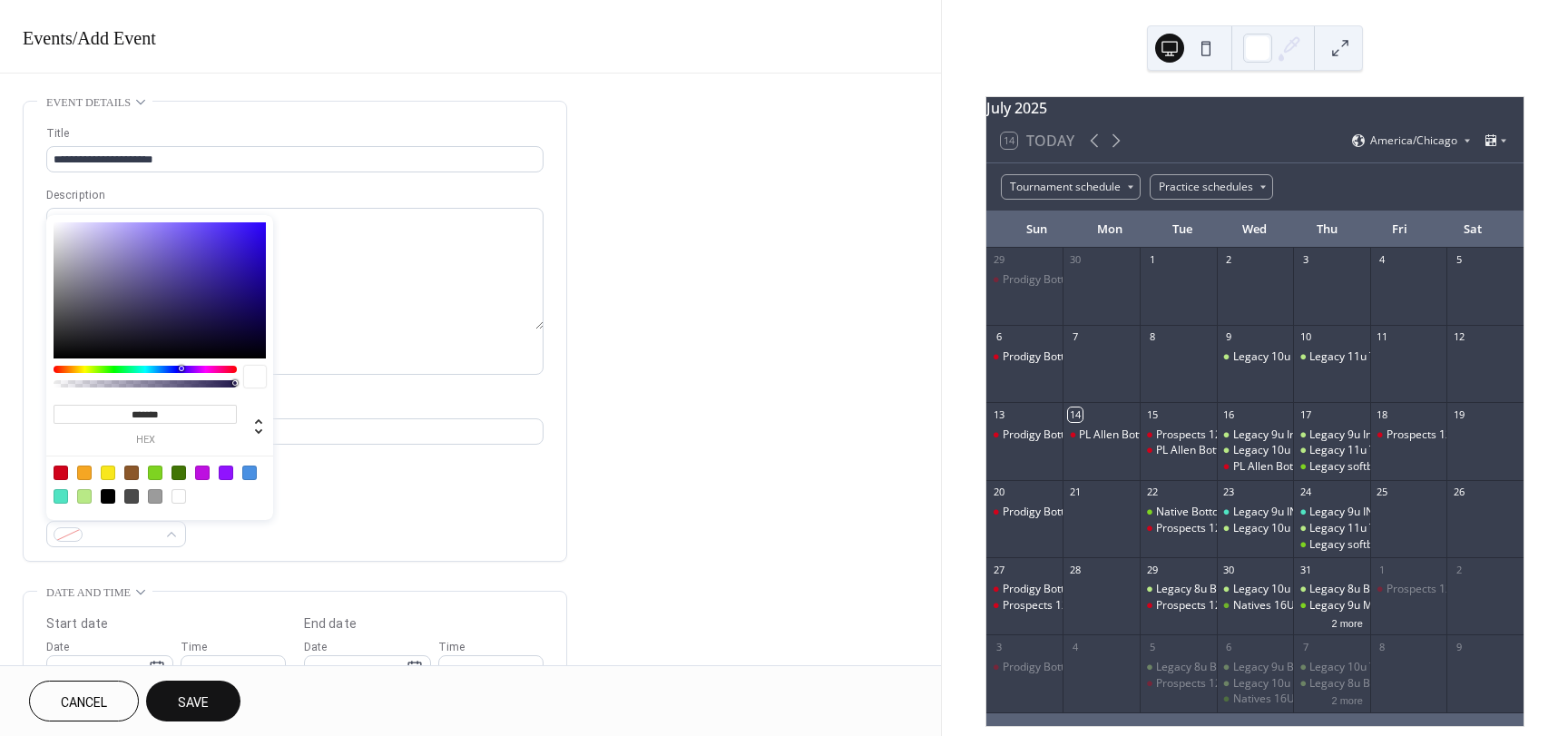 click at bounding box center (155, 473) 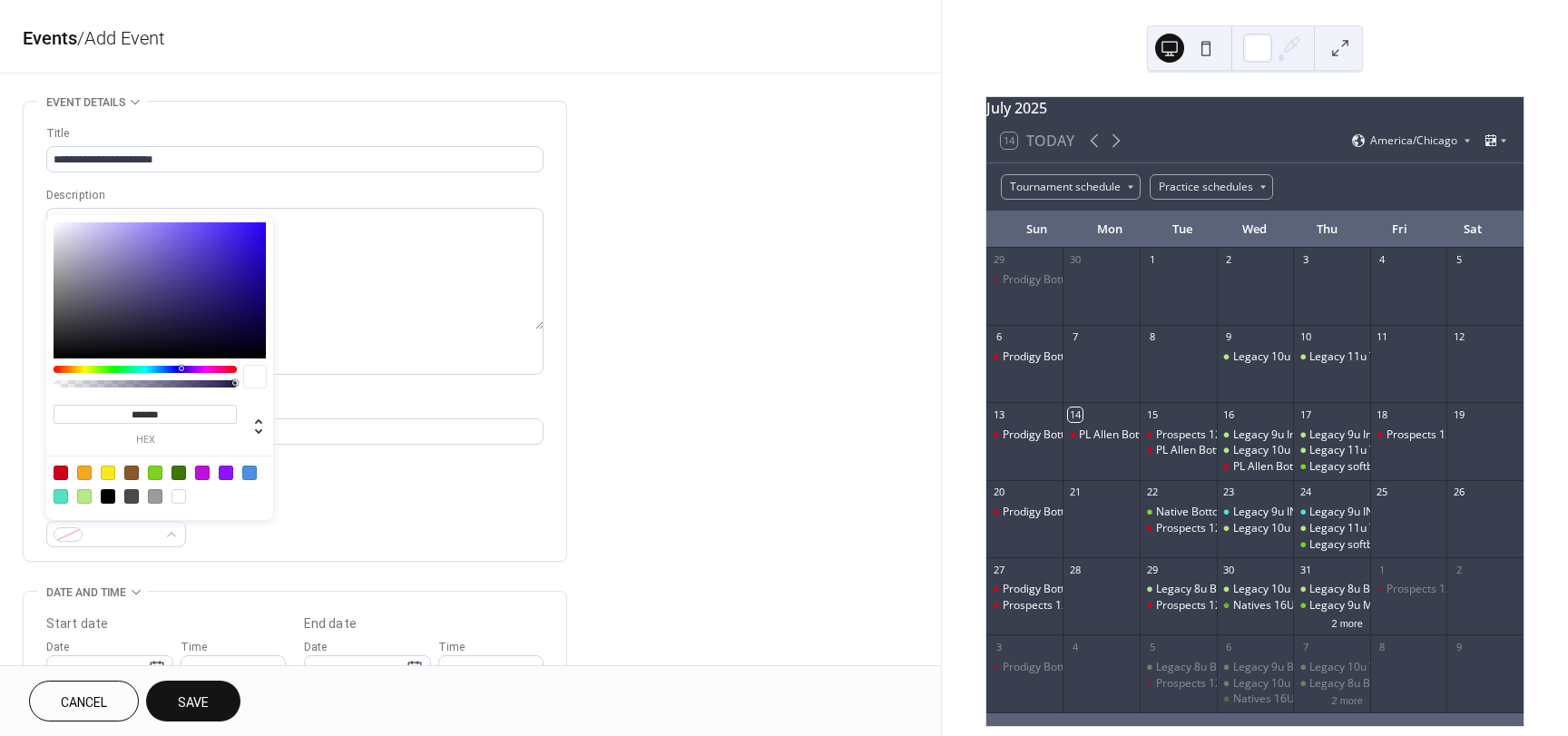 type on "*******" 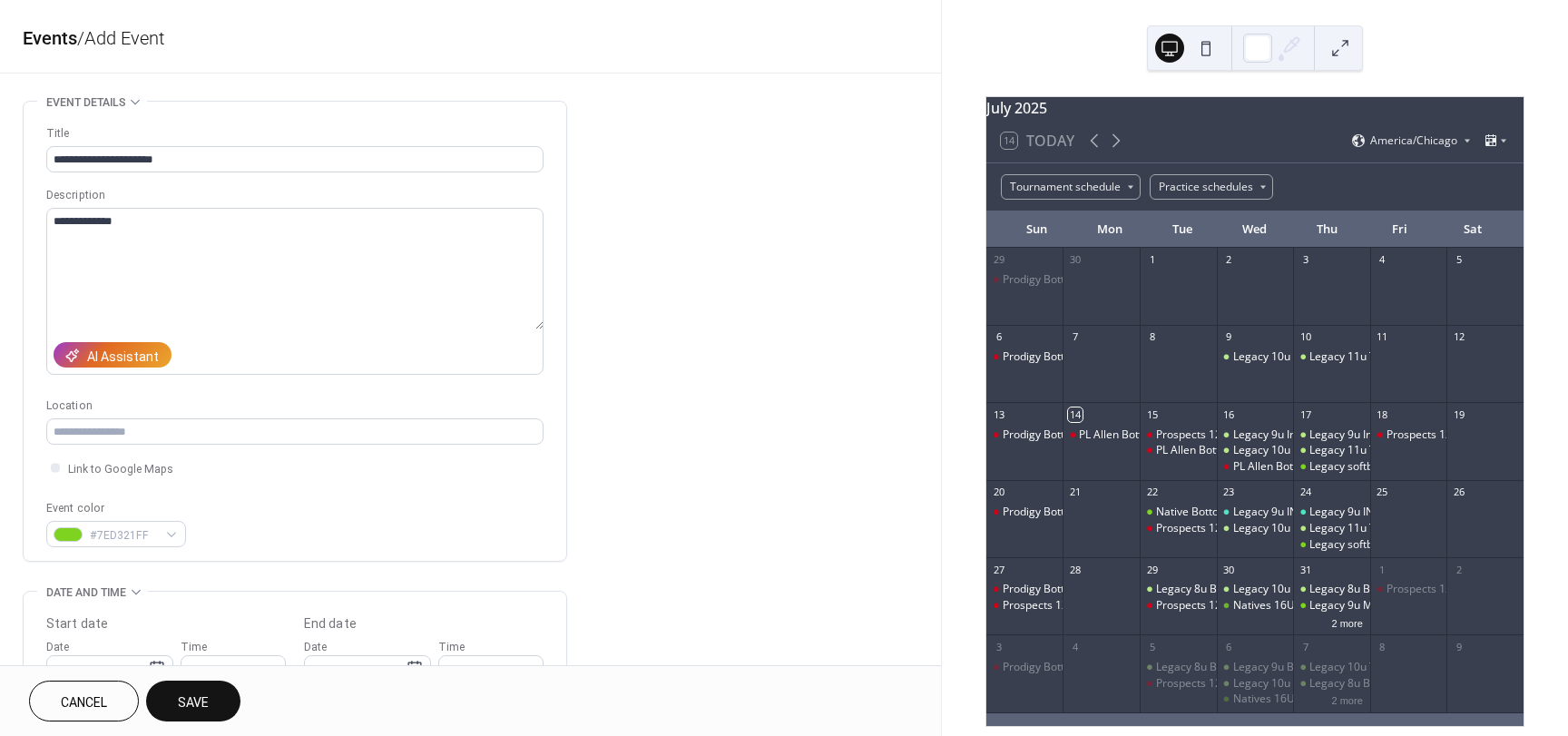 click on "**********" at bounding box center [470, 653] 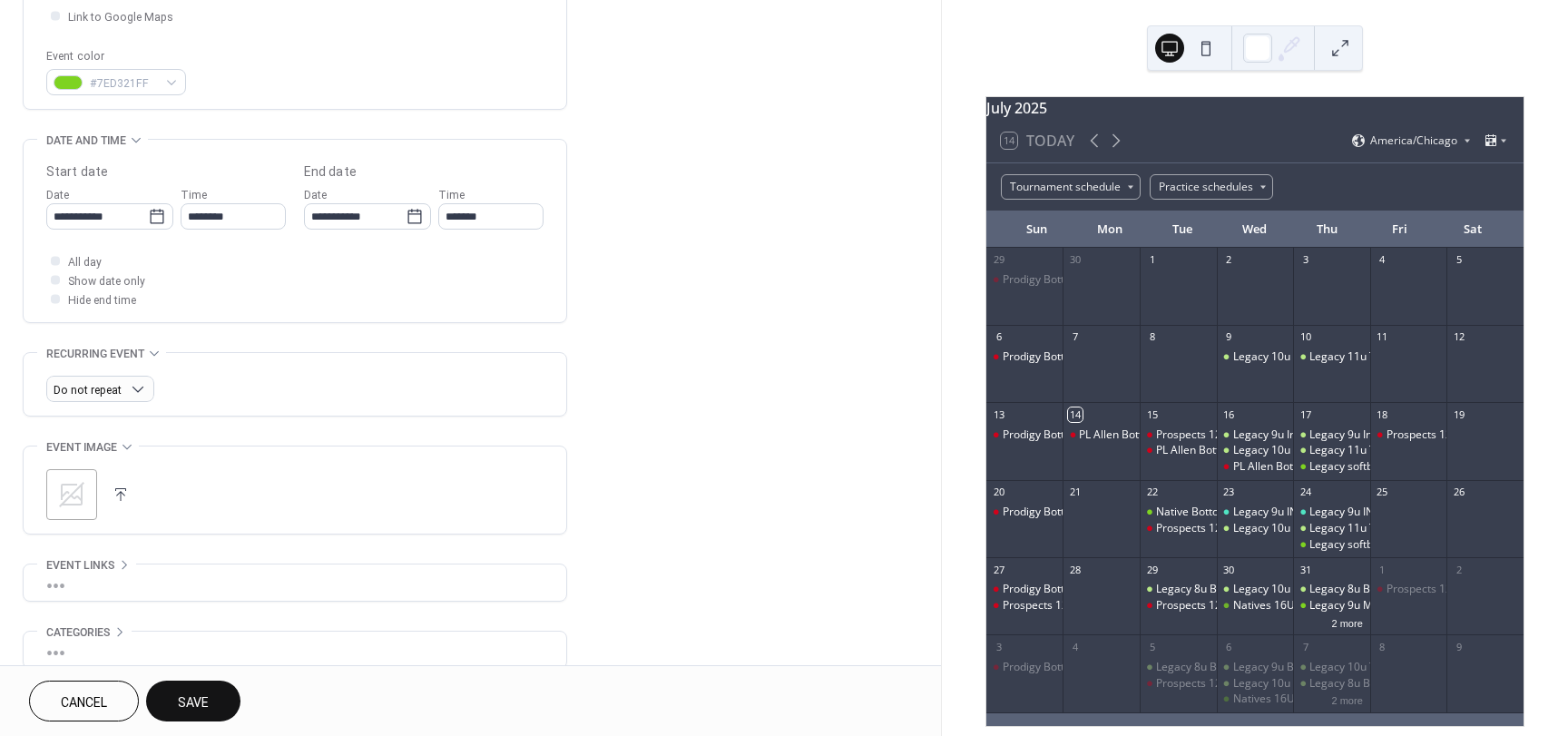 scroll, scrollTop: 454, scrollLeft: 0, axis: vertical 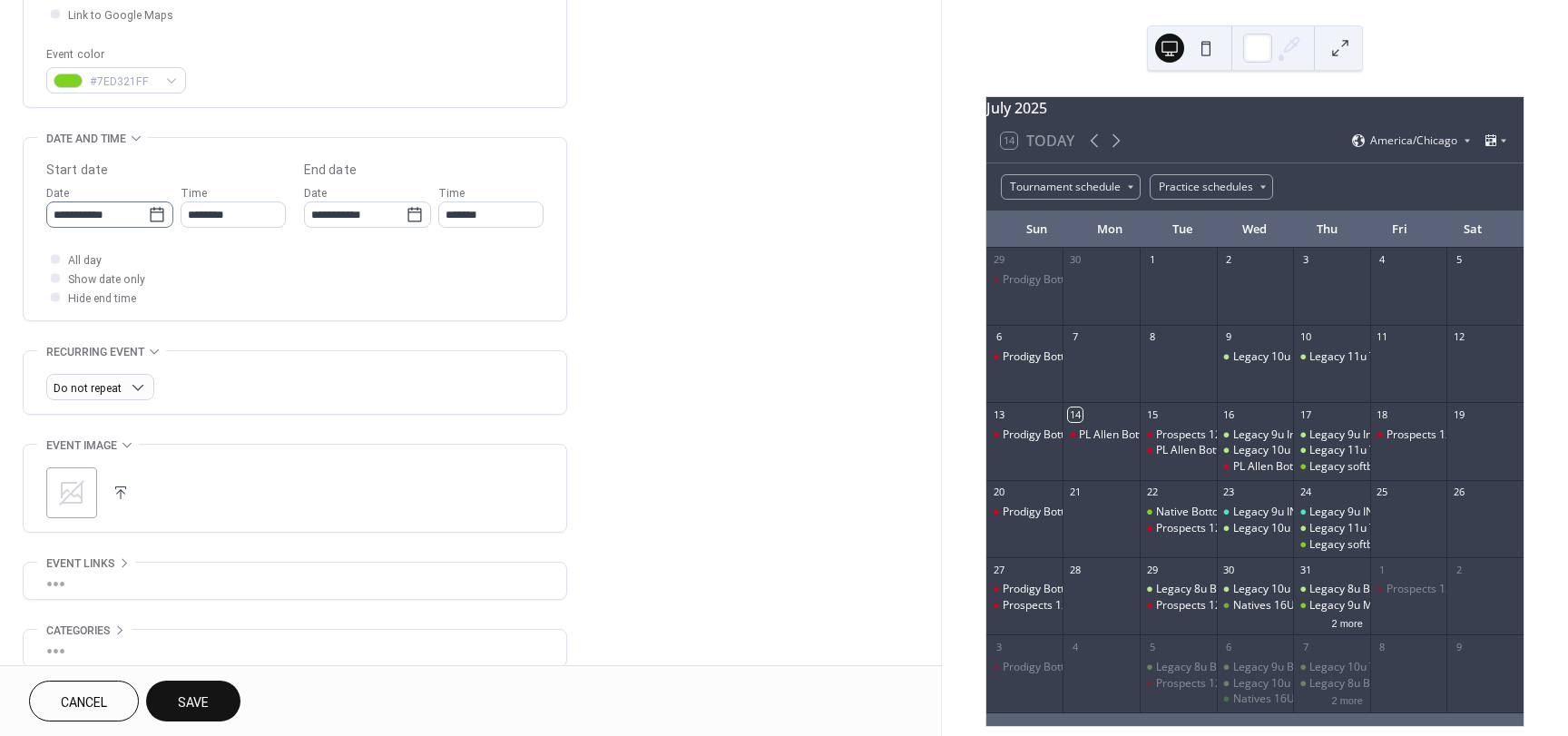 click 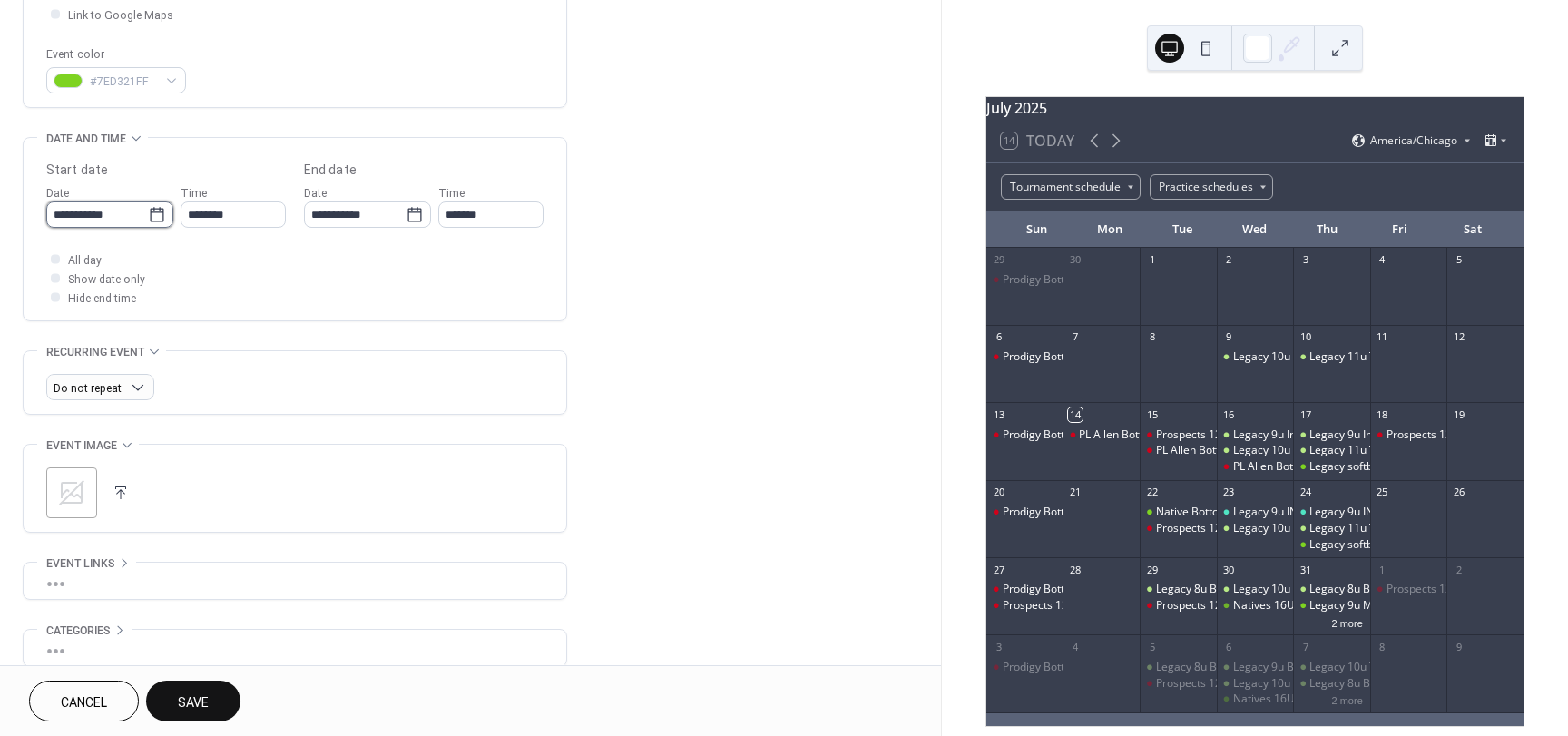 click on "**********" at bounding box center [97, 214] 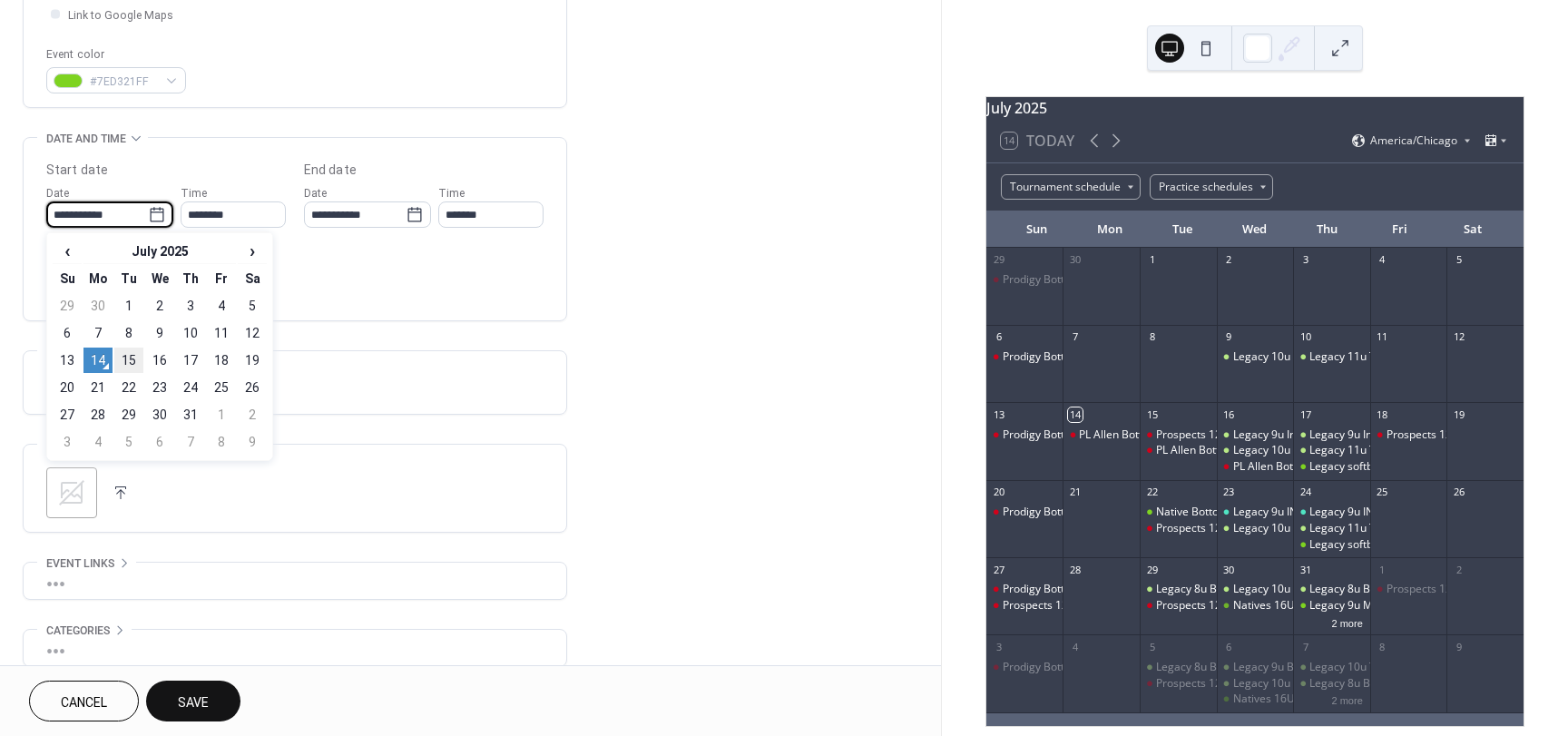 click on "15" at bounding box center (129, 360) 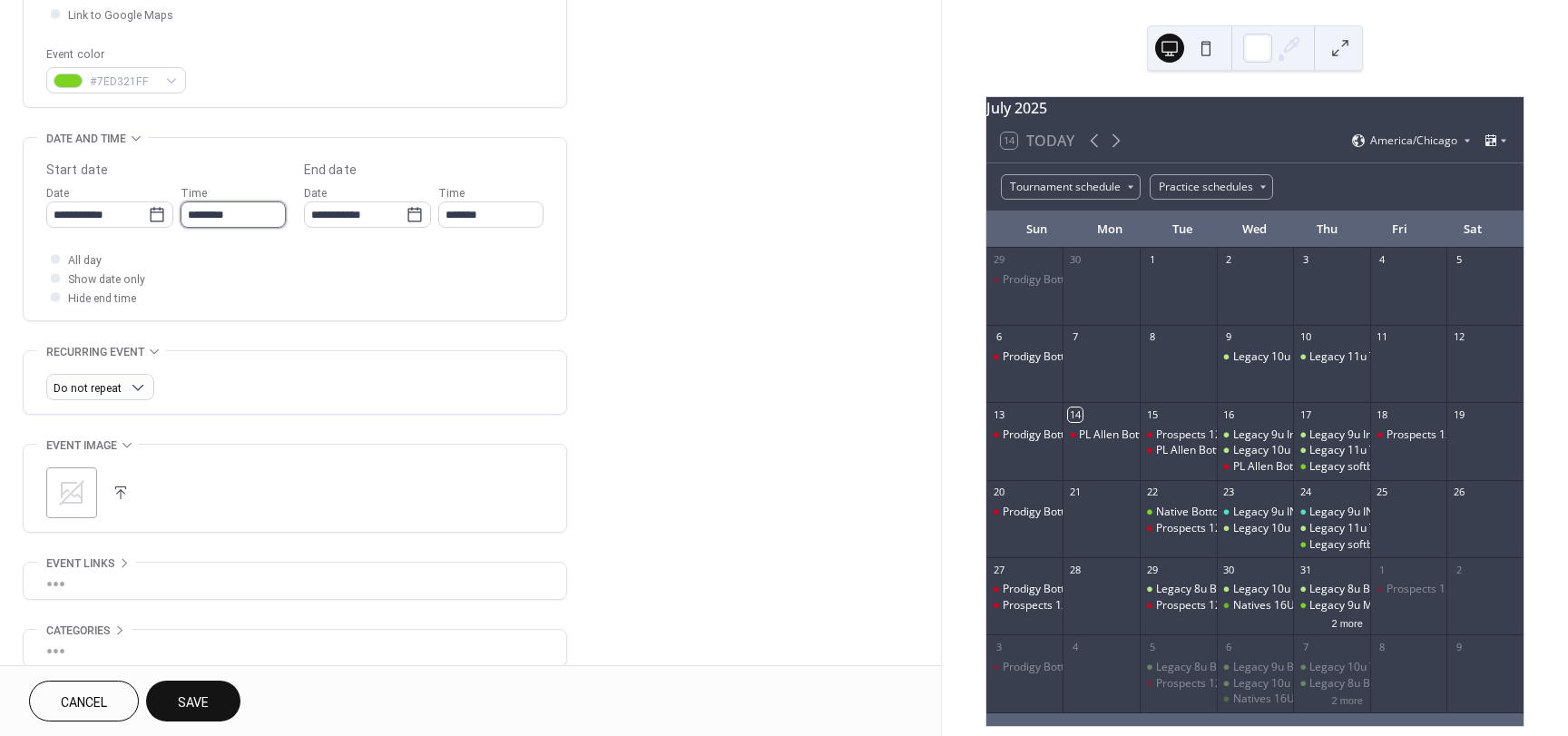 click on "********" at bounding box center (233, 214) 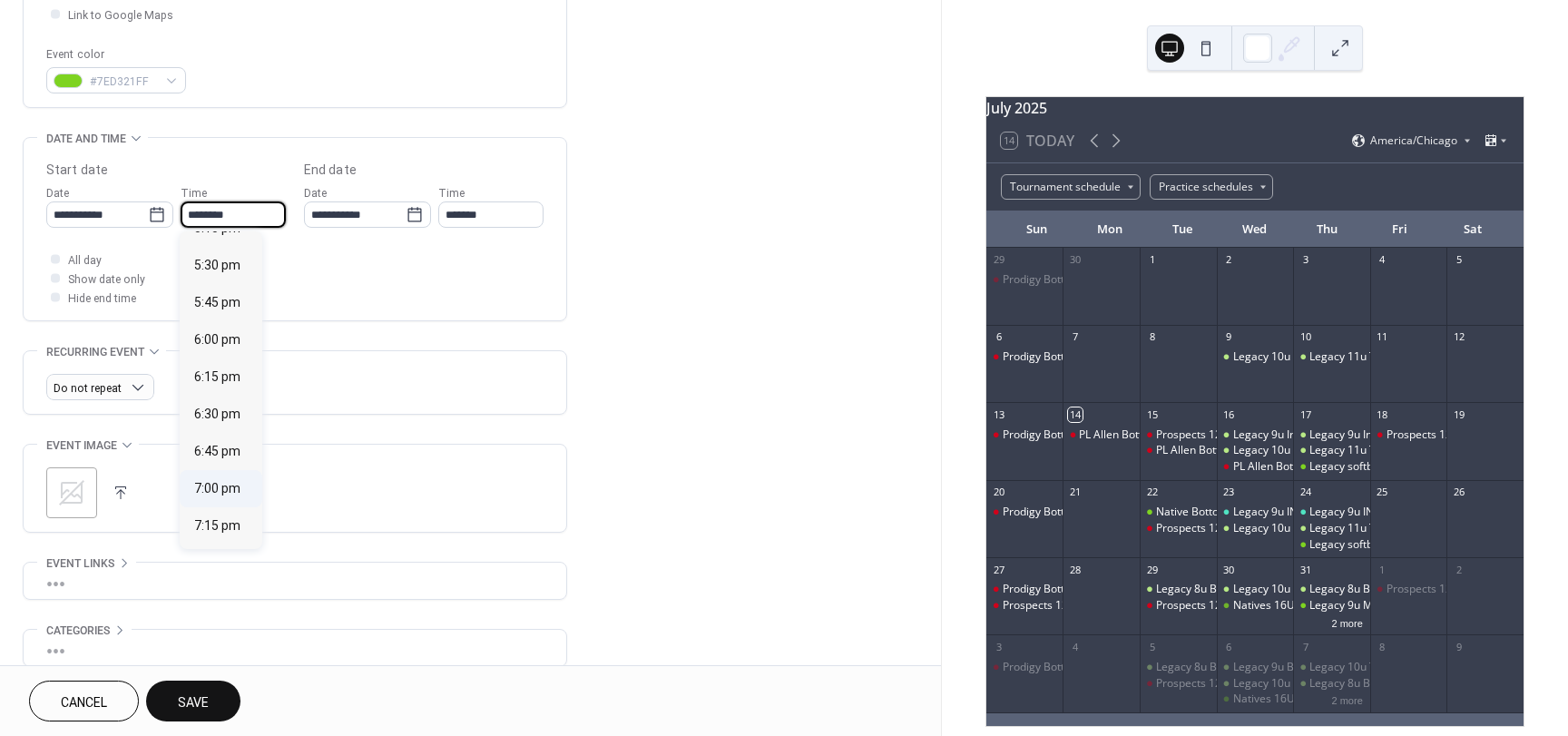 scroll, scrollTop: 2603, scrollLeft: 0, axis: vertical 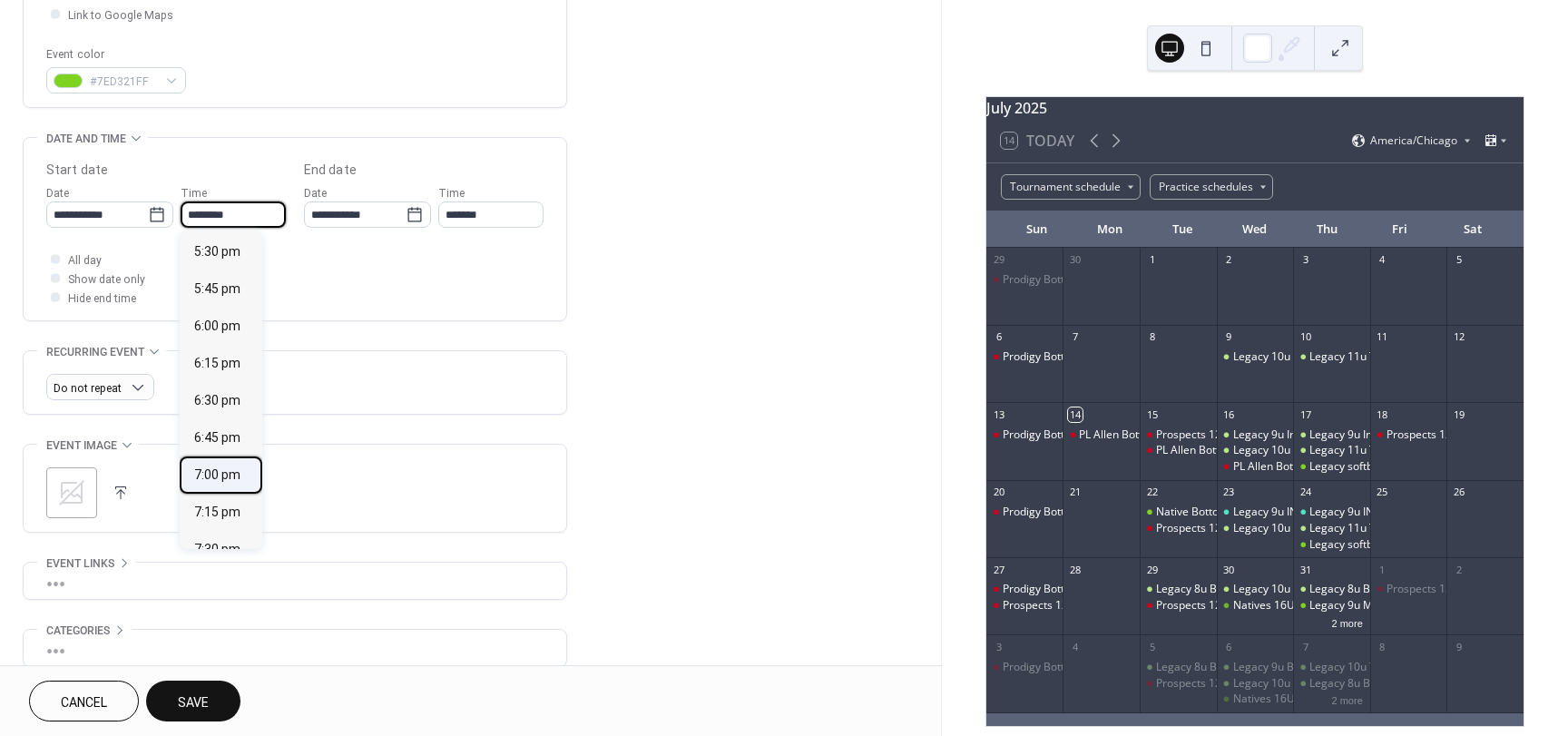 click on "7:00 pm" at bounding box center [217, 475] 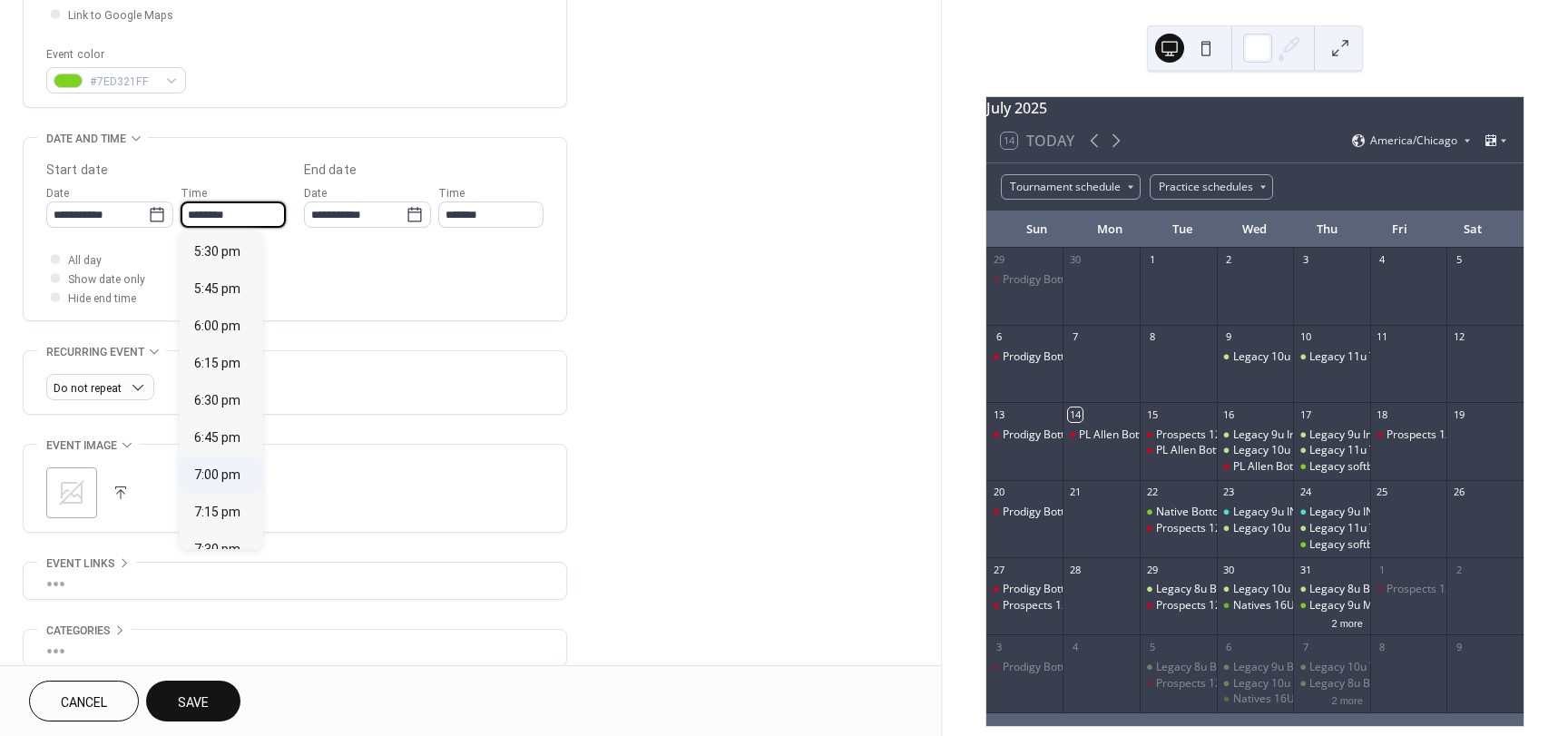 type on "*******" 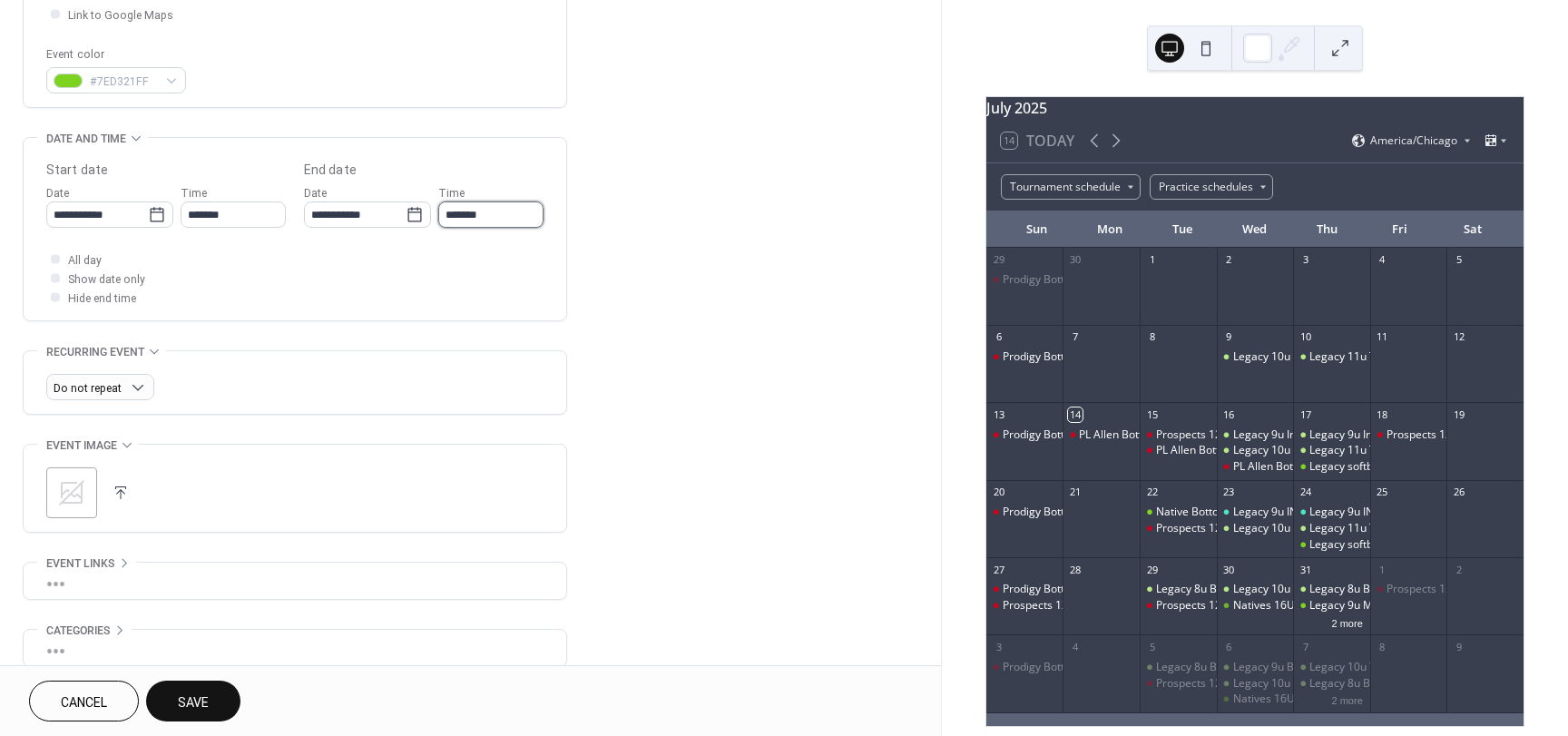 click on "*******" at bounding box center (491, 214) 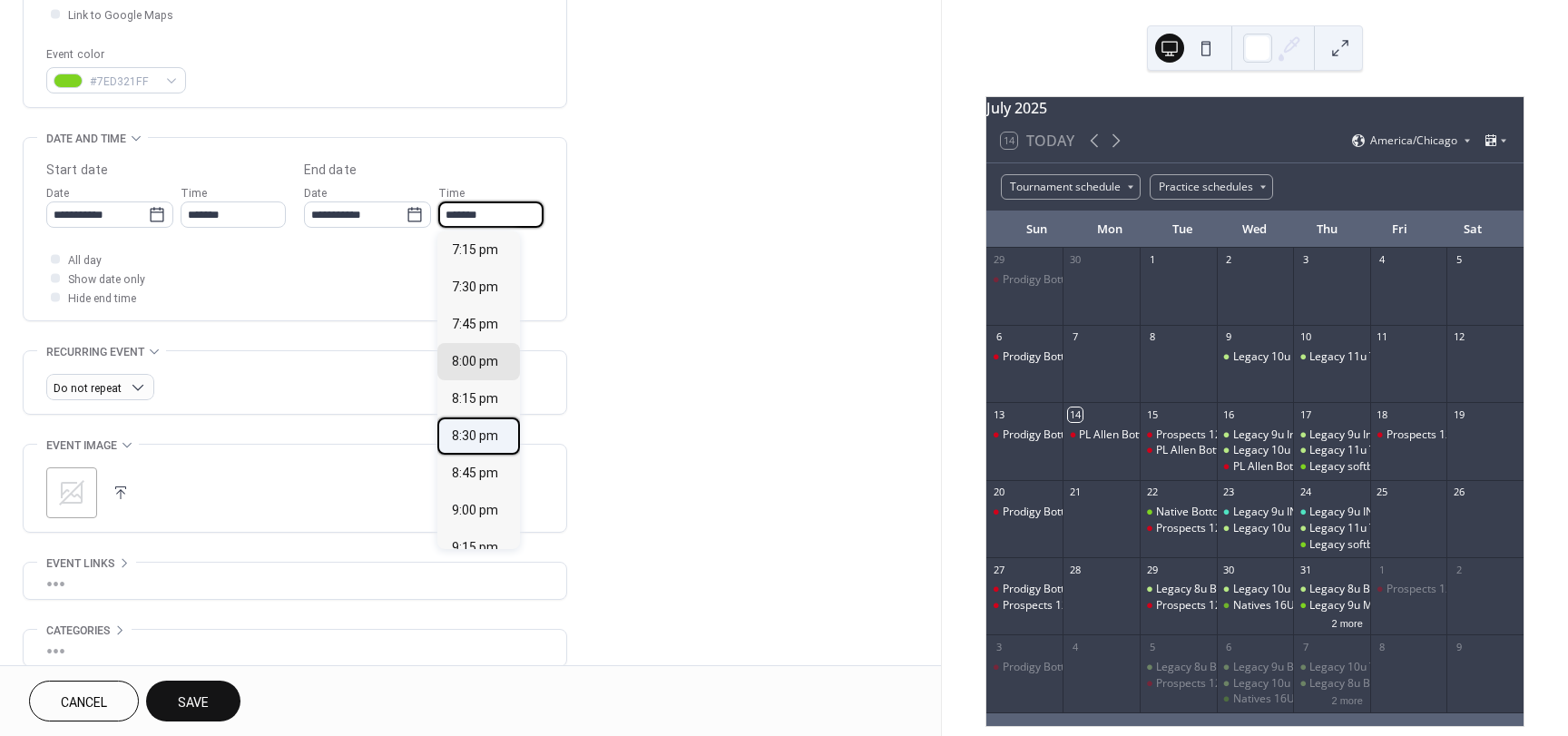 click on "8:30 pm" at bounding box center [475, 436] 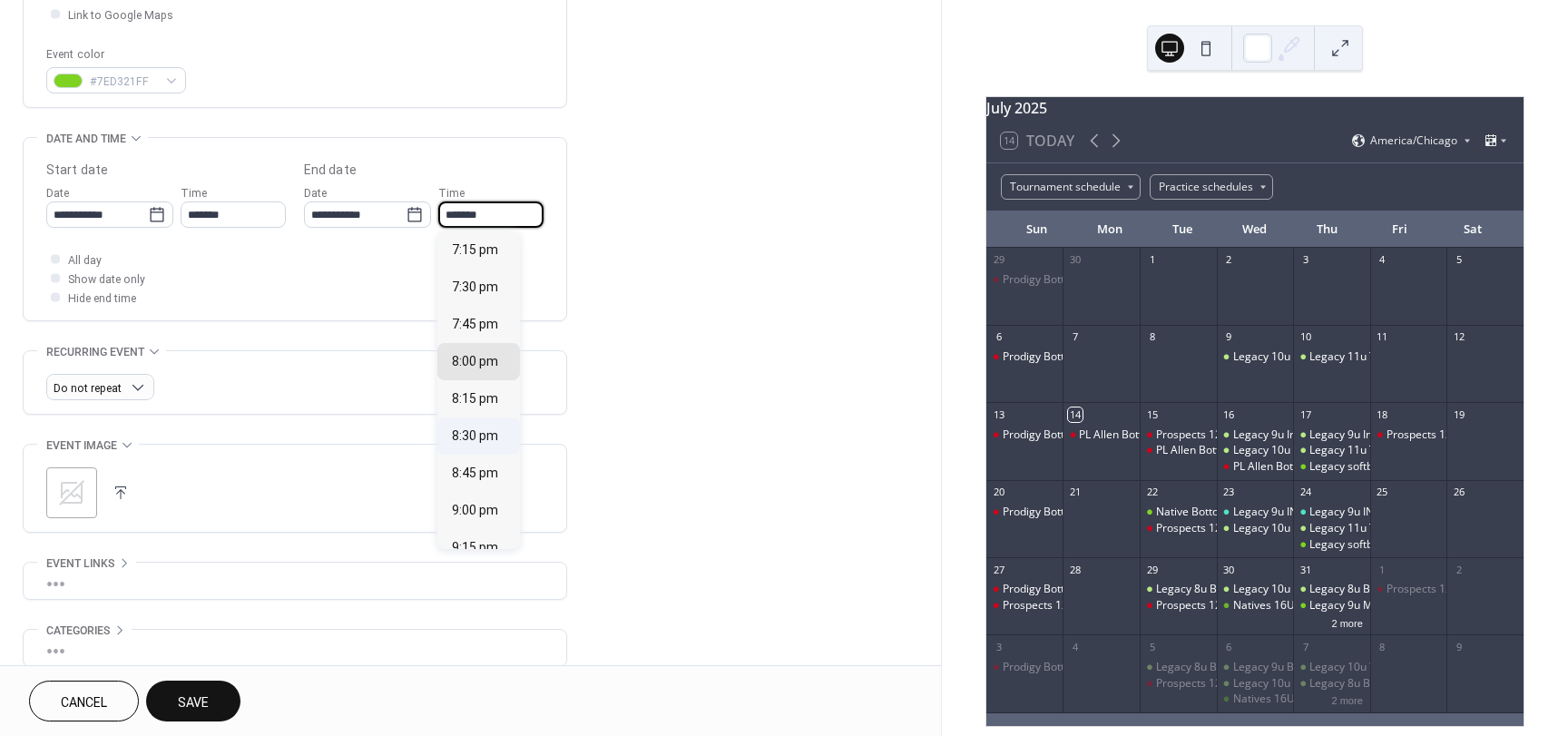 type on "*******" 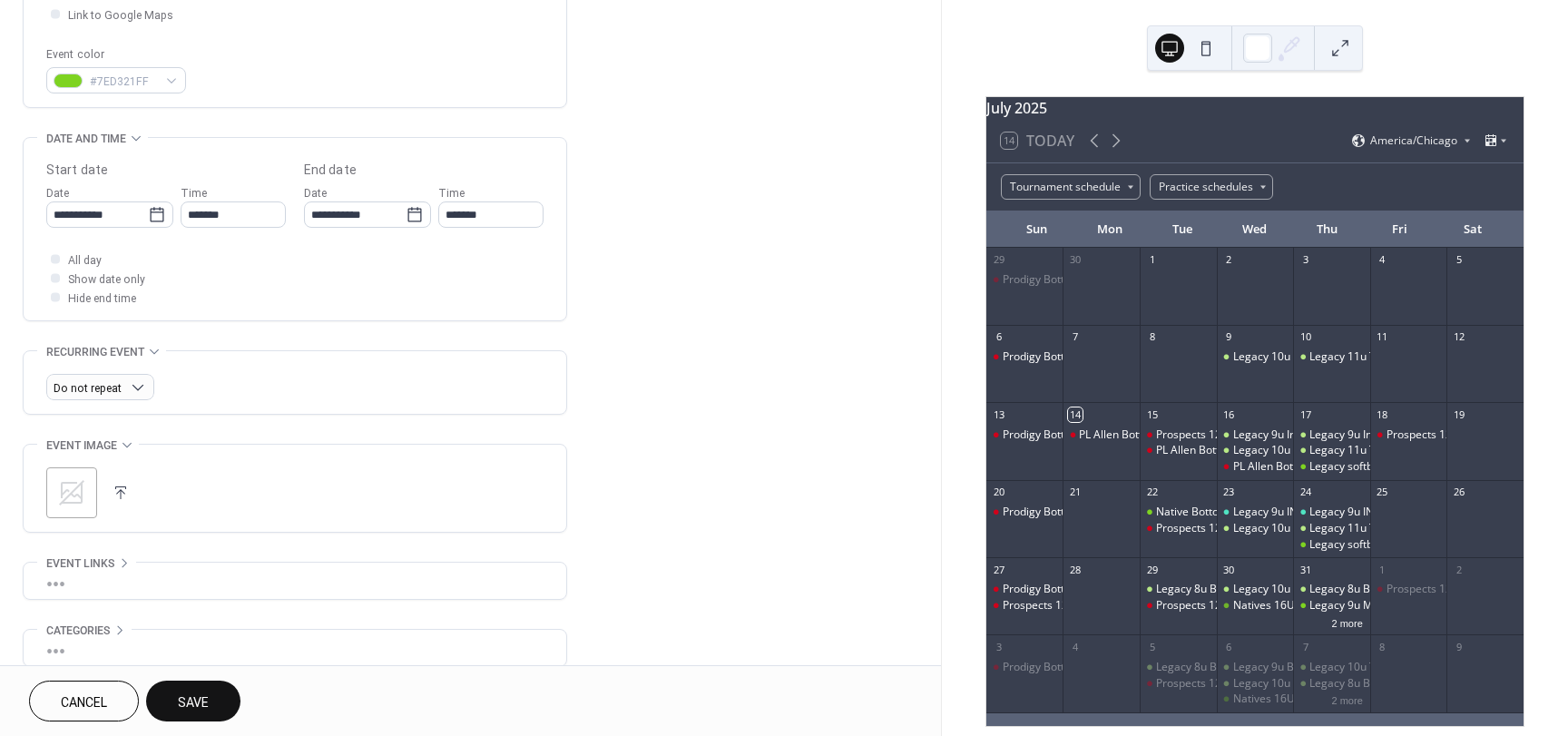 click on "**********" at bounding box center (470, 200) 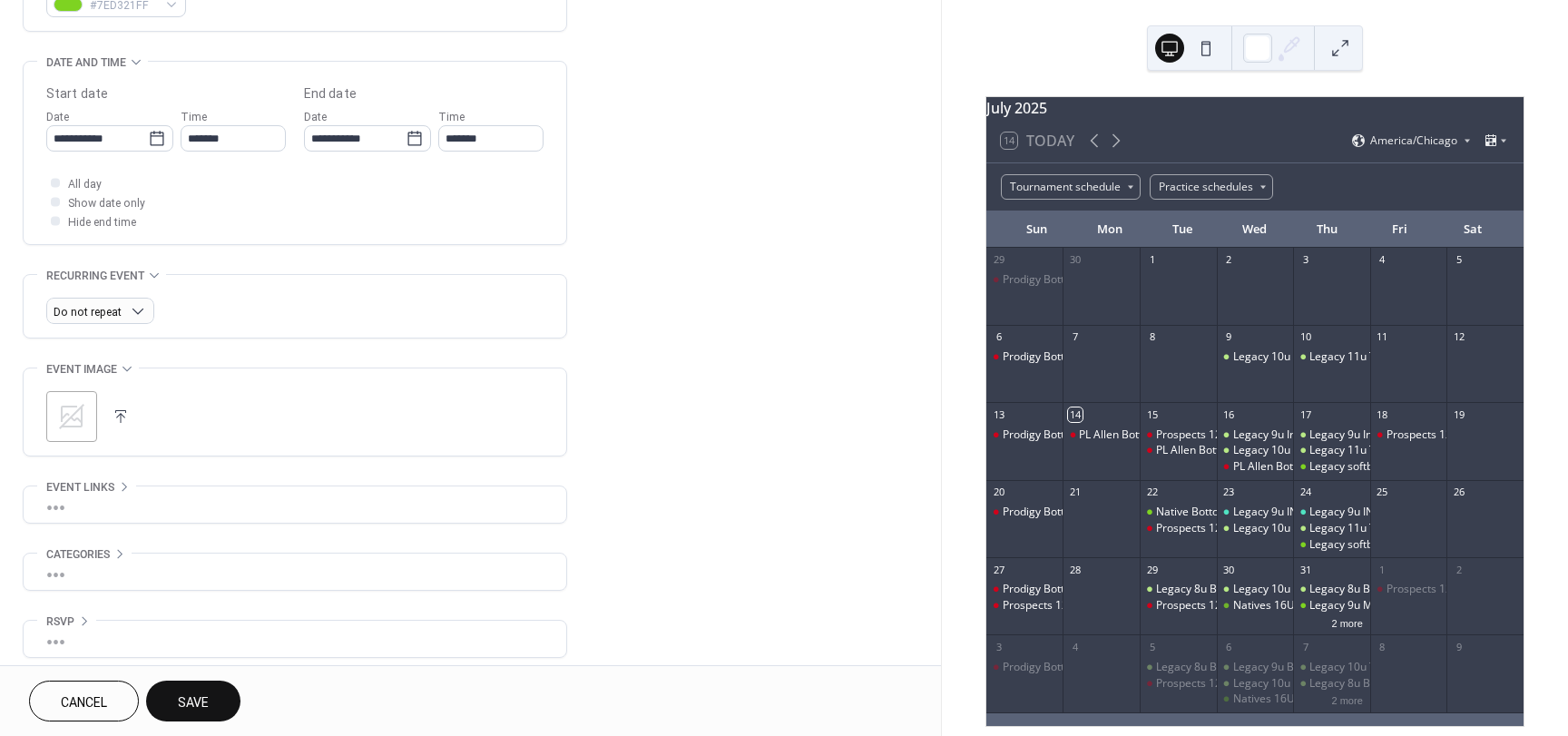 scroll, scrollTop: 541, scrollLeft: 0, axis: vertical 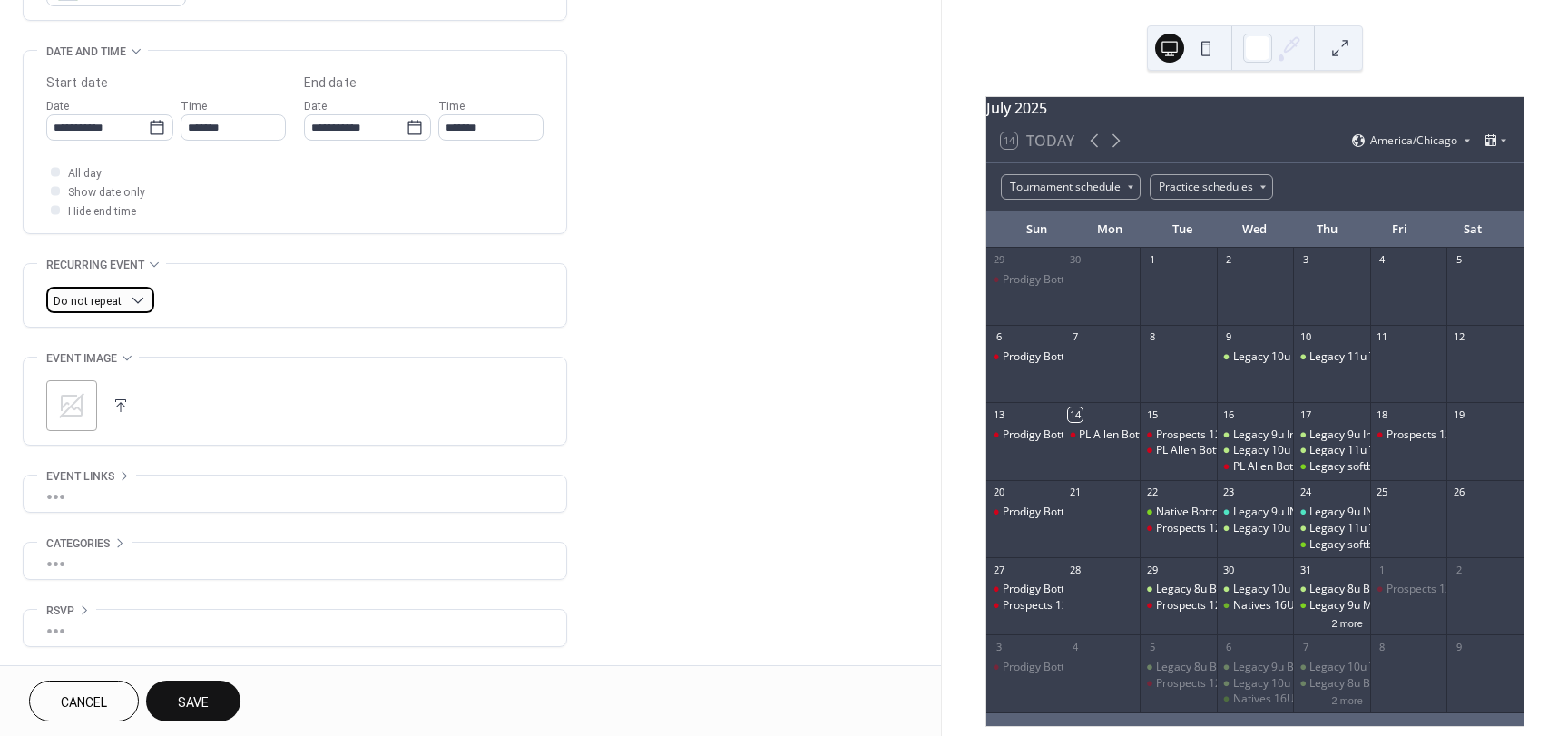 click on "Do not repeat" at bounding box center (87, 301) 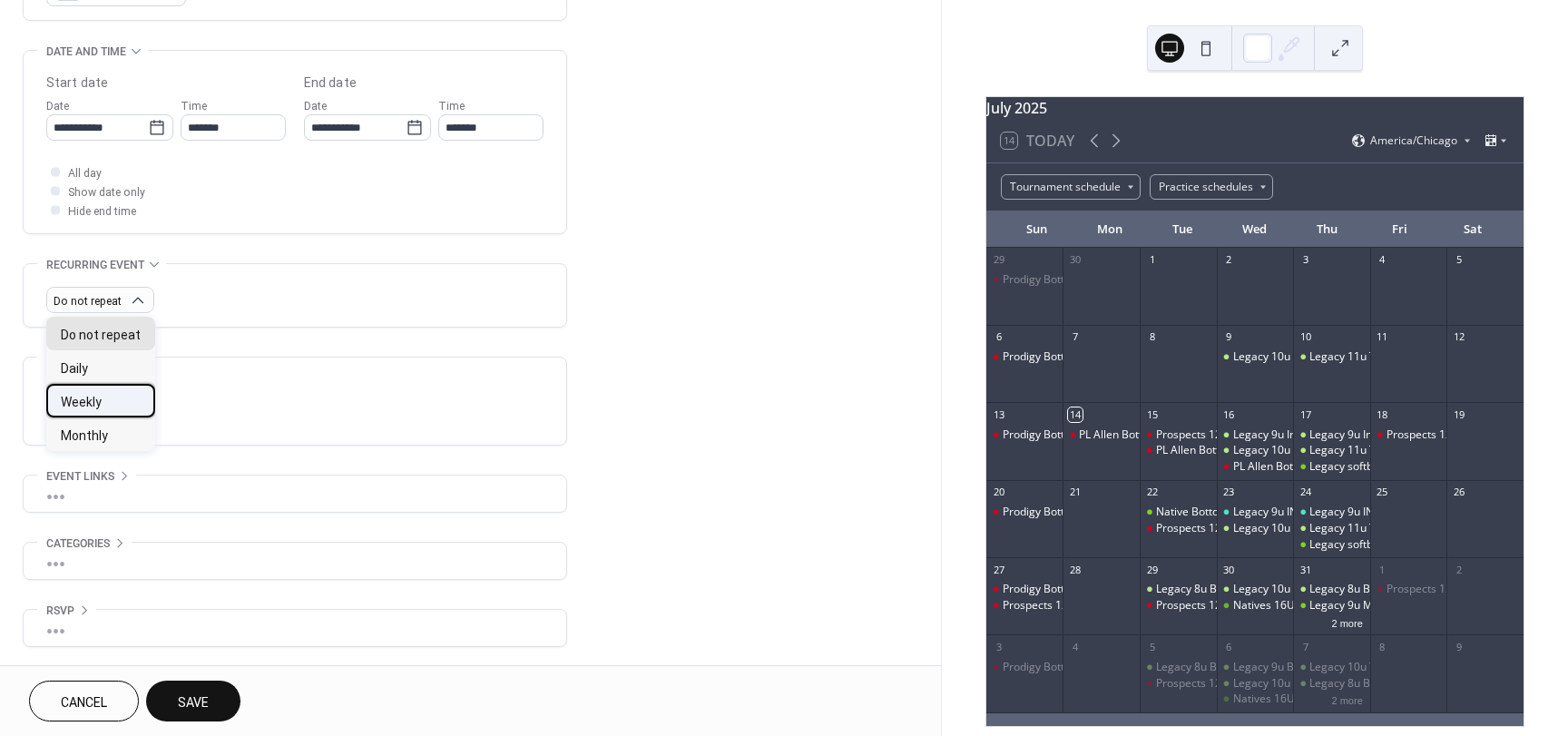 click on "Weekly" at bounding box center (81, 402) 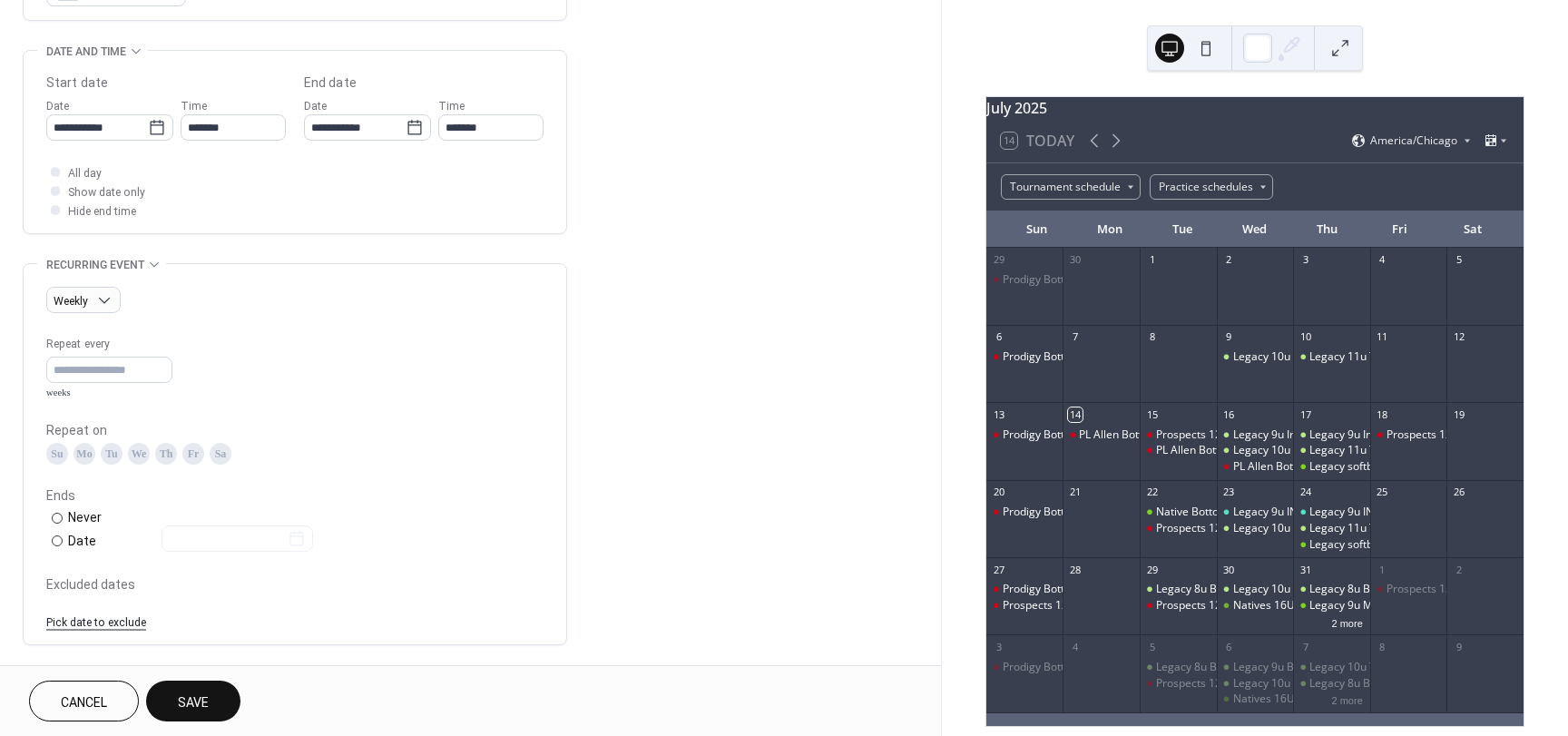 click on "Tu" at bounding box center [112, 454] 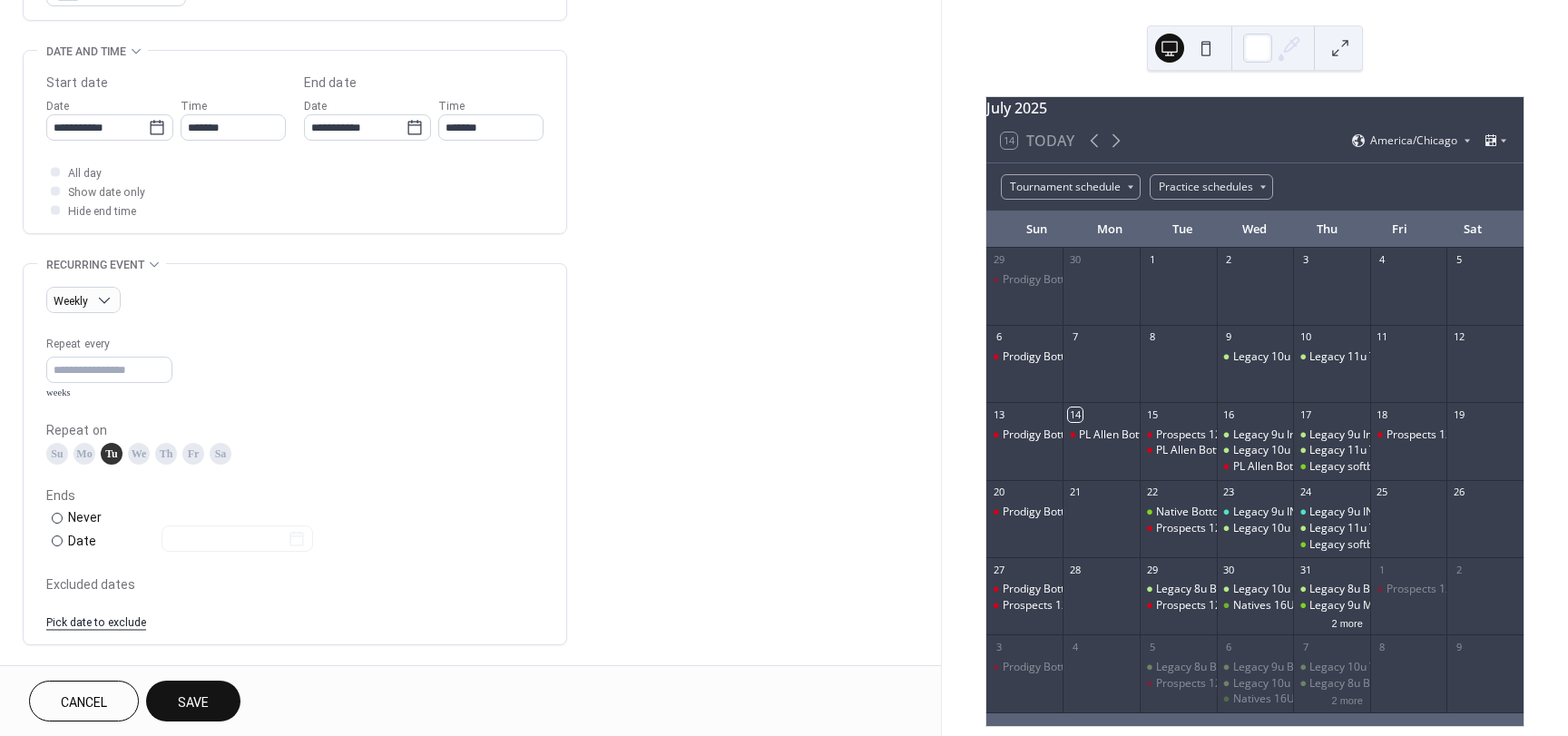 click on "Save" at bounding box center [193, 701] 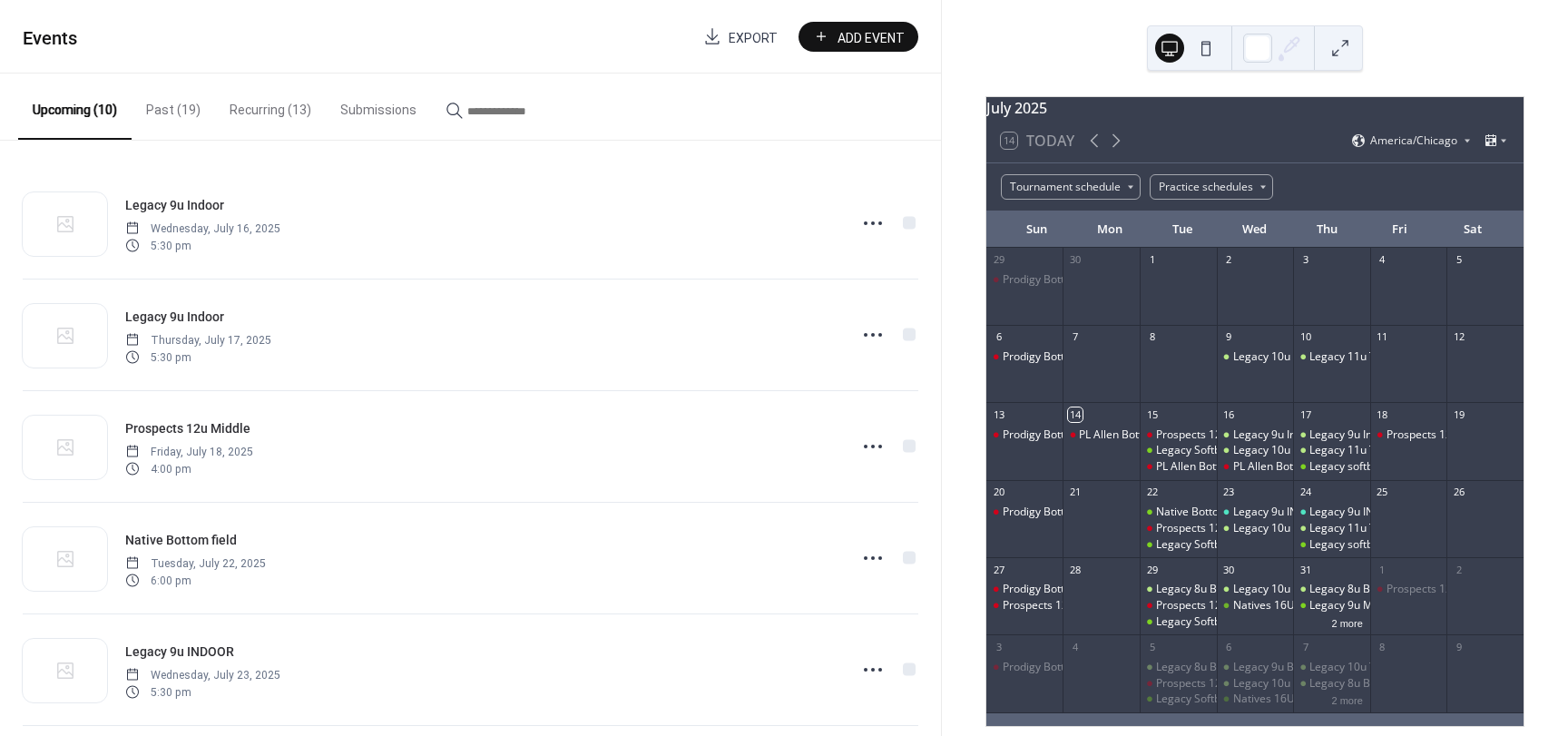 click on "Recurring (13)" at bounding box center [270, 105] 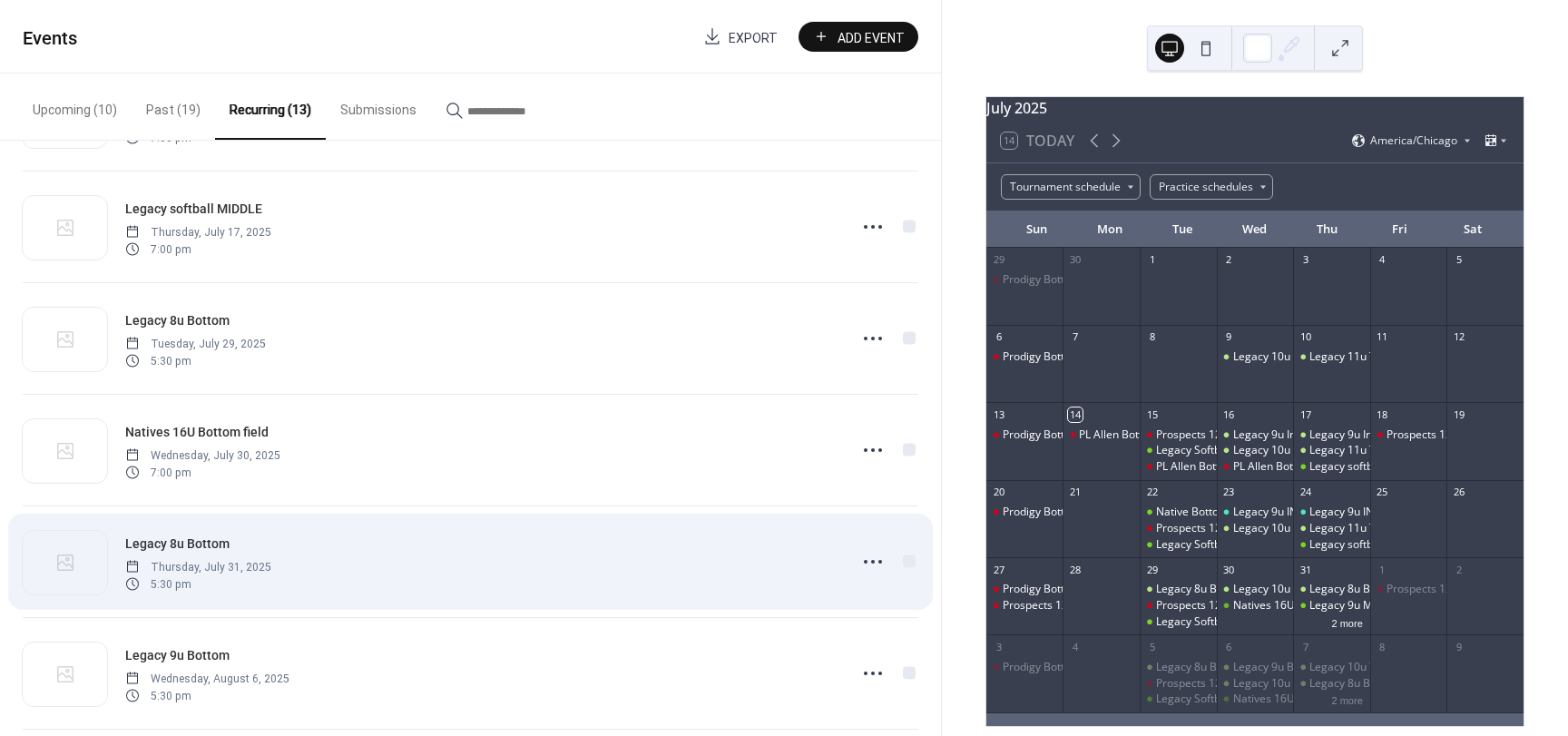 scroll, scrollTop: 545, scrollLeft: 0, axis: vertical 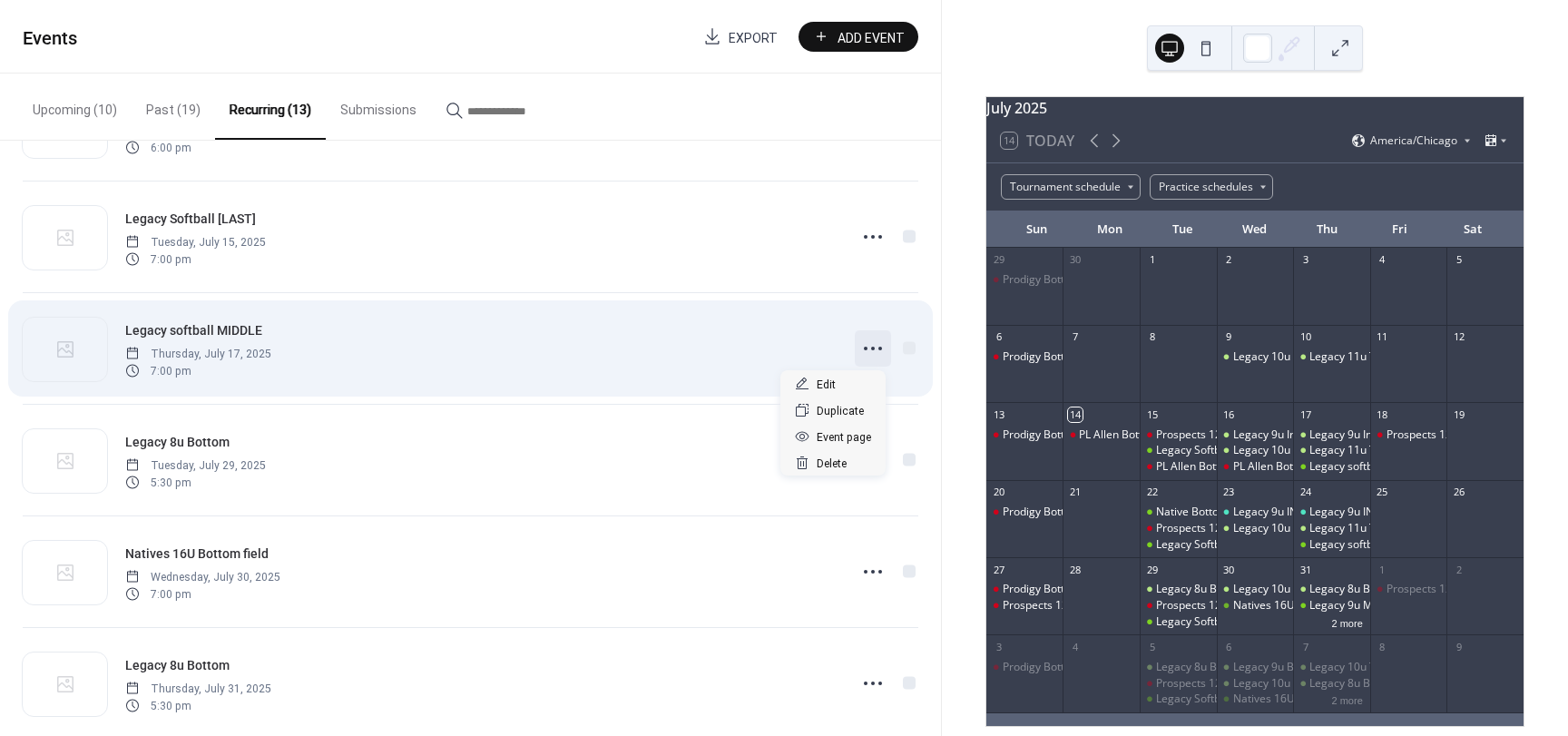 click 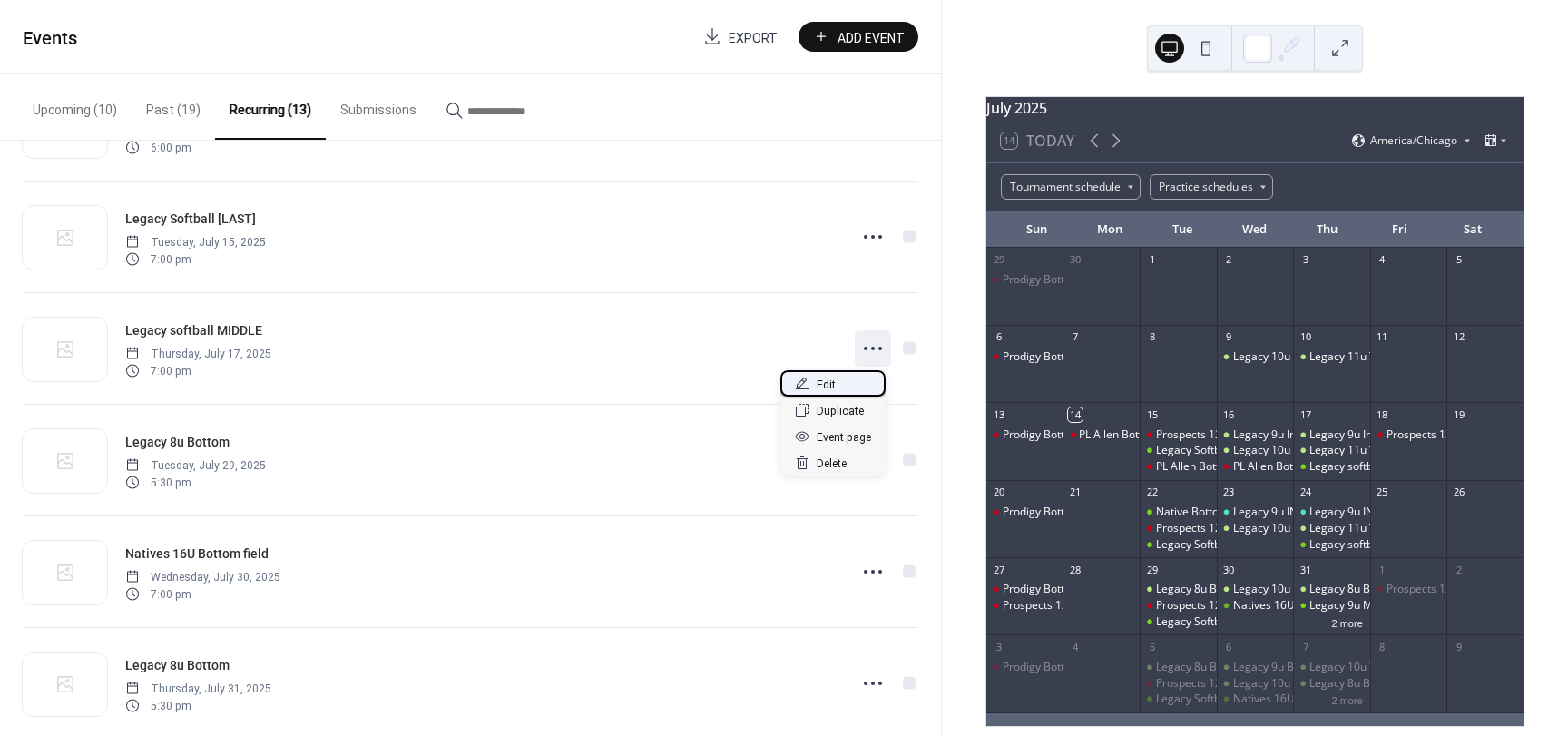 click on "Edit" at bounding box center [833, 383] 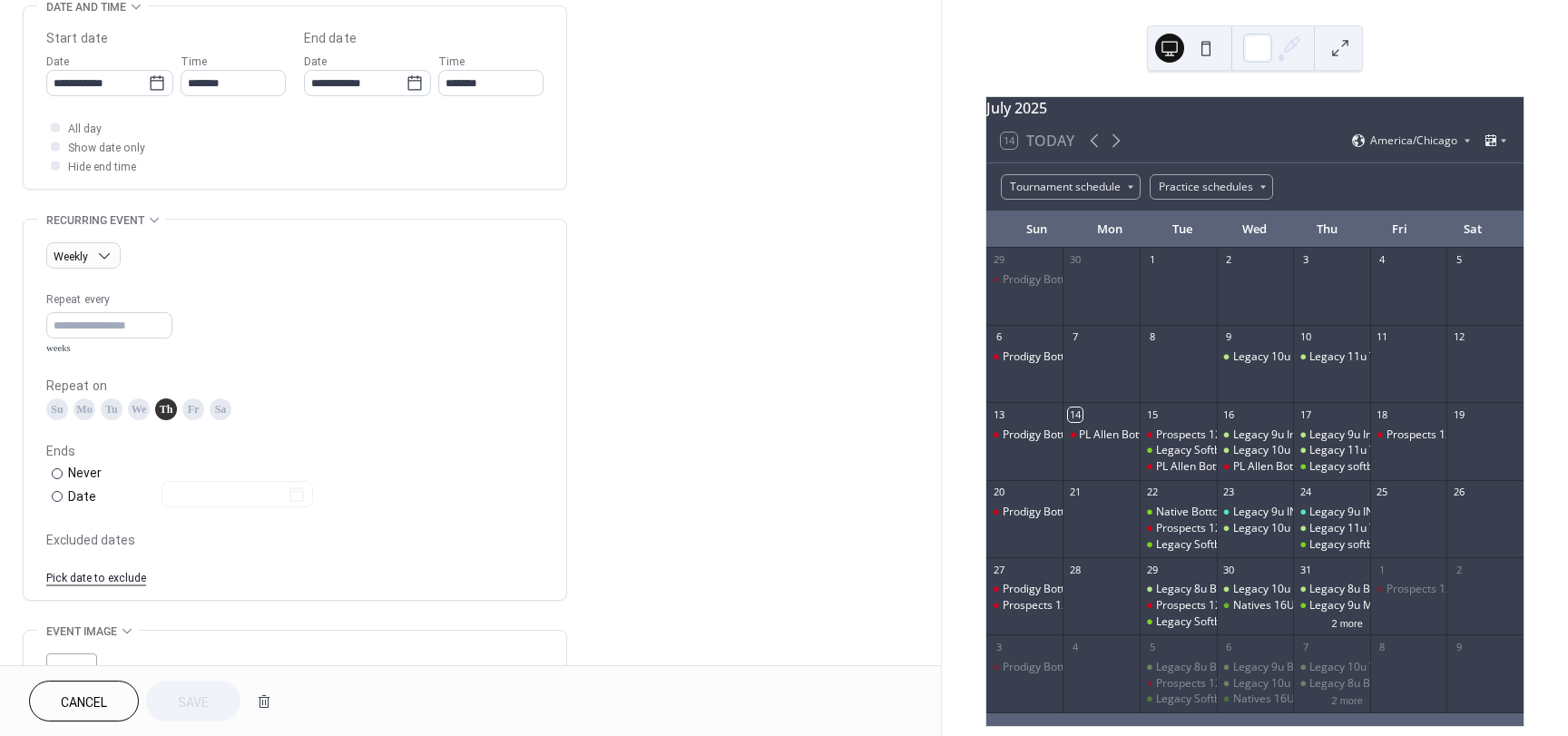 scroll, scrollTop: 635, scrollLeft: 0, axis: vertical 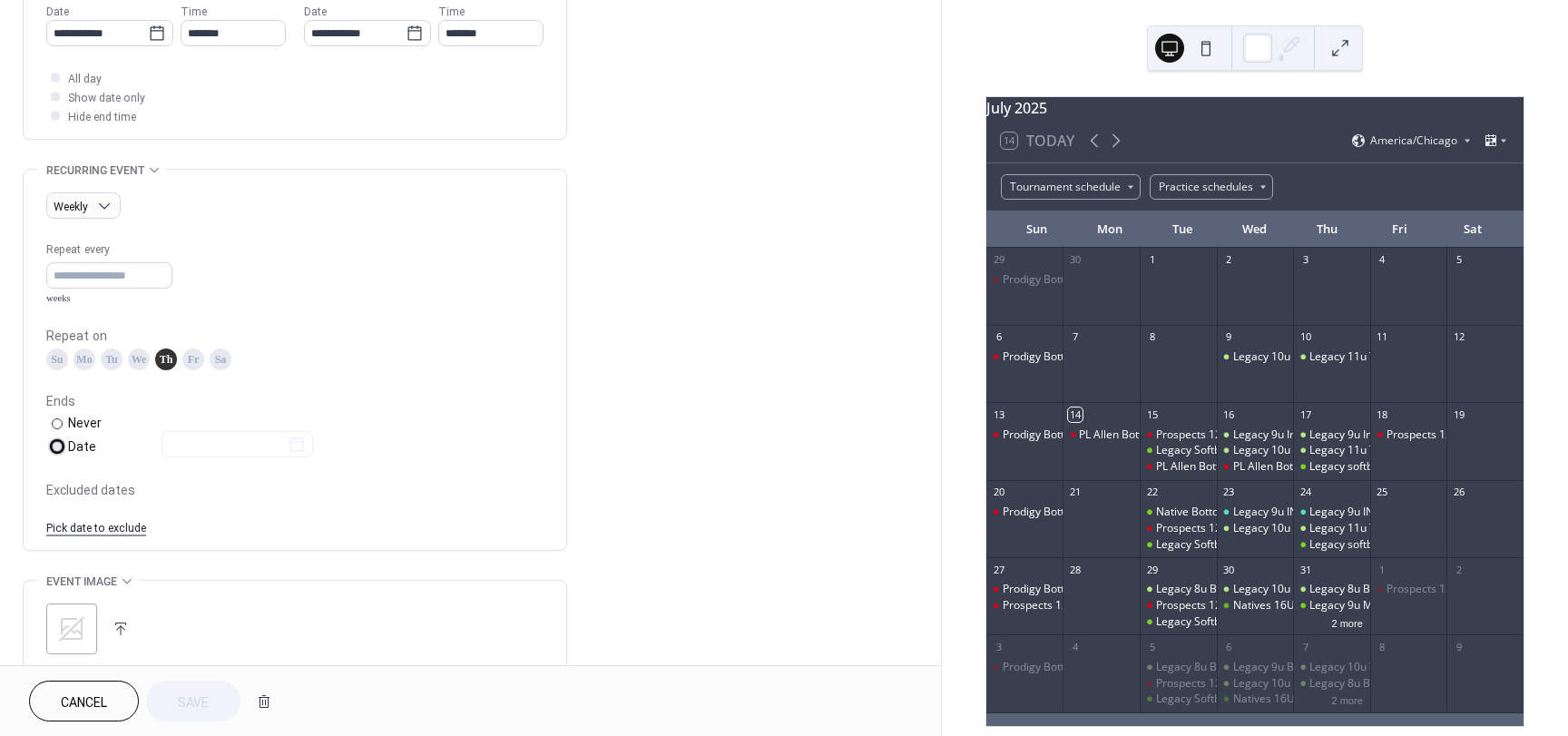 click at bounding box center [57, 447] 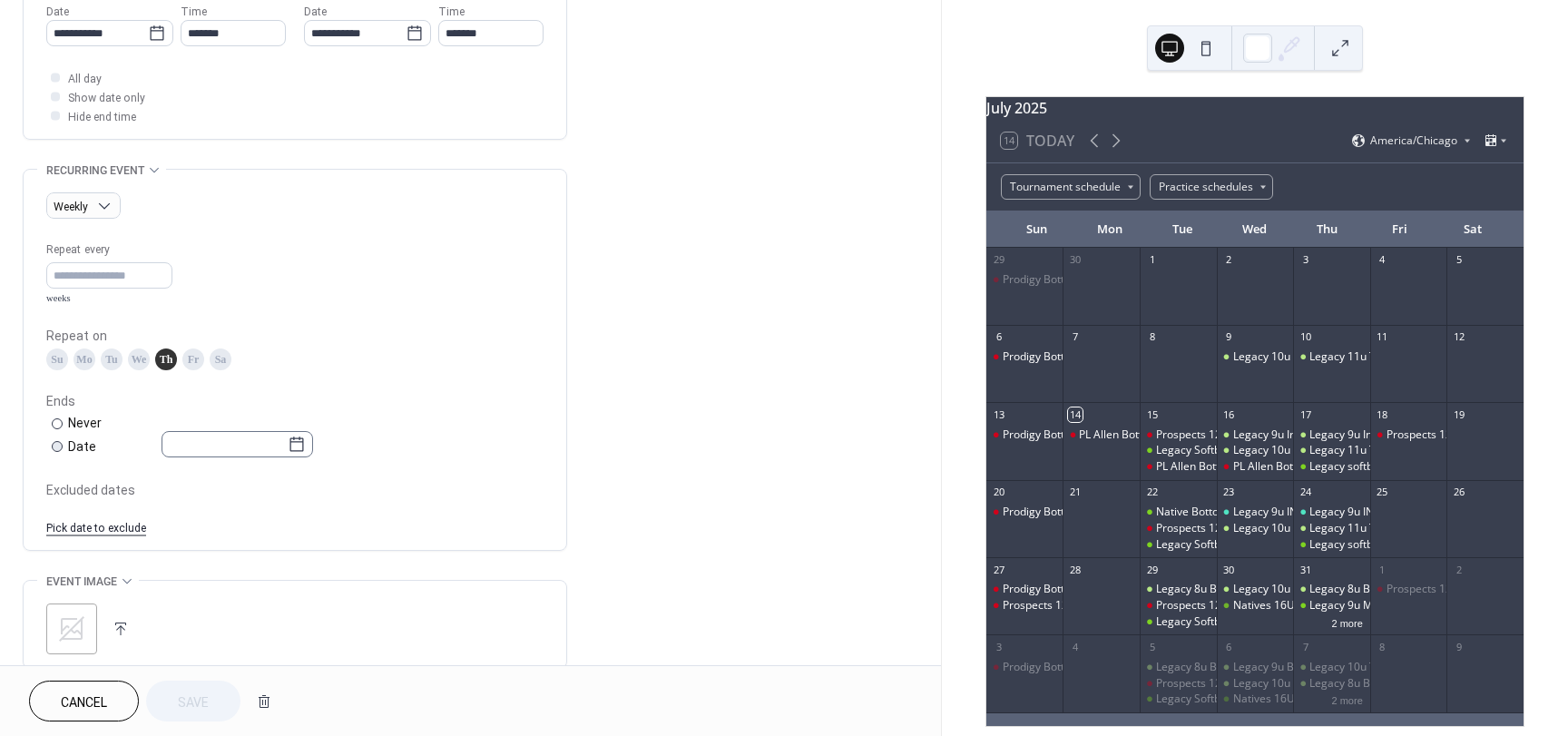 click 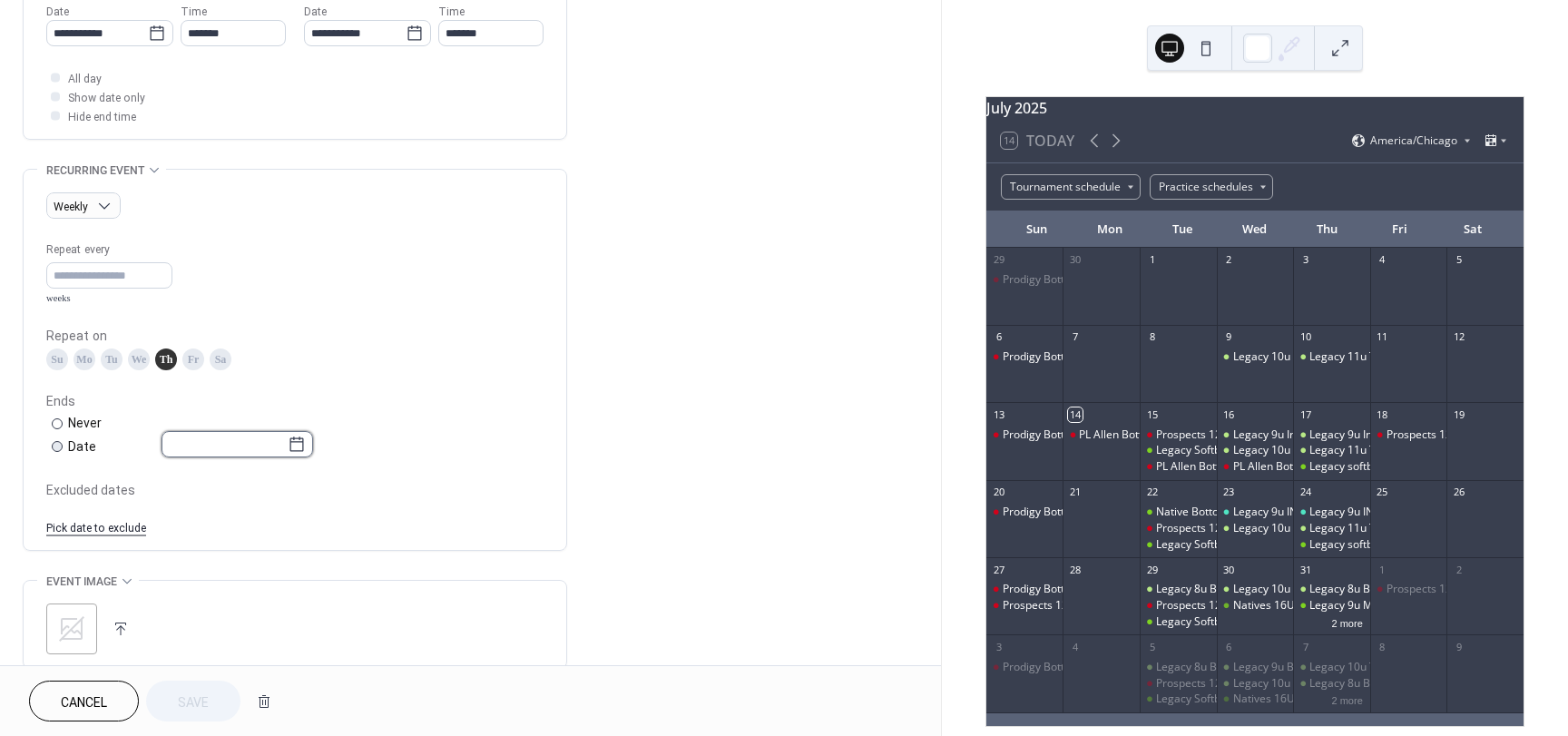 click at bounding box center (224, 444) 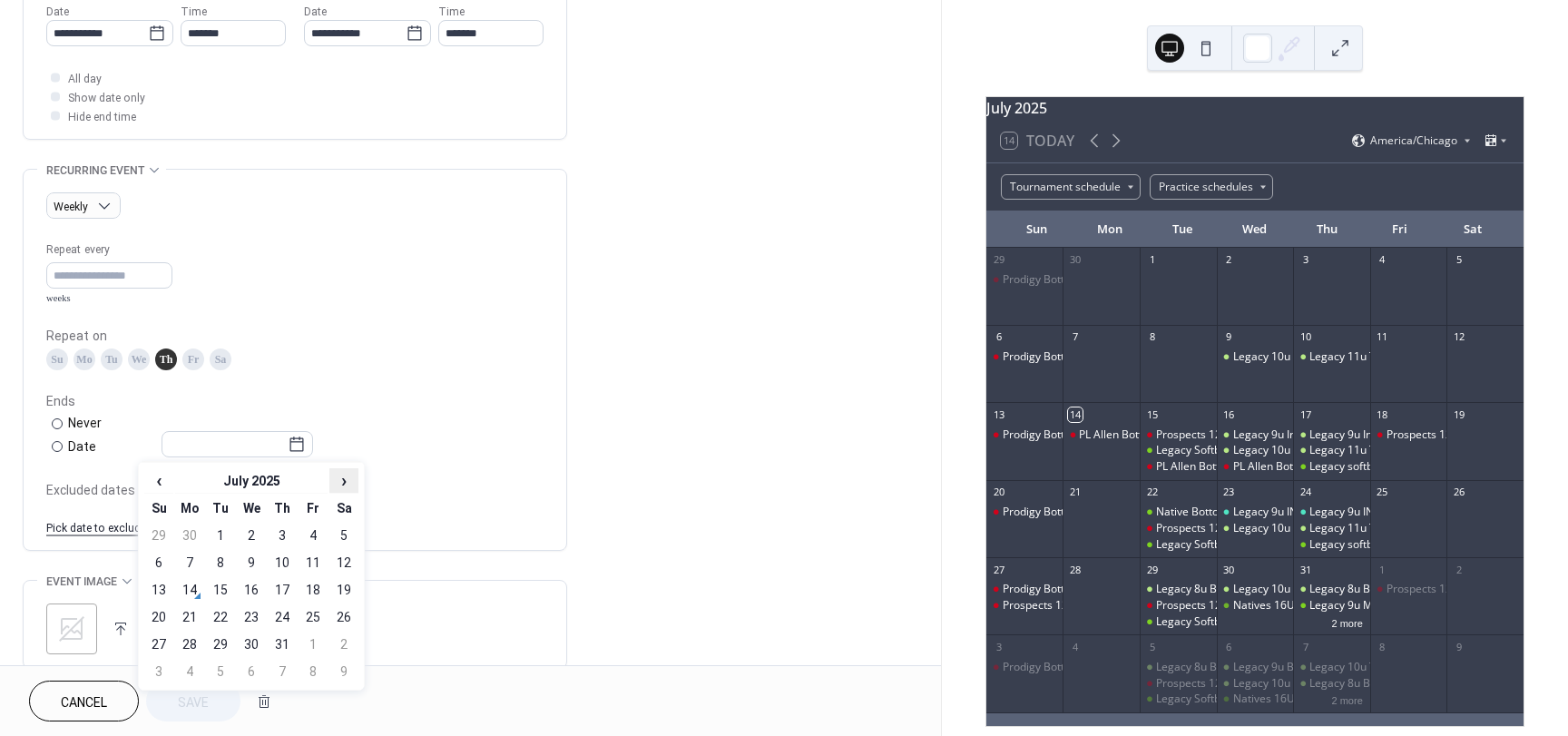 click on "›" at bounding box center (344, 480) 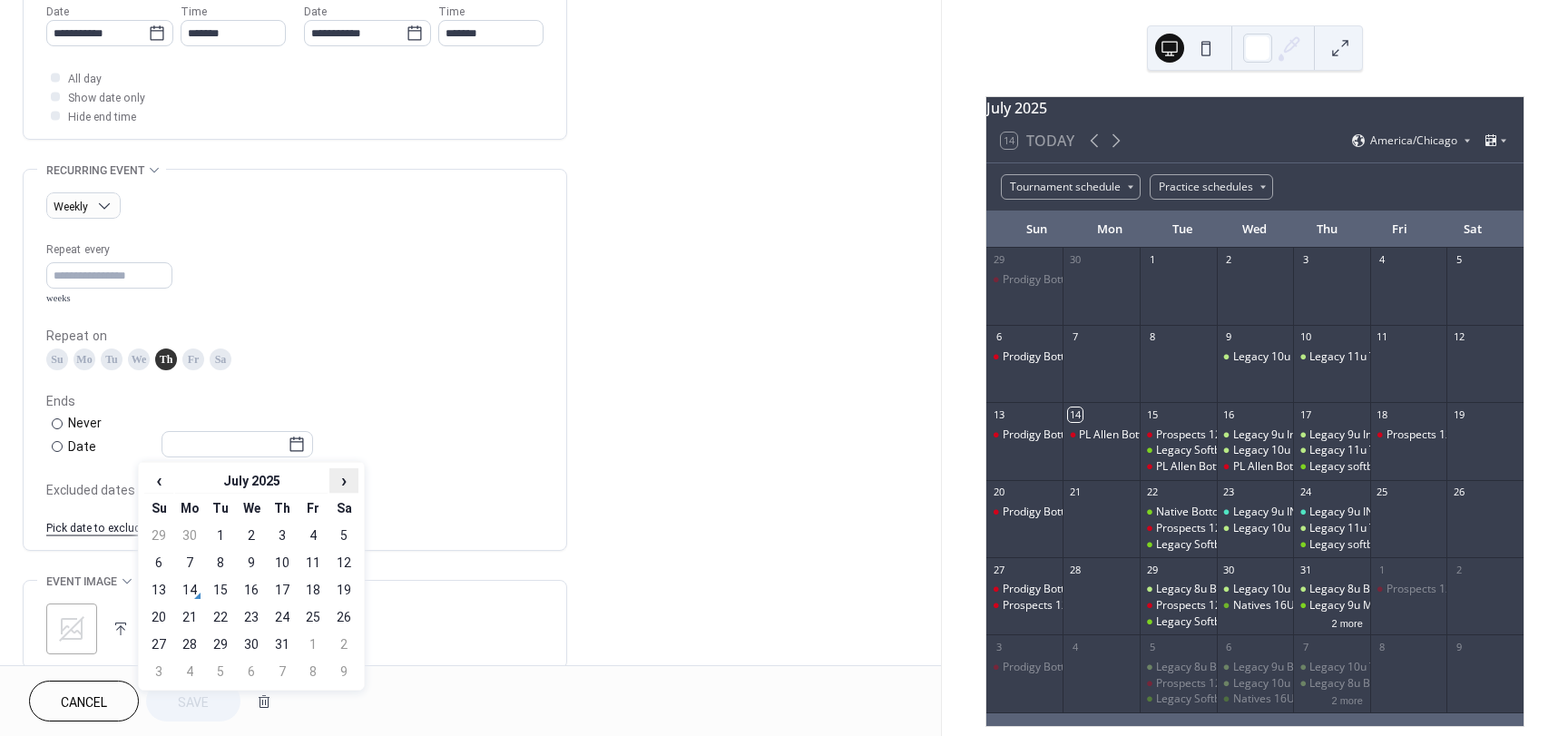 click on "›" at bounding box center (344, 480) 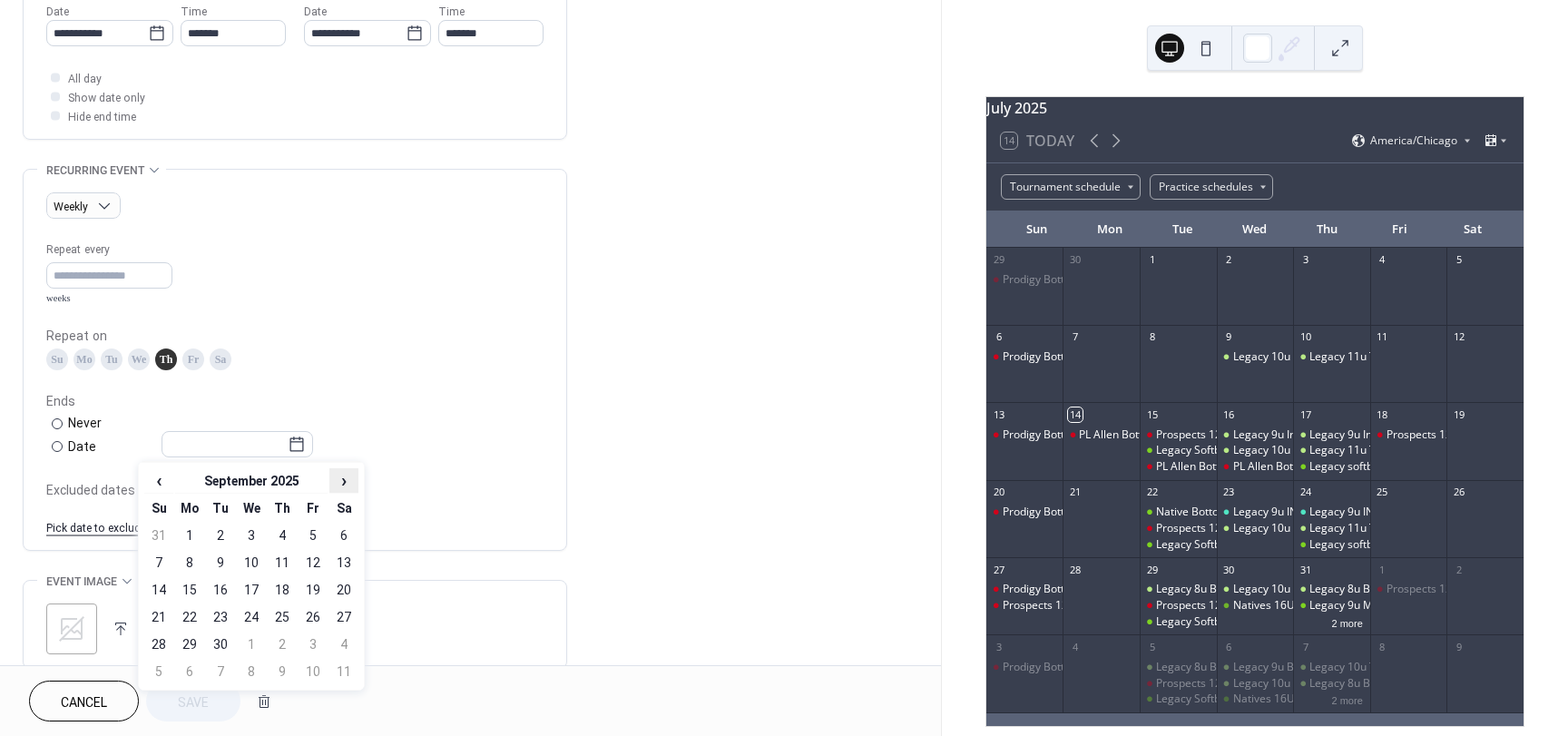 click on "›" at bounding box center [344, 480] 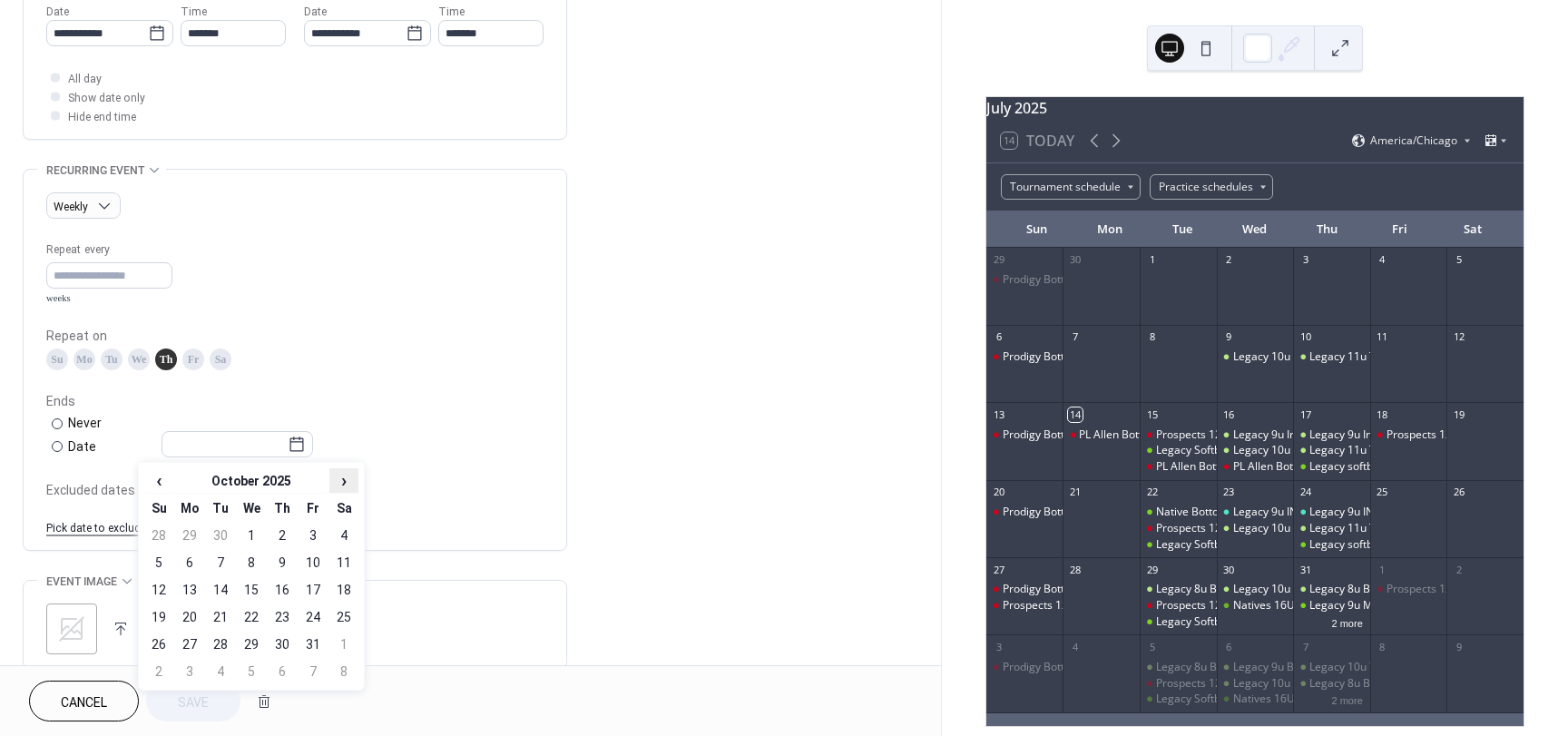 click on "›" at bounding box center [344, 480] 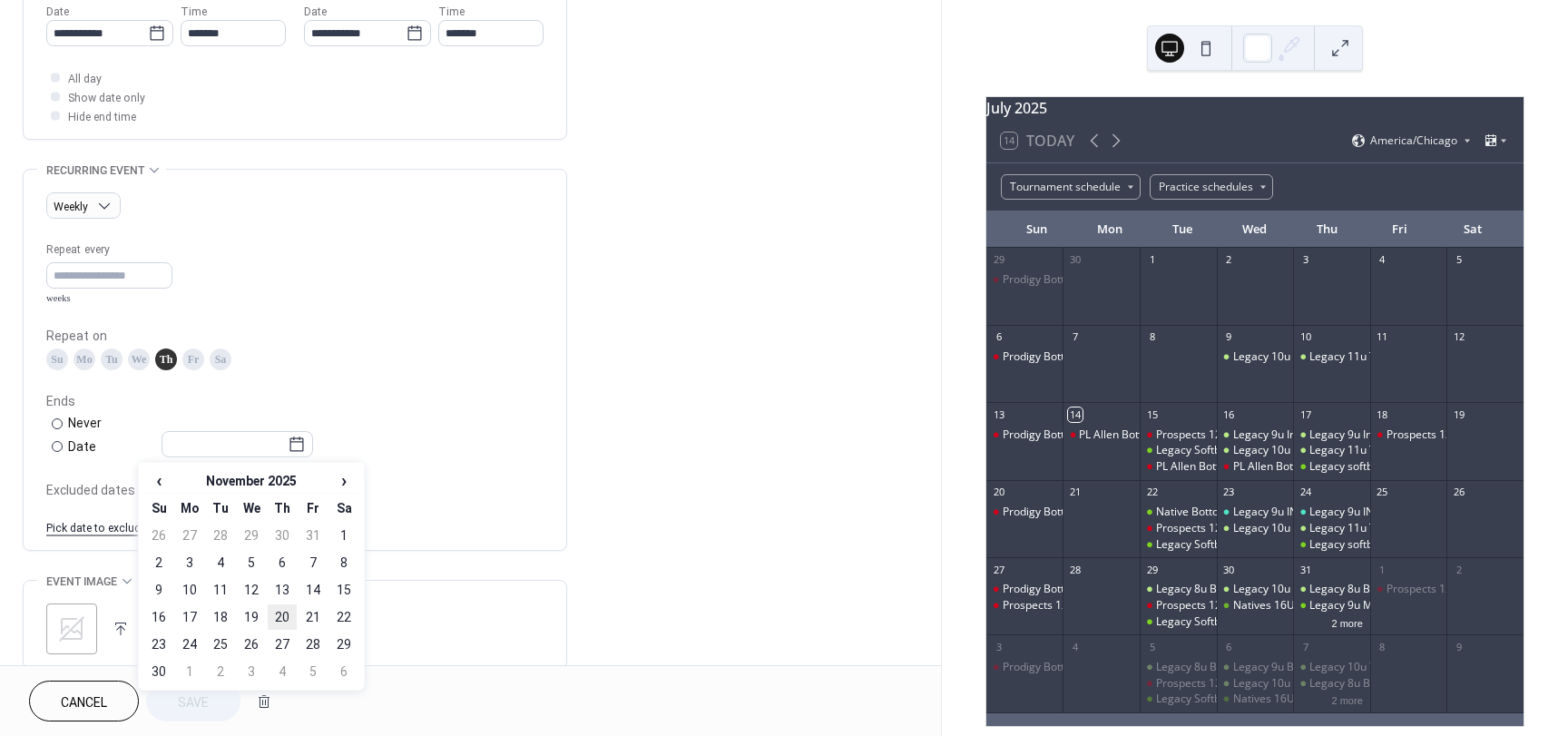 click on "20" at bounding box center (282, 617) 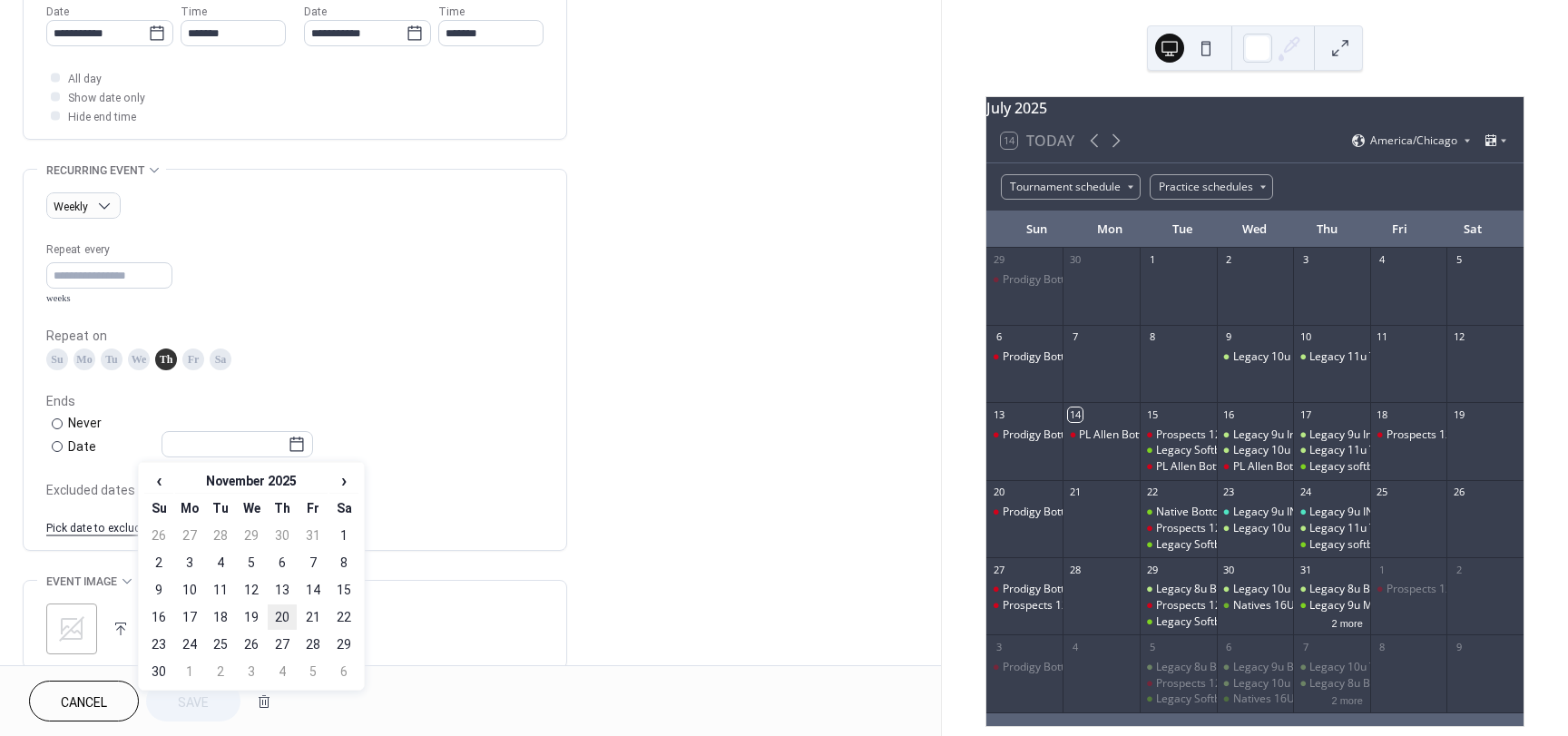 type on "**********" 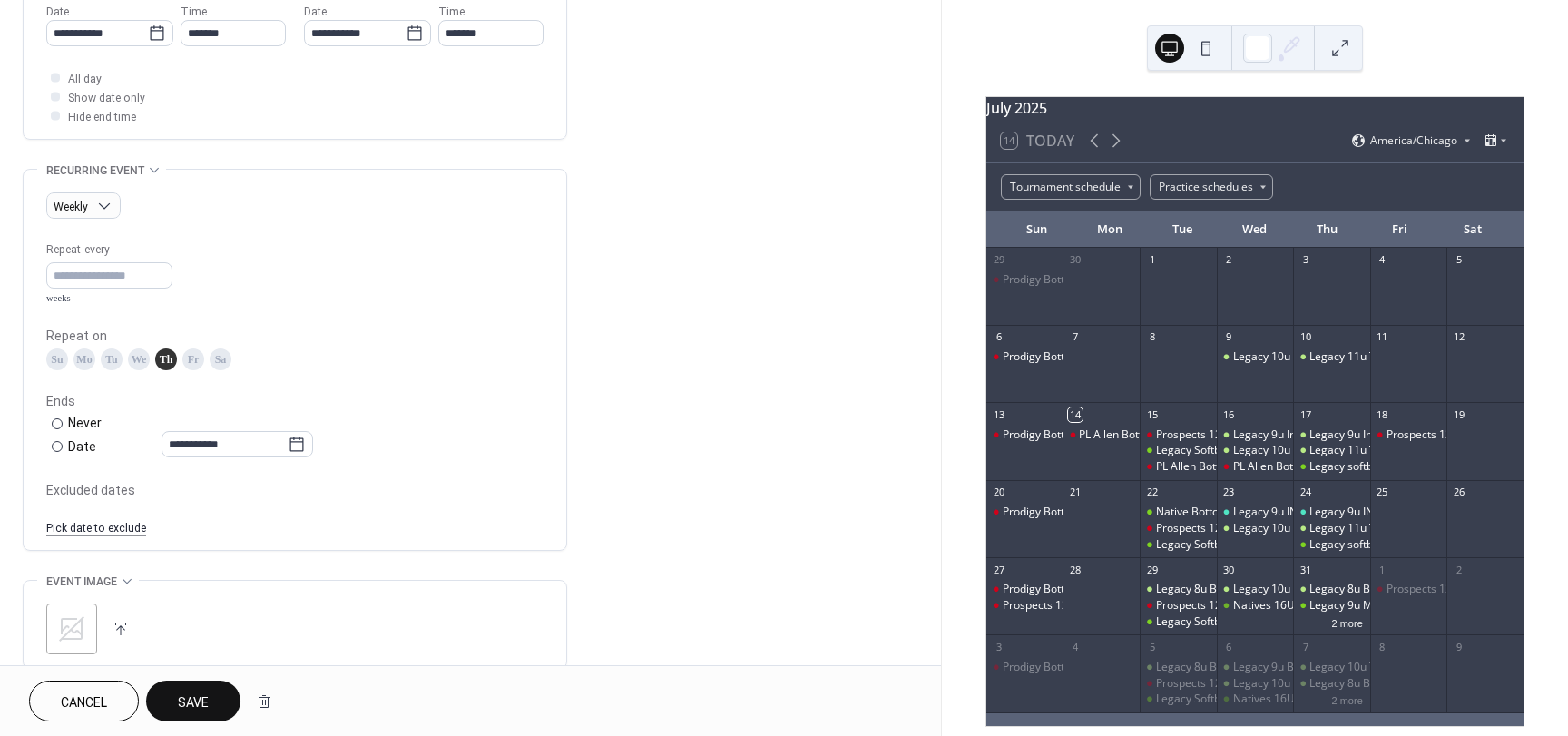 click on "**********" at bounding box center [470, 177] 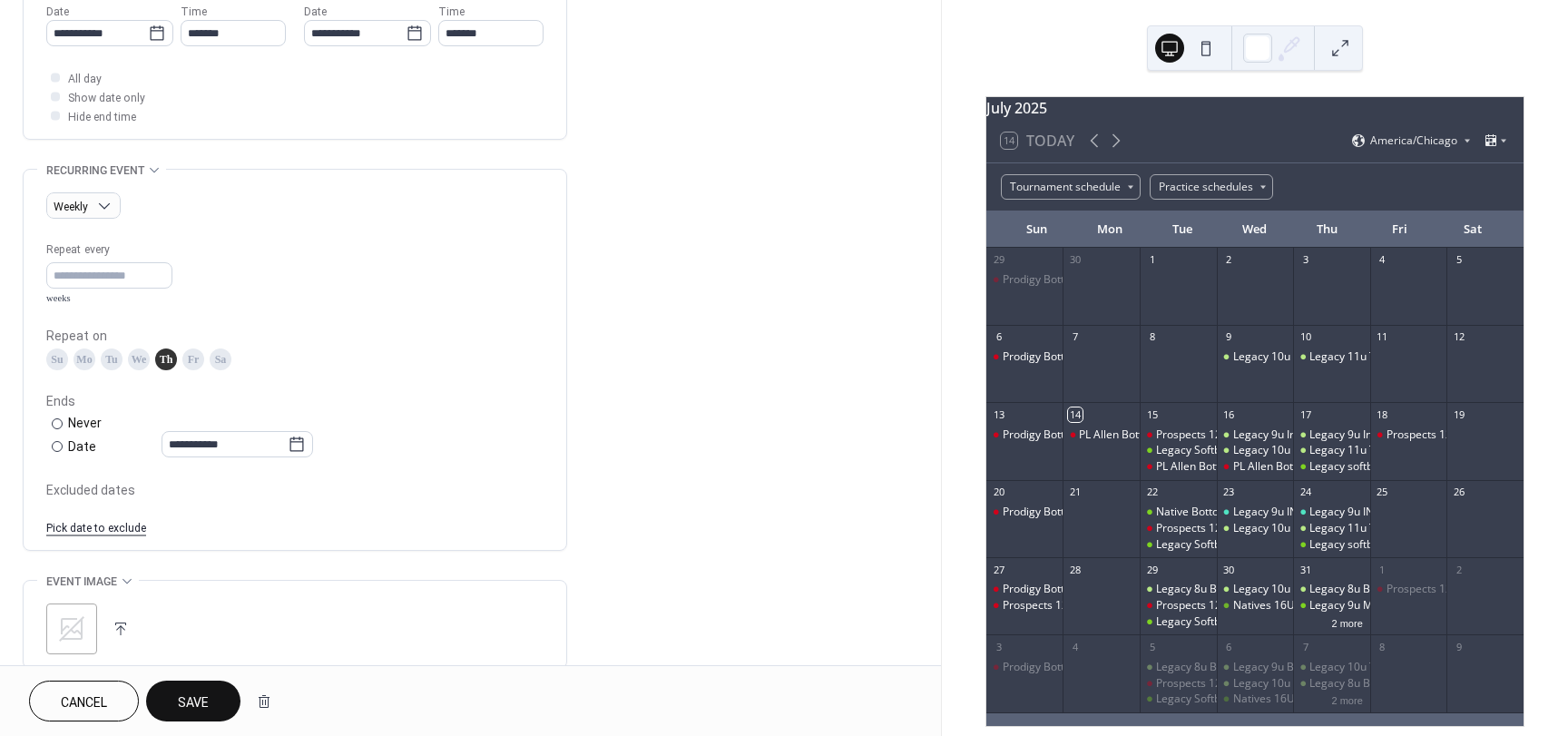 click on "Save" at bounding box center (193, 701) 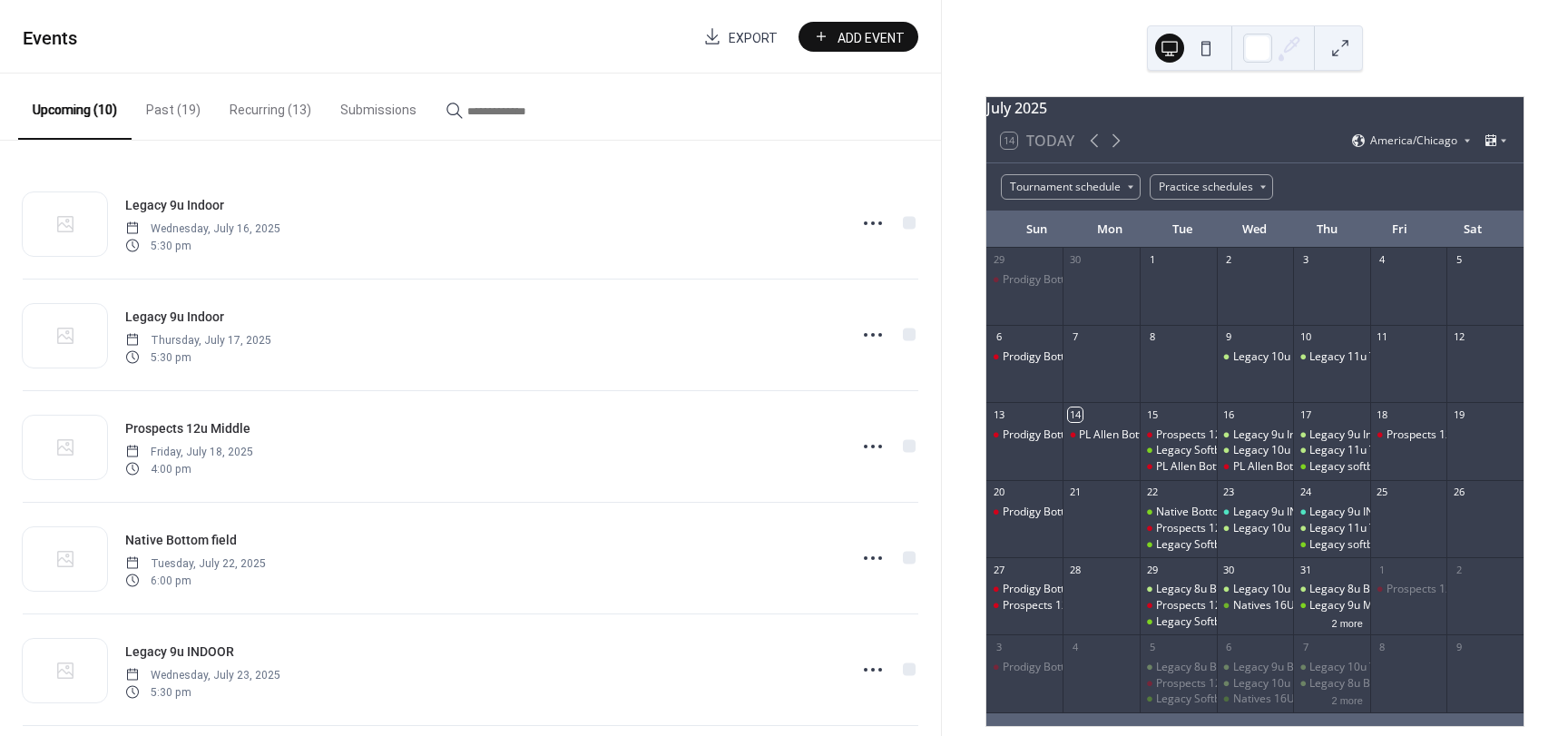 click on "Recurring (13)" at bounding box center (270, 105) 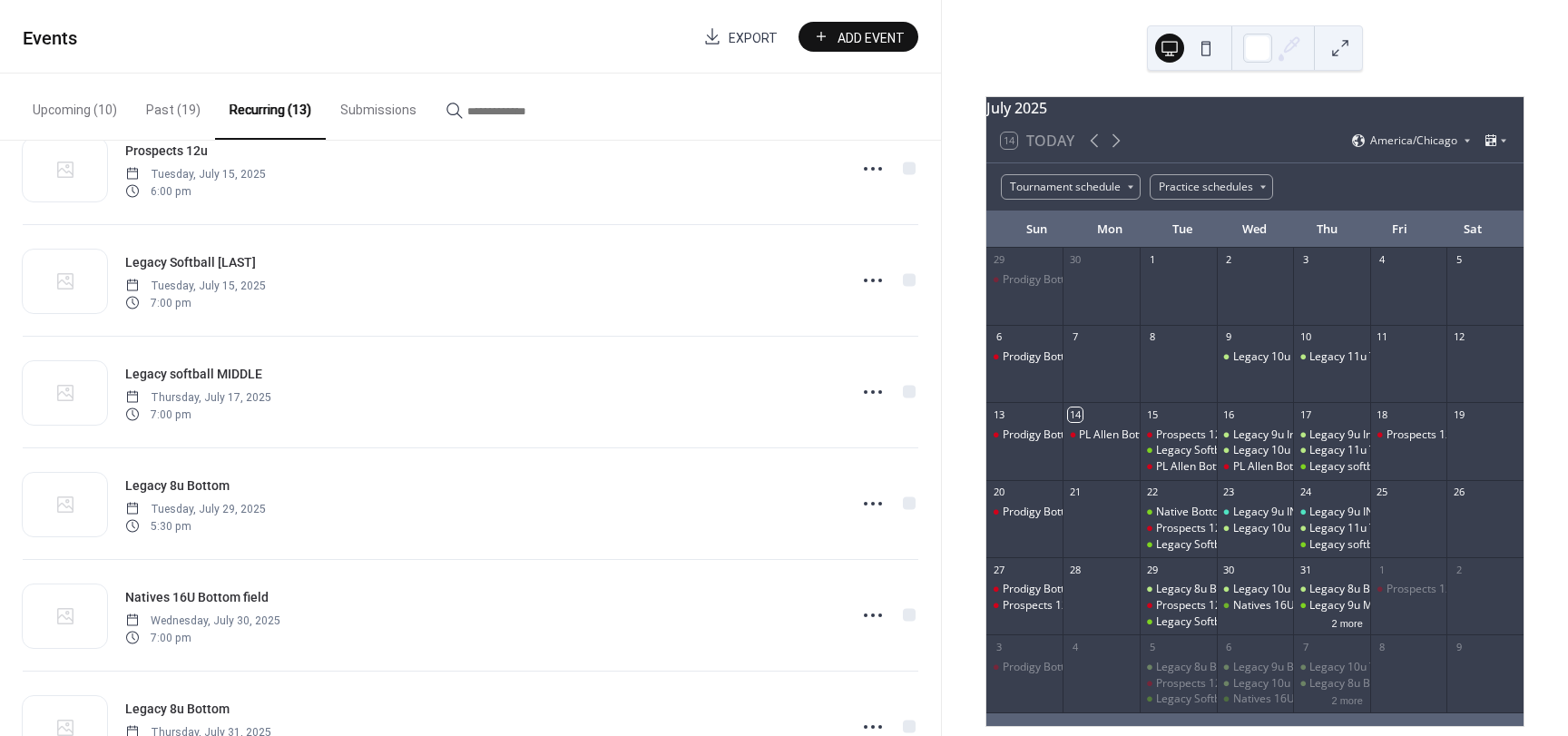 scroll, scrollTop: 545, scrollLeft: 0, axis: vertical 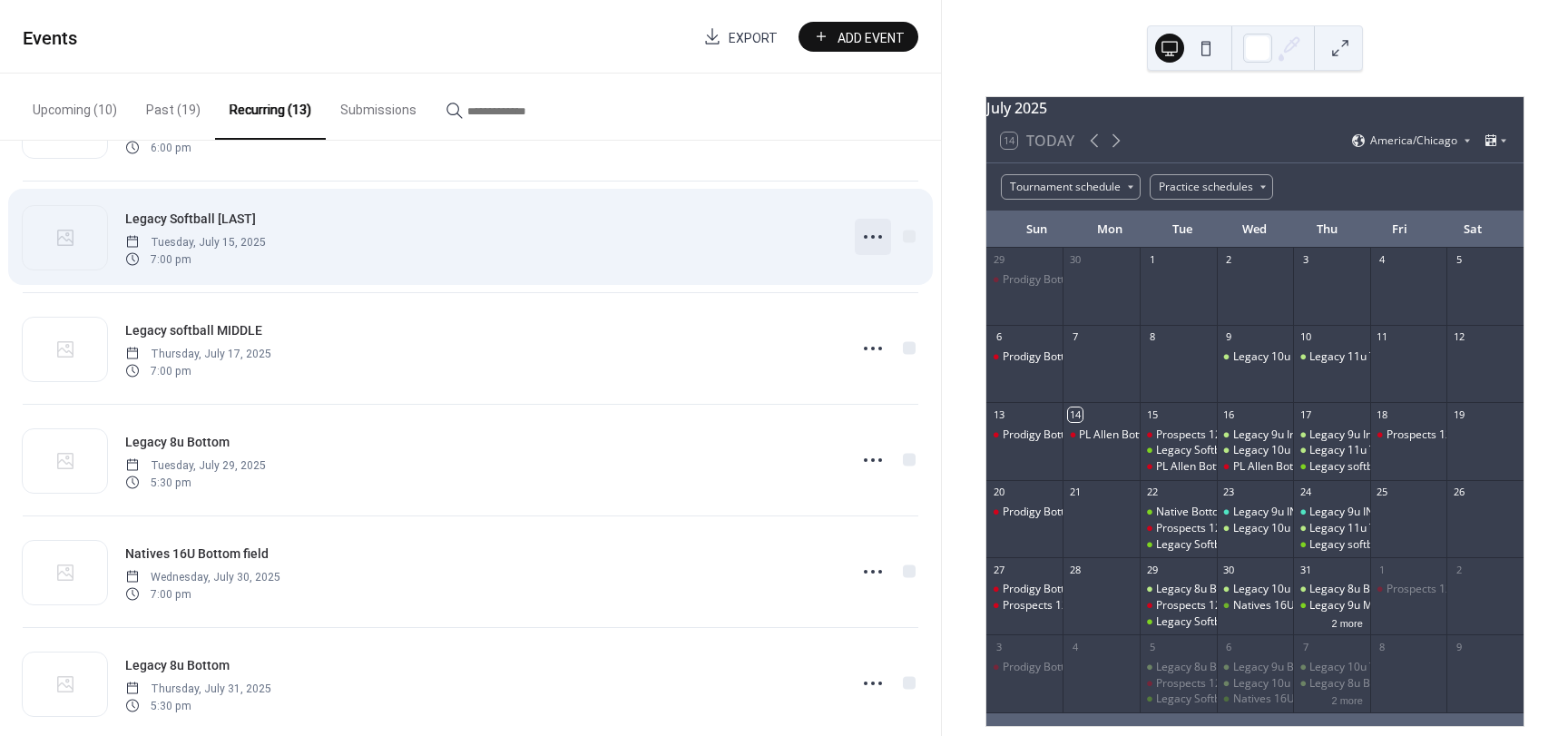 click 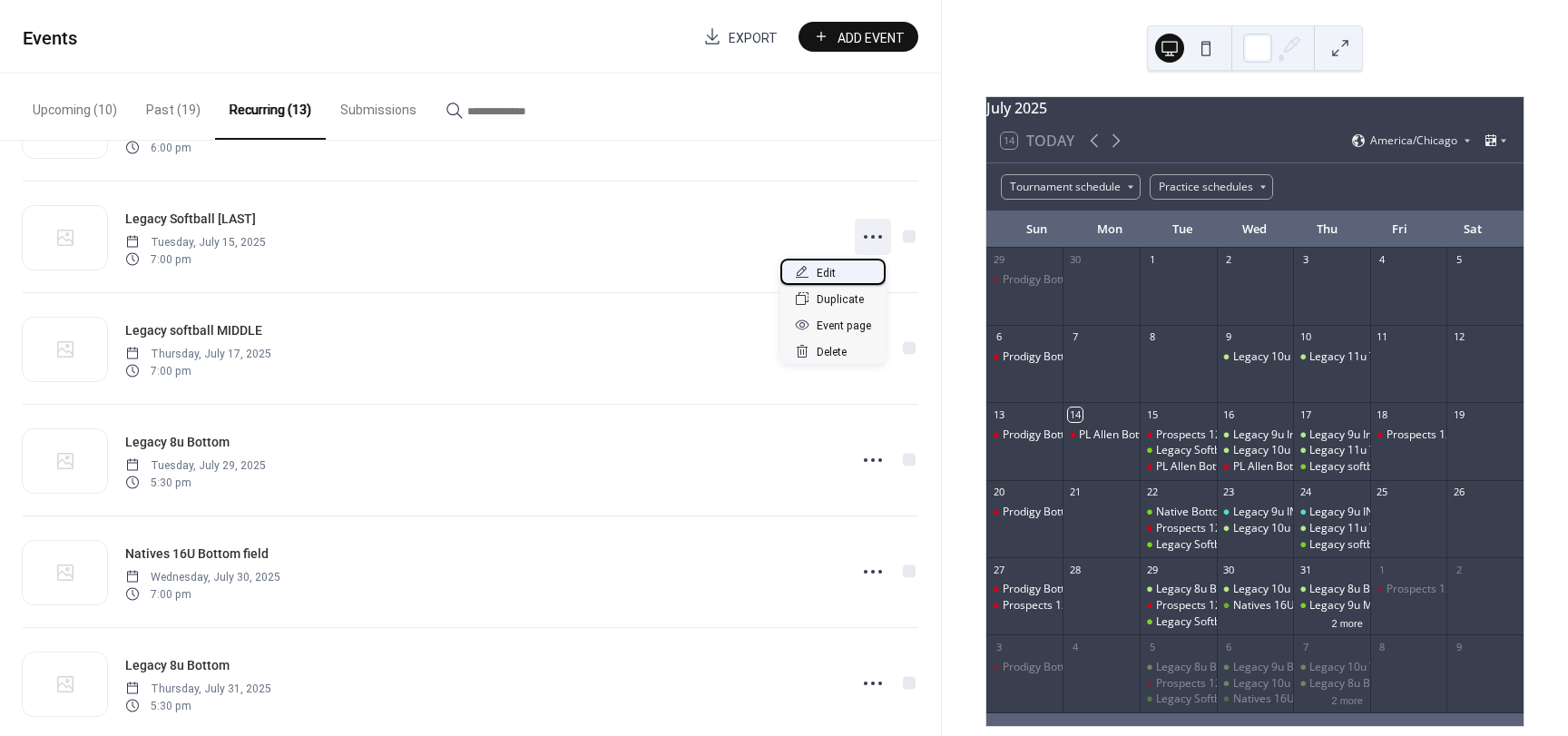click on "Edit" at bounding box center (833, 271) 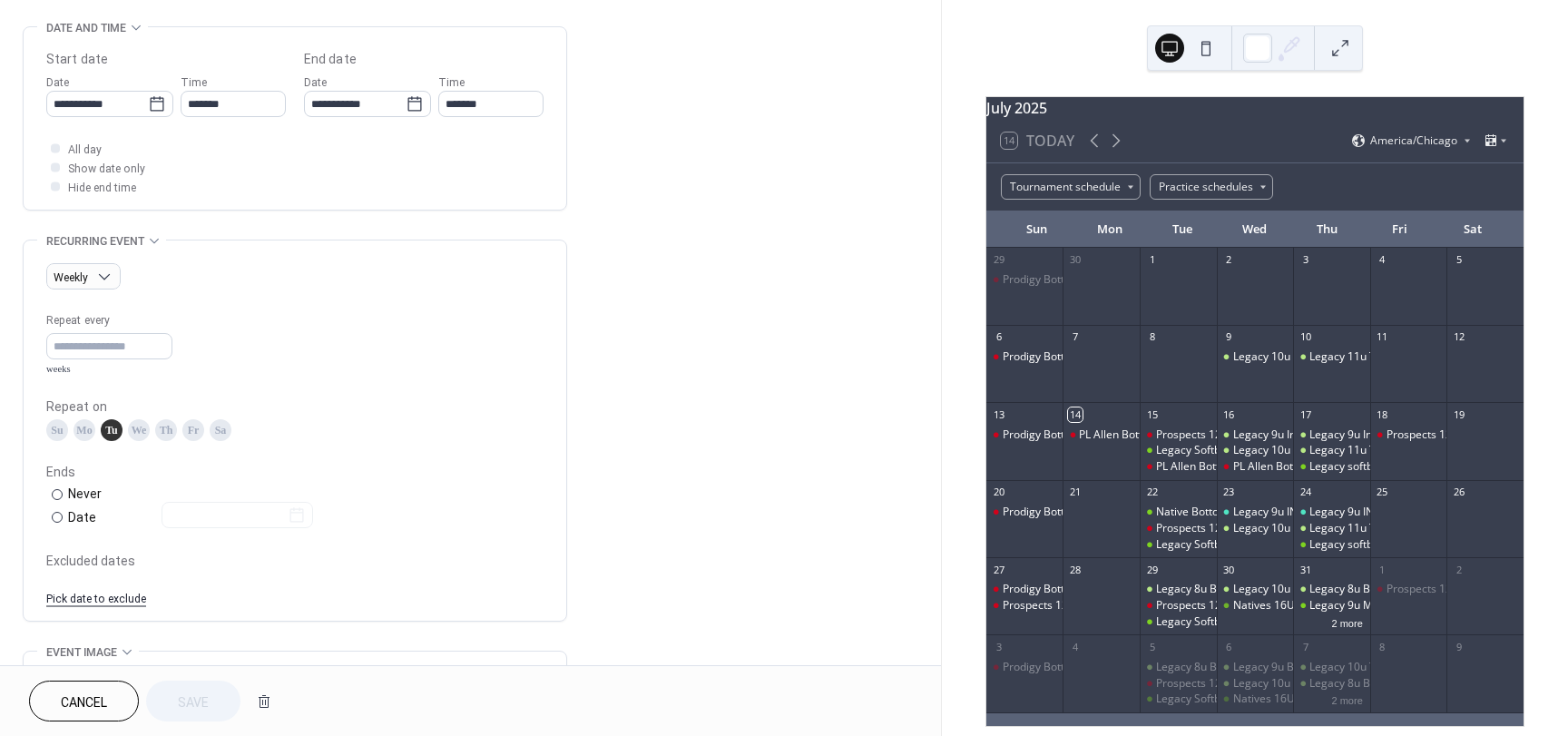 scroll, scrollTop: 635, scrollLeft: 0, axis: vertical 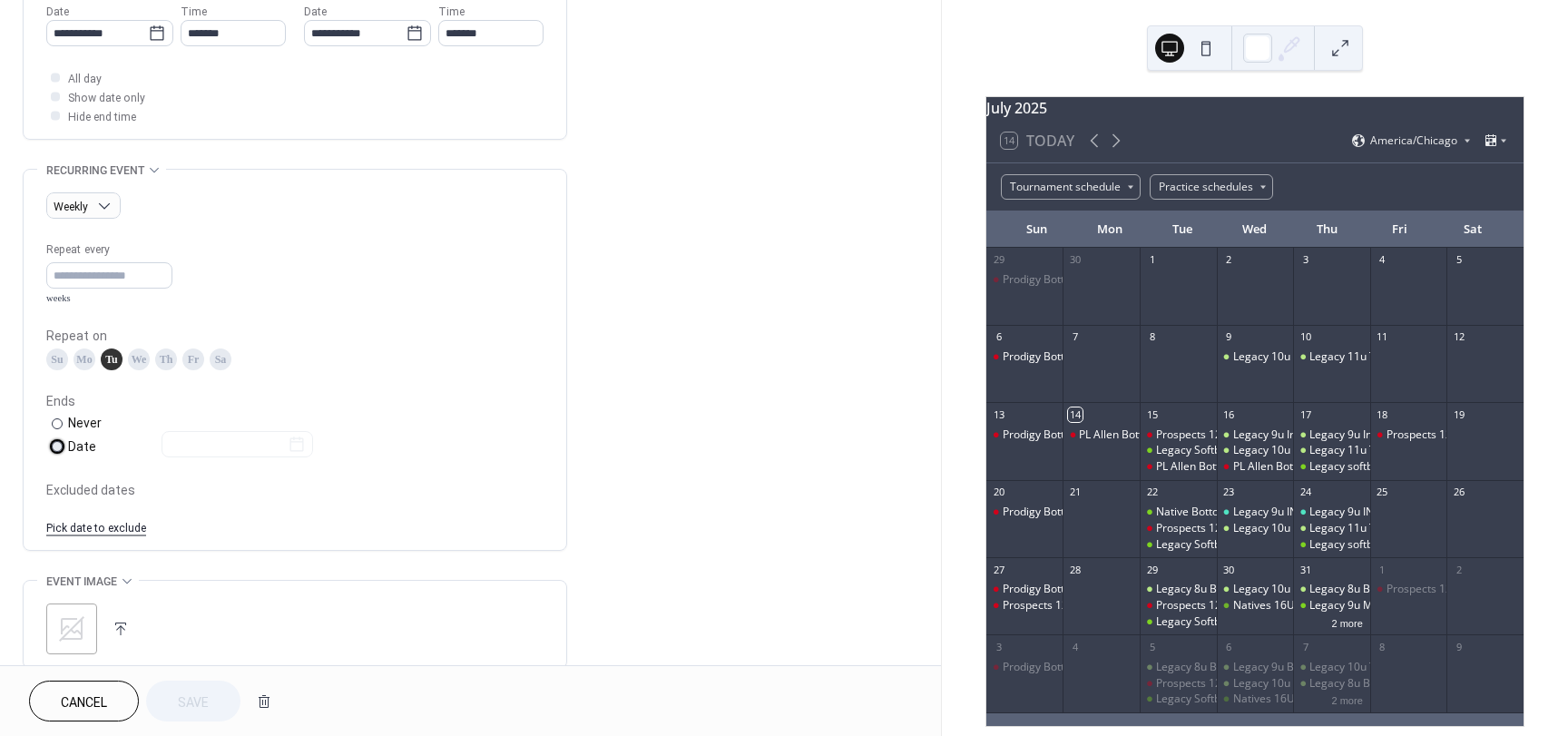 click at bounding box center [57, 447] 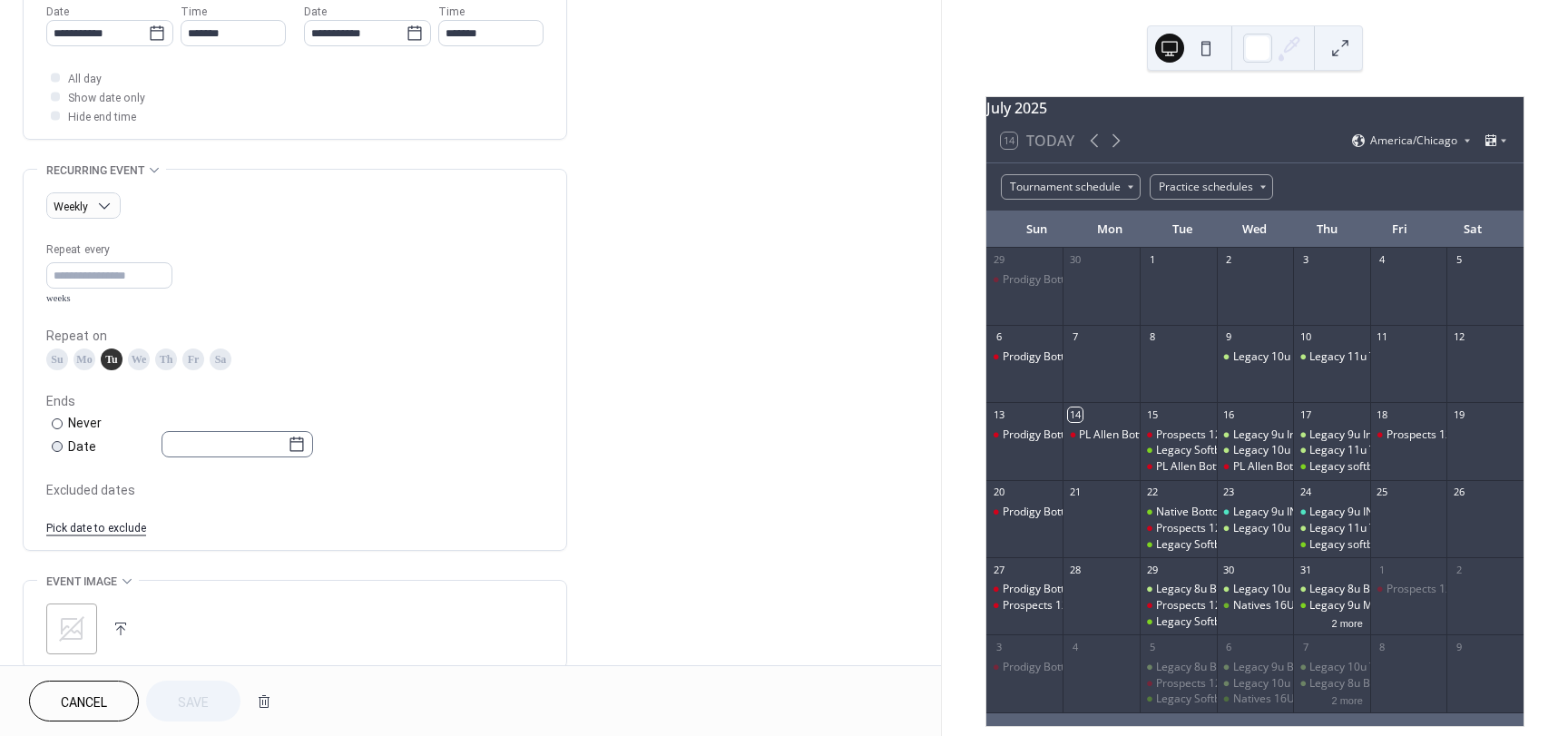 click 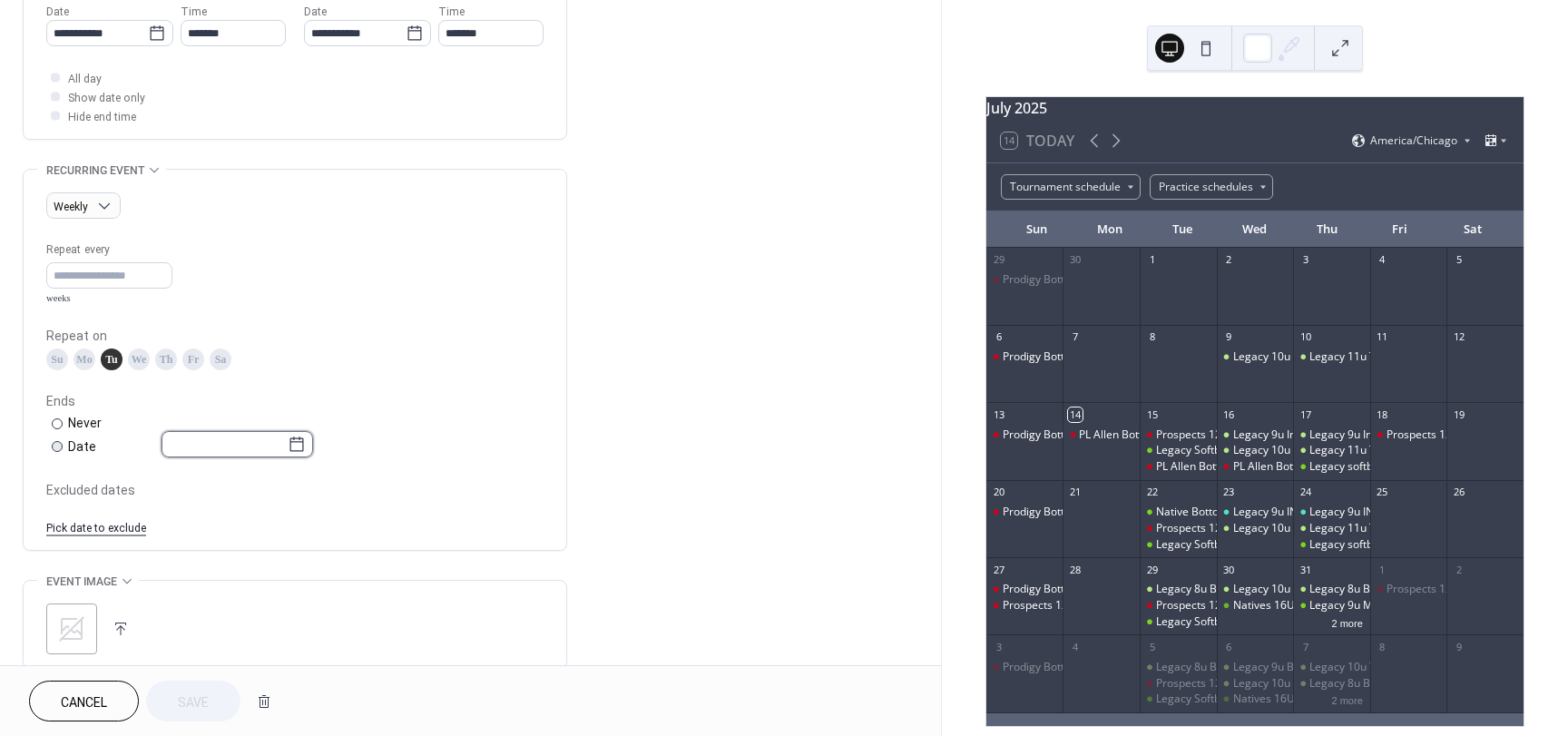 click at bounding box center (224, 444) 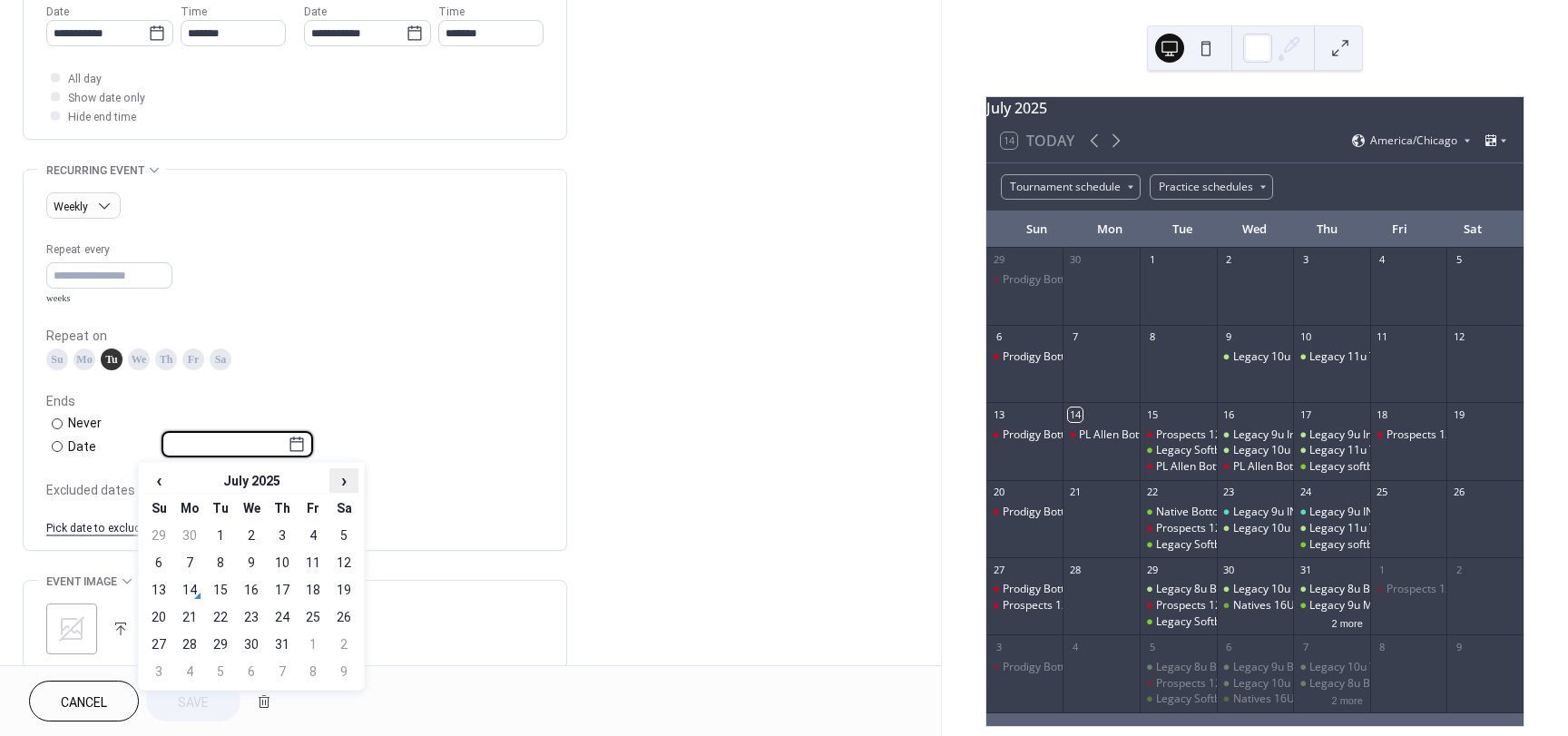 click on "›" at bounding box center (344, 480) 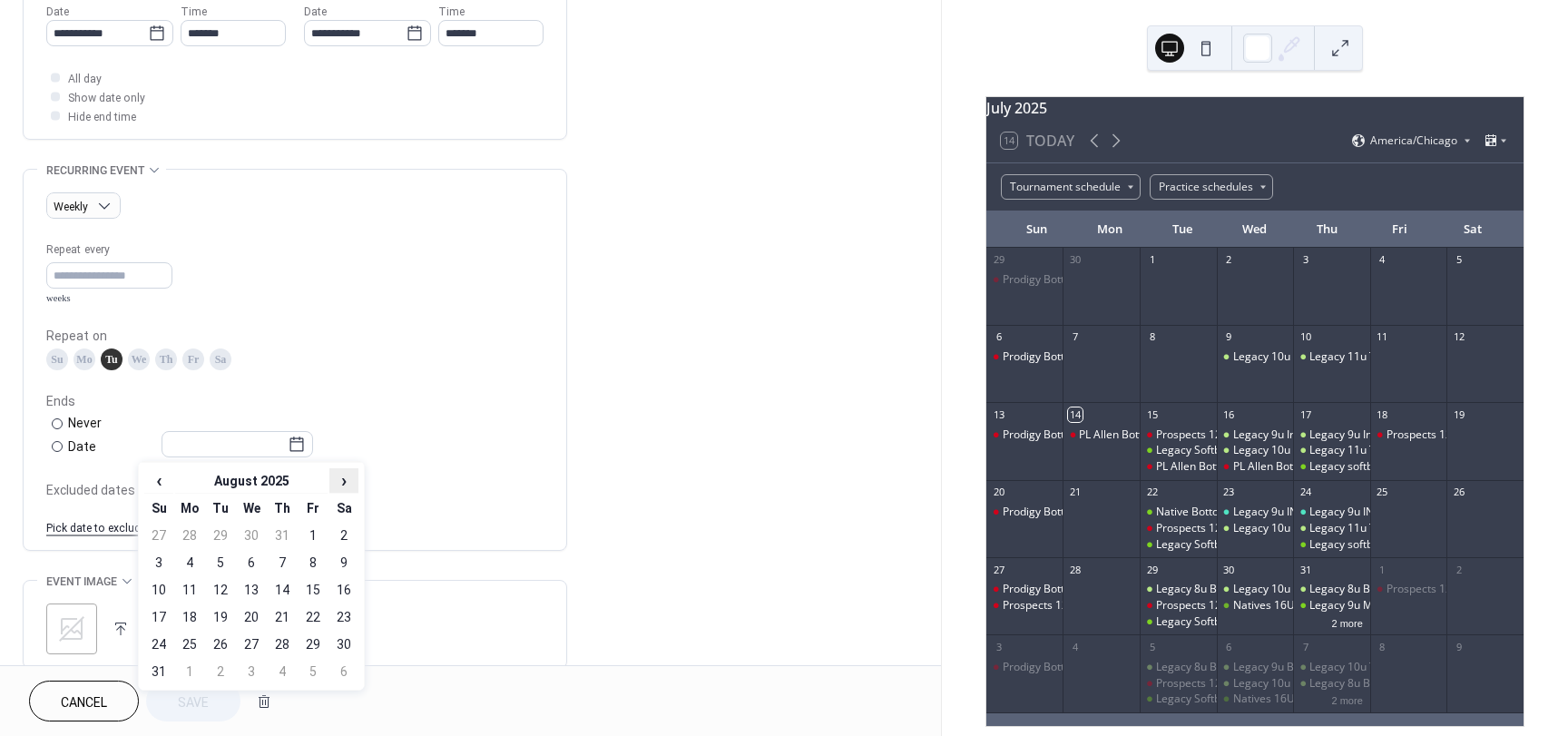 click on "›" at bounding box center (344, 480) 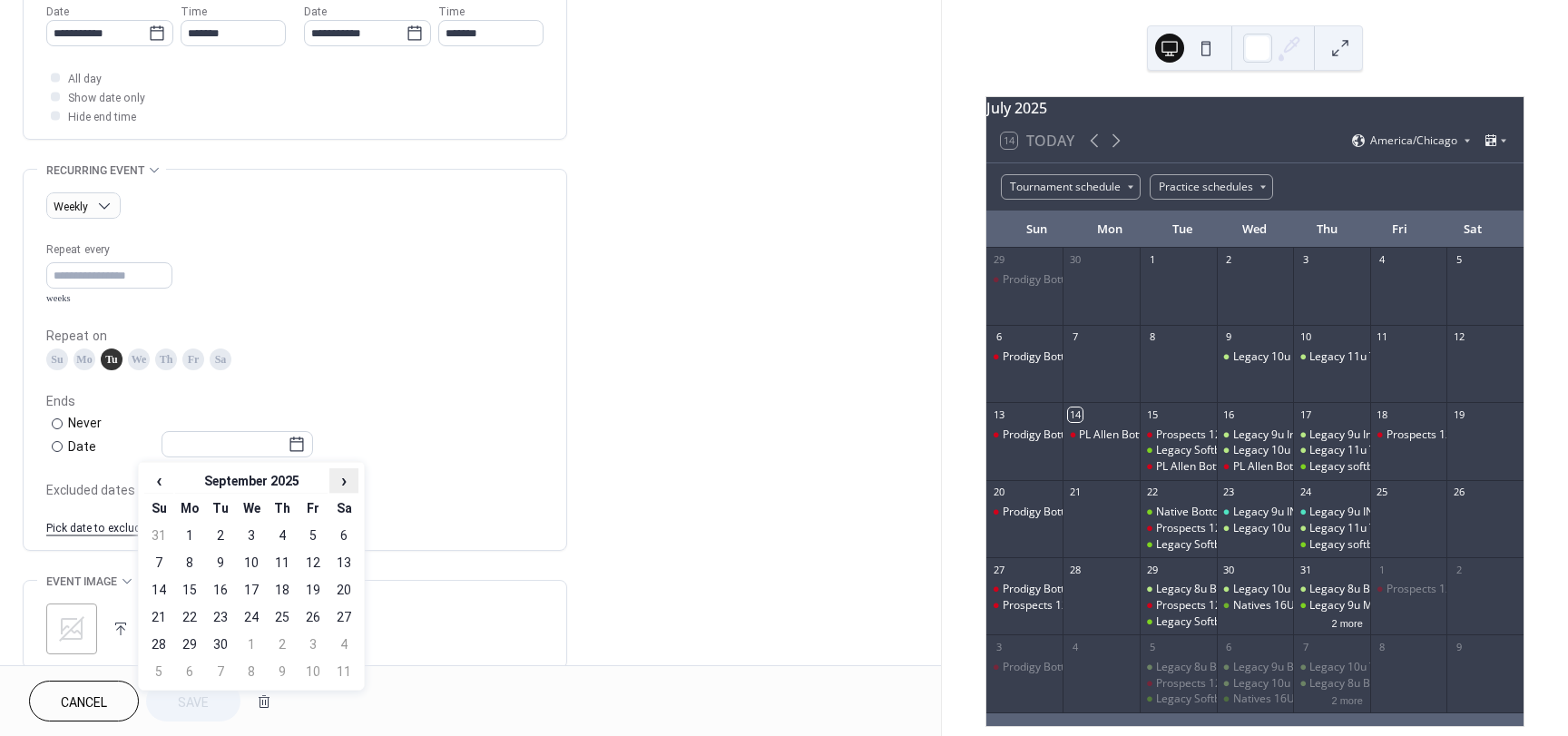 click on "›" at bounding box center [344, 480] 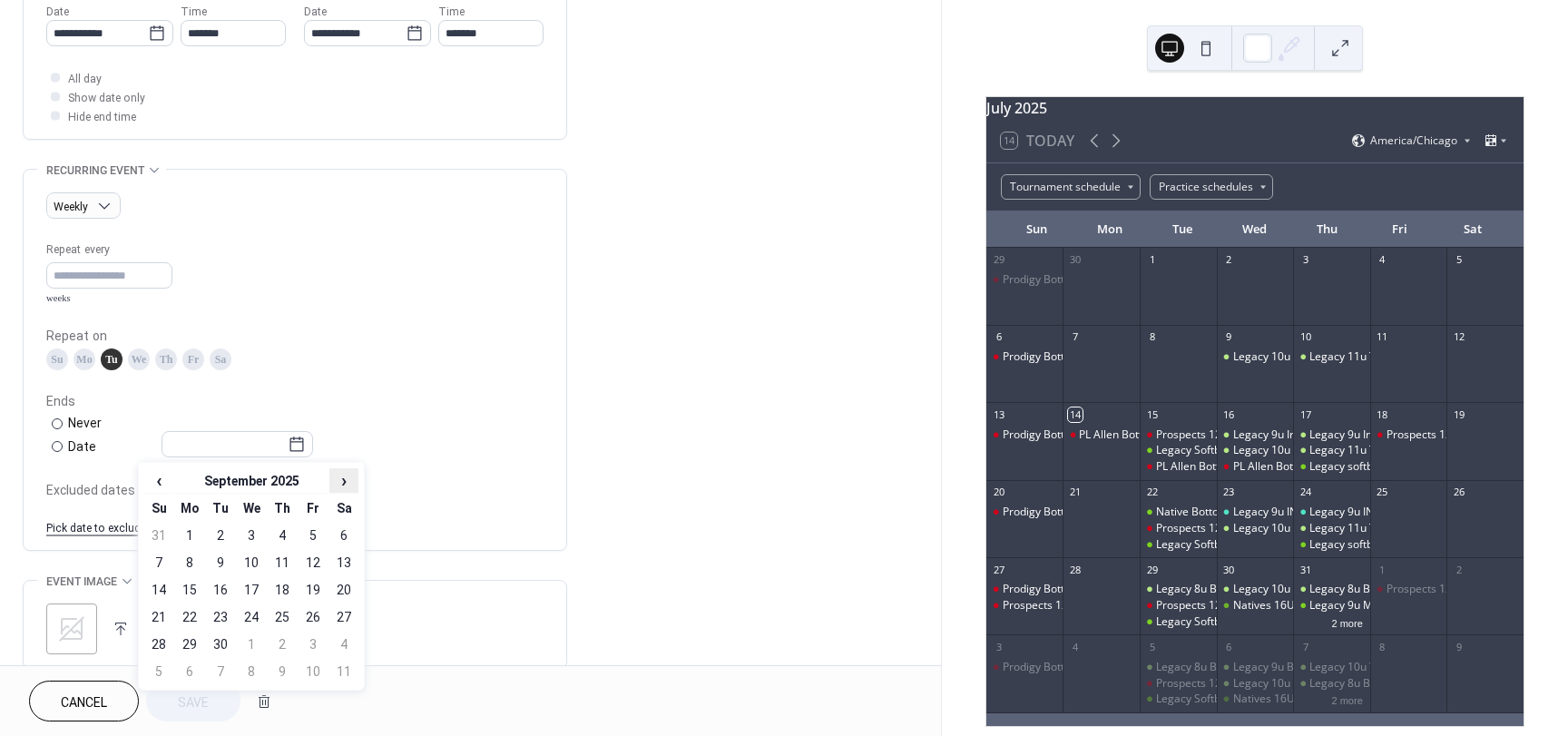 click on "›" at bounding box center (344, 480) 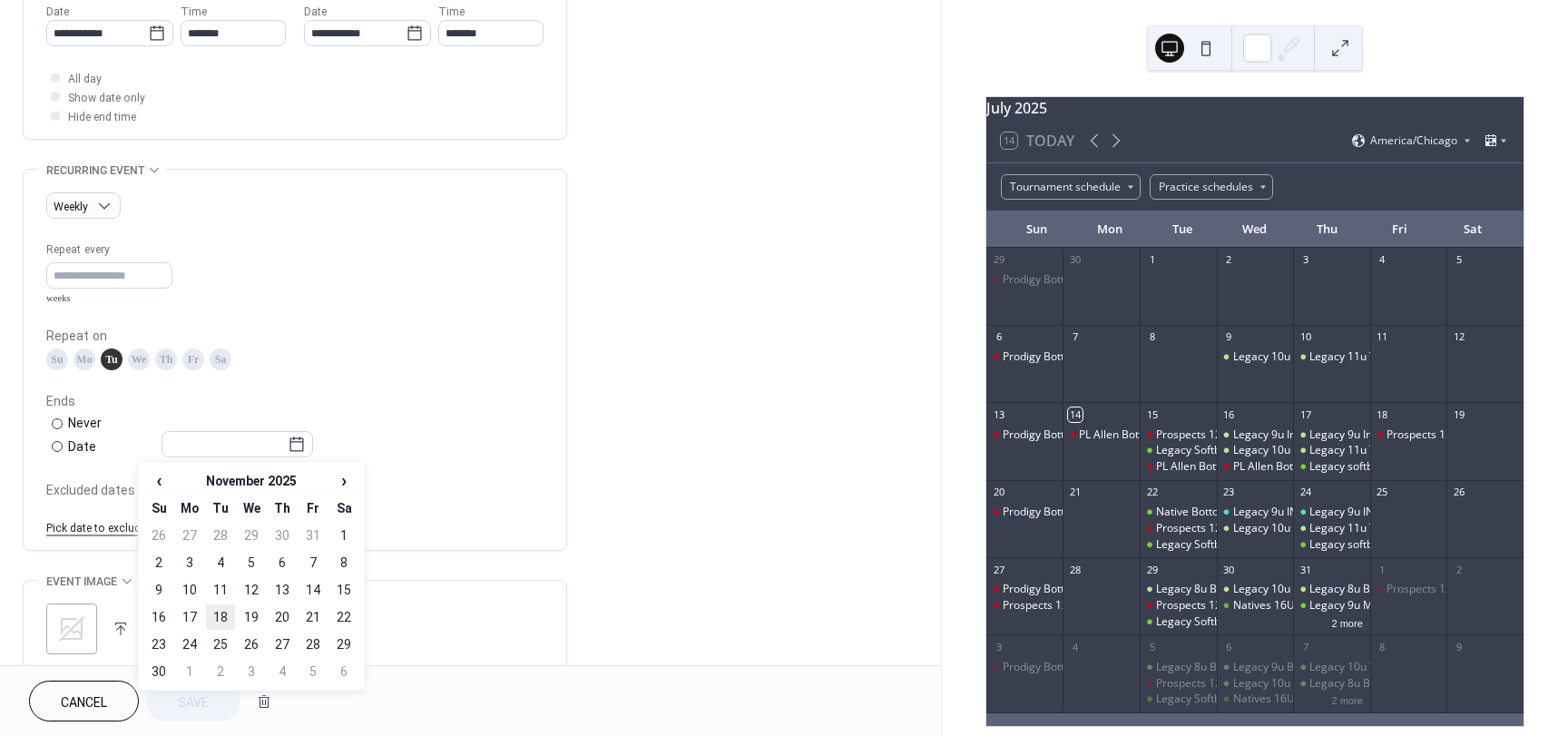 click on "18" at bounding box center (220, 617) 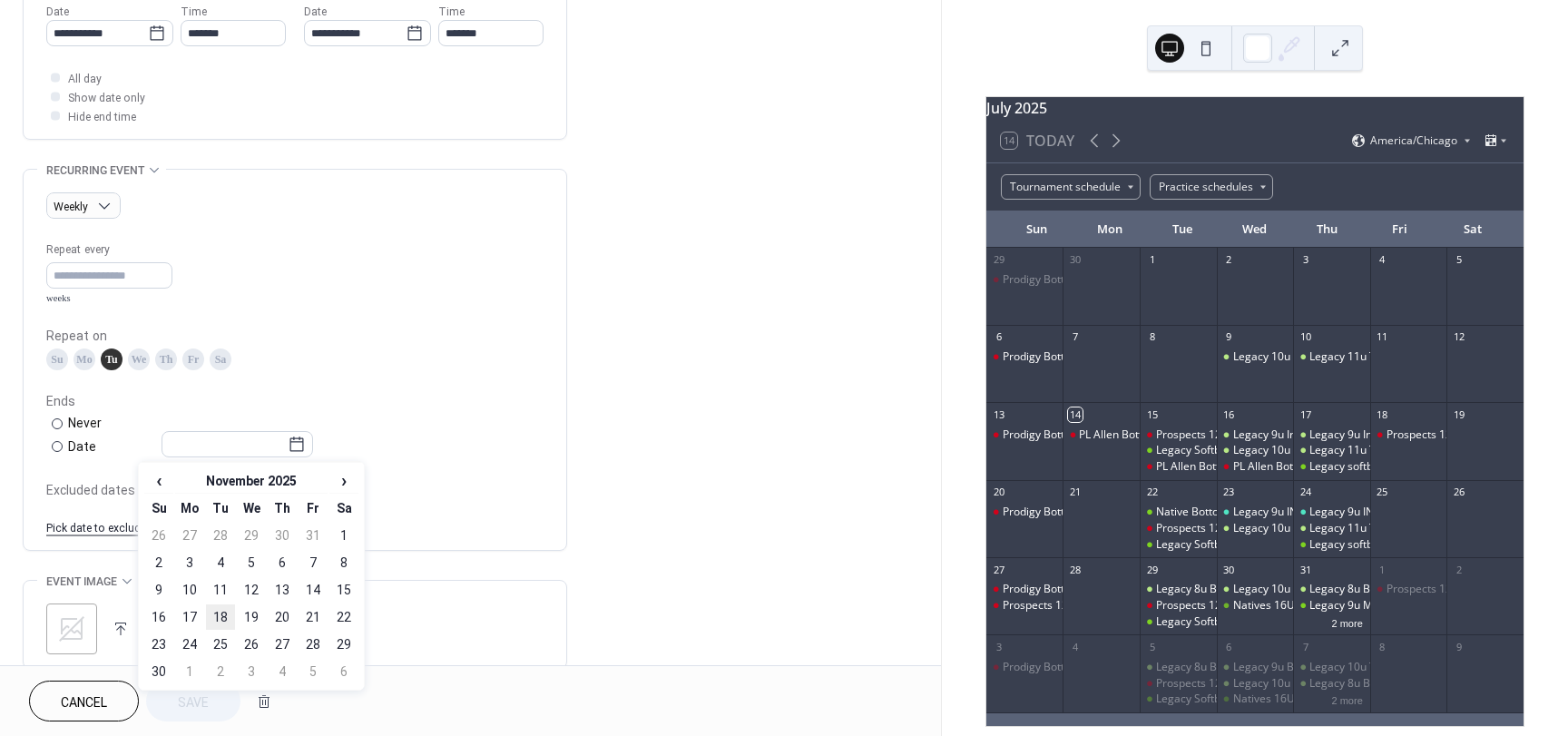 type on "**********" 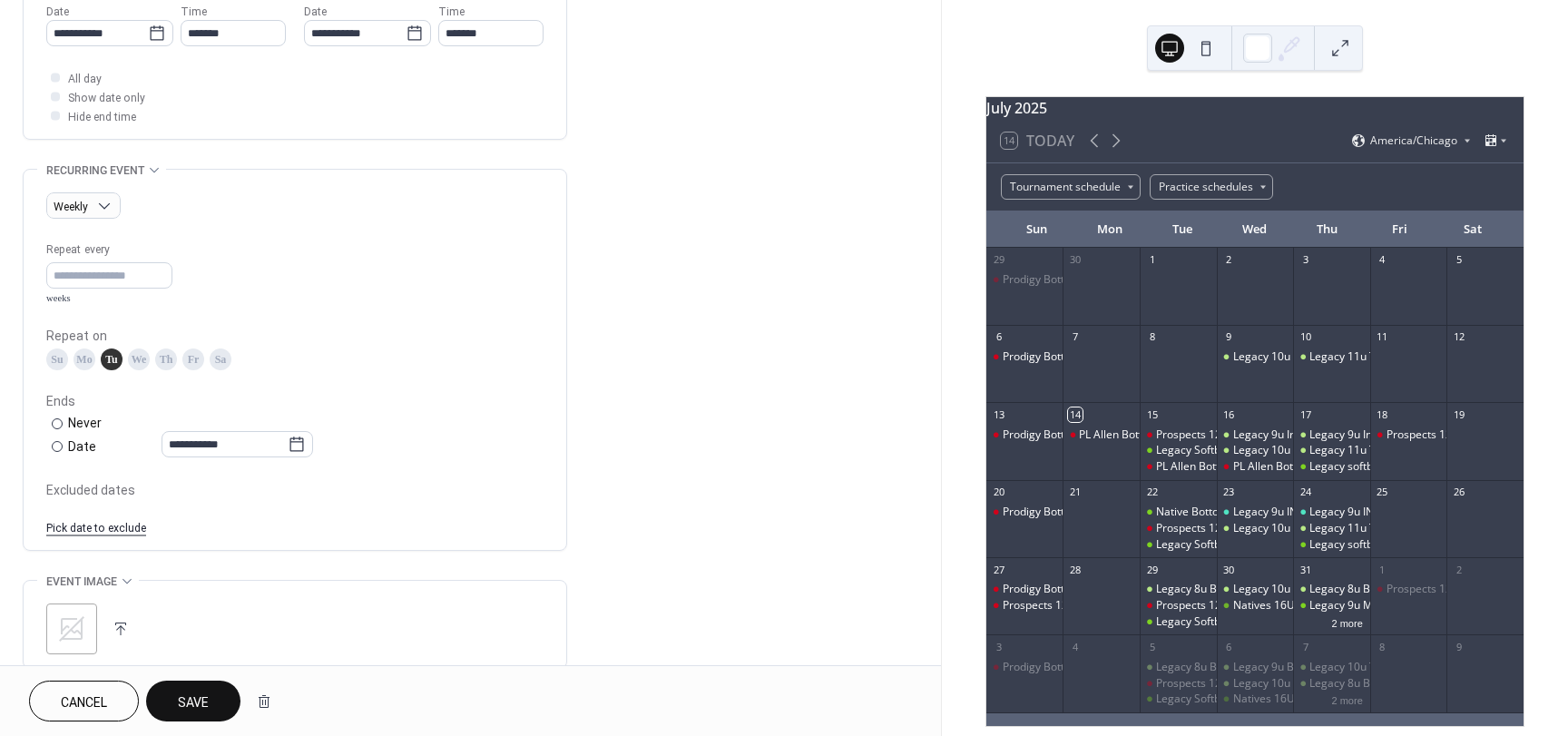 click on "Save" at bounding box center (193, 702) 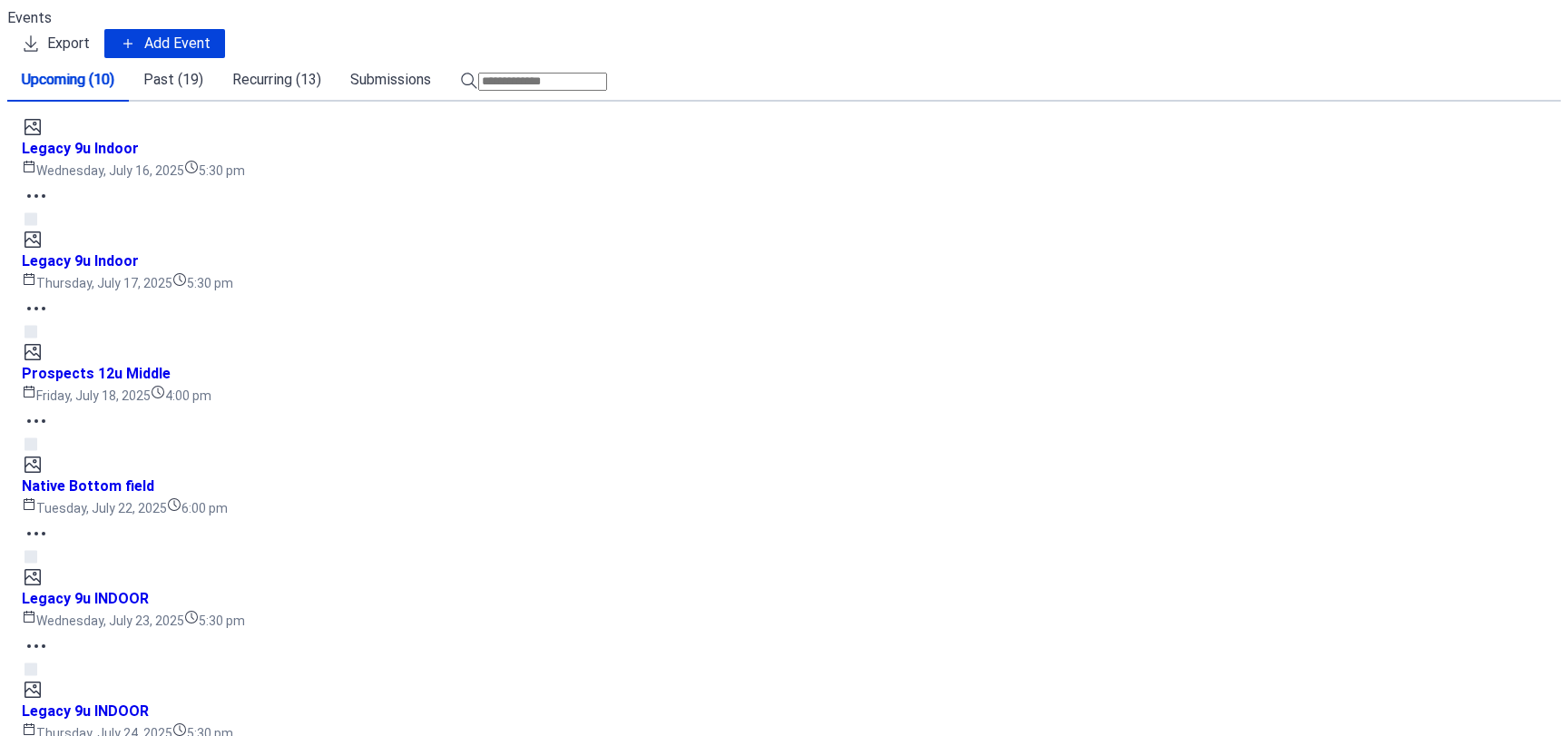 scroll, scrollTop: 0, scrollLeft: 0, axis: both 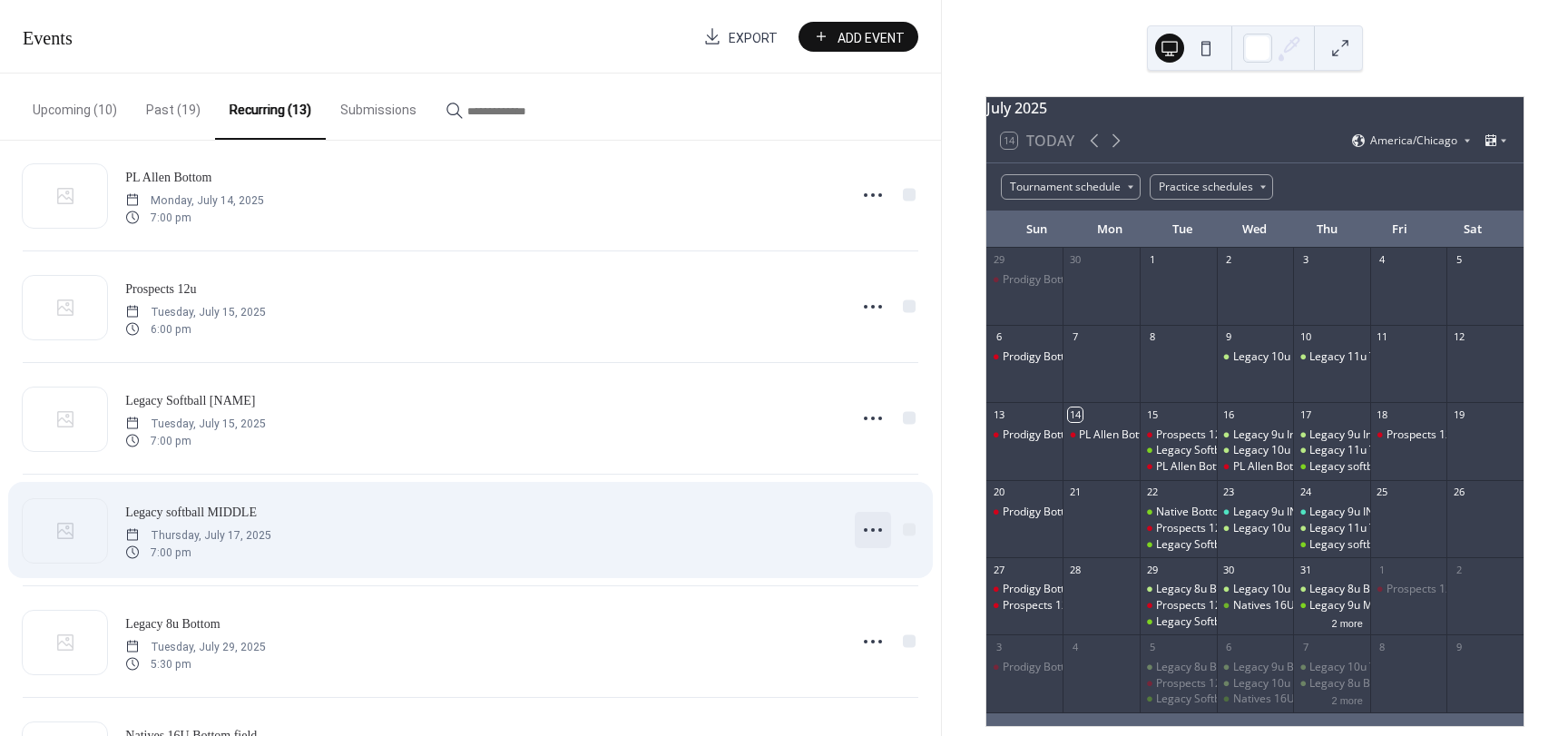 click 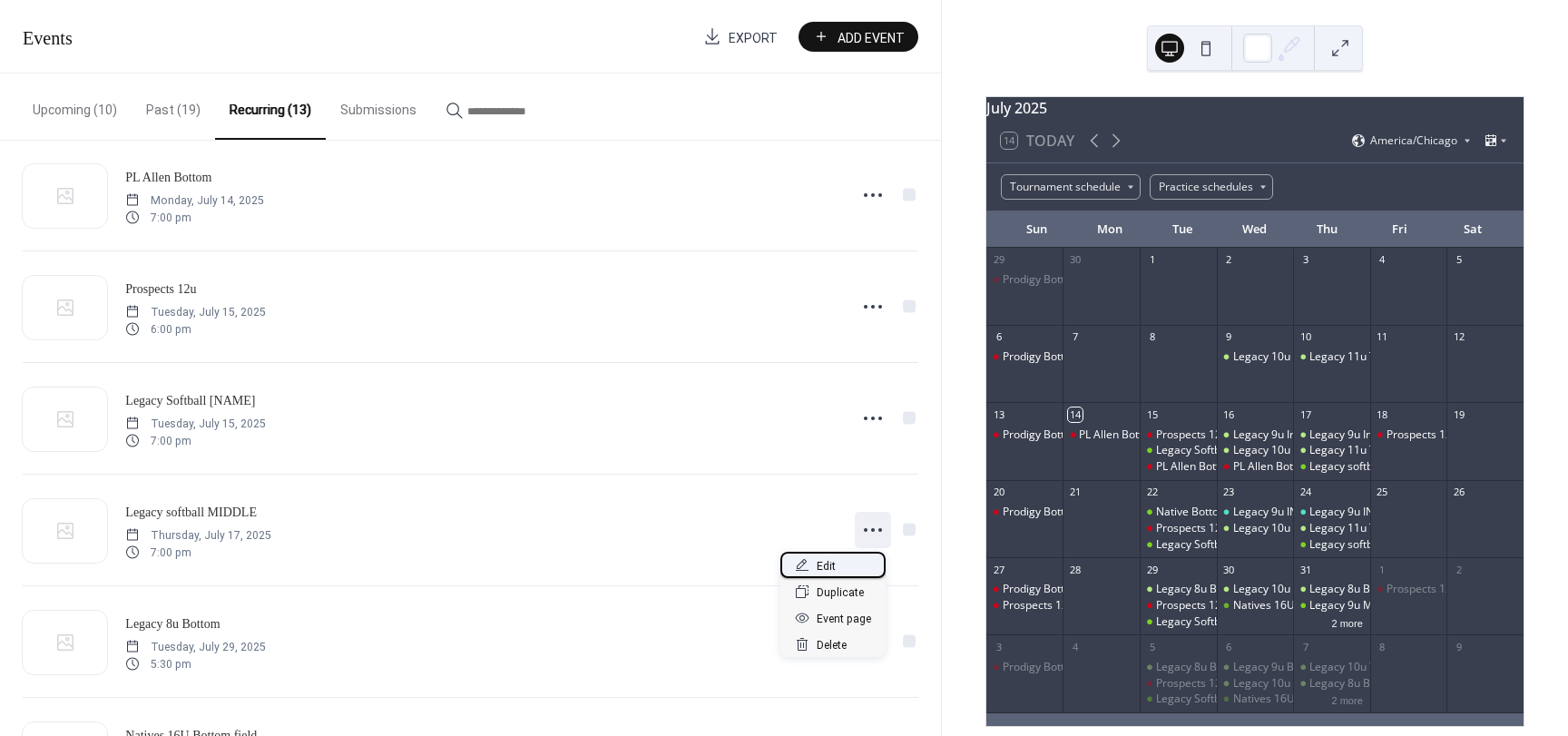 click on "Edit" at bounding box center [833, 564] 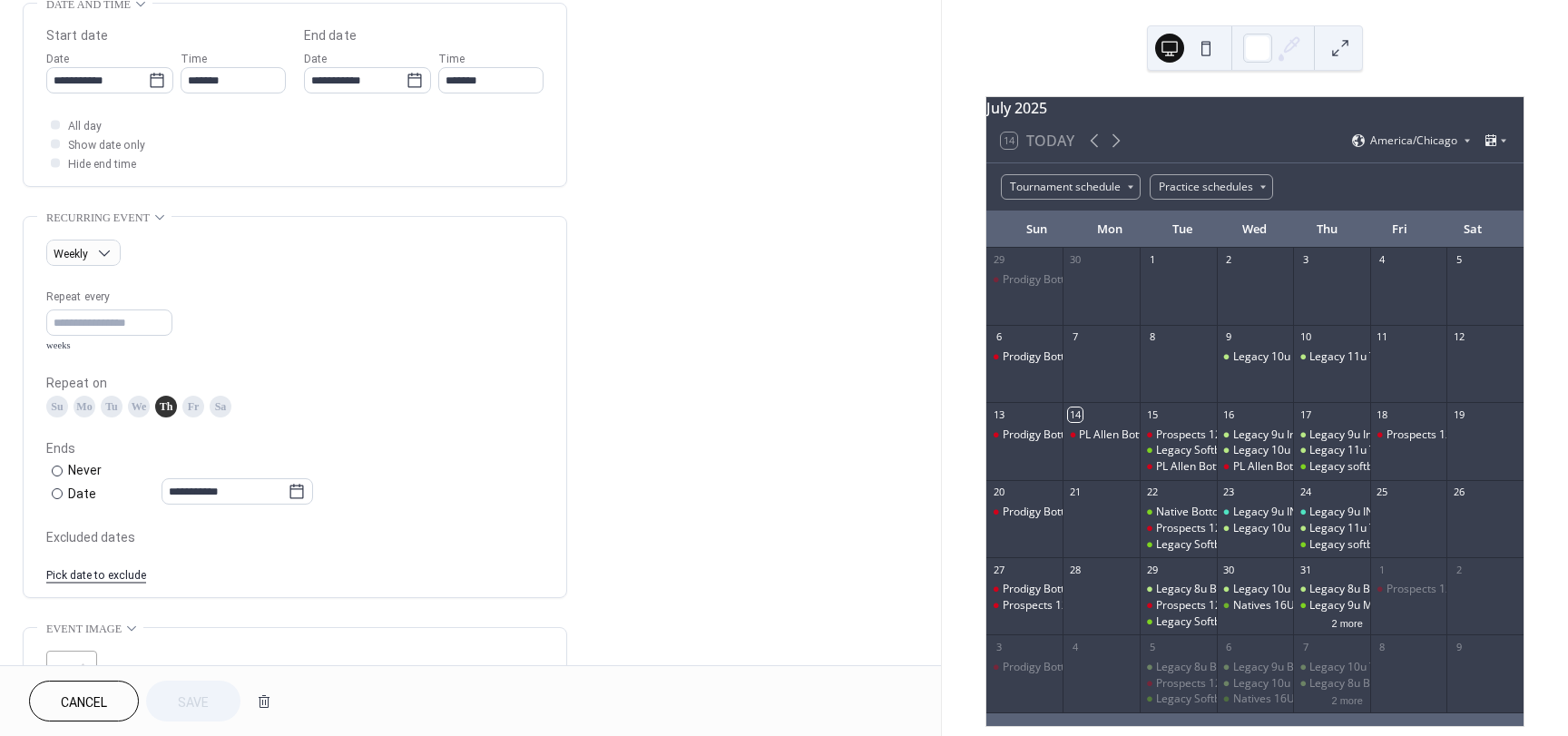 scroll, scrollTop: 635, scrollLeft: 0, axis: vertical 